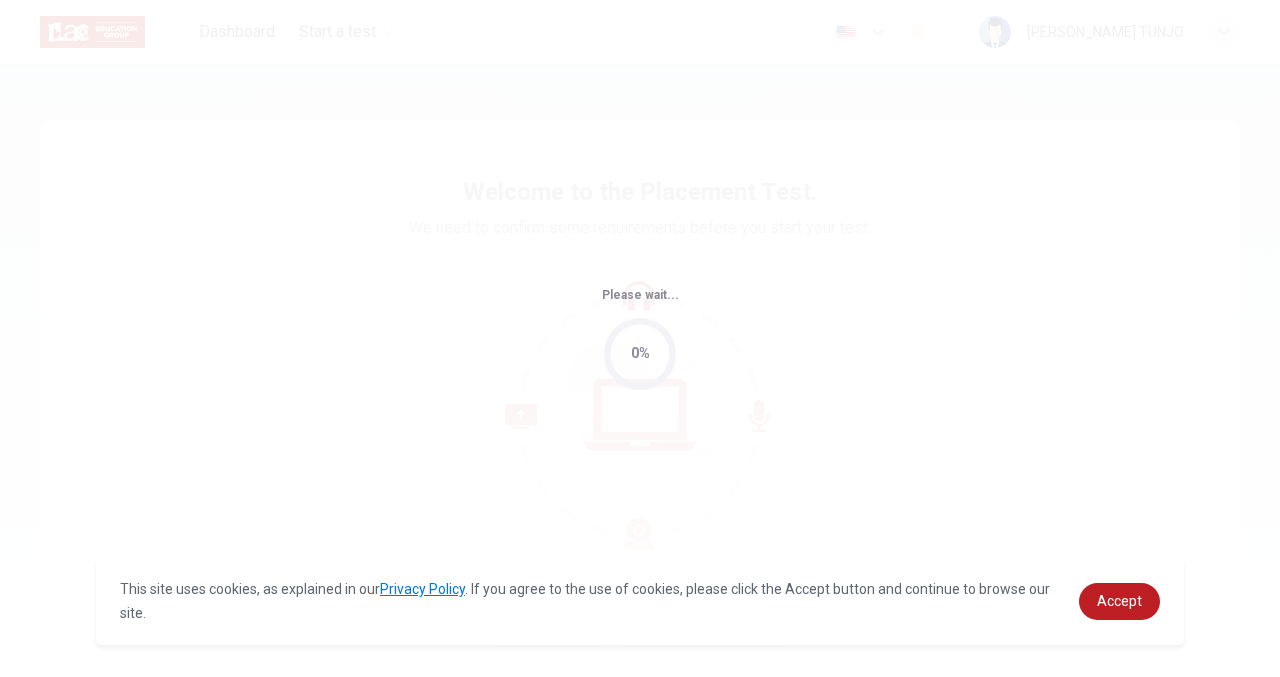 scroll, scrollTop: 0, scrollLeft: 0, axis: both 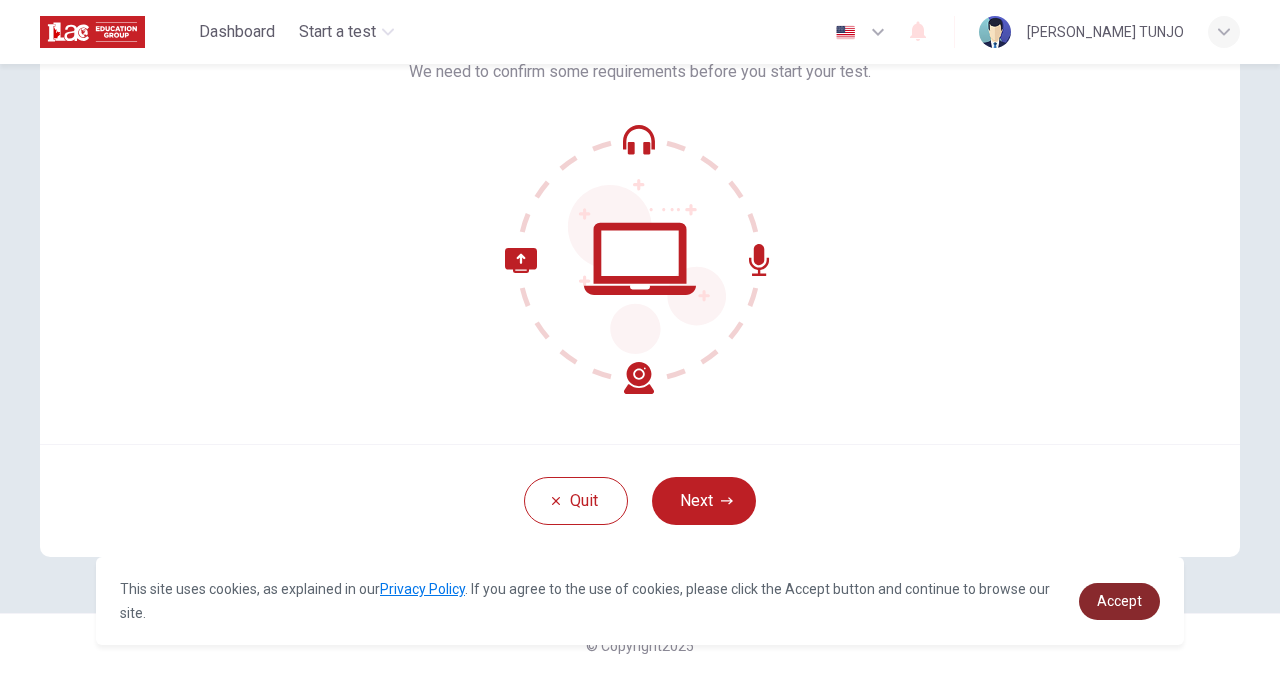 click on "Accept" at bounding box center [1119, 601] 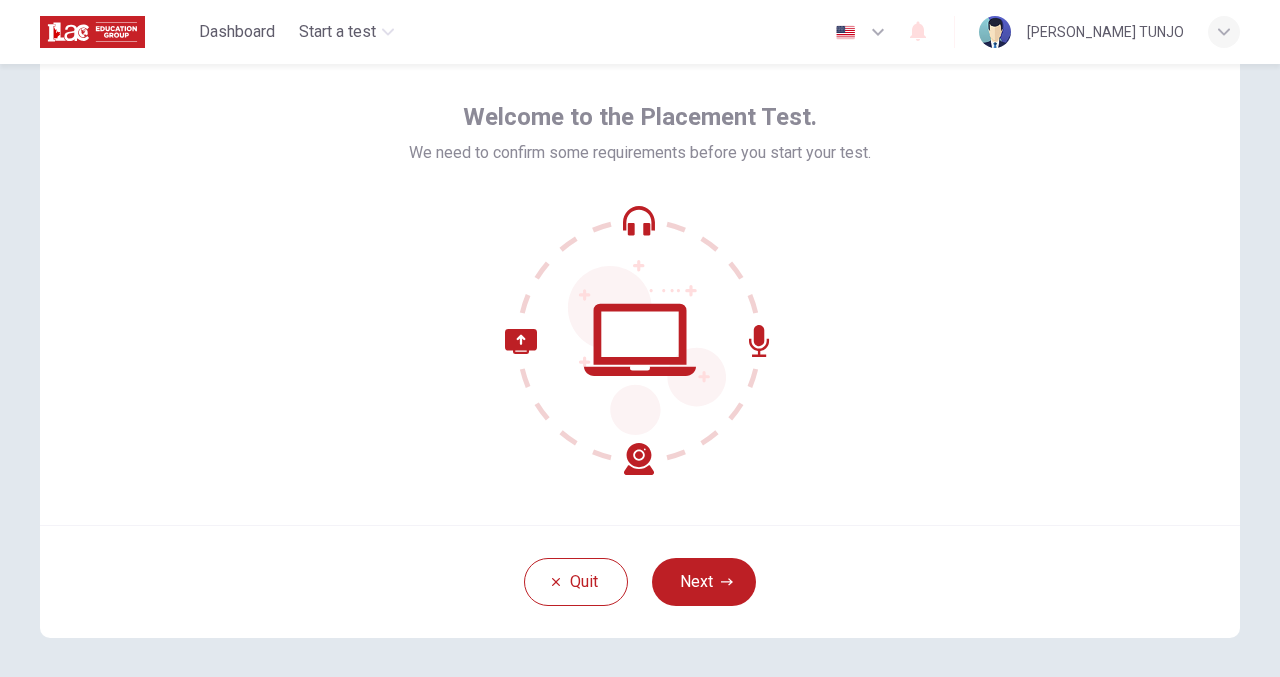 scroll, scrollTop: 70, scrollLeft: 0, axis: vertical 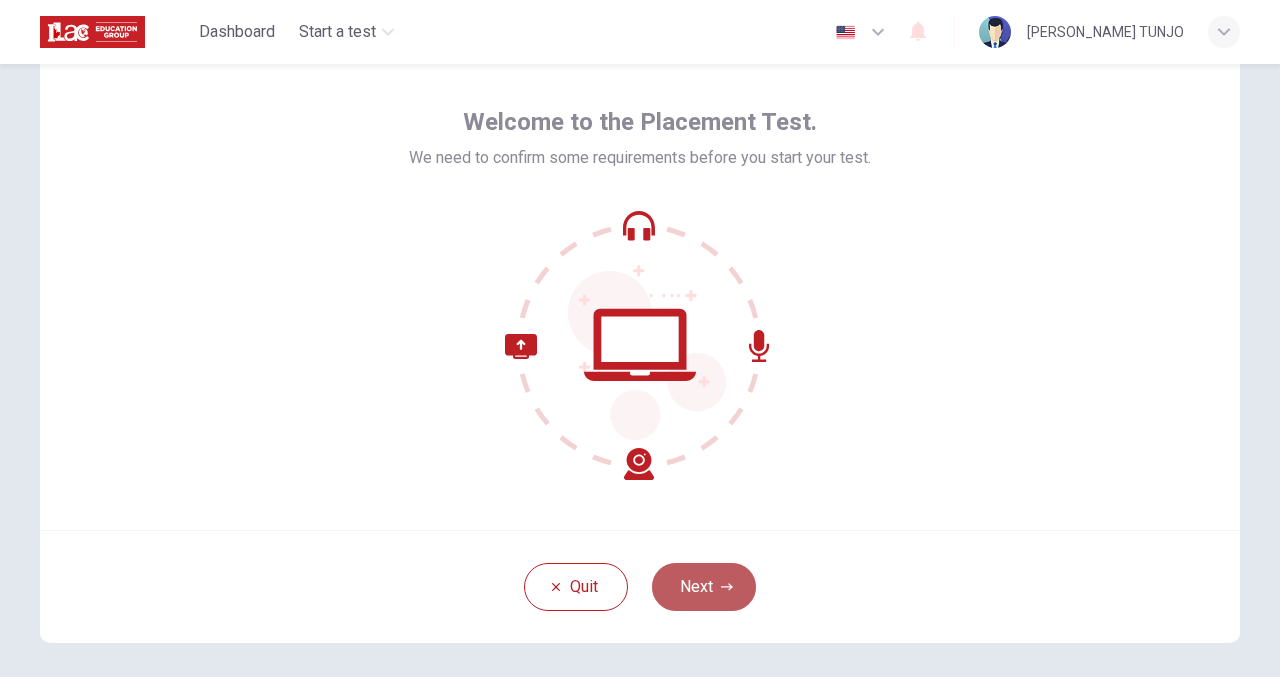 click on "Next" at bounding box center (704, 587) 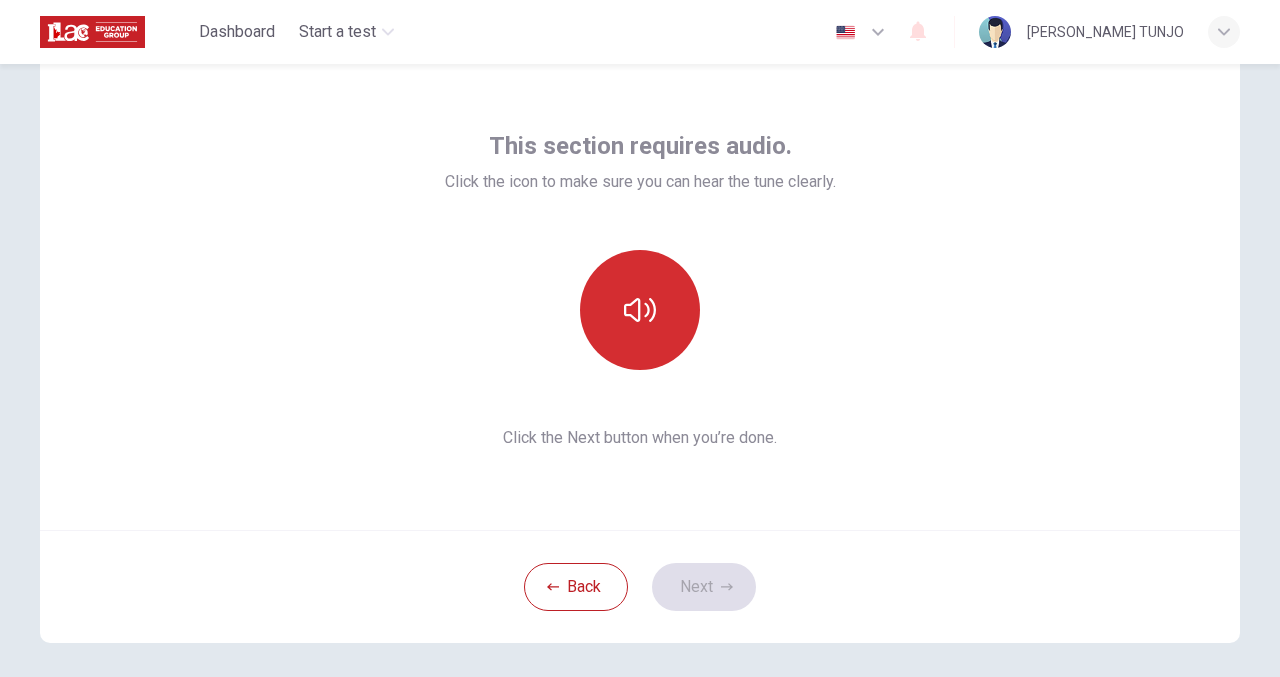 click 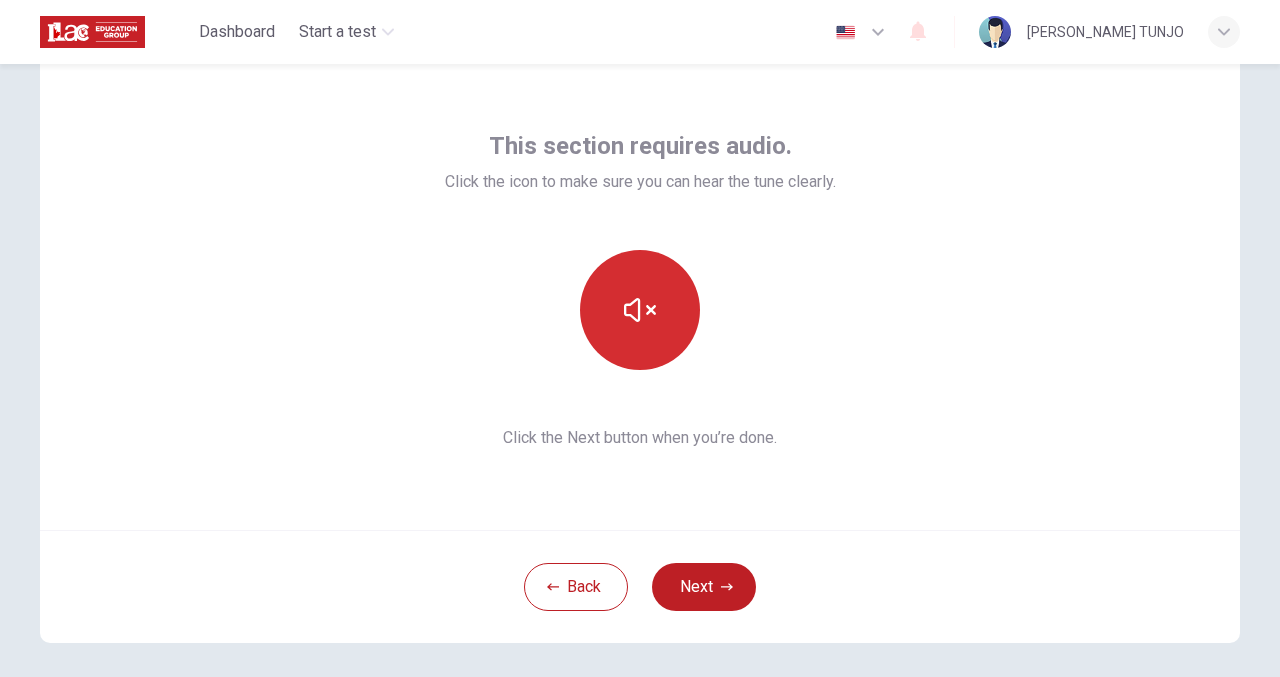 click 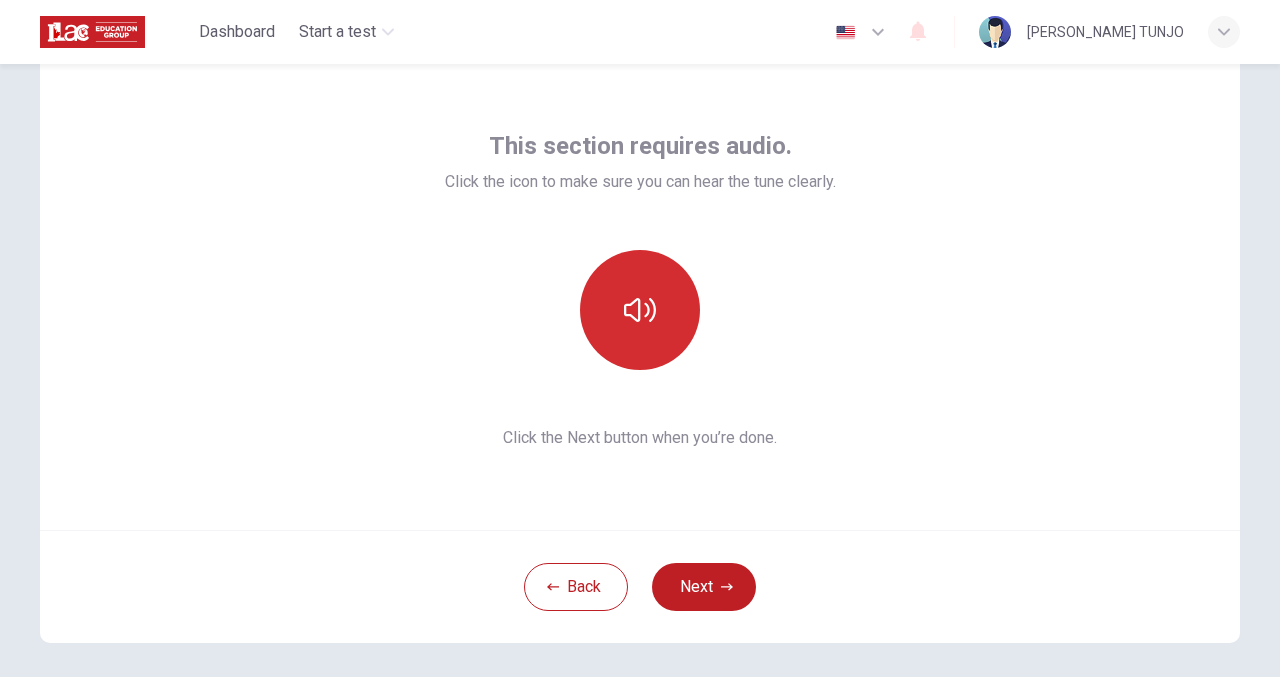 click 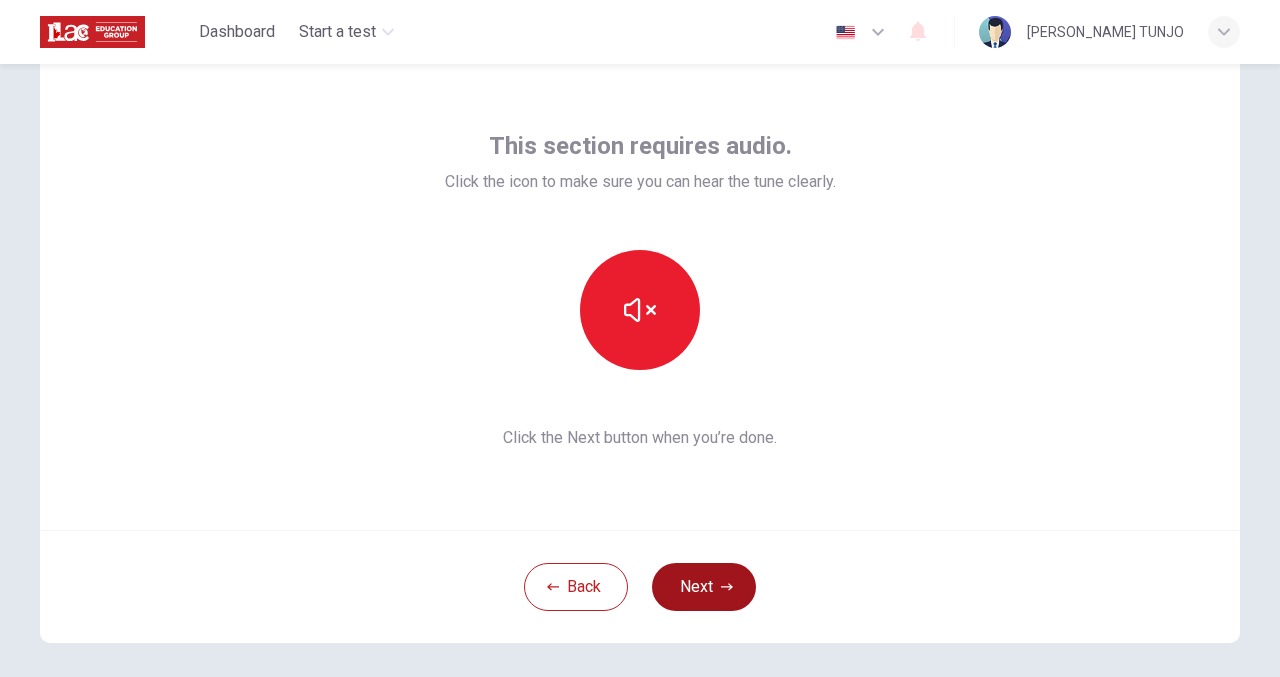 click on "Next" at bounding box center (704, 587) 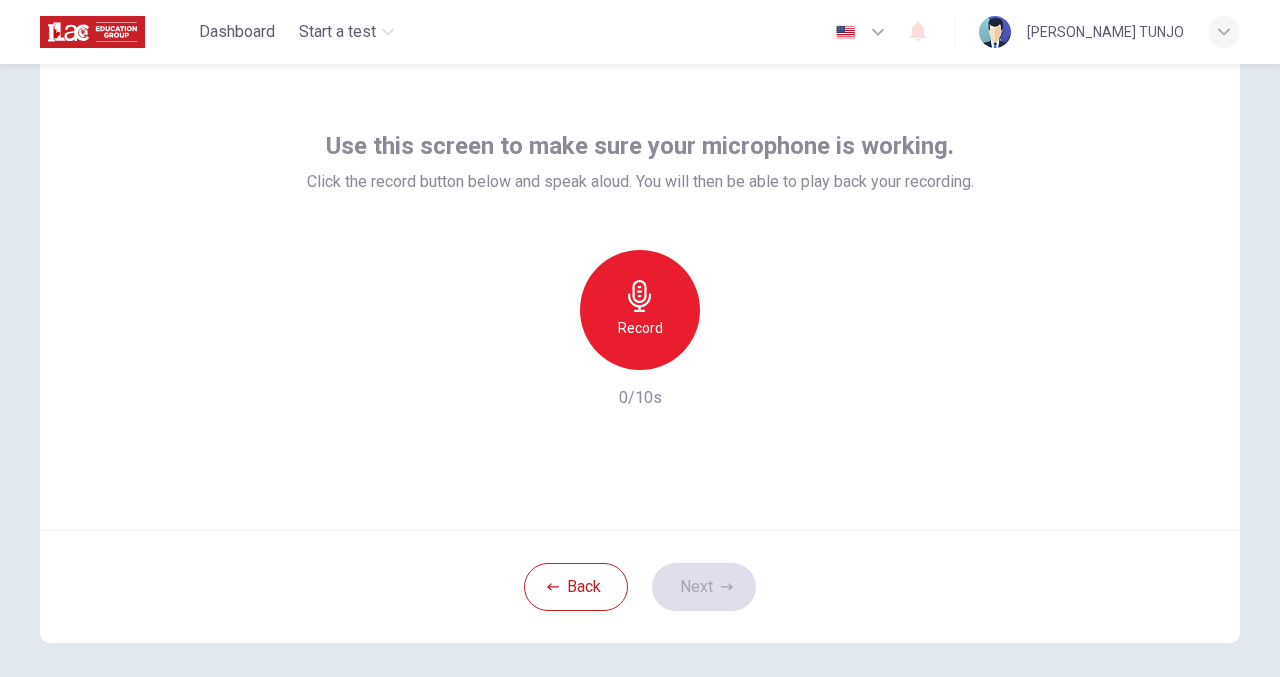 click 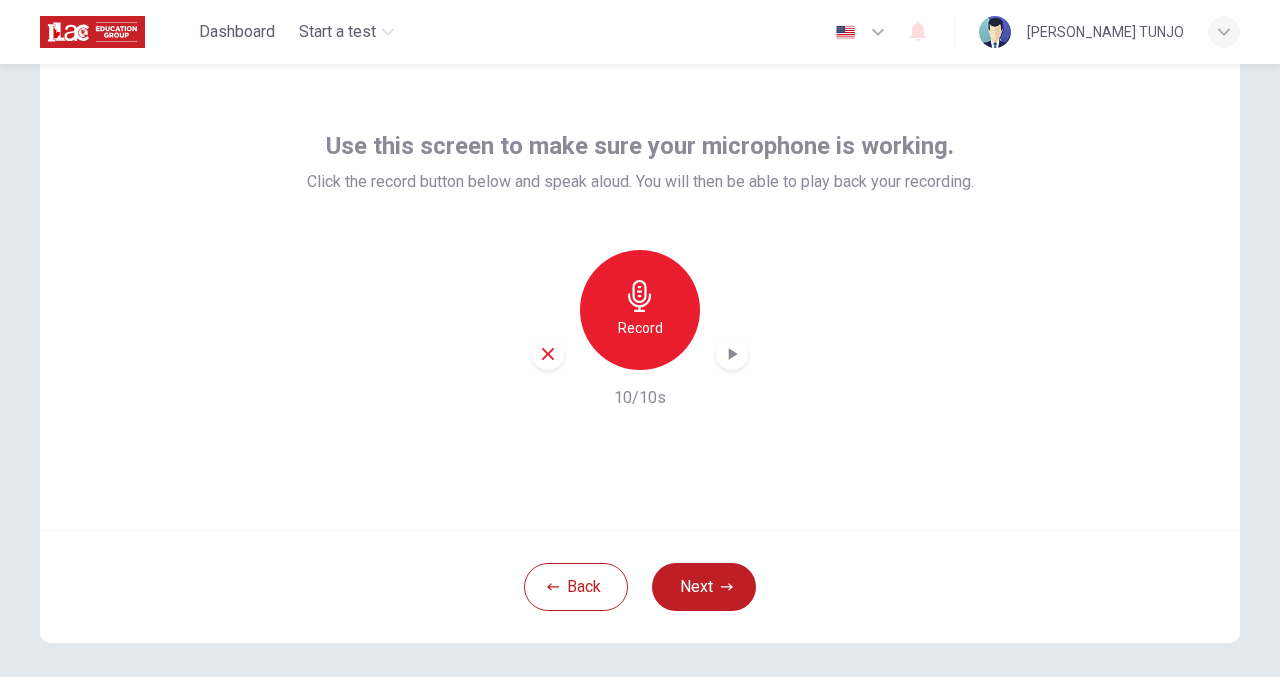 click 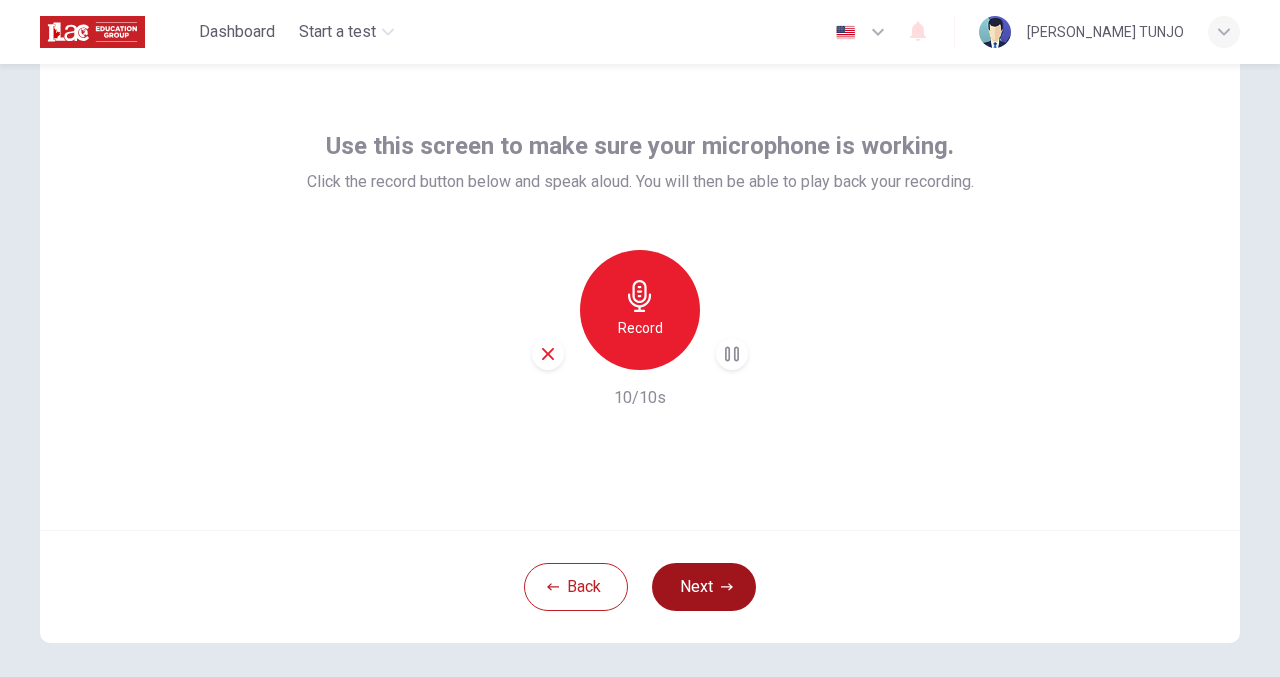 click 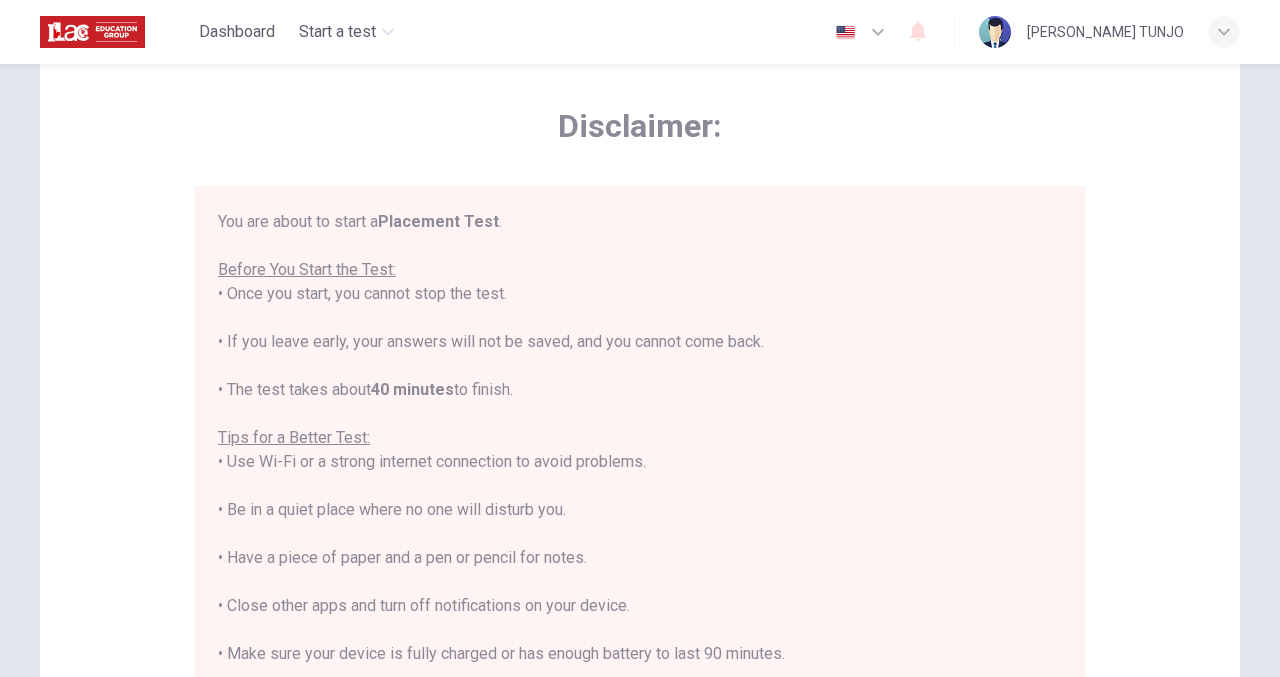 scroll, scrollTop: 23, scrollLeft: 0, axis: vertical 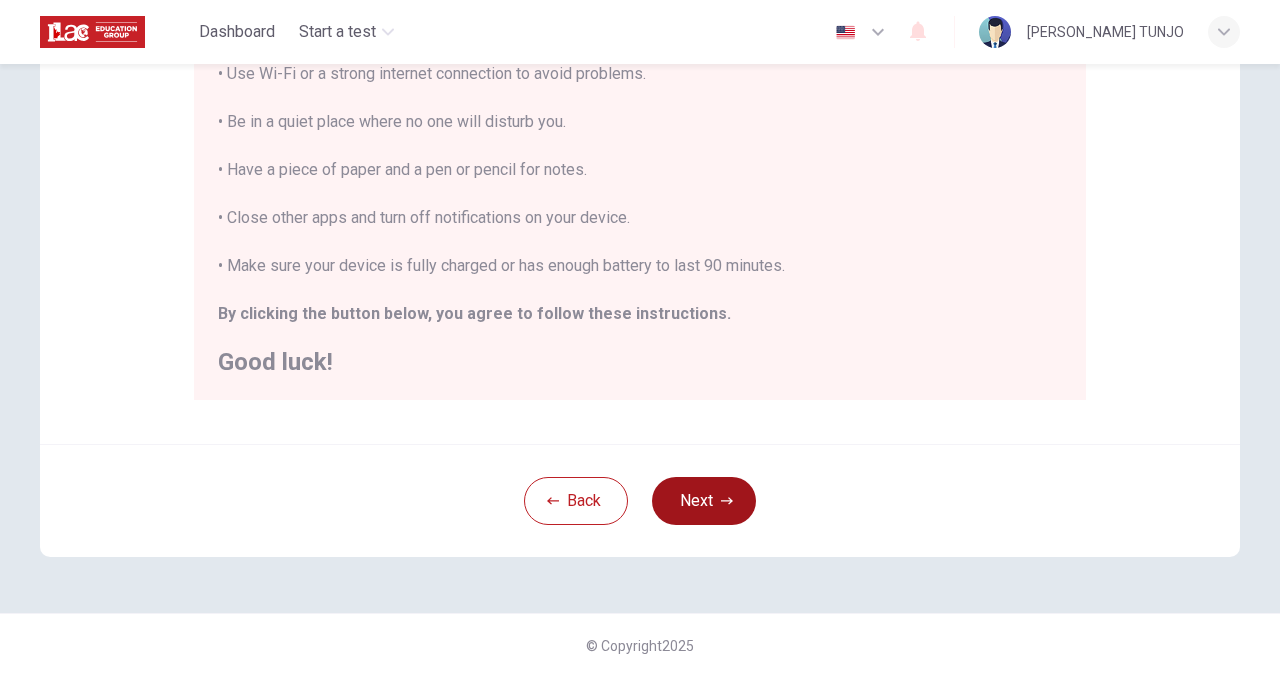 click on "Next" at bounding box center [704, 501] 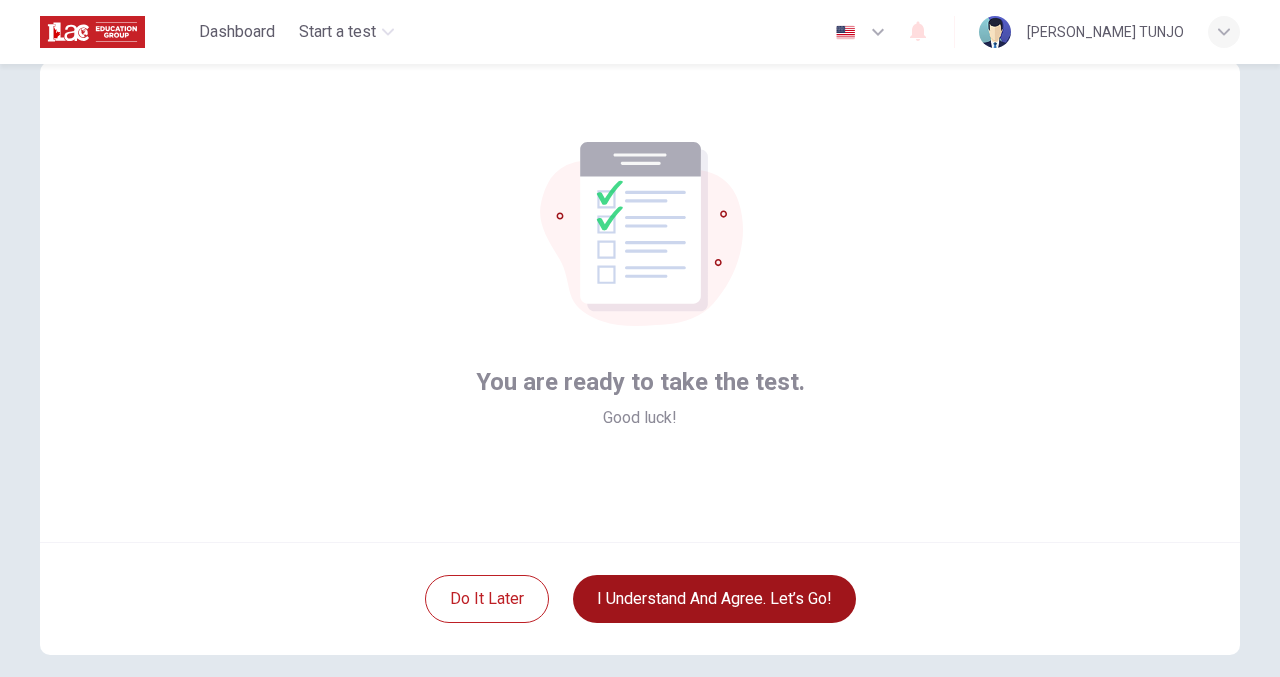 scroll, scrollTop: 59, scrollLeft: 0, axis: vertical 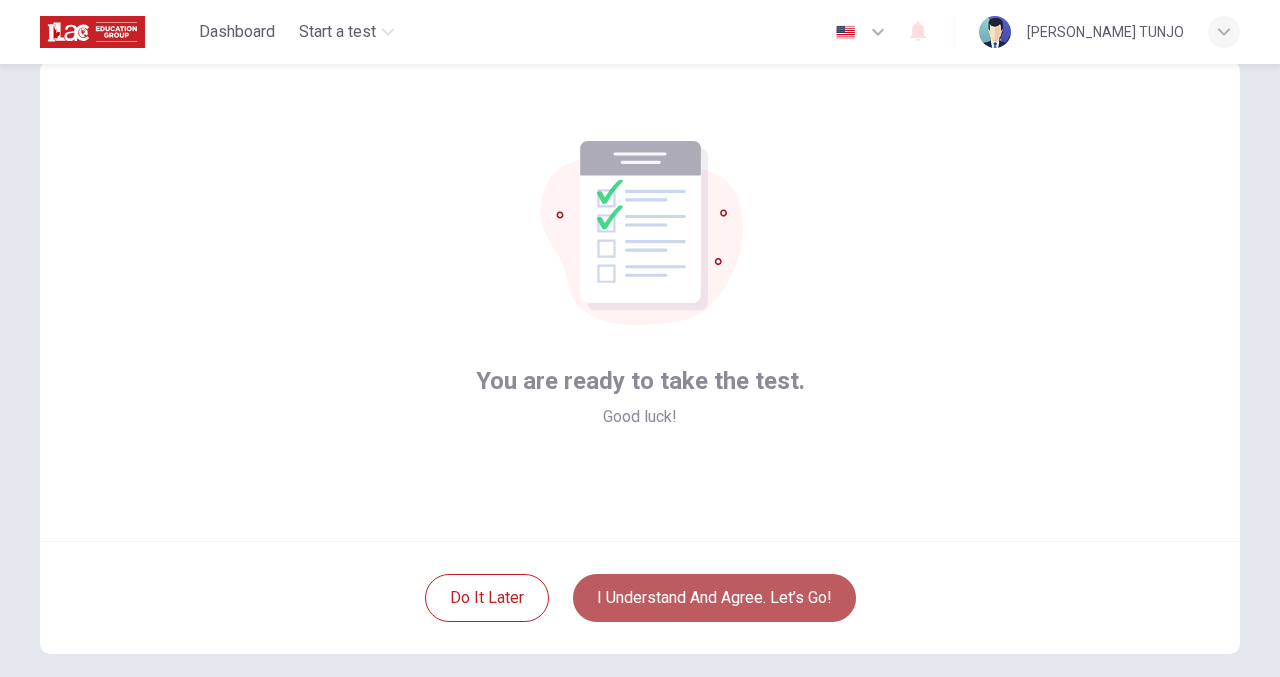 click on "I understand and agree. Let’s go!" at bounding box center [714, 598] 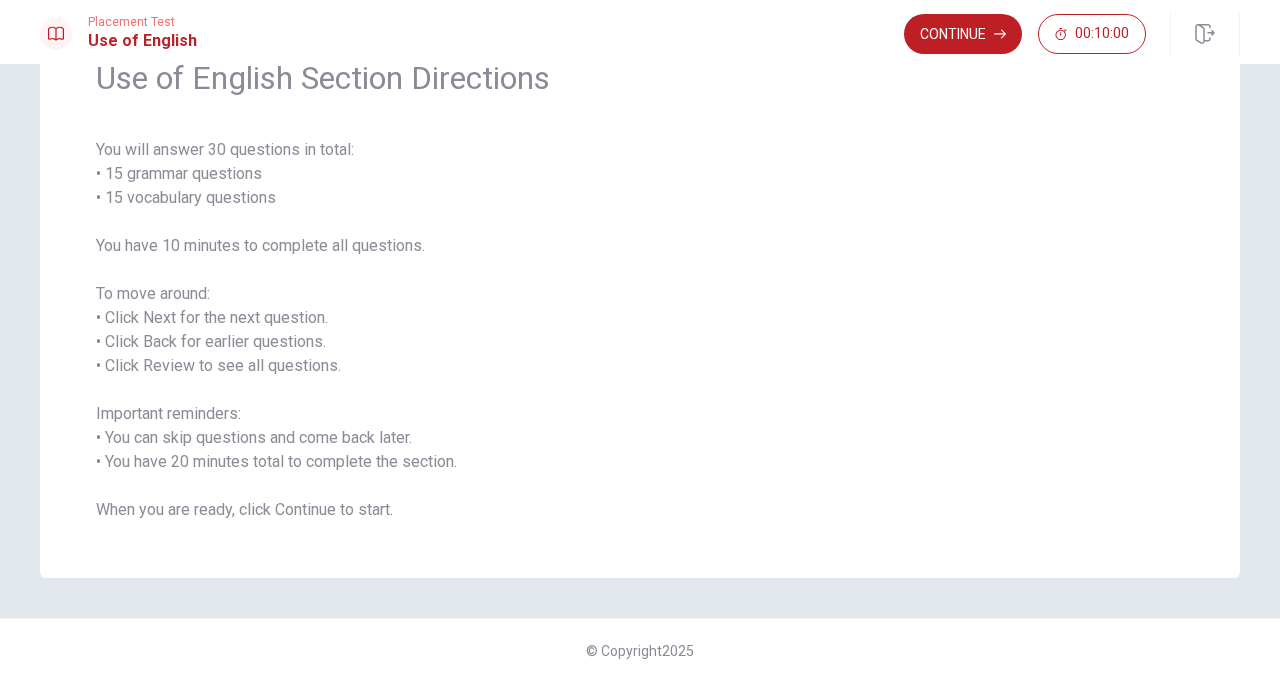 scroll, scrollTop: 104, scrollLeft: 0, axis: vertical 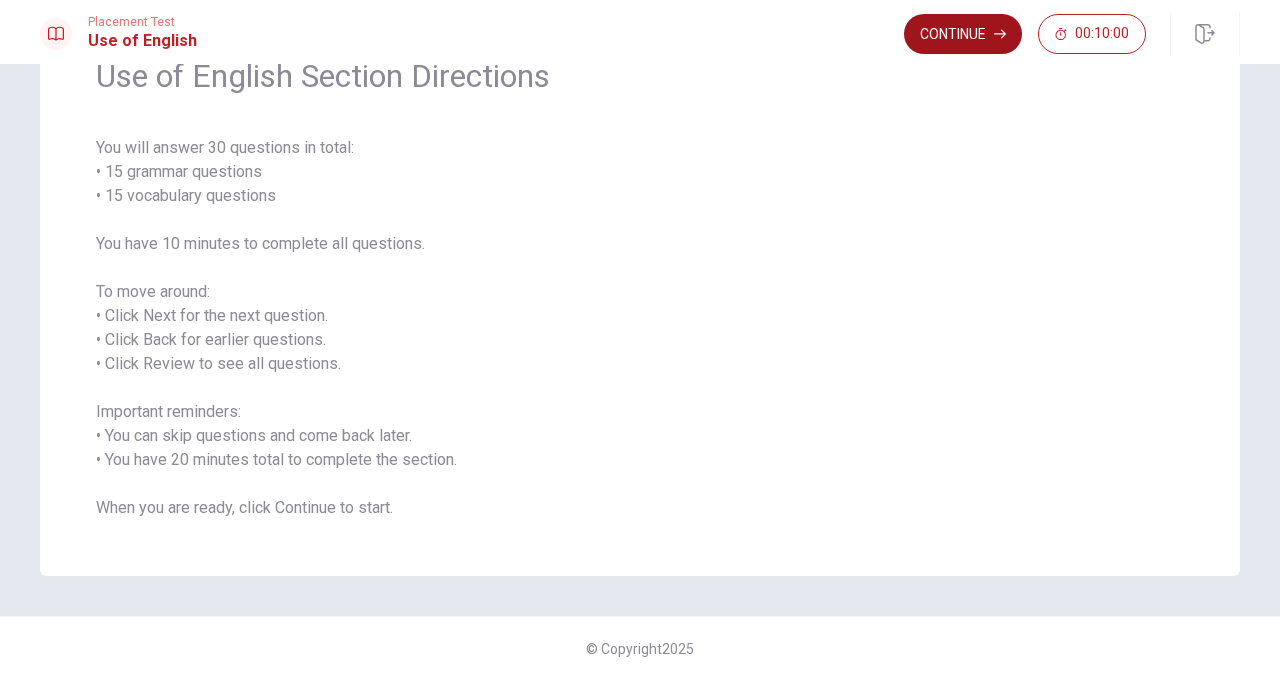 click on "Continue" at bounding box center (963, 34) 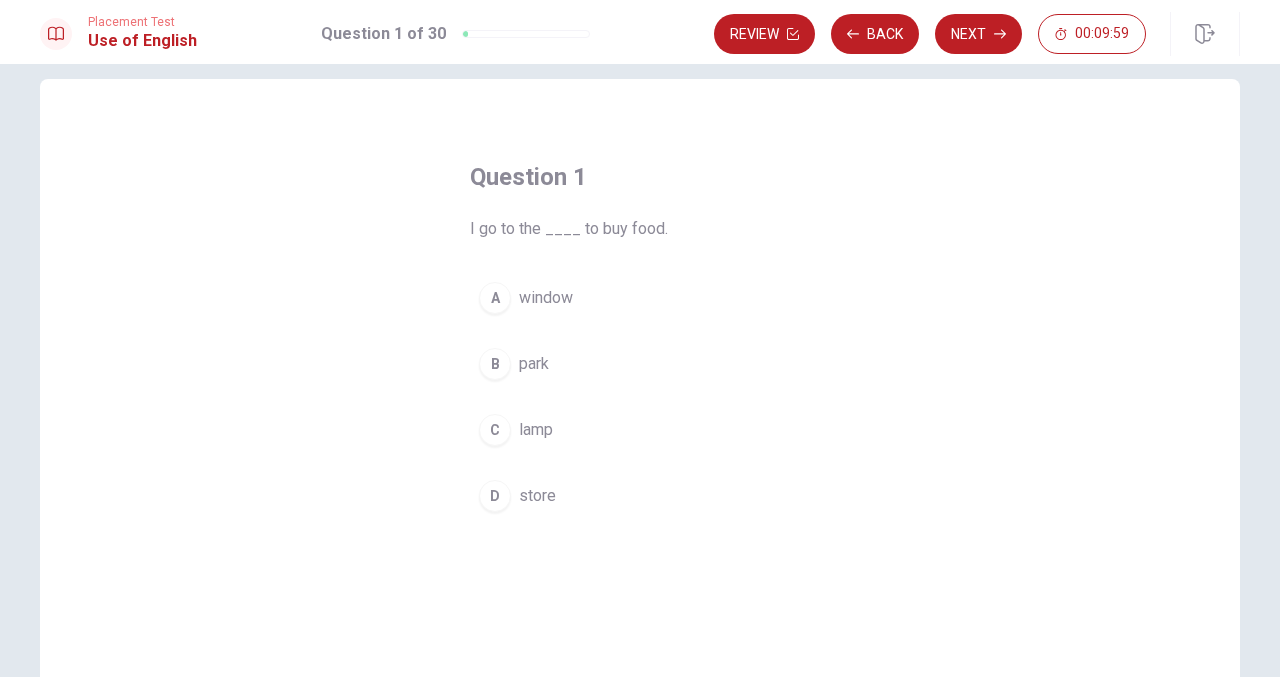 scroll, scrollTop: 24, scrollLeft: 0, axis: vertical 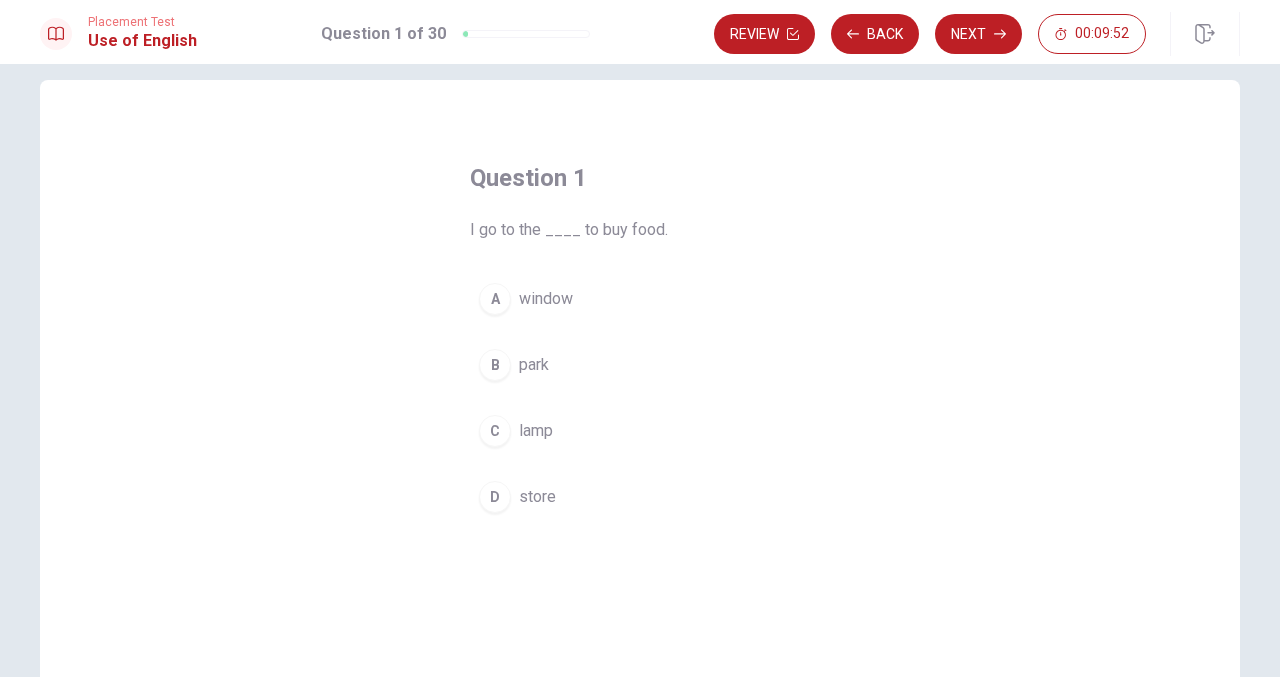 click on "D" at bounding box center (495, 497) 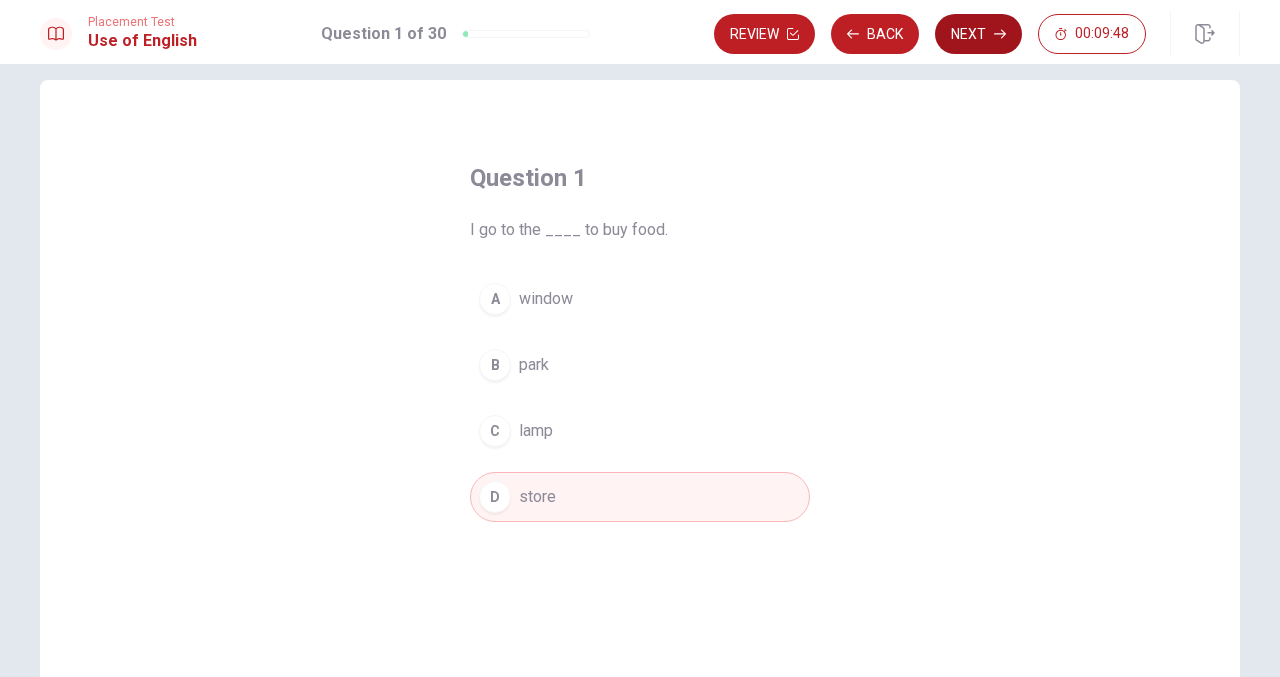 click on "Next" at bounding box center [978, 34] 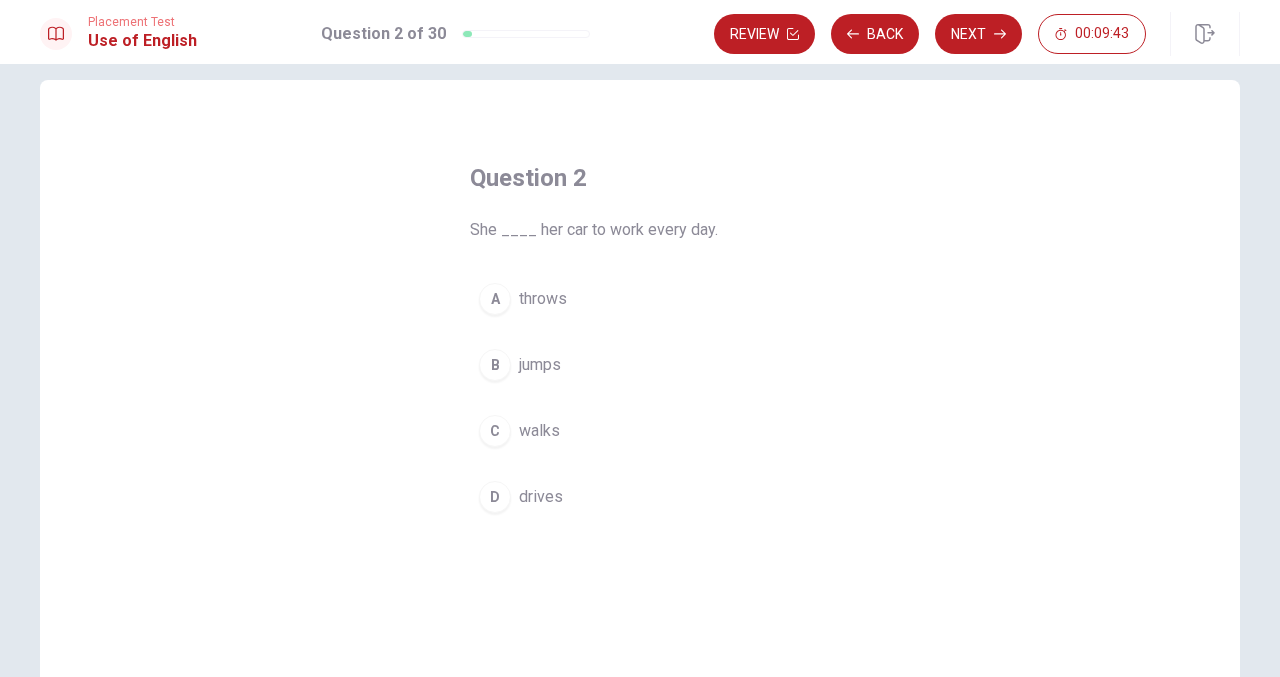 click on "D" at bounding box center [495, 497] 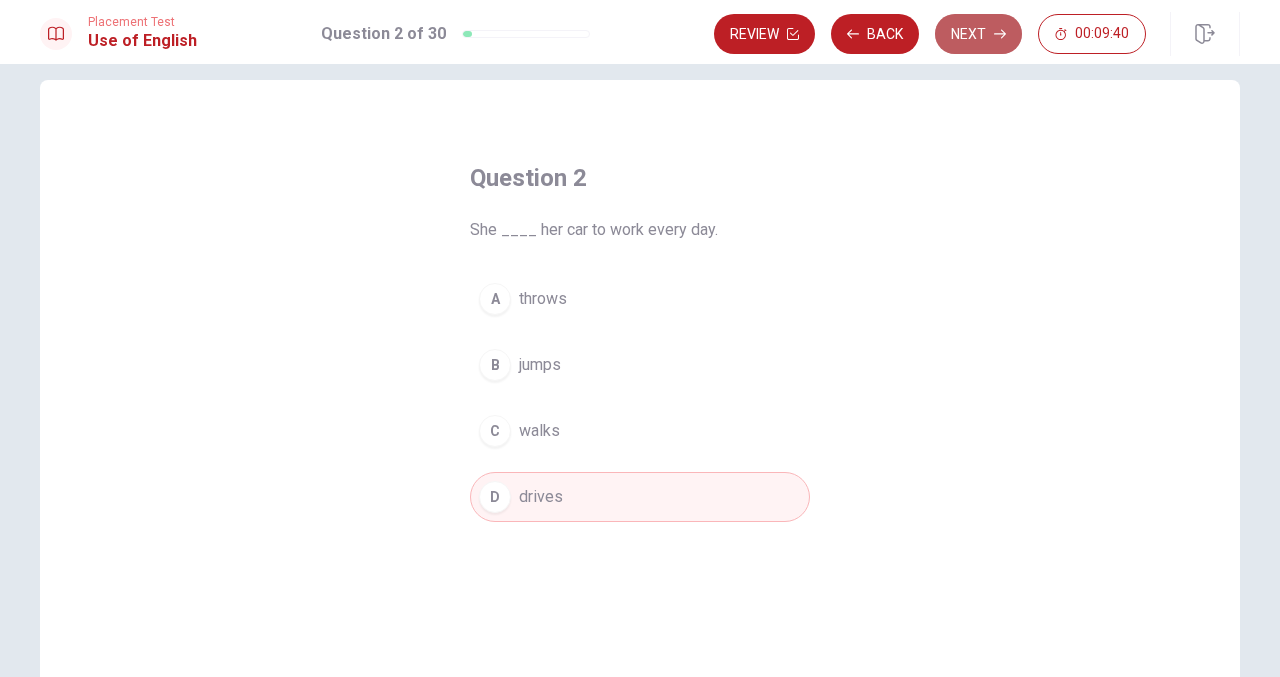 click on "Next" at bounding box center [978, 34] 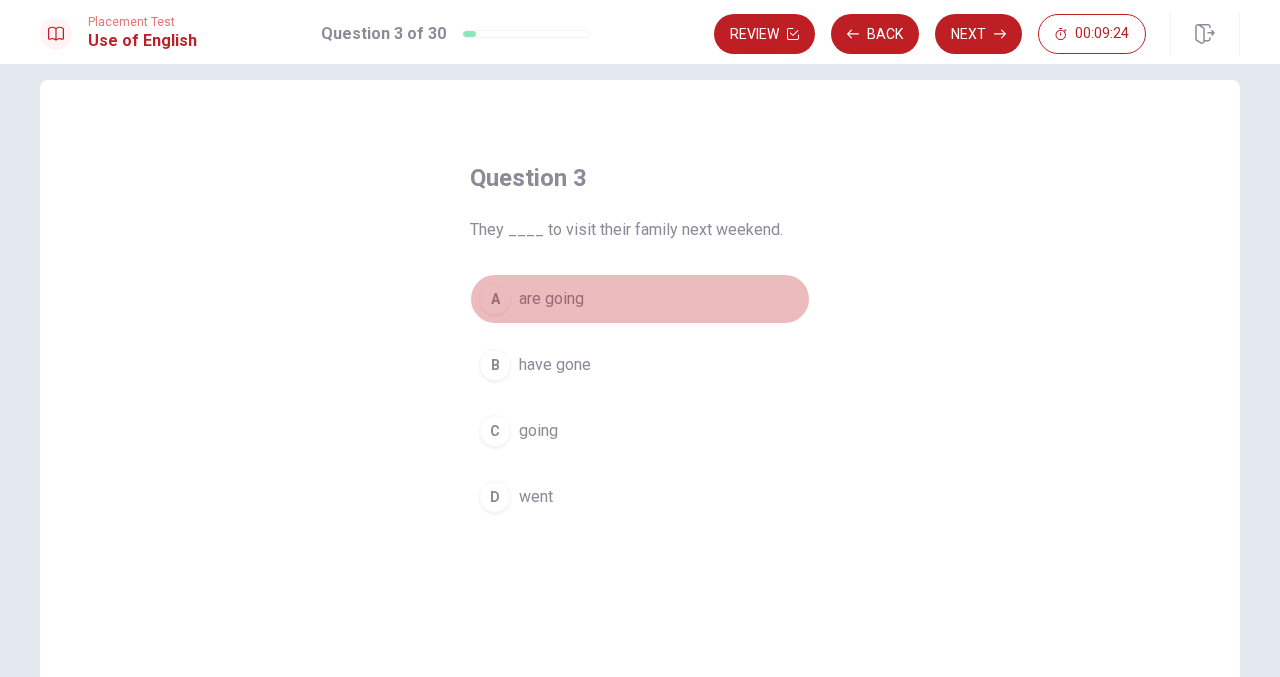 click on "A" at bounding box center (495, 299) 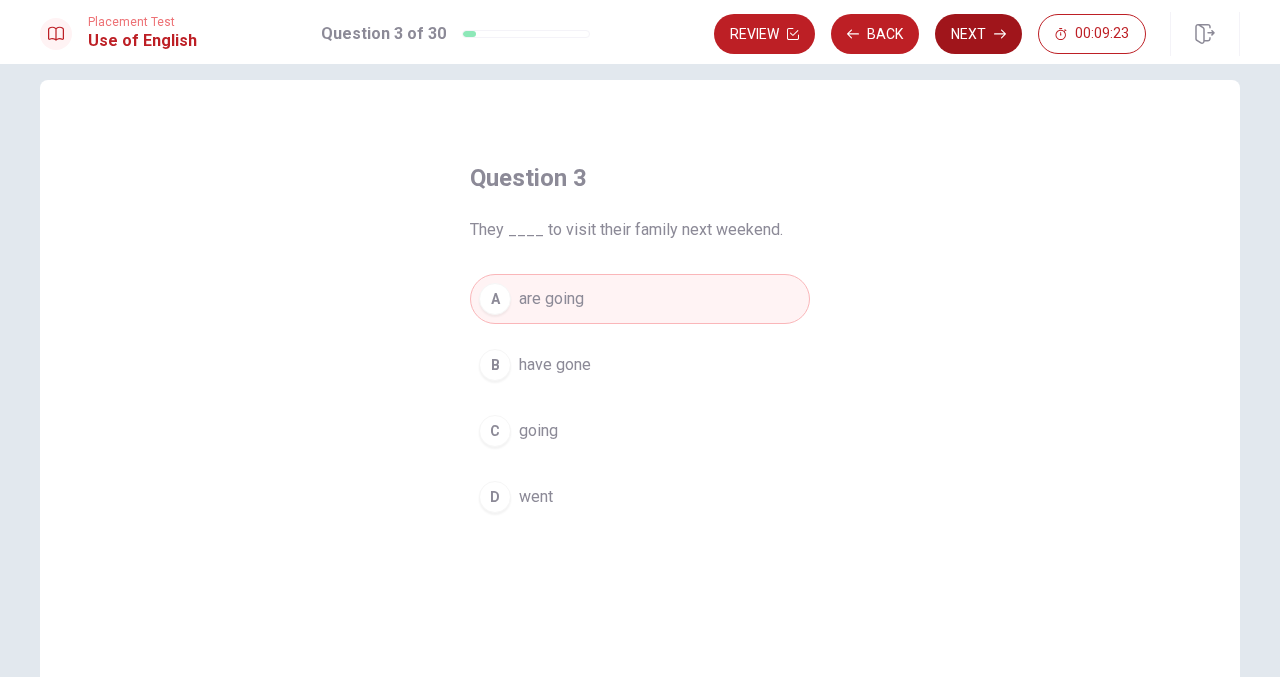 click 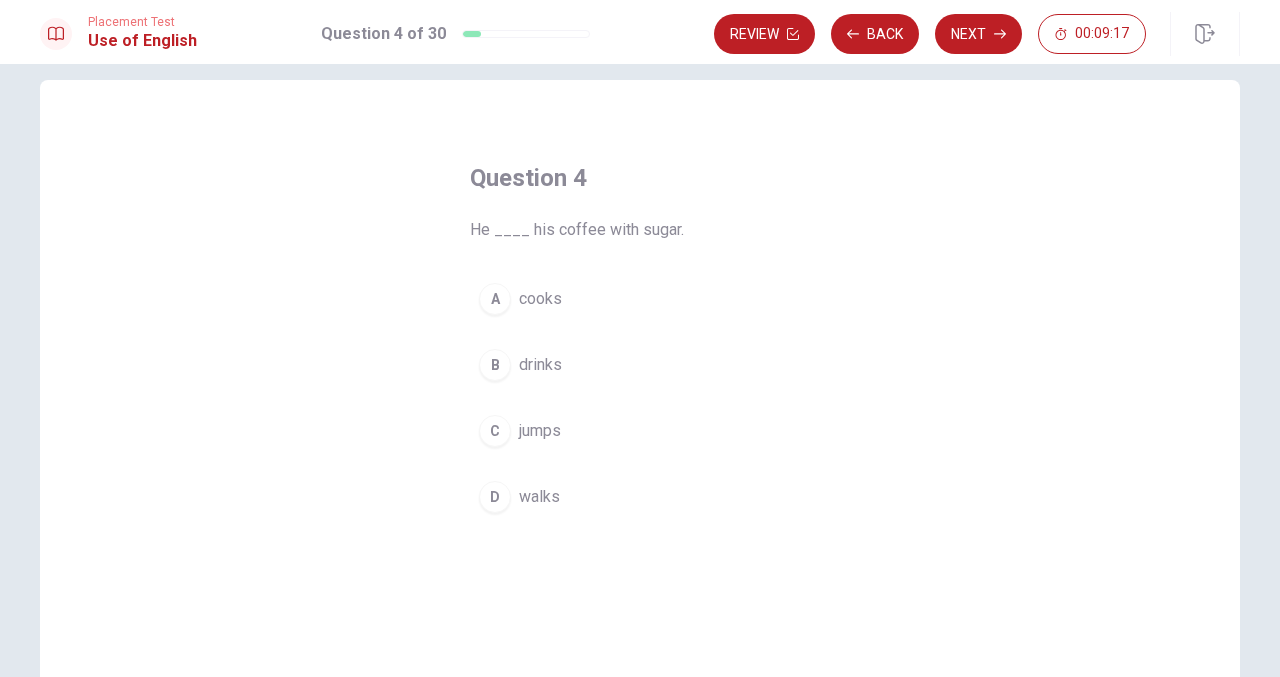 click on "B" at bounding box center (495, 365) 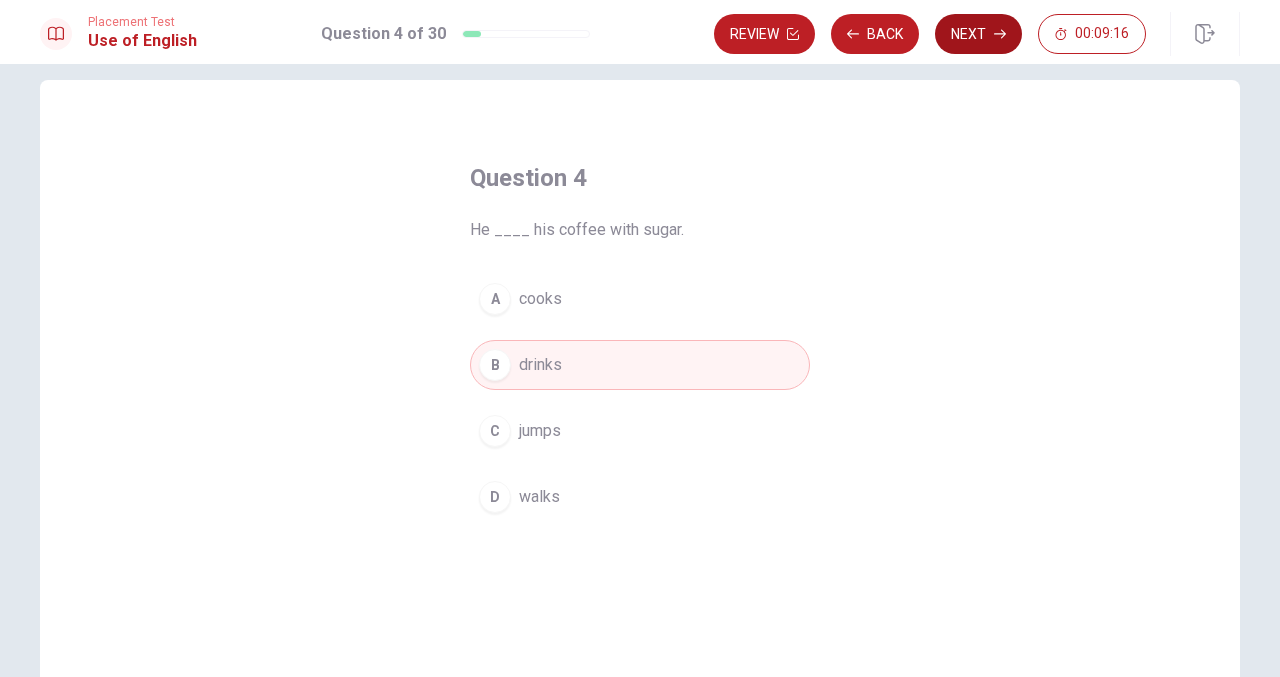 click on "Next" at bounding box center (978, 34) 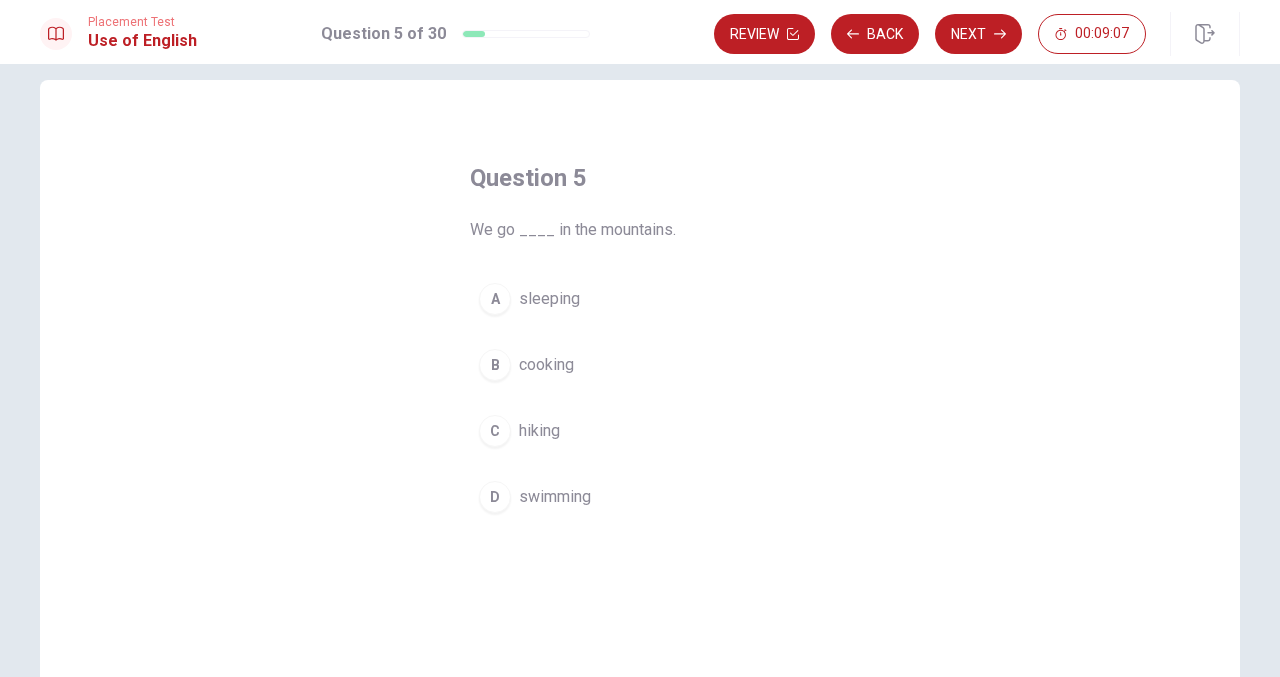 click on "hiking" at bounding box center (539, 431) 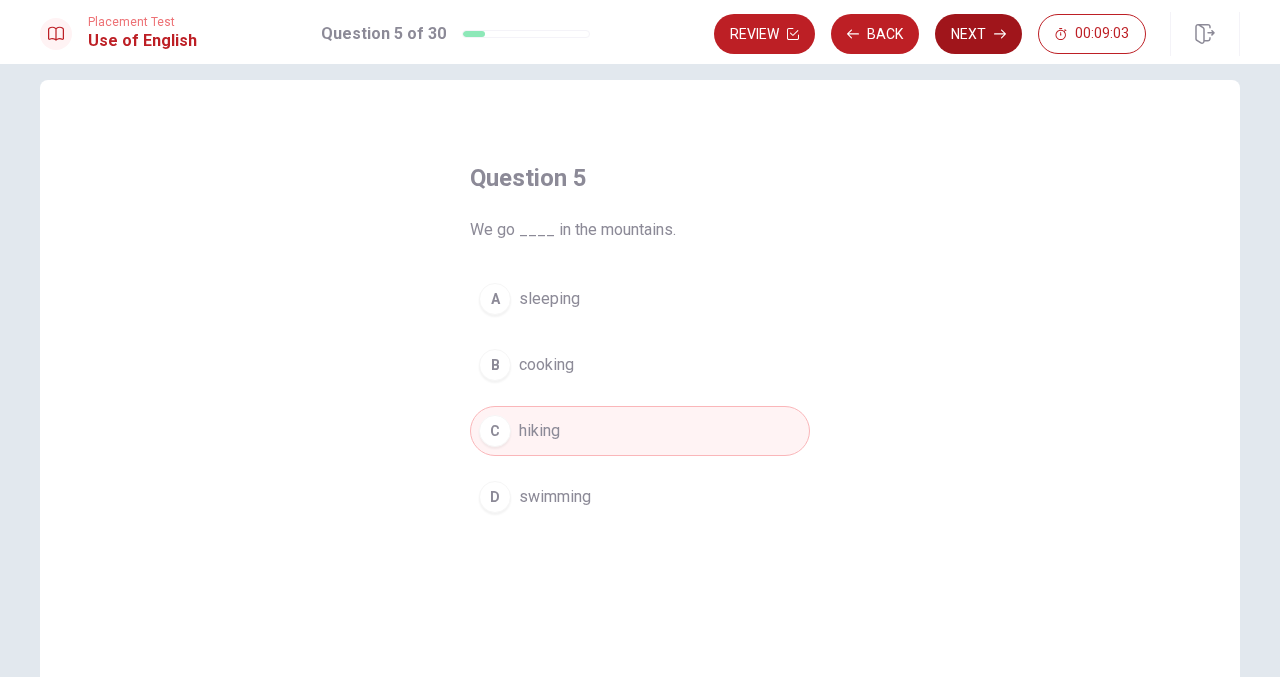 click on "Next" at bounding box center [978, 34] 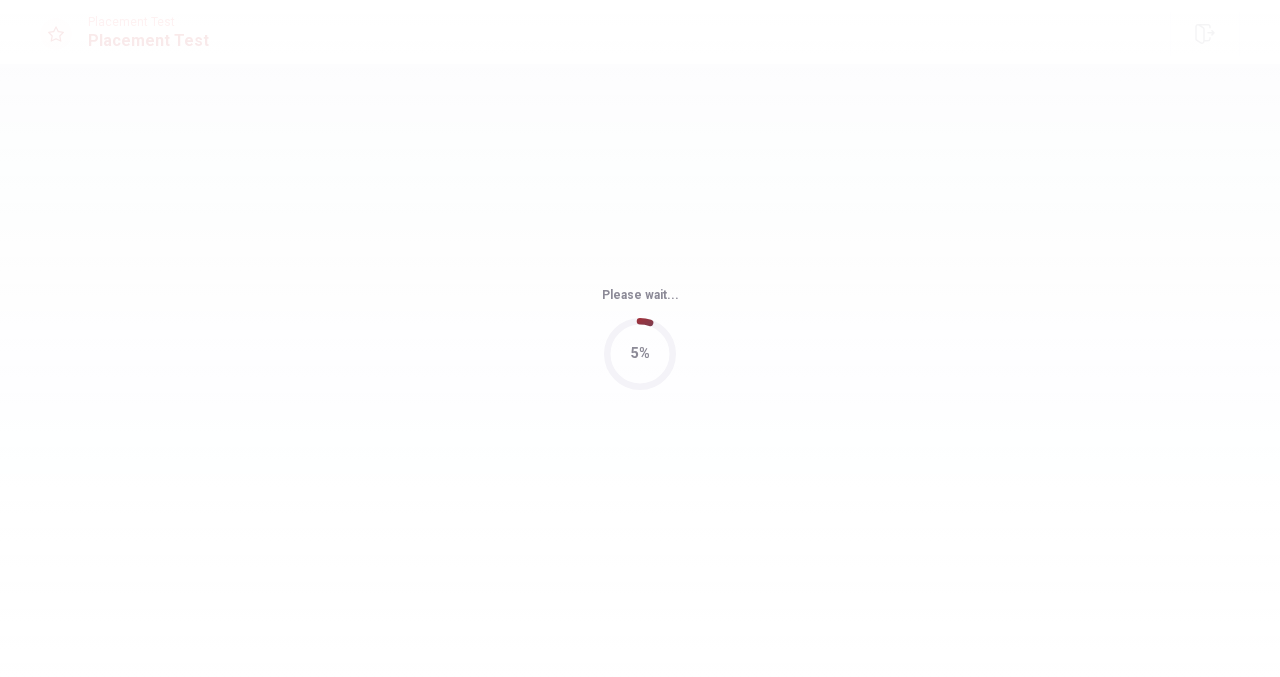 scroll, scrollTop: 0, scrollLeft: 0, axis: both 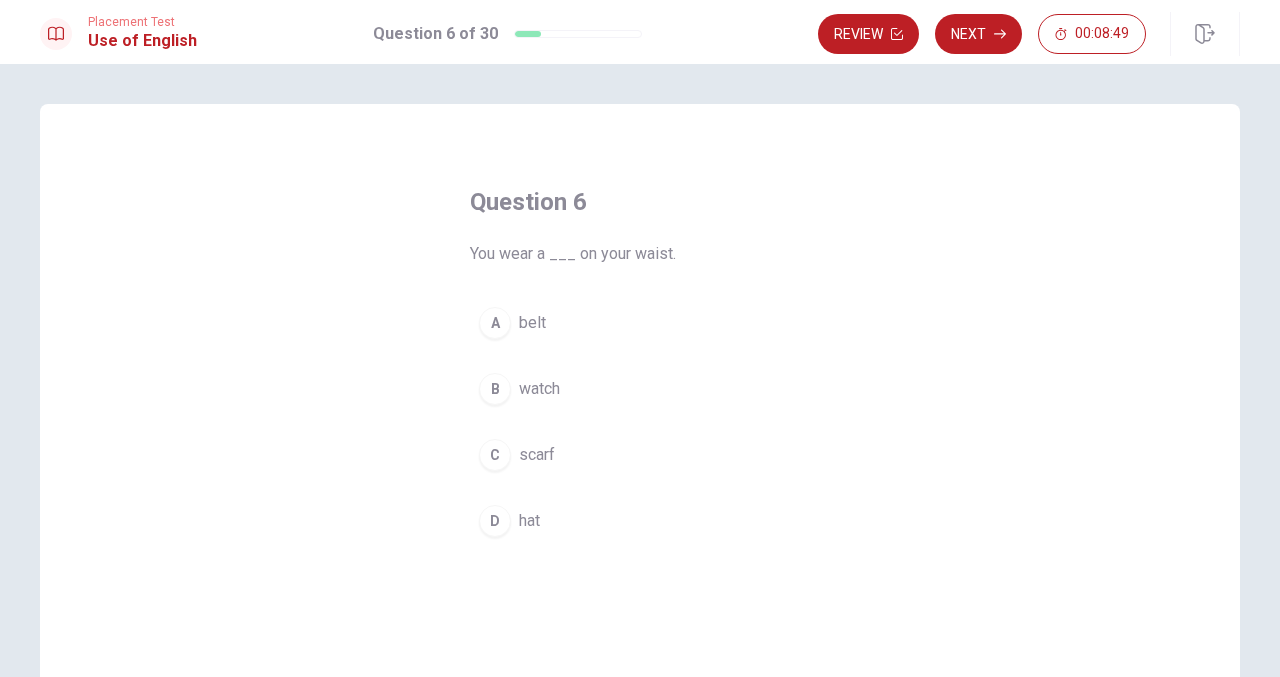 click on "scarf" at bounding box center [537, 455] 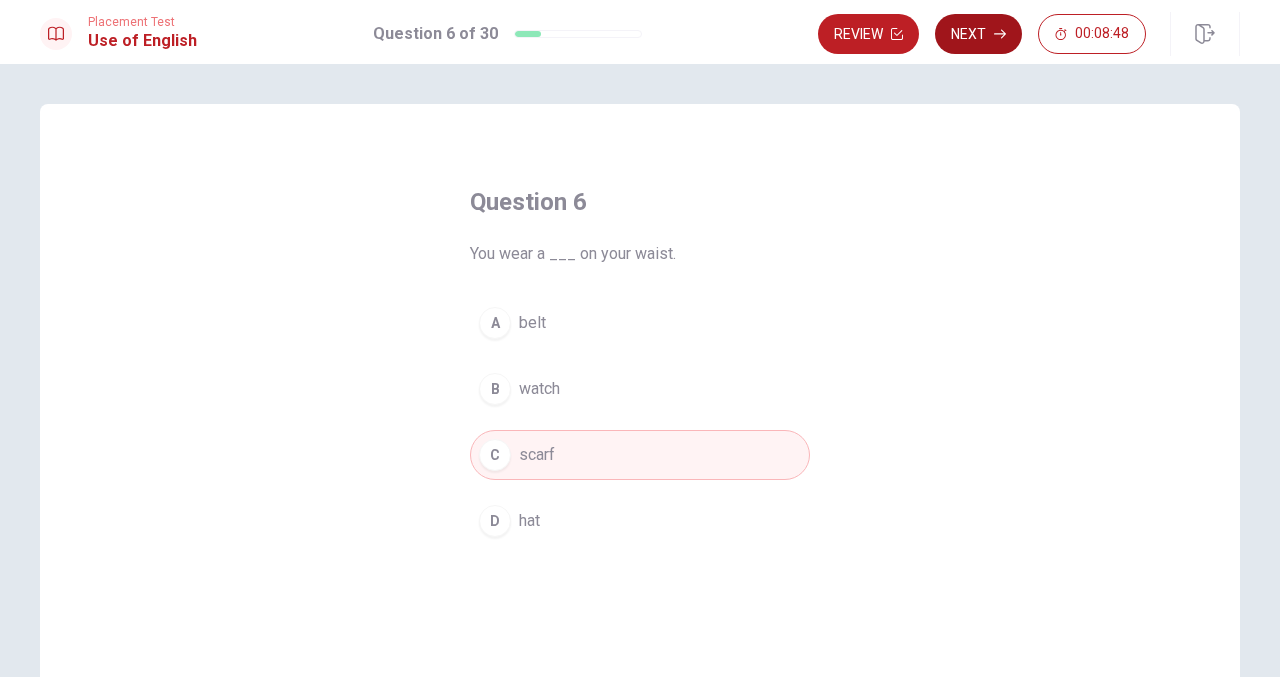 click on "Next" at bounding box center (978, 34) 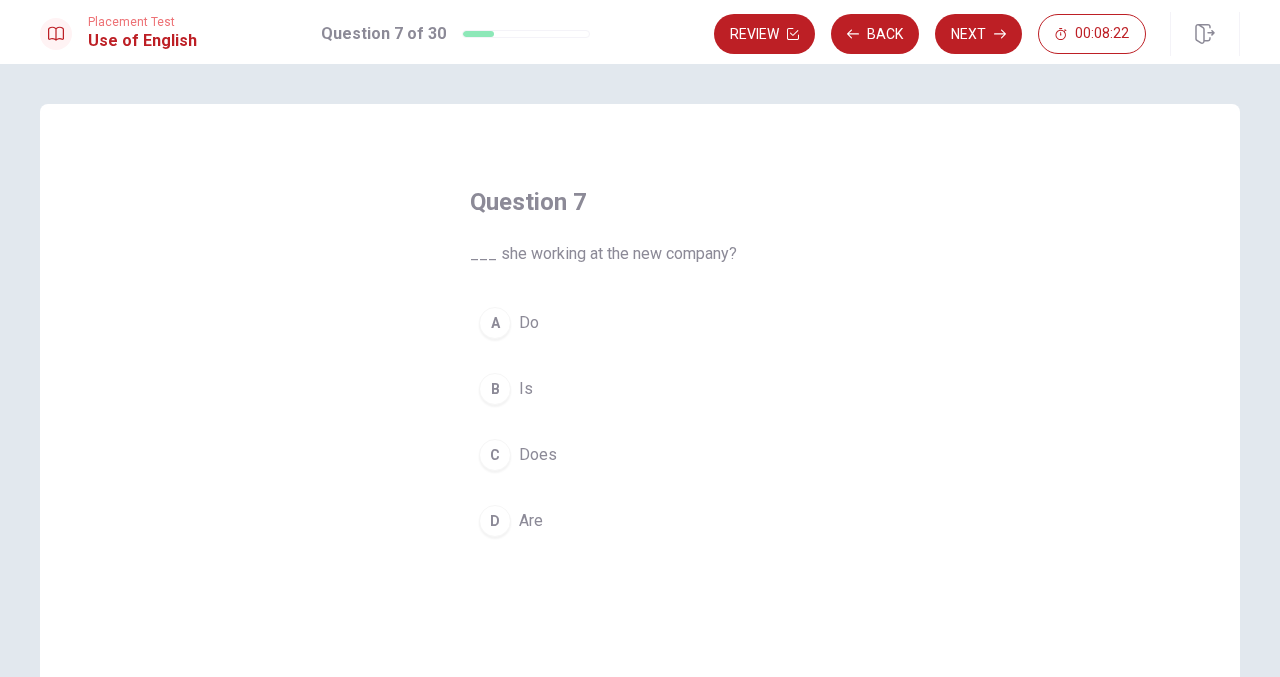 click on "Is" at bounding box center [526, 389] 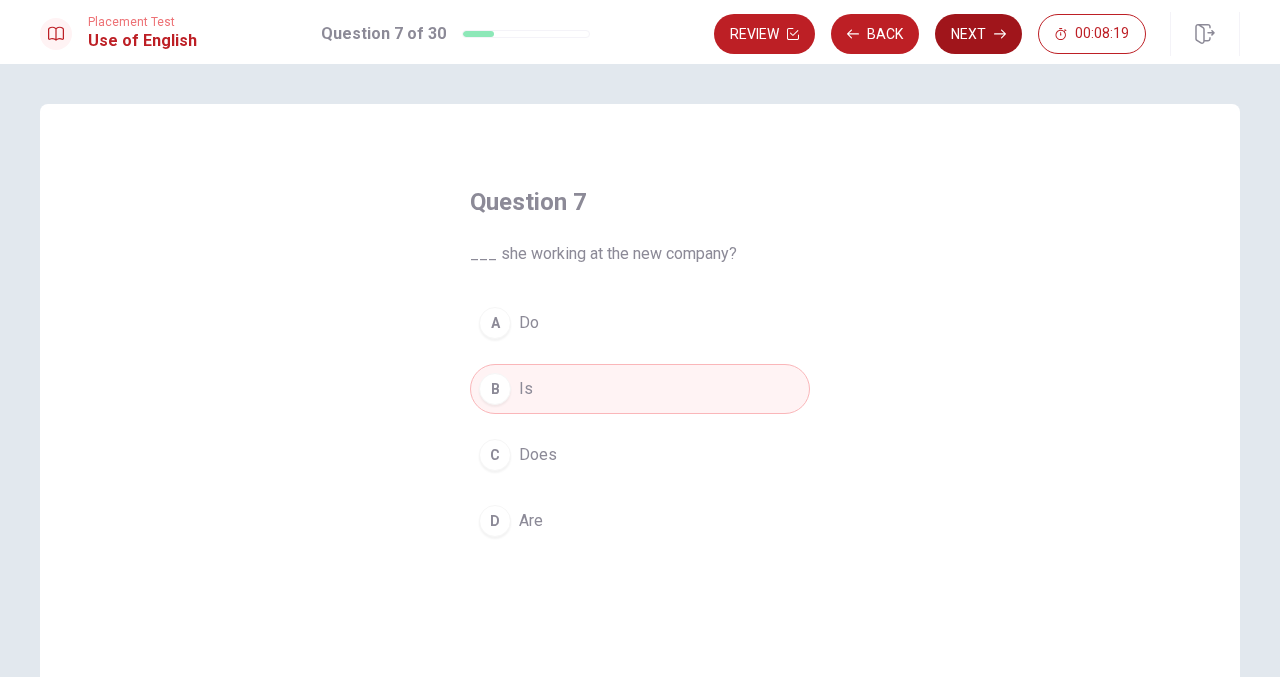 click 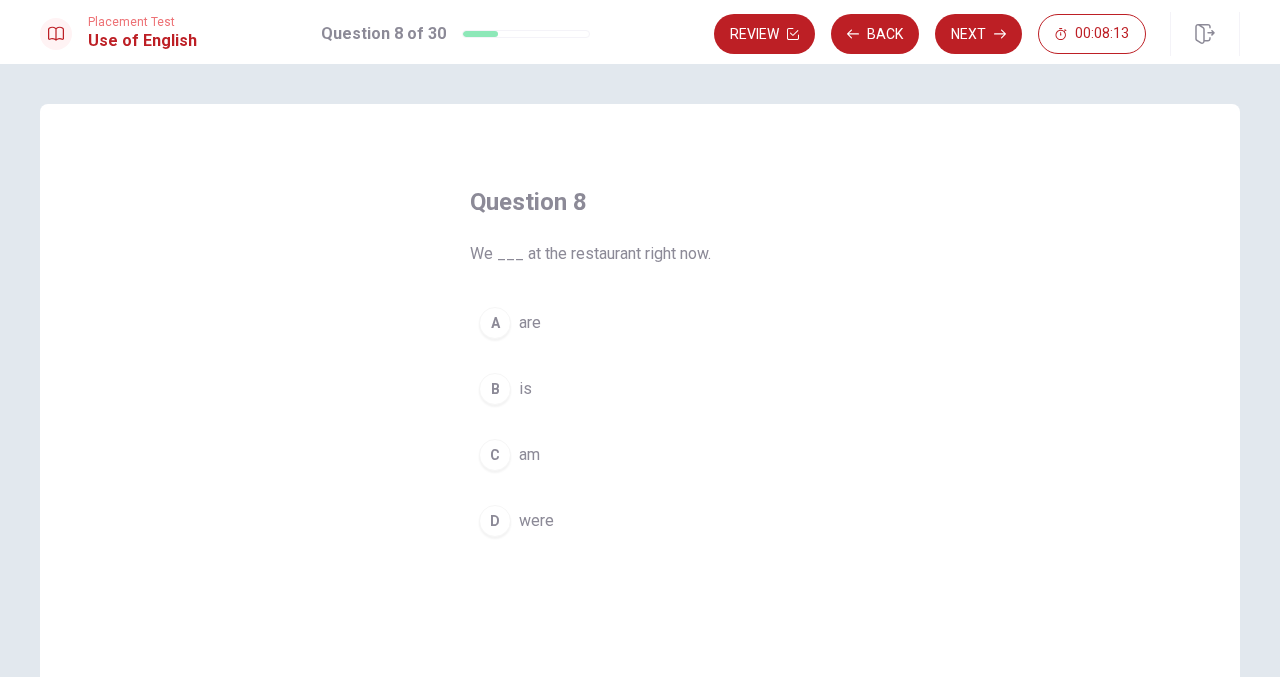 click on "are" at bounding box center [530, 323] 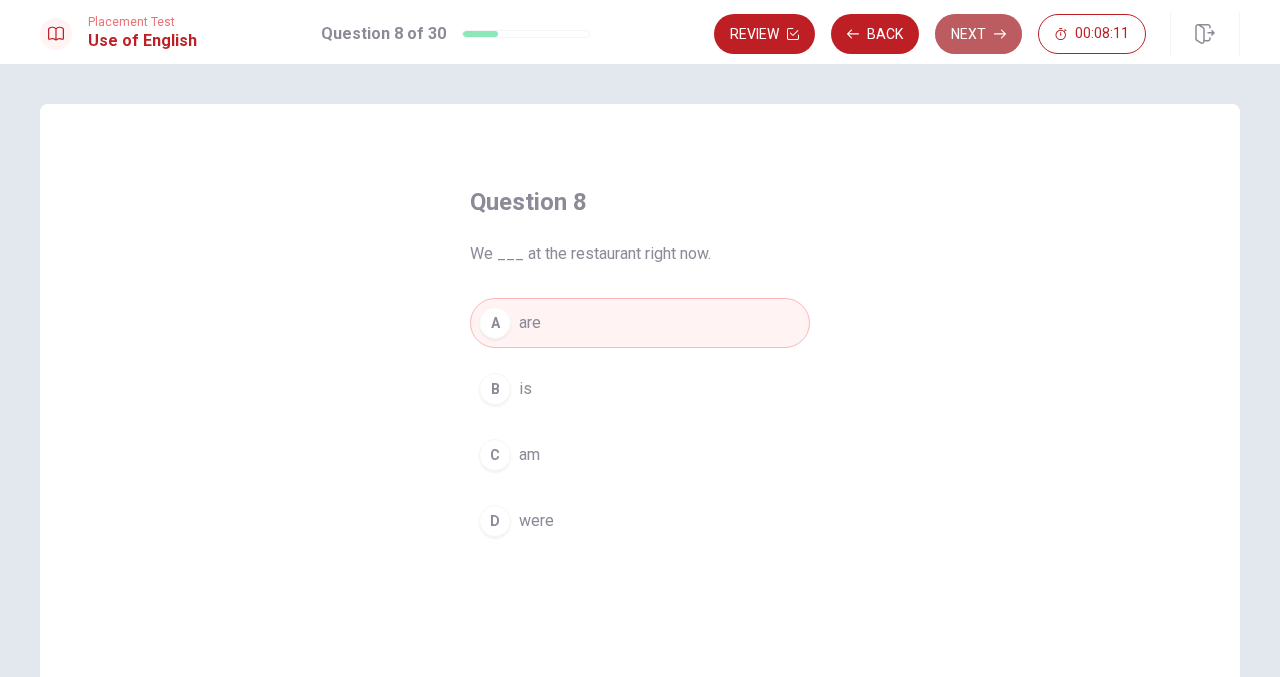 click on "Next" at bounding box center (978, 34) 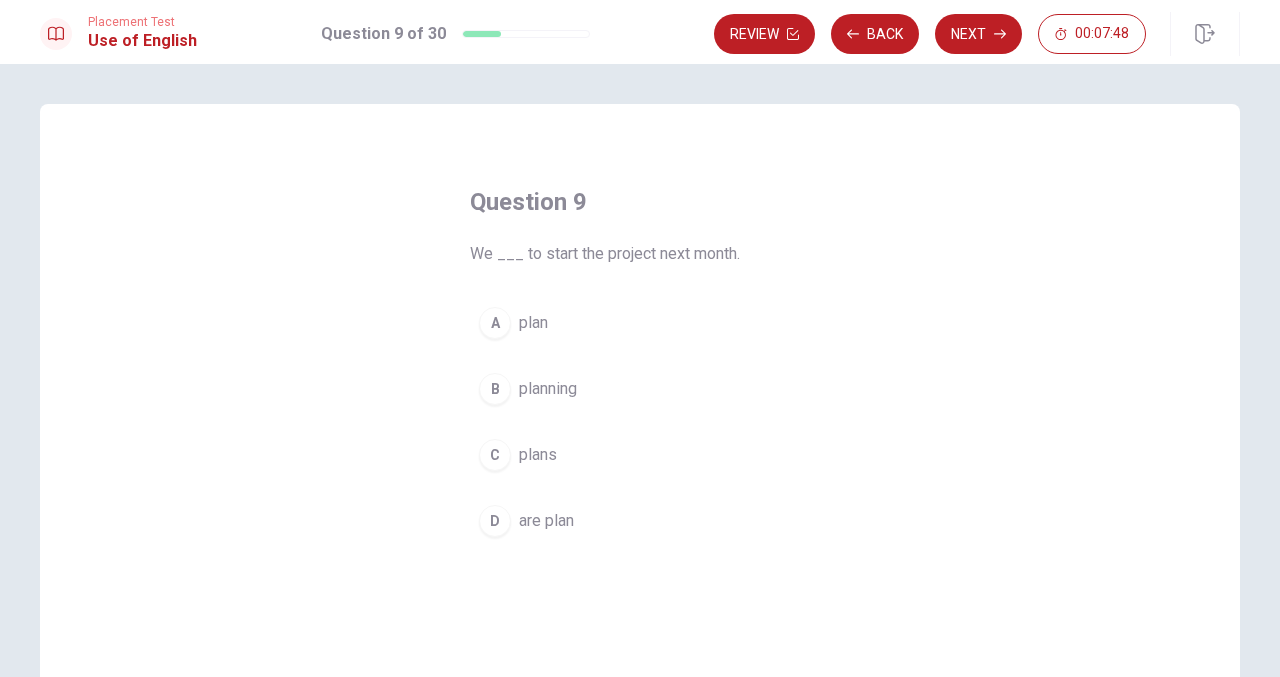 click on "are plan" at bounding box center [546, 521] 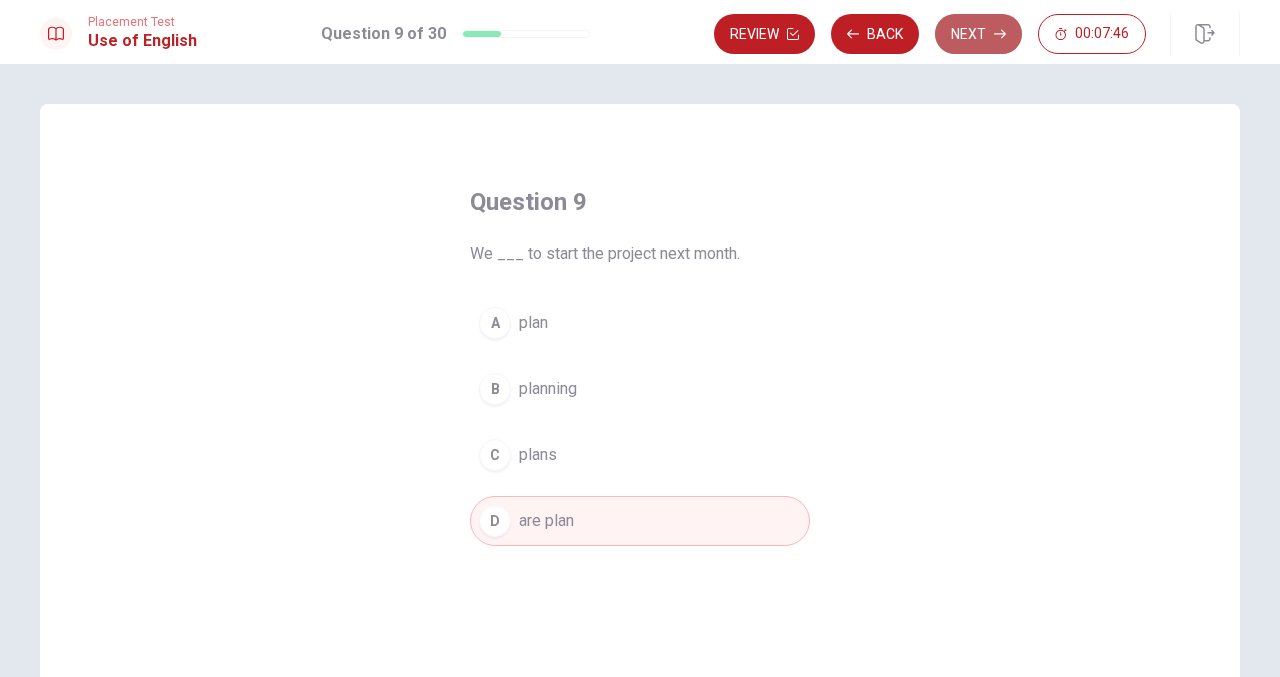 click on "Next" at bounding box center [978, 34] 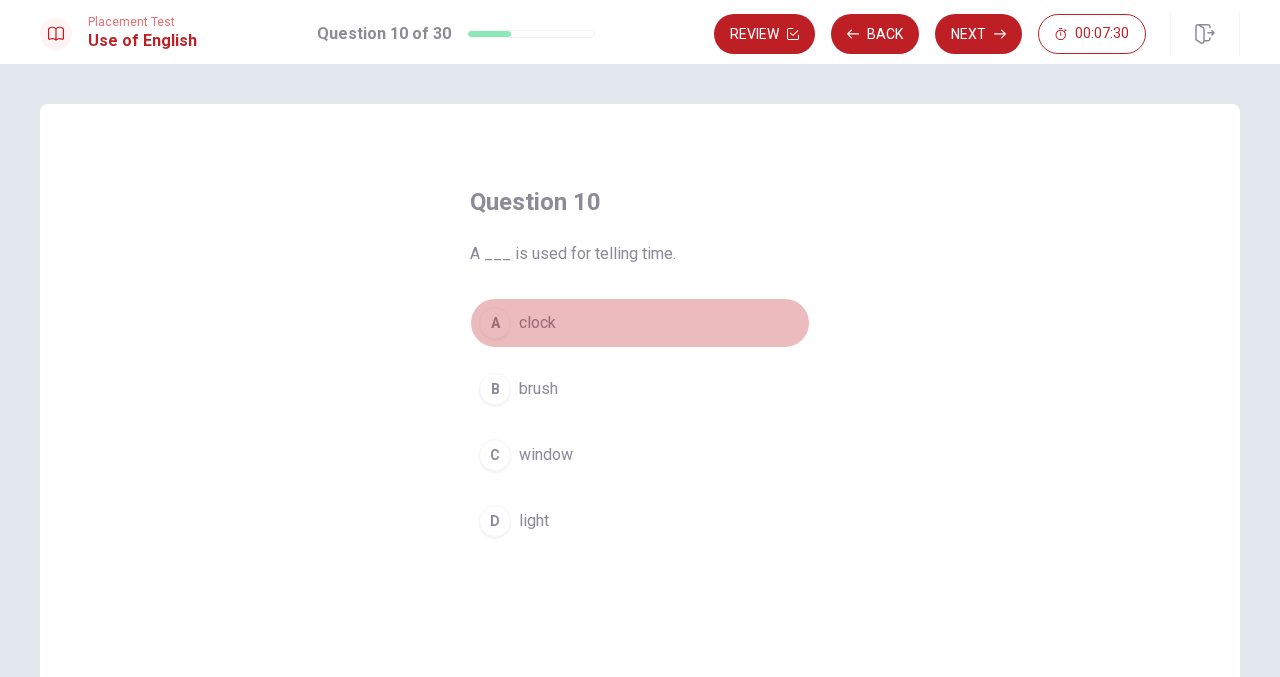 click on "clock" at bounding box center (537, 323) 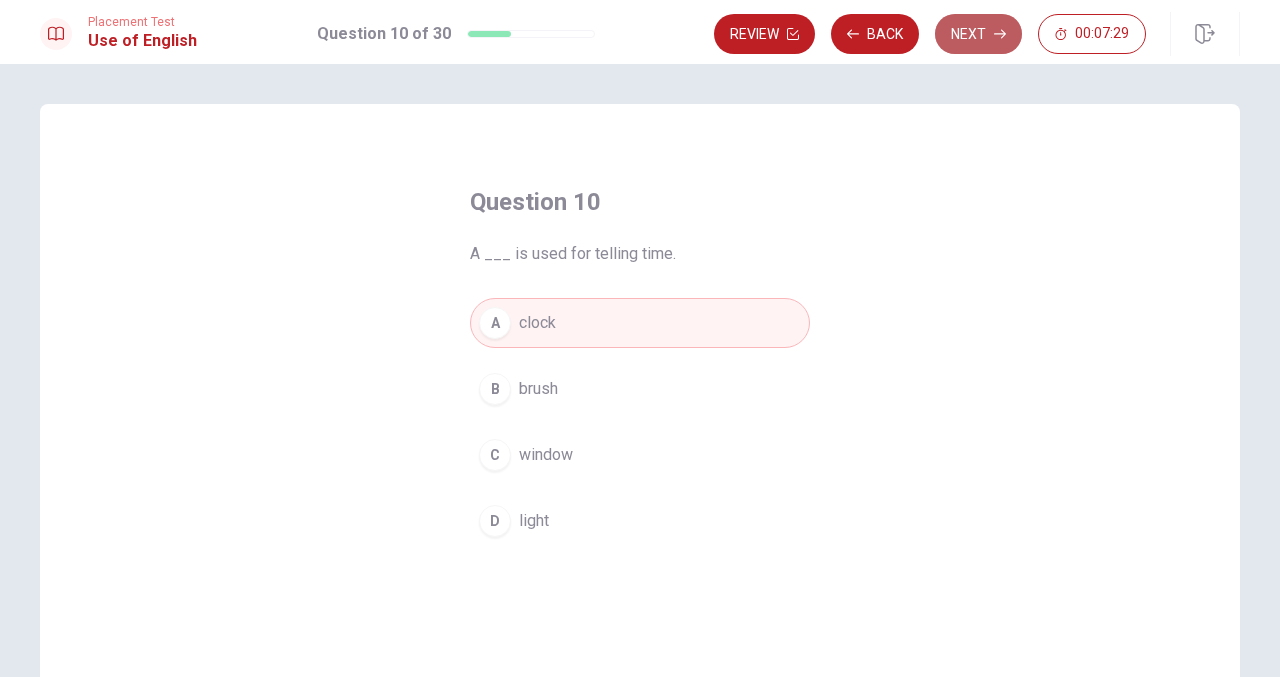 click on "Next" at bounding box center [978, 34] 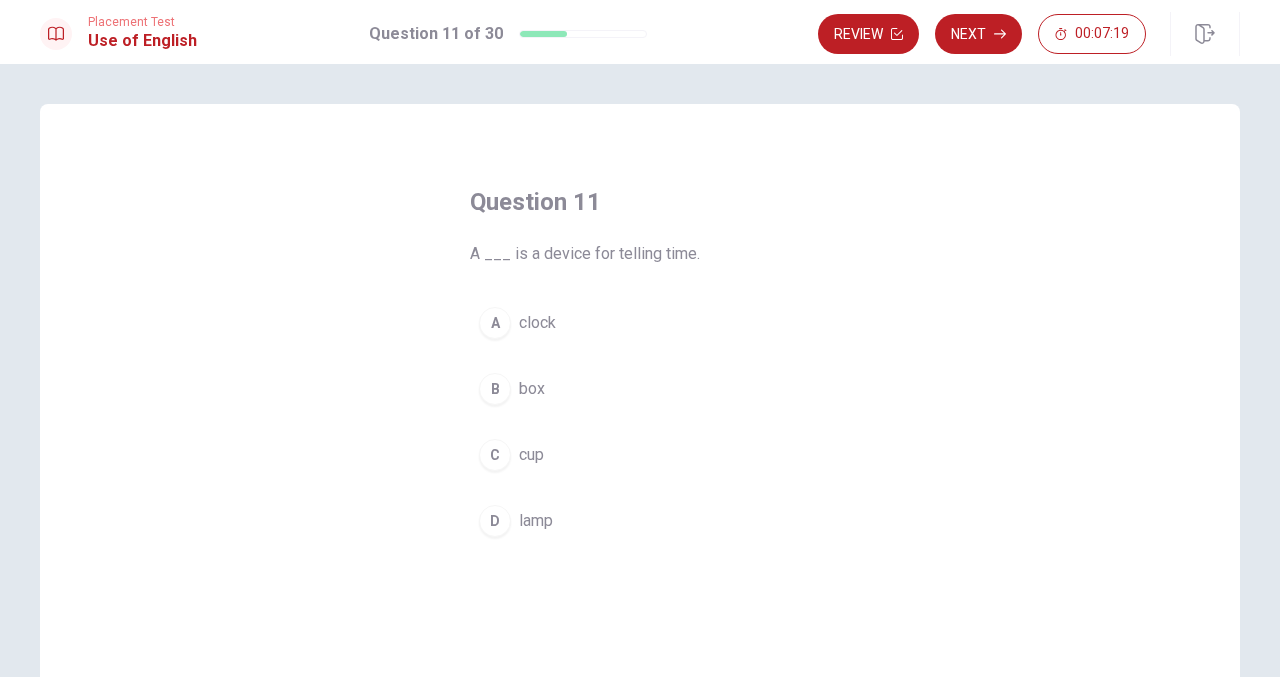 click on "A clock" at bounding box center [640, 323] 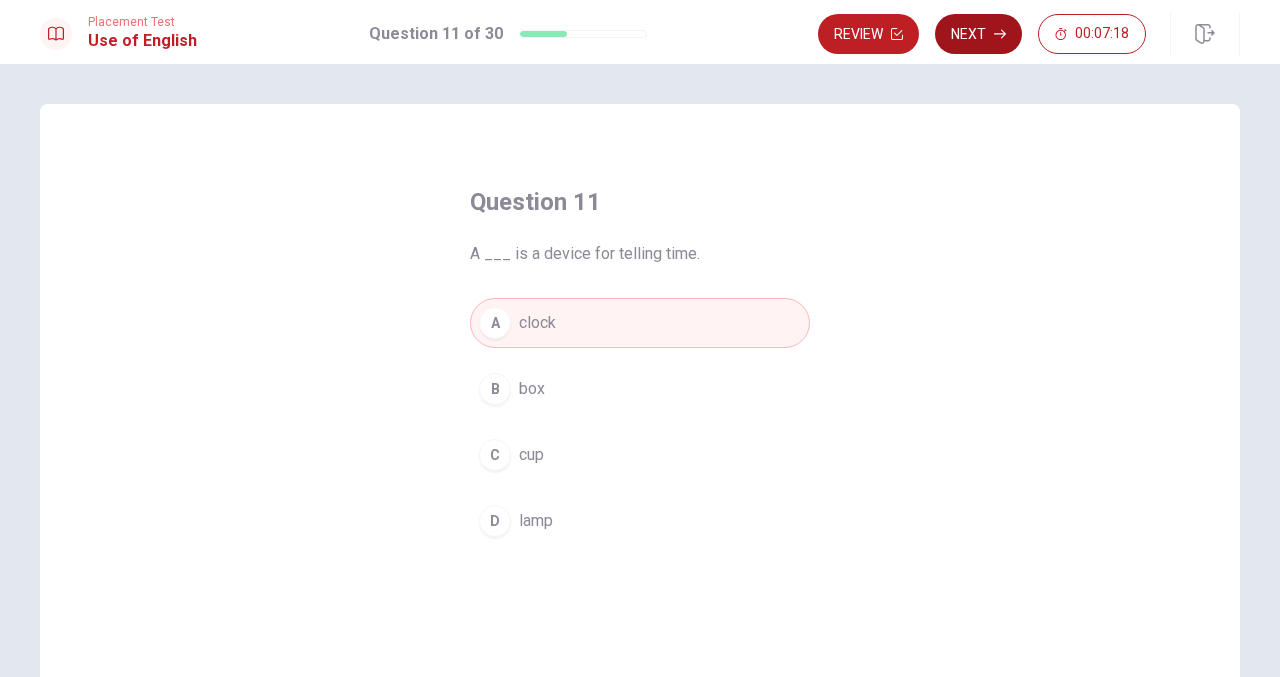 click on "Next" at bounding box center (978, 34) 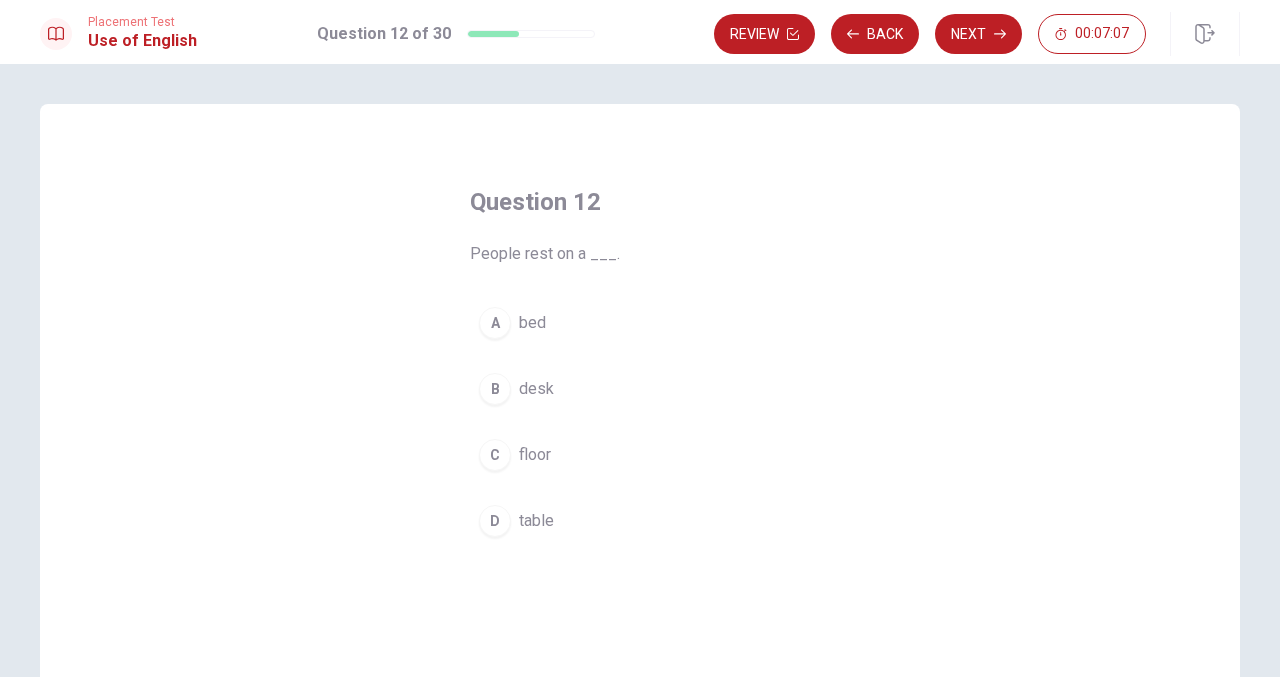 click on "bed" at bounding box center [532, 323] 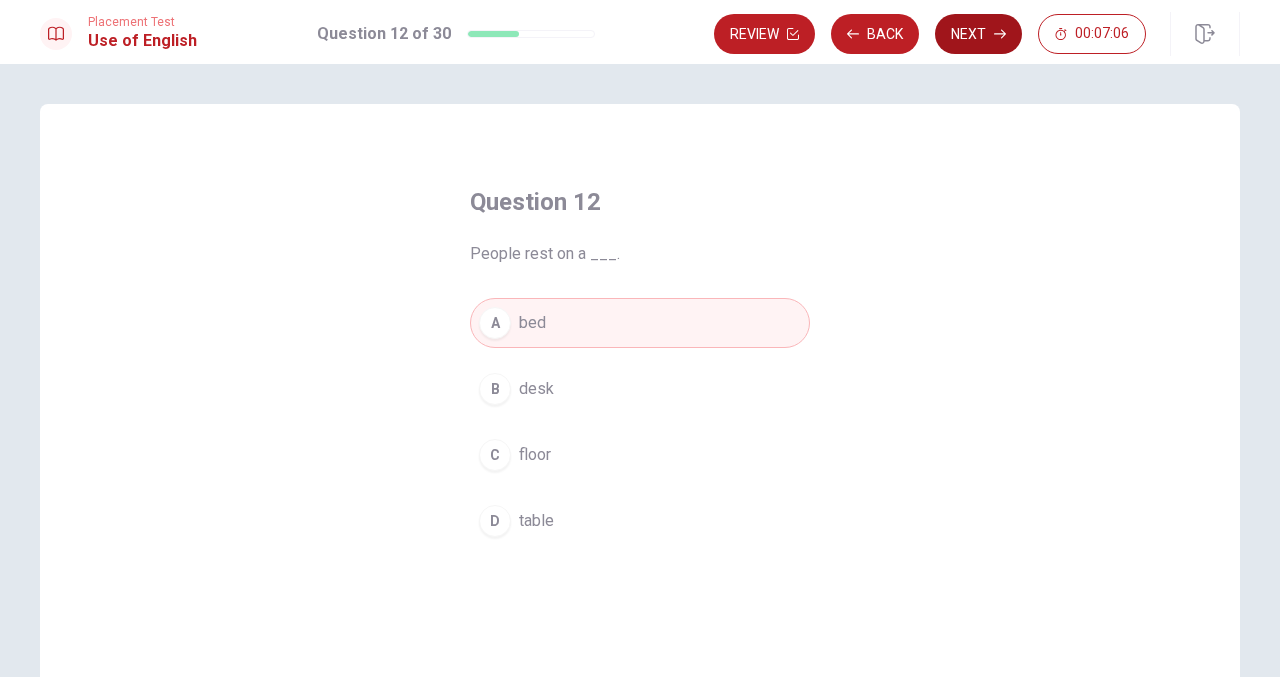 click on "Next" at bounding box center [978, 34] 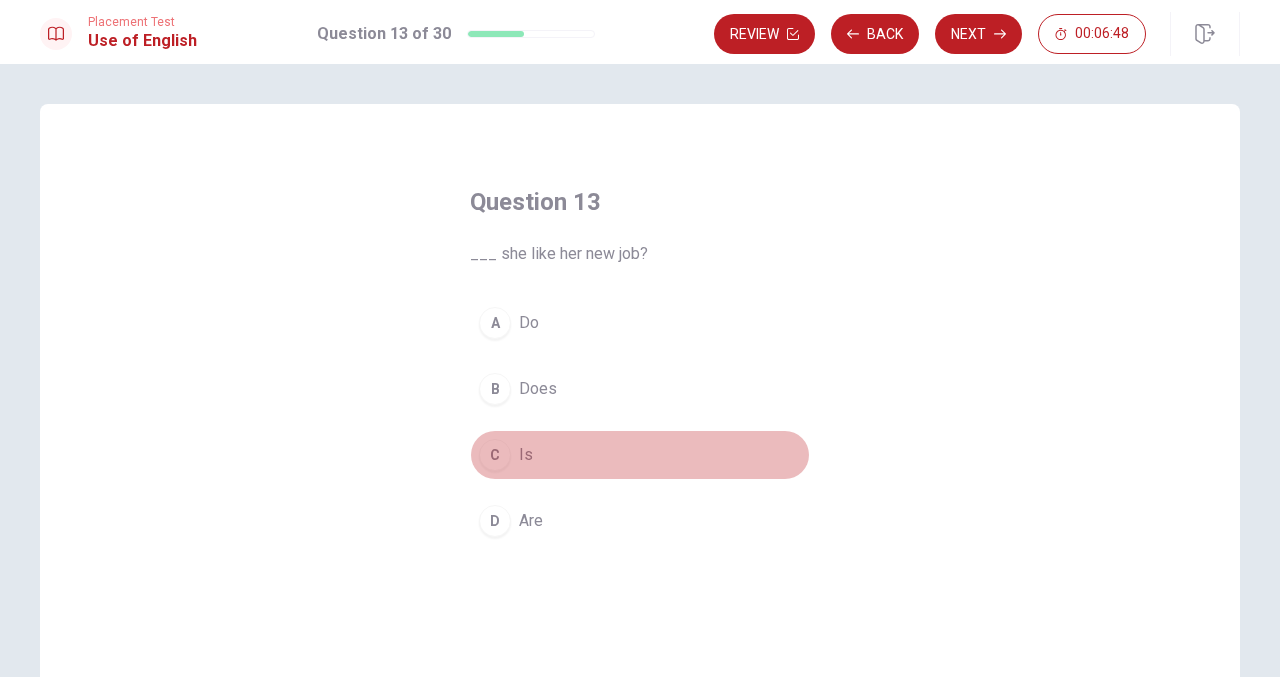 click on "Is" at bounding box center [526, 455] 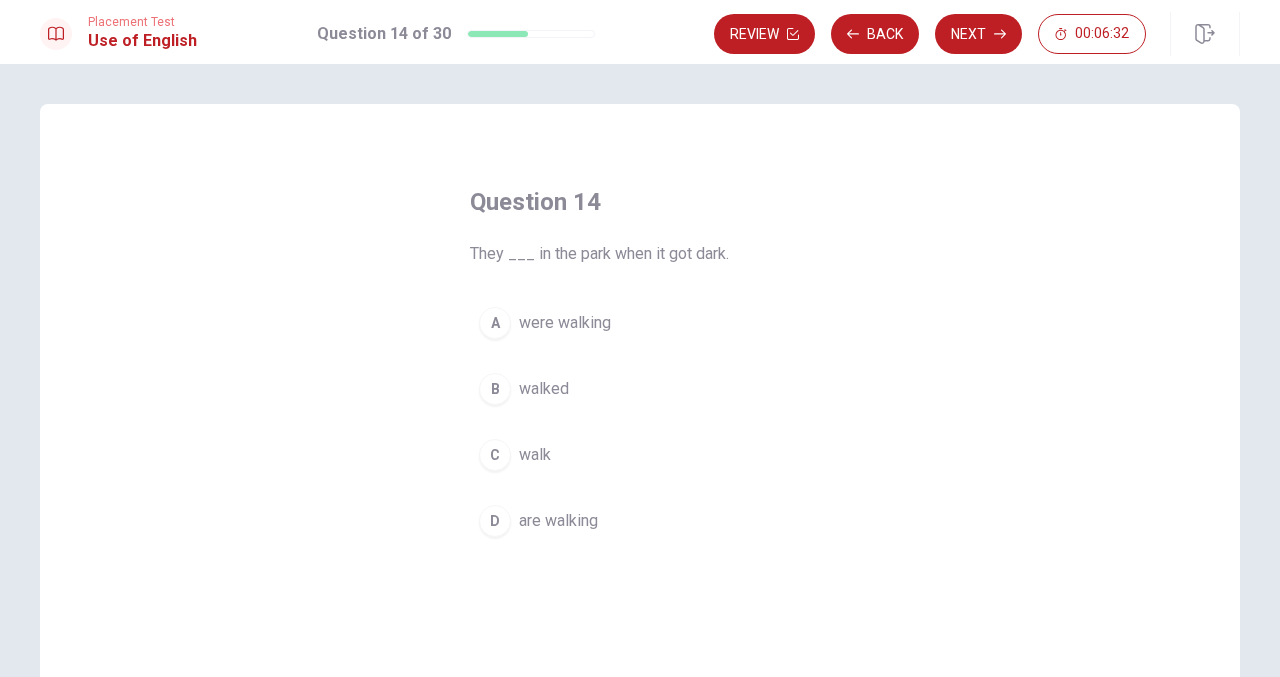 drag, startPoint x: 468, startPoint y: 249, endPoint x: 728, endPoint y: 259, distance: 260.19223 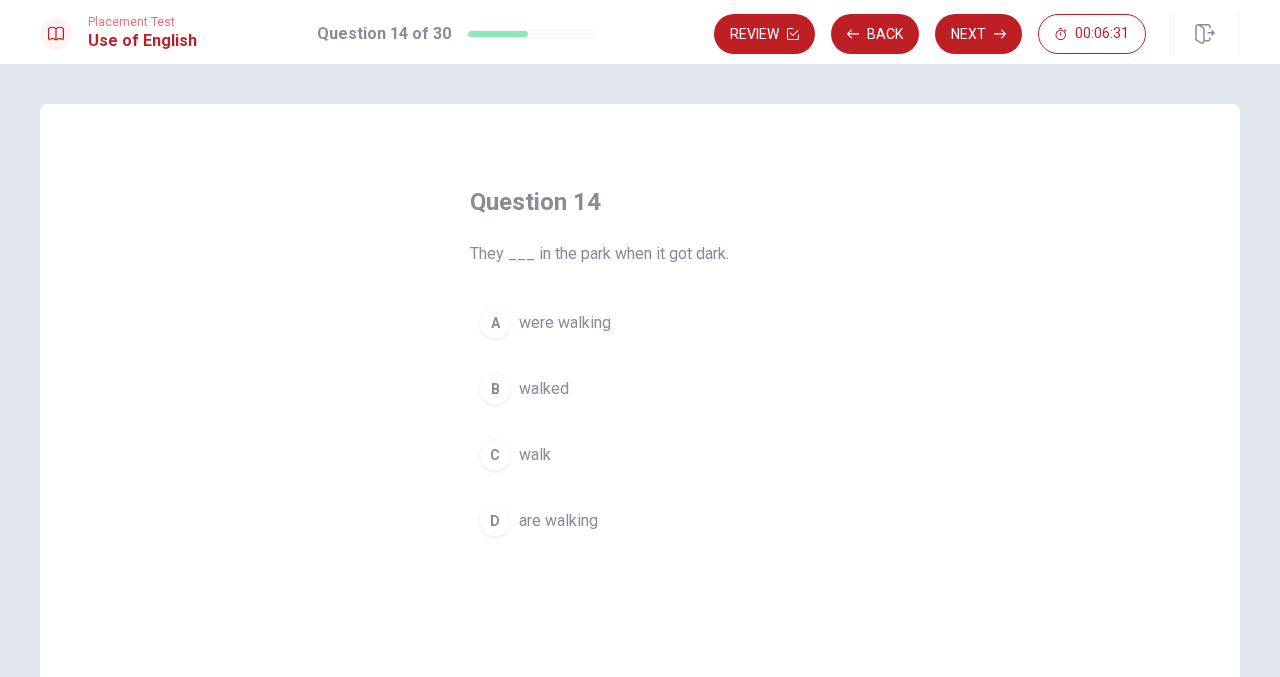 drag, startPoint x: 480, startPoint y: 254, endPoint x: 723, endPoint y: 259, distance: 243.05144 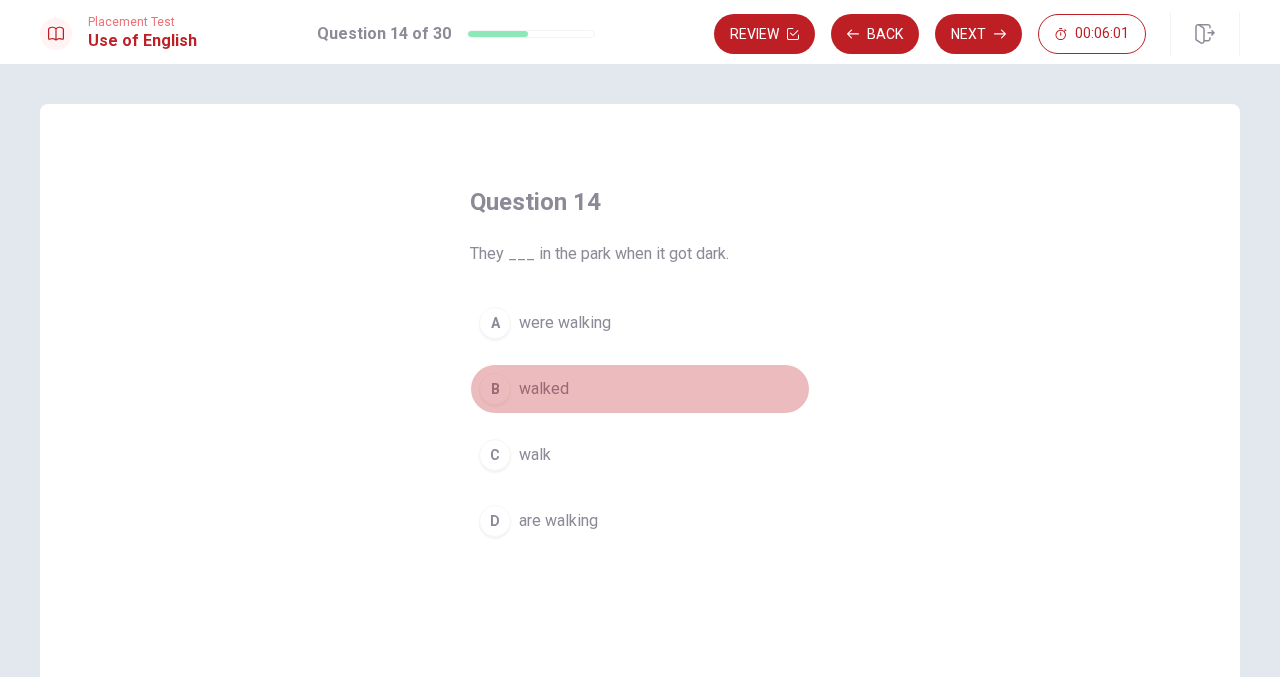 click on "walked" at bounding box center (544, 389) 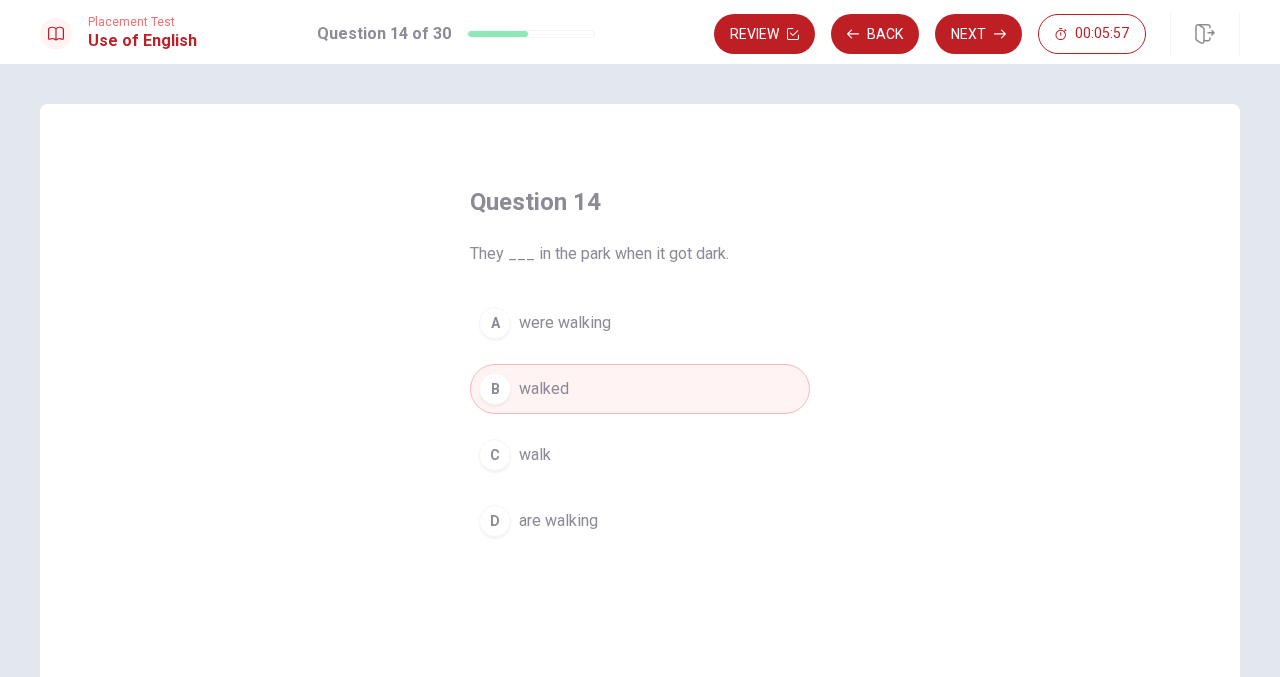 click on "B walked" at bounding box center (640, 389) 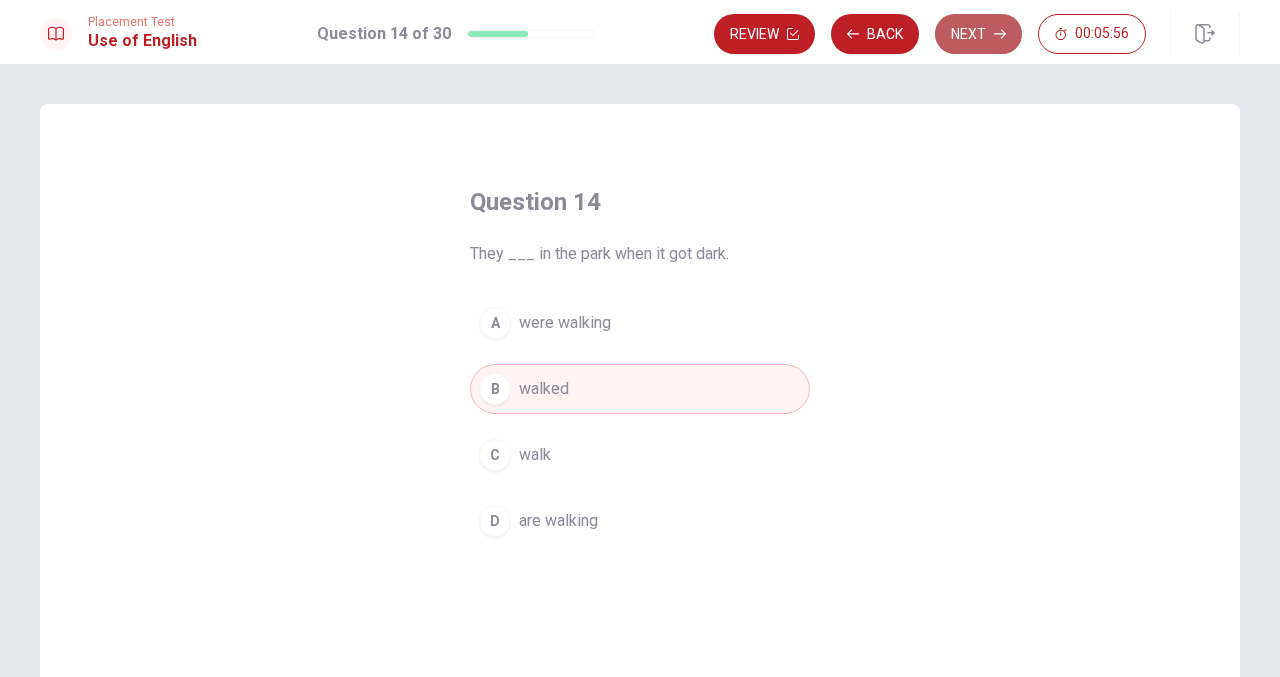 click on "Next" at bounding box center (978, 34) 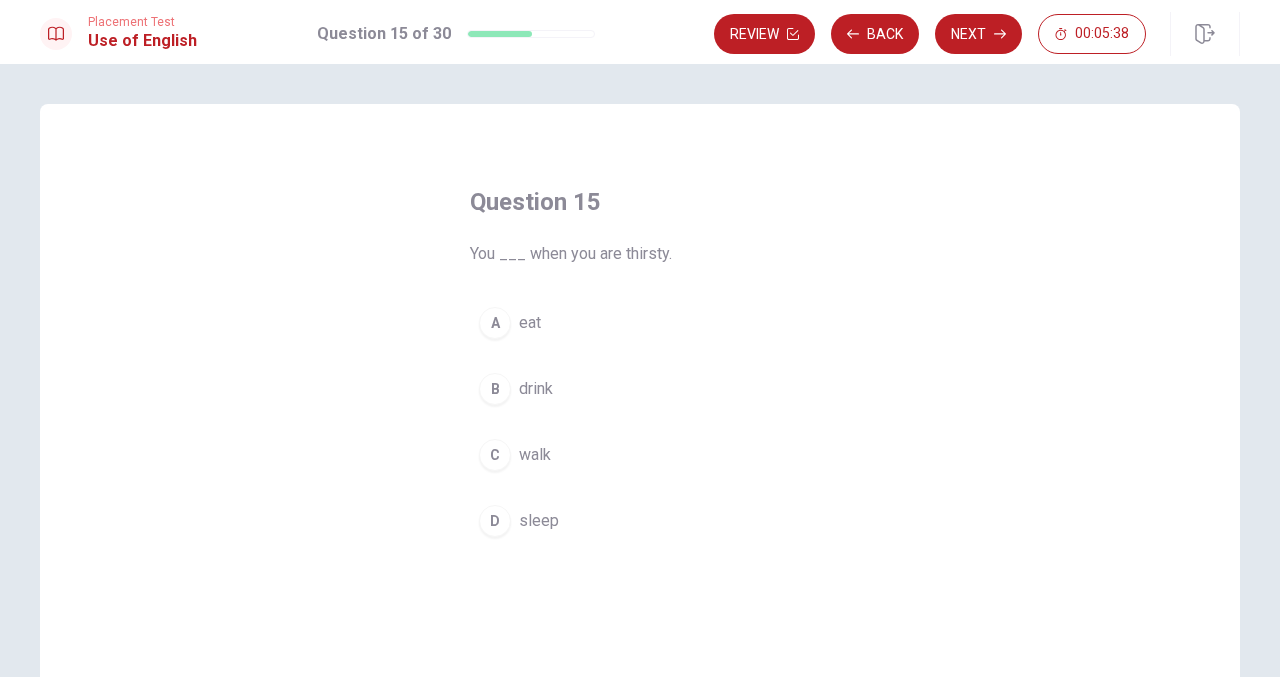 click on "drink" at bounding box center (536, 389) 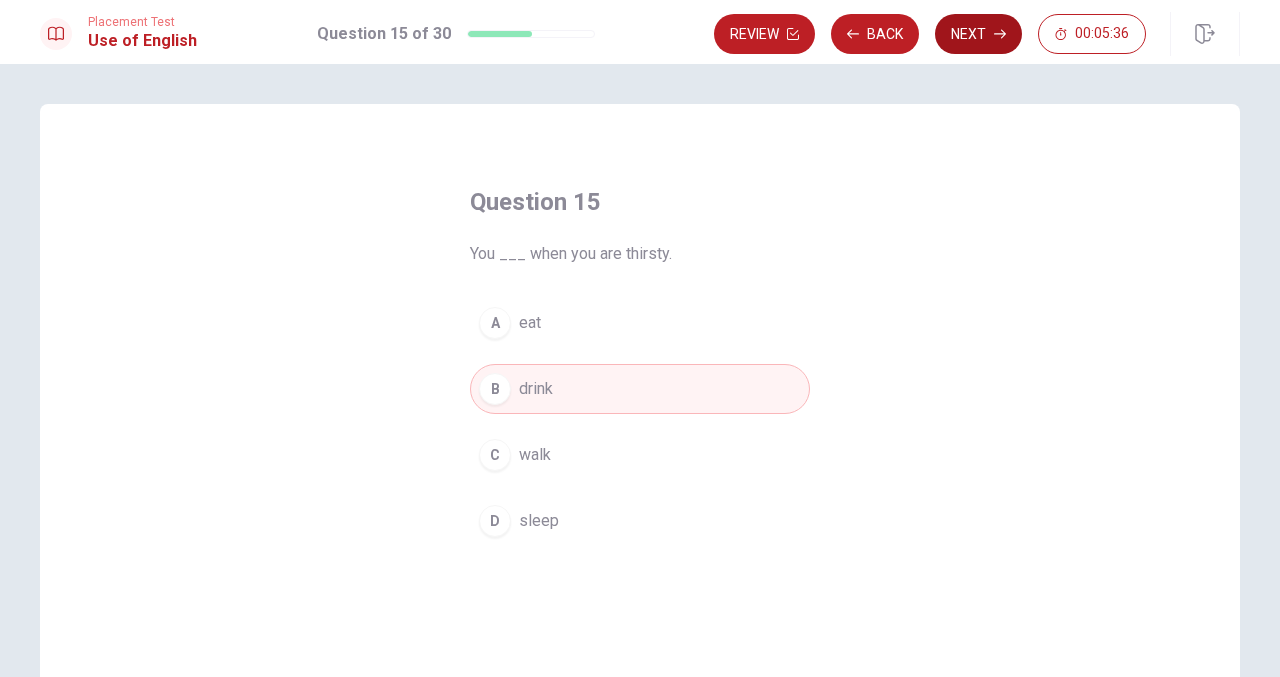 click on "Next" at bounding box center [978, 34] 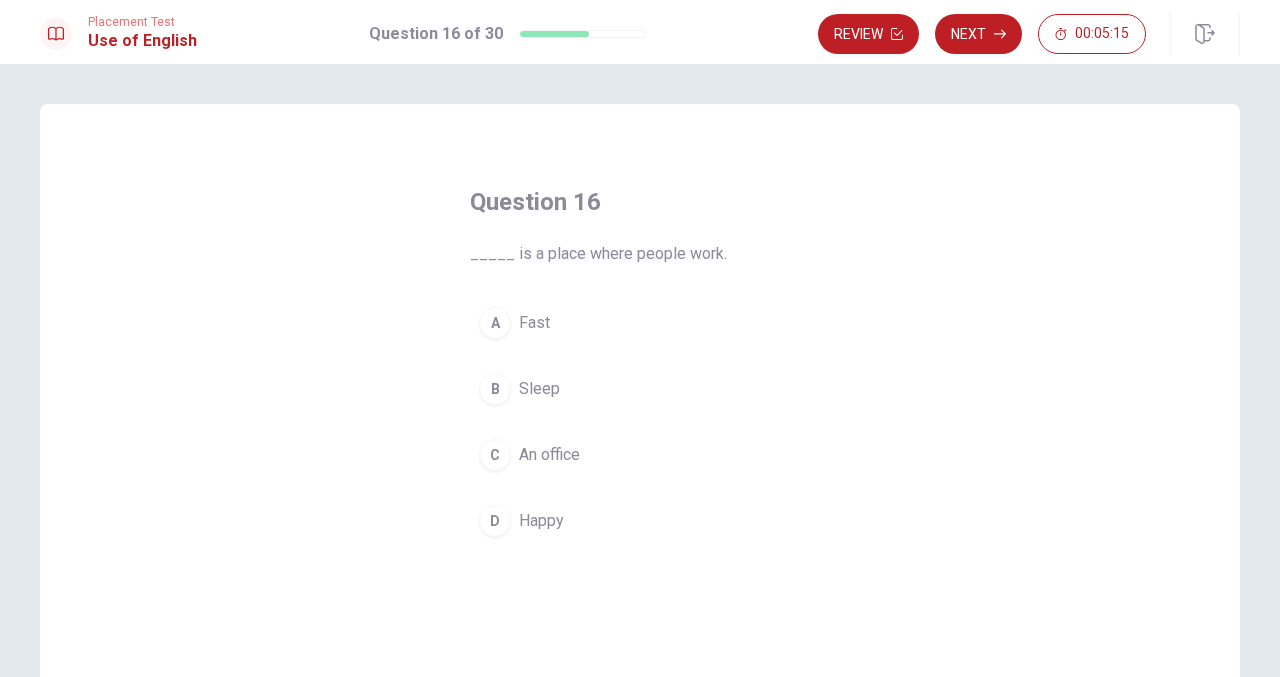 click on "An office" at bounding box center (549, 455) 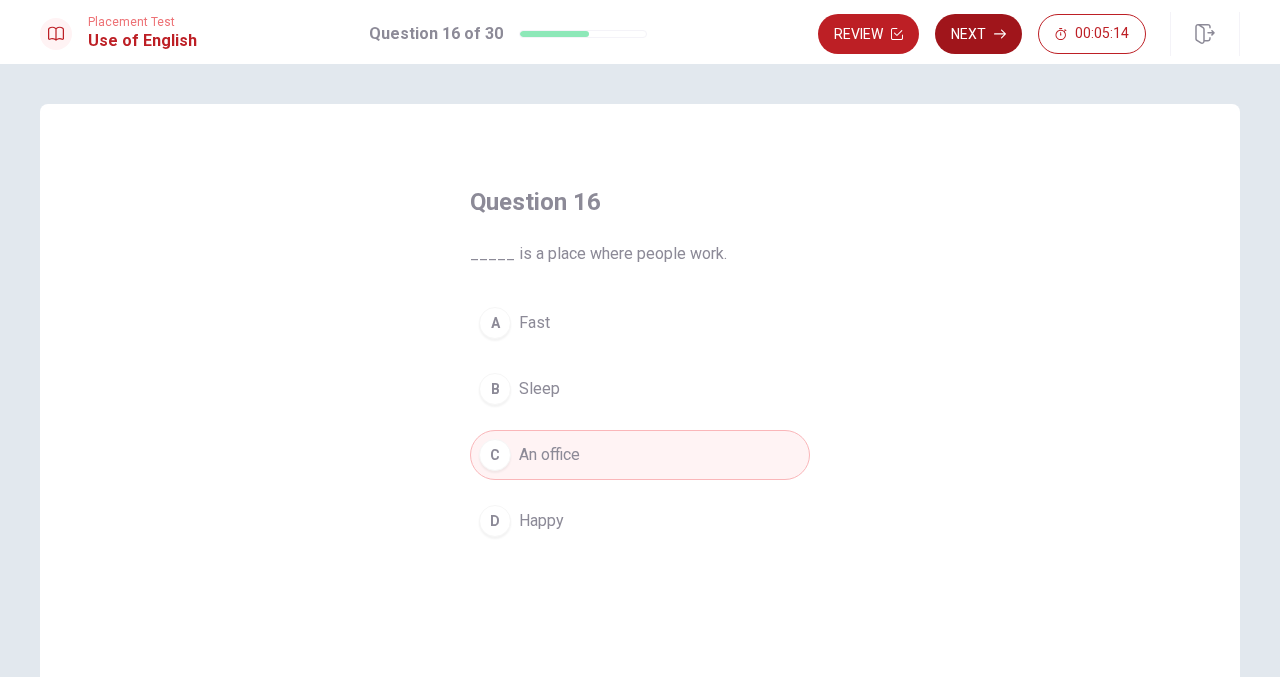 click on "Next" at bounding box center (978, 34) 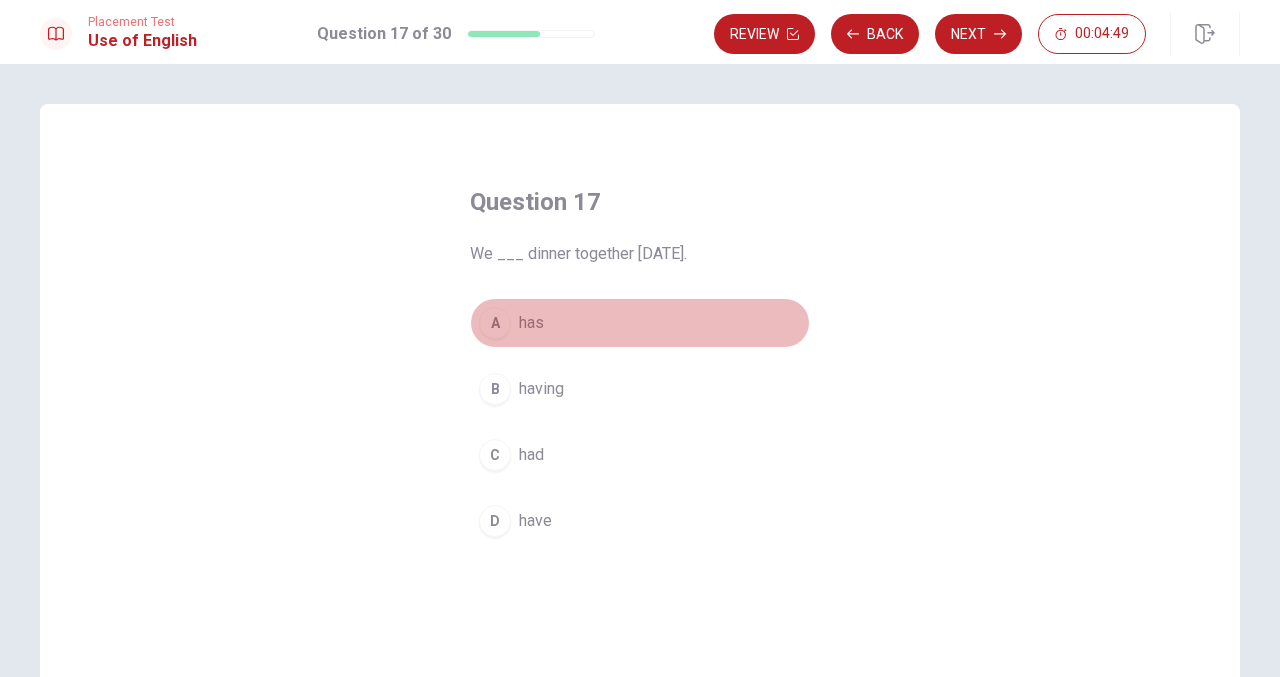 click on "A has" at bounding box center [640, 323] 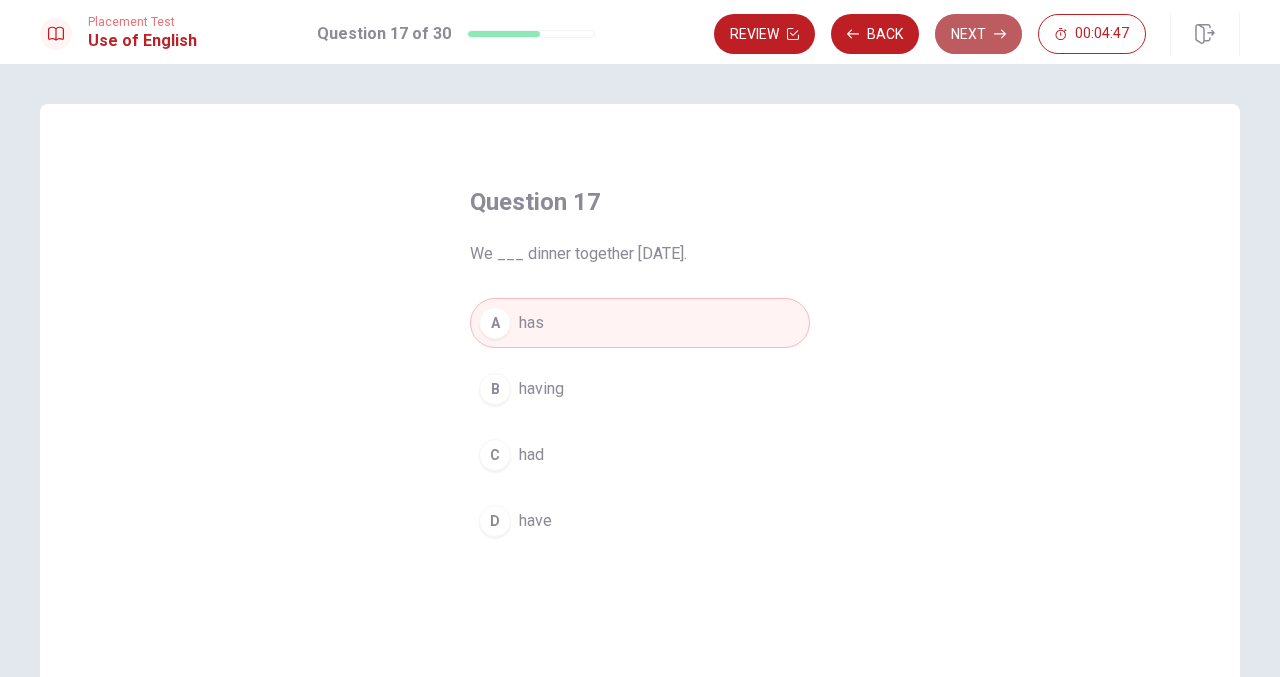 click on "Next" at bounding box center [978, 34] 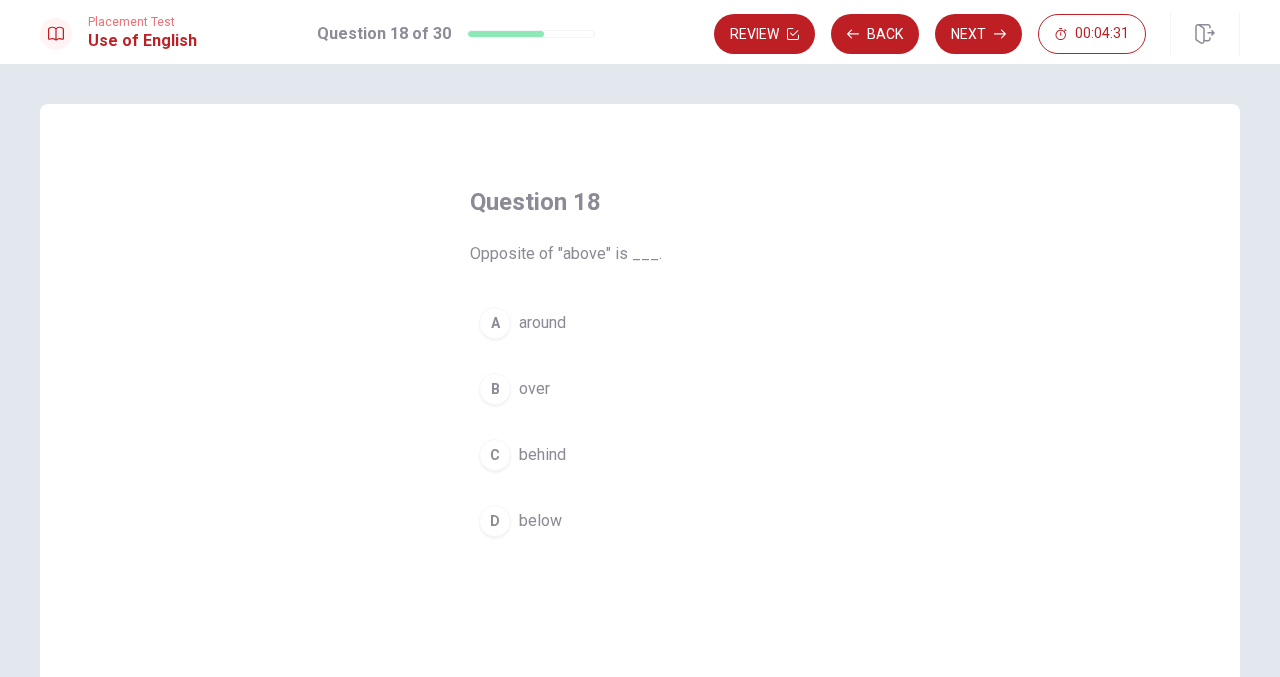 click on "below" at bounding box center [540, 521] 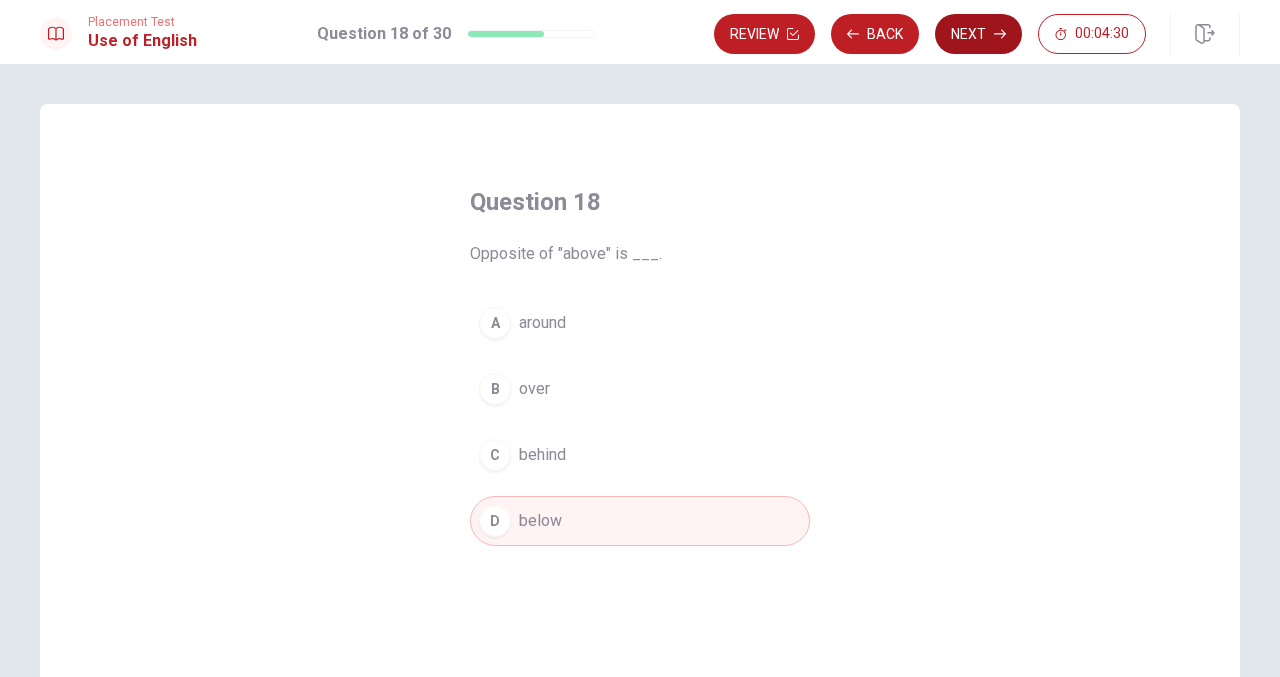 click on "Next" at bounding box center [978, 34] 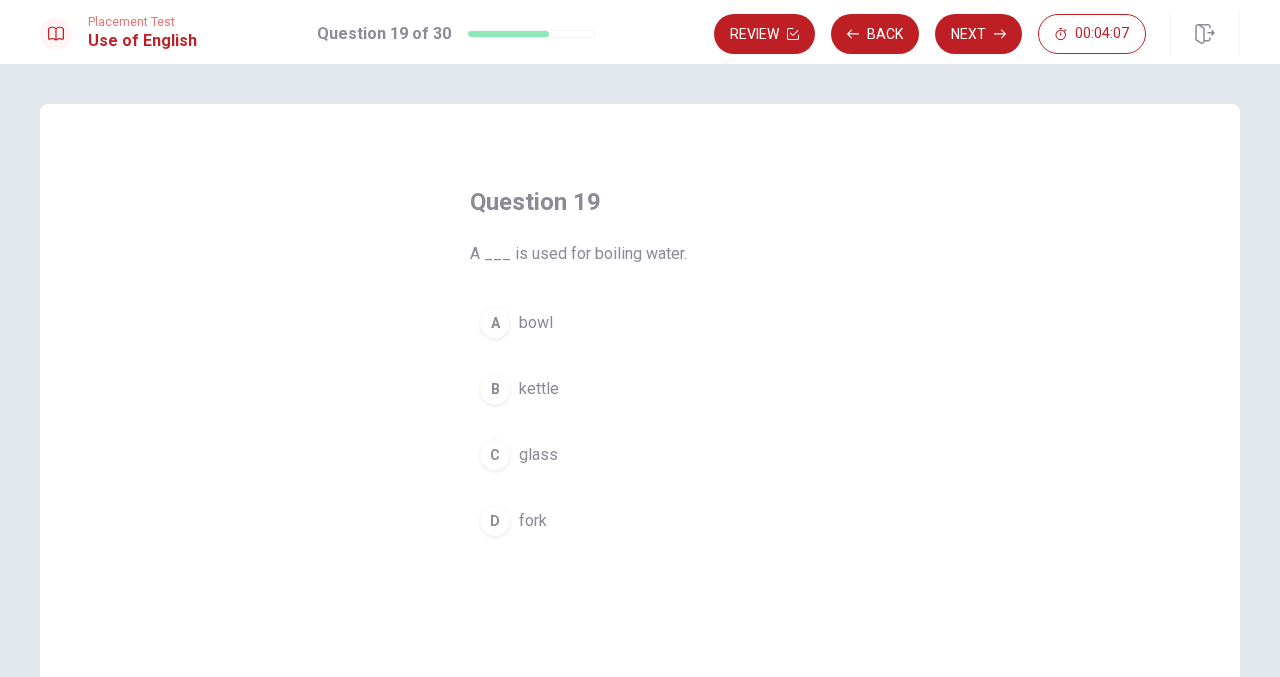 click on "C glass" at bounding box center [640, 455] 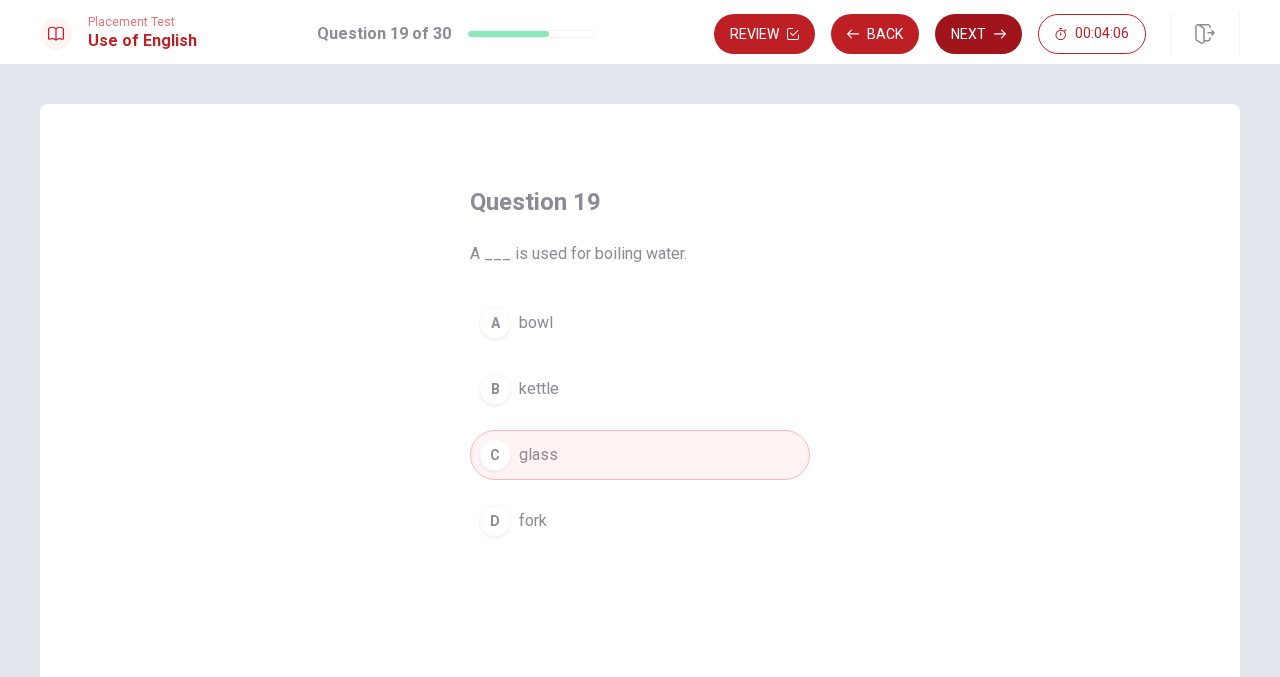click on "Next" at bounding box center (978, 34) 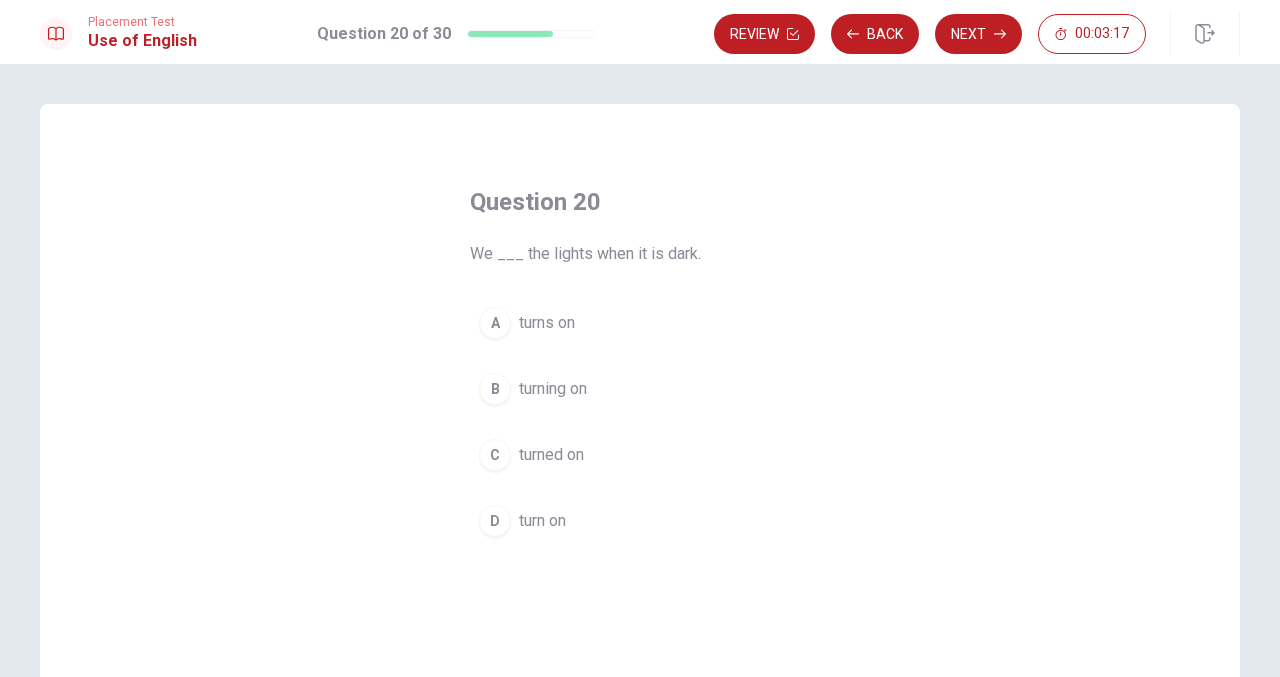 click on "turns on" at bounding box center (547, 323) 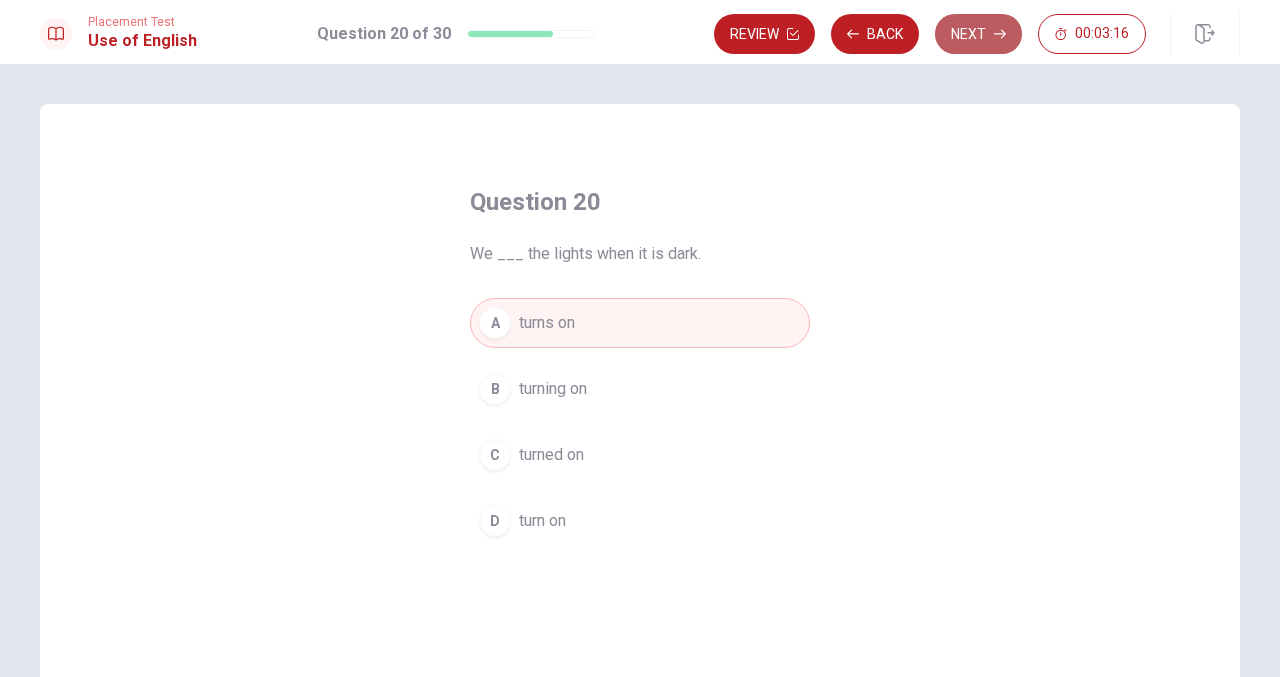 click on "Next" at bounding box center [978, 34] 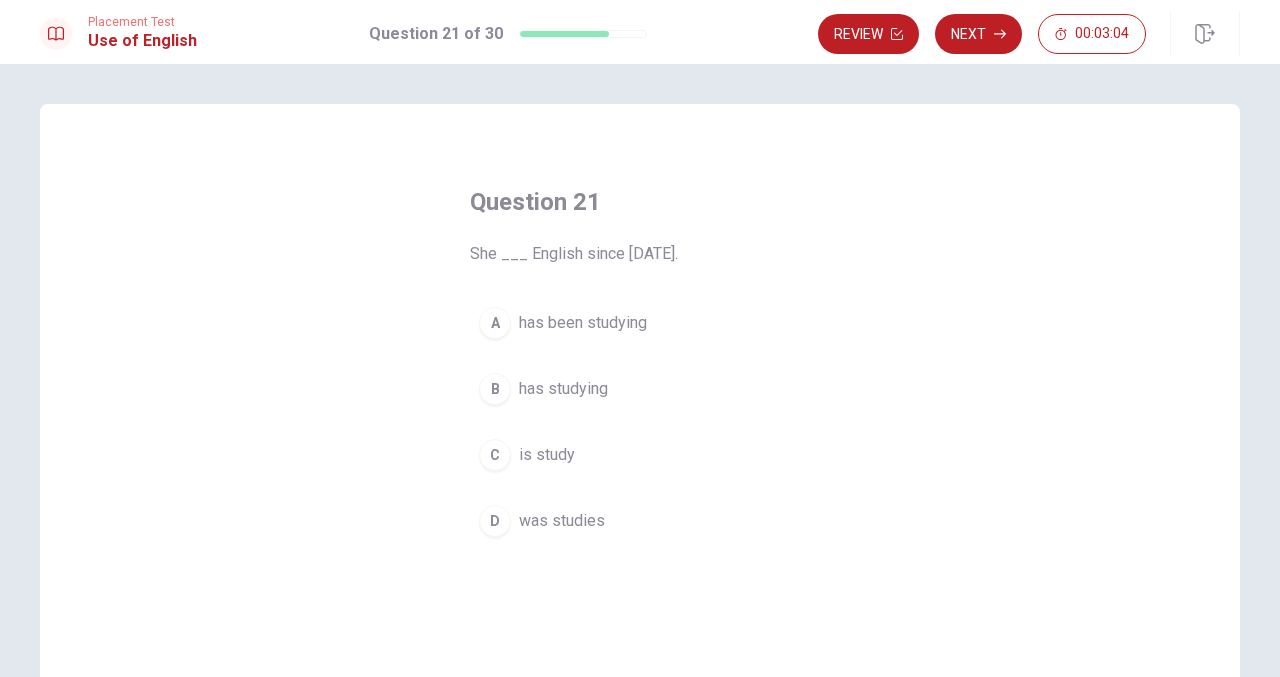 click on "has been studying" at bounding box center (583, 323) 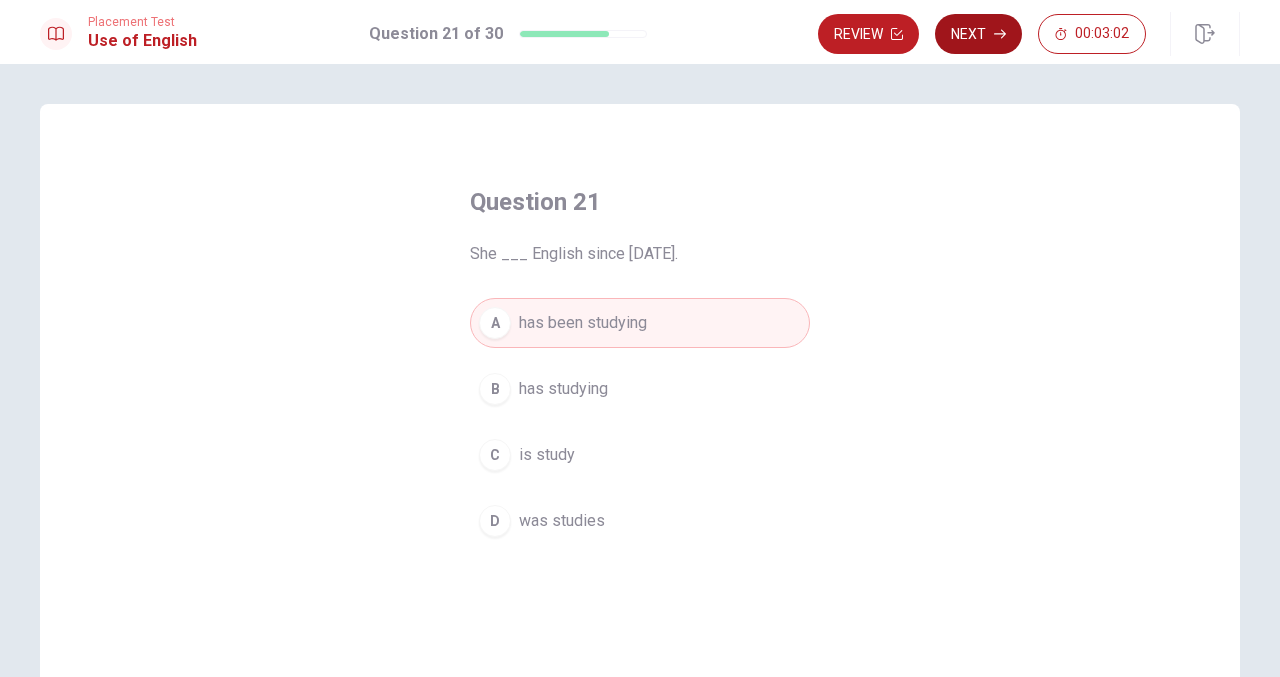 click 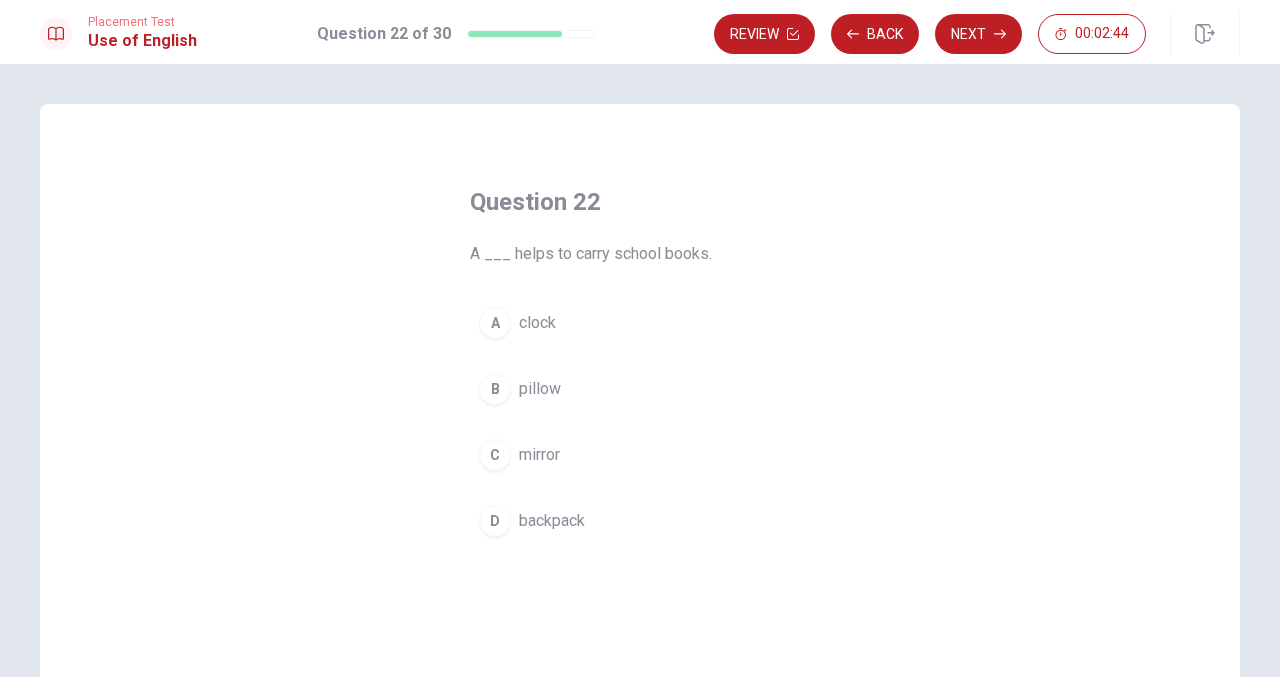 click on "backpack" at bounding box center [552, 521] 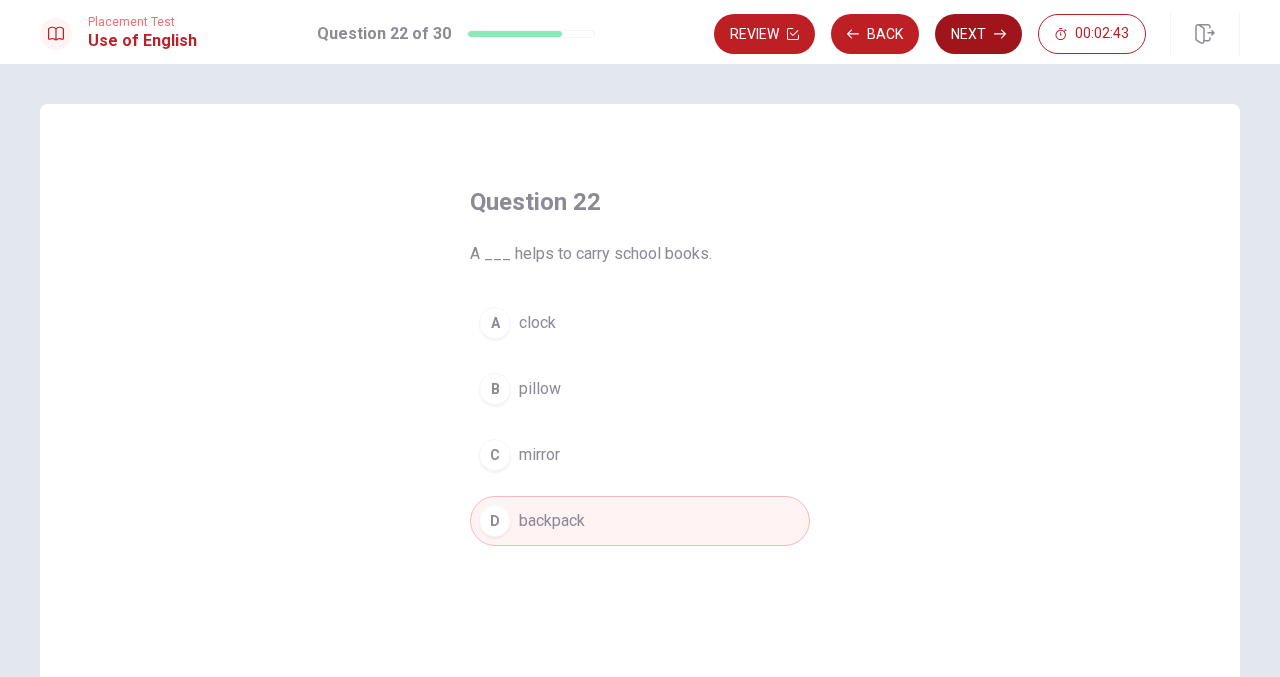 click on "Next" at bounding box center (978, 34) 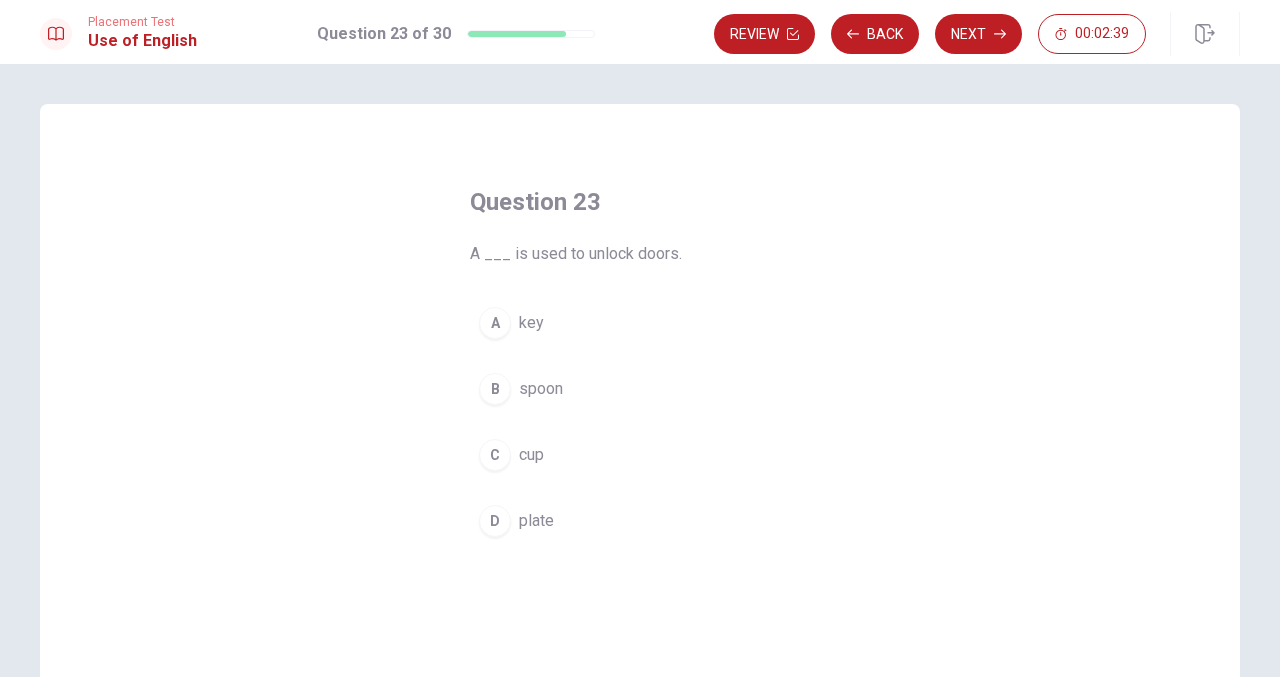 click on "key" at bounding box center [531, 323] 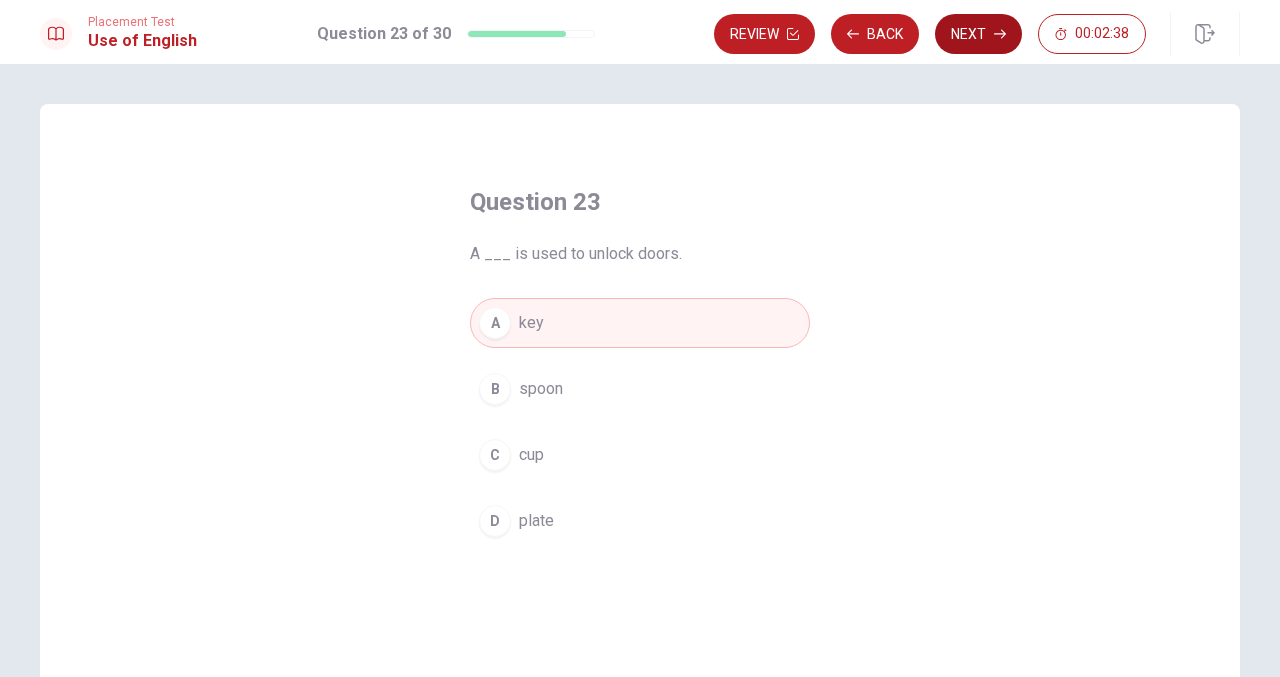 click on "Next" at bounding box center (978, 34) 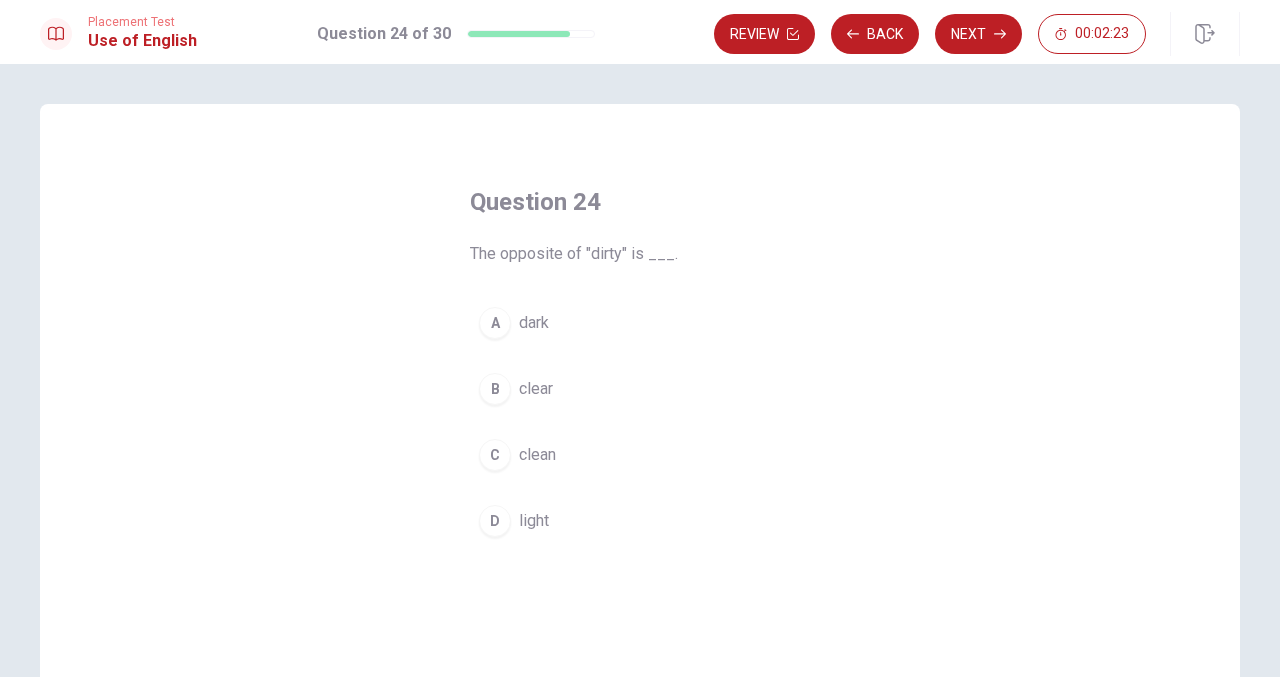 click on "clean" at bounding box center (537, 455) 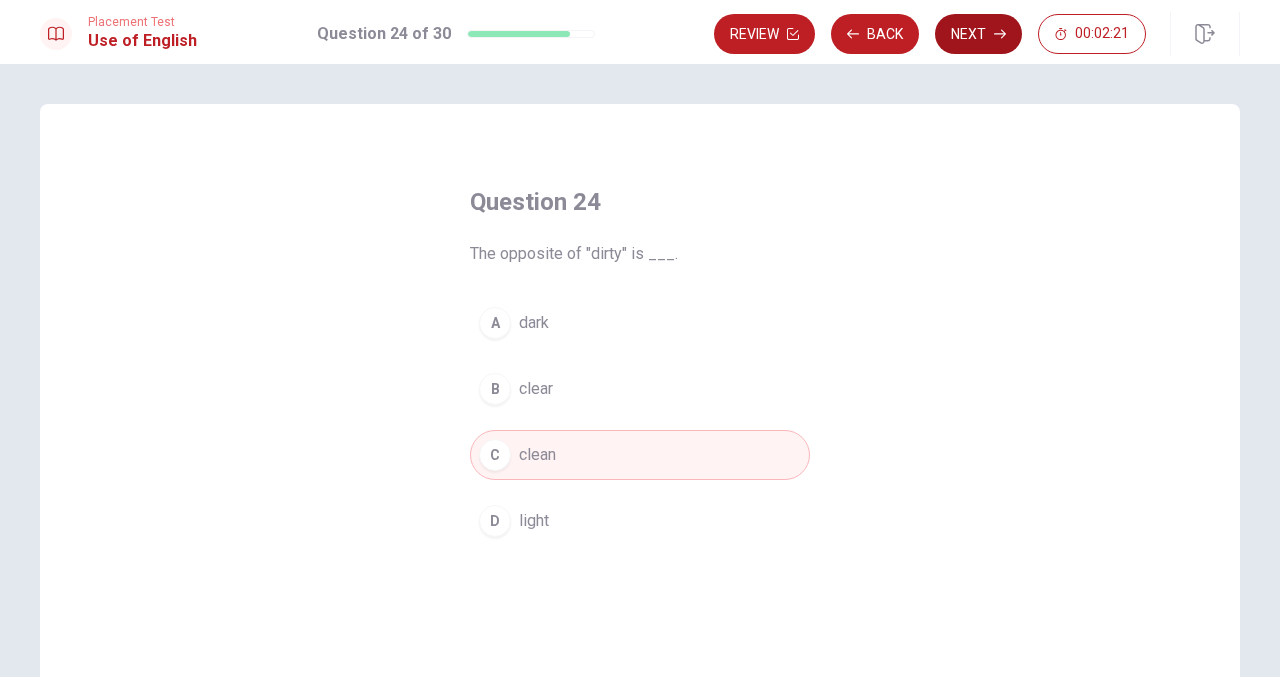 click 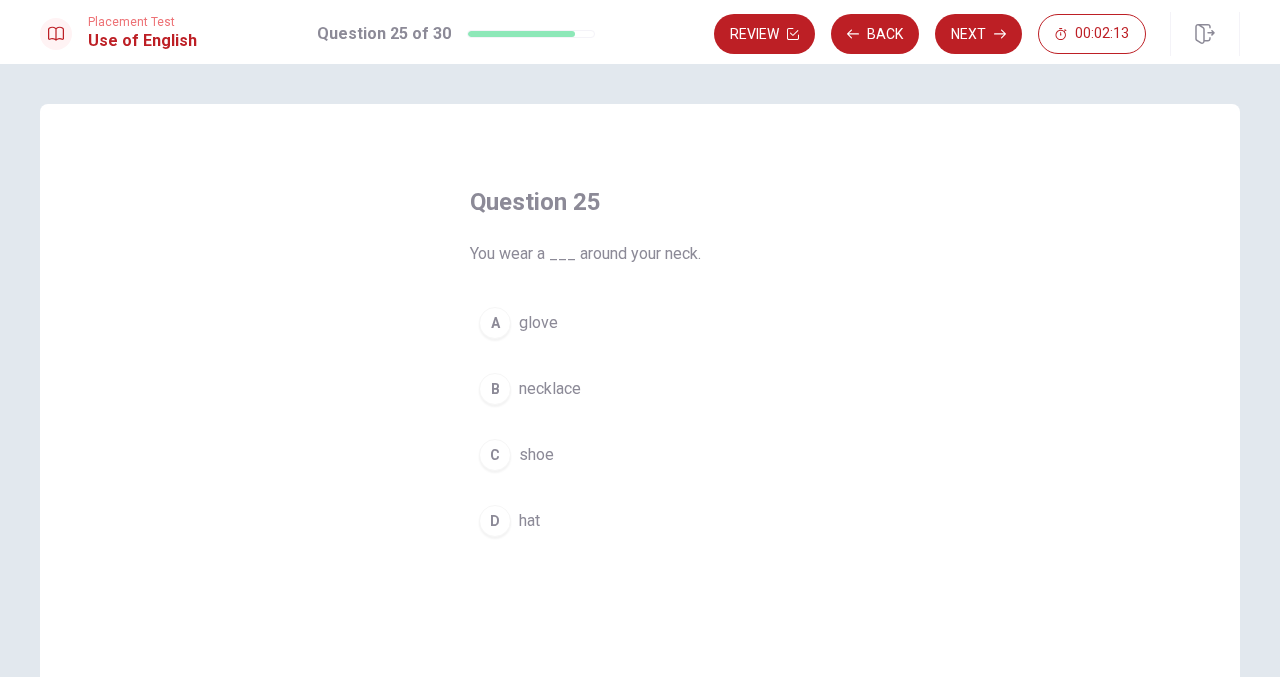 click on "necklace" at bounding box center (550, 389) 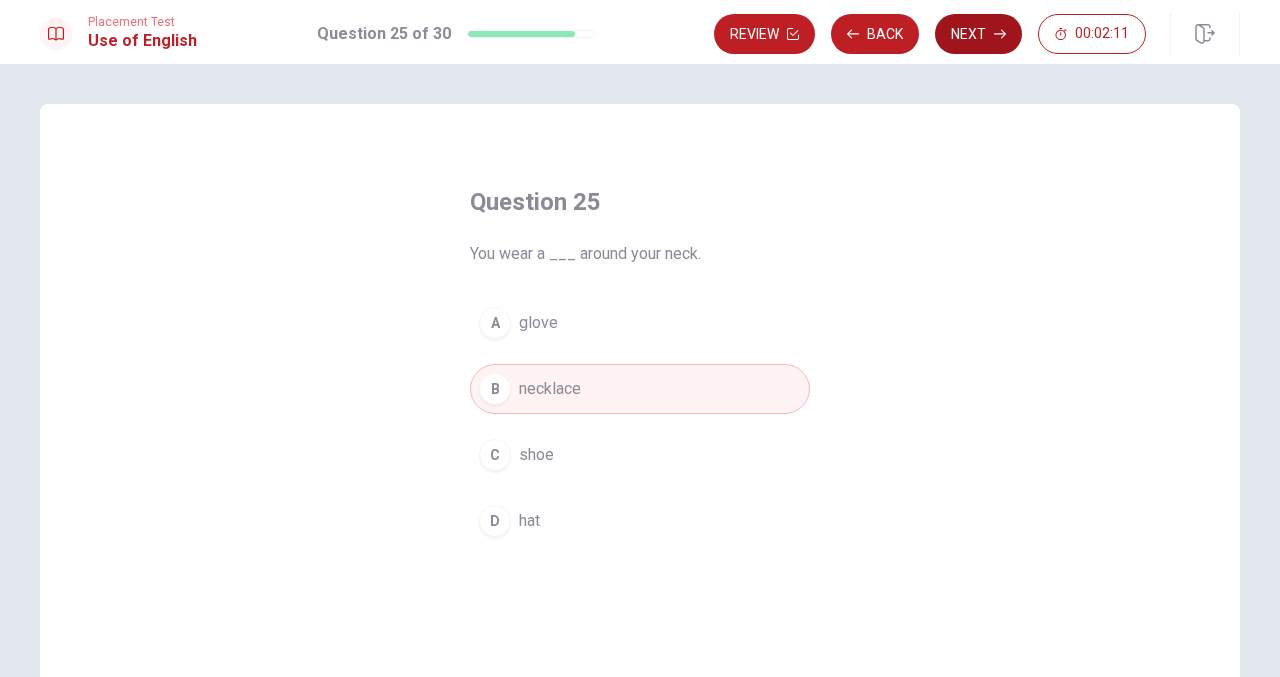 click on "Next" at bounding box center (978, 34) 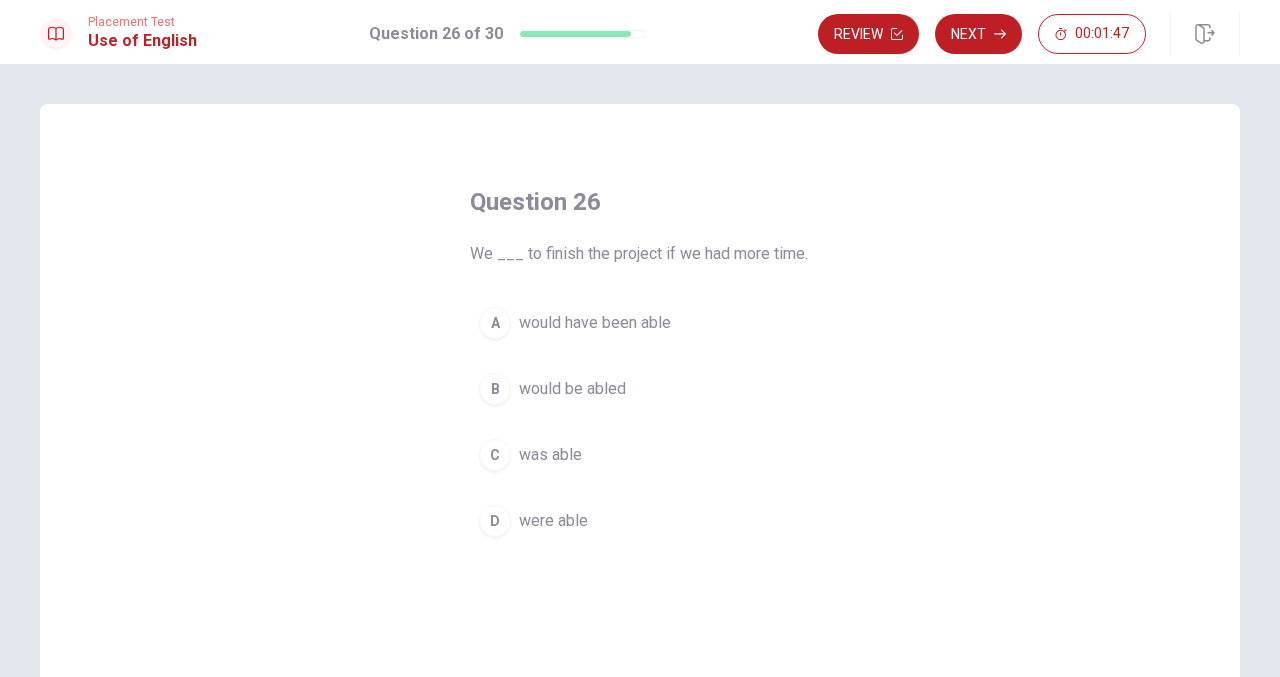 click on "would have been able" at bounding box center (595, 323) 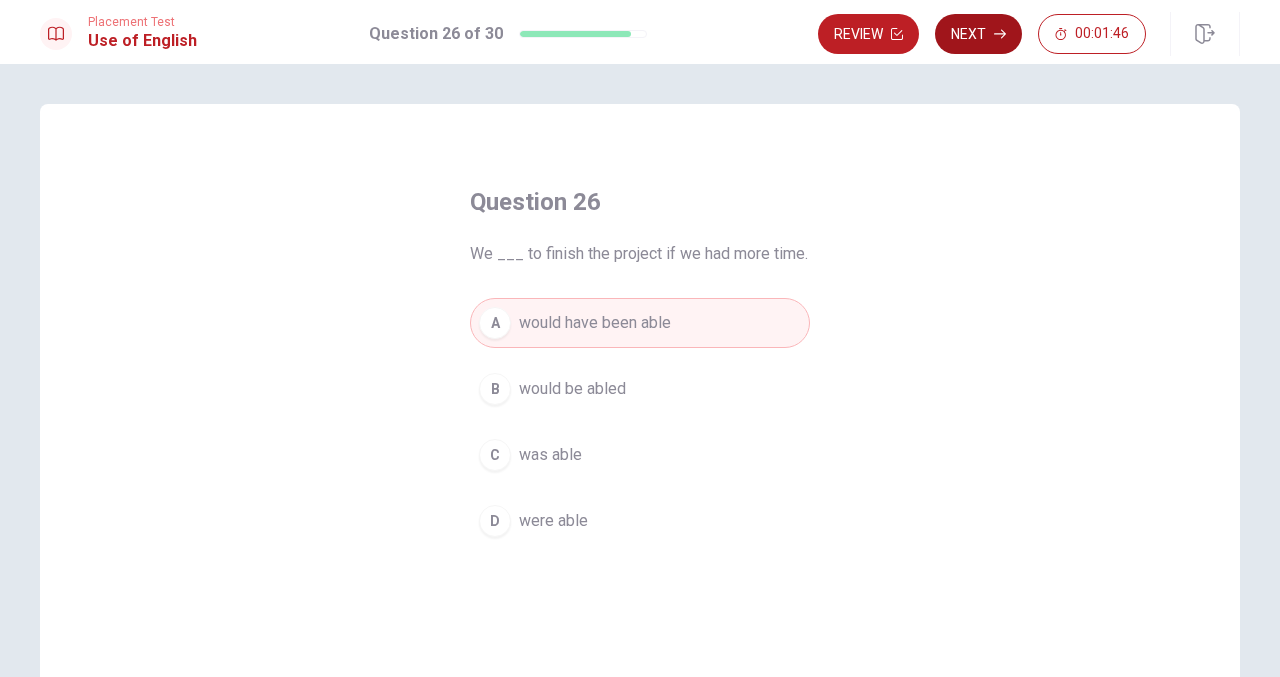 click on "Next" at bounding box center (978, 34) 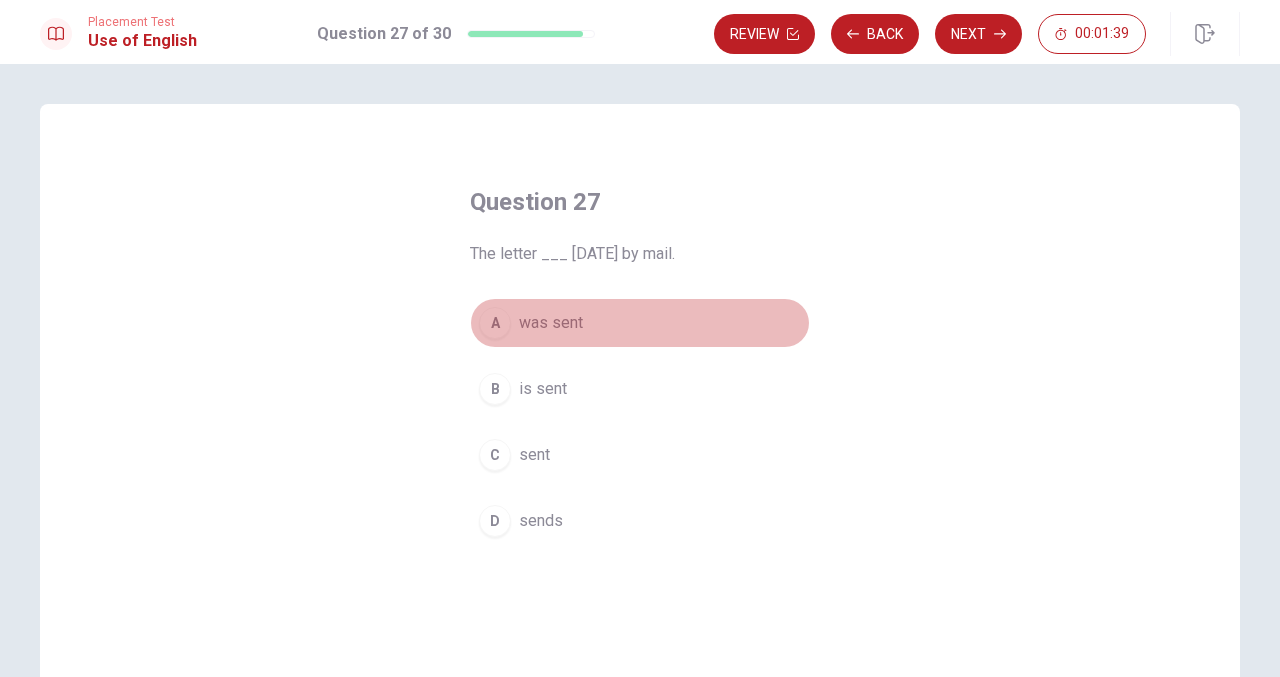 click on "was sent" at bounding box center [551, 323] 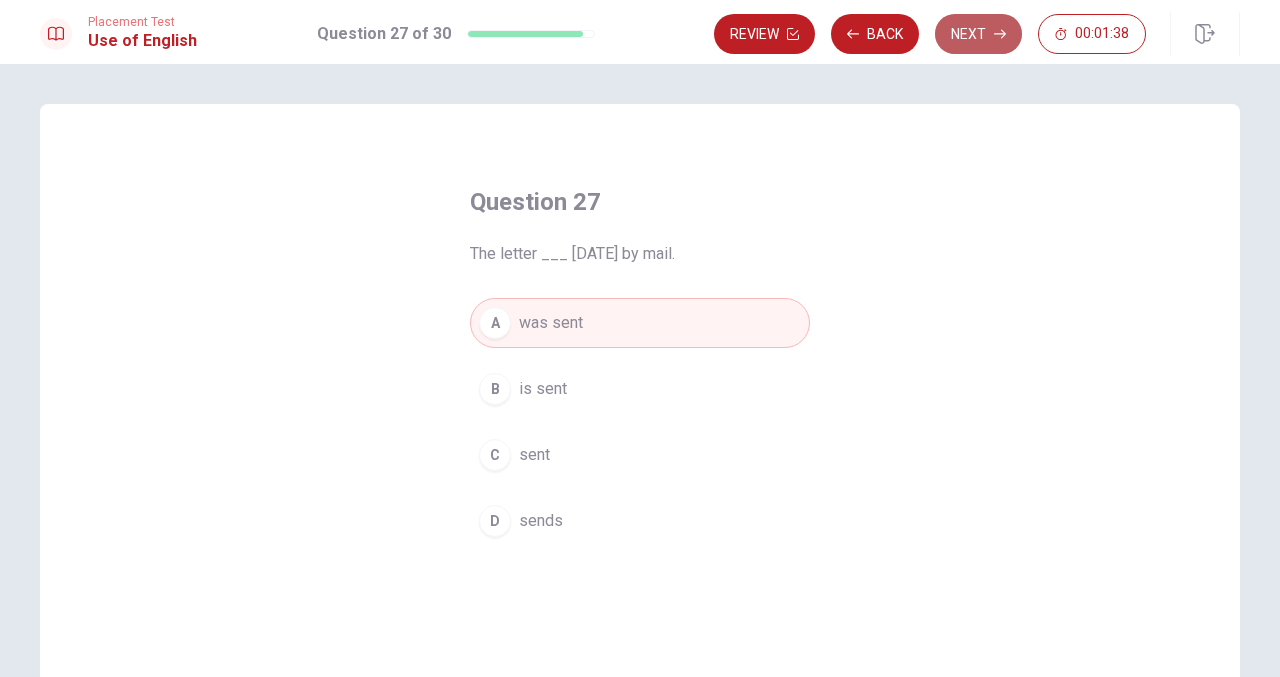 click on "Next" at bounding box center (978, 34) 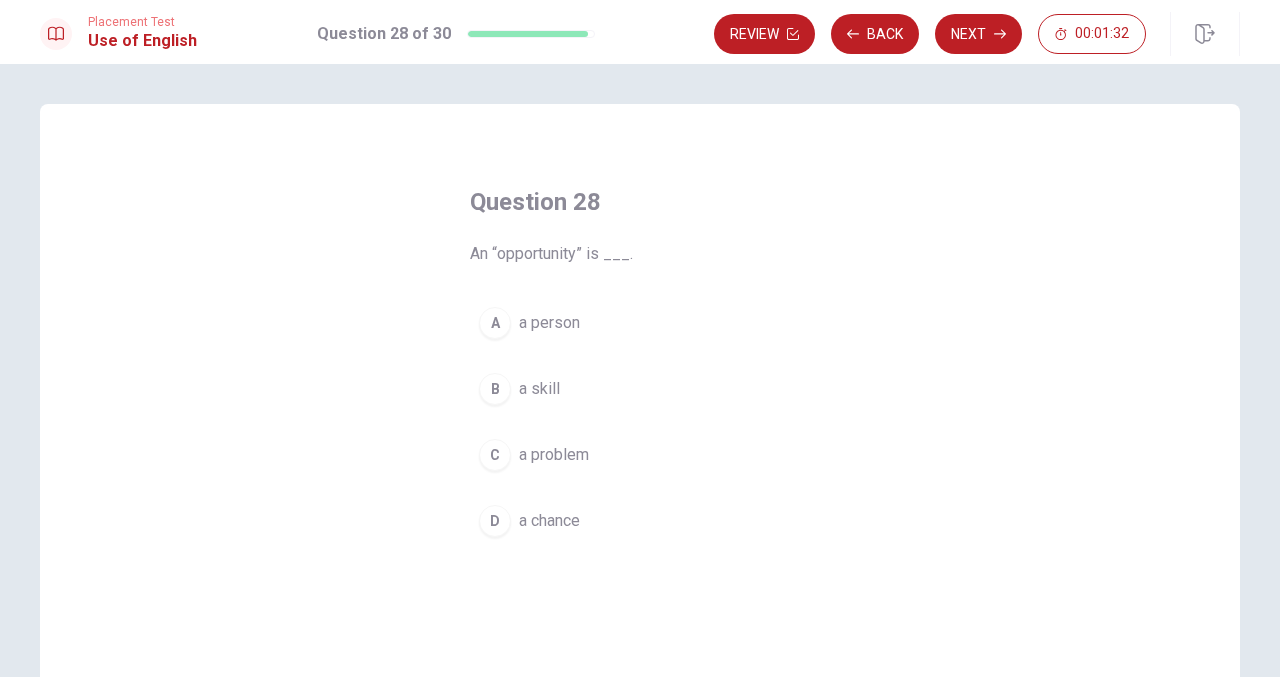 click on "a chance" at bounding box center [549, 521] 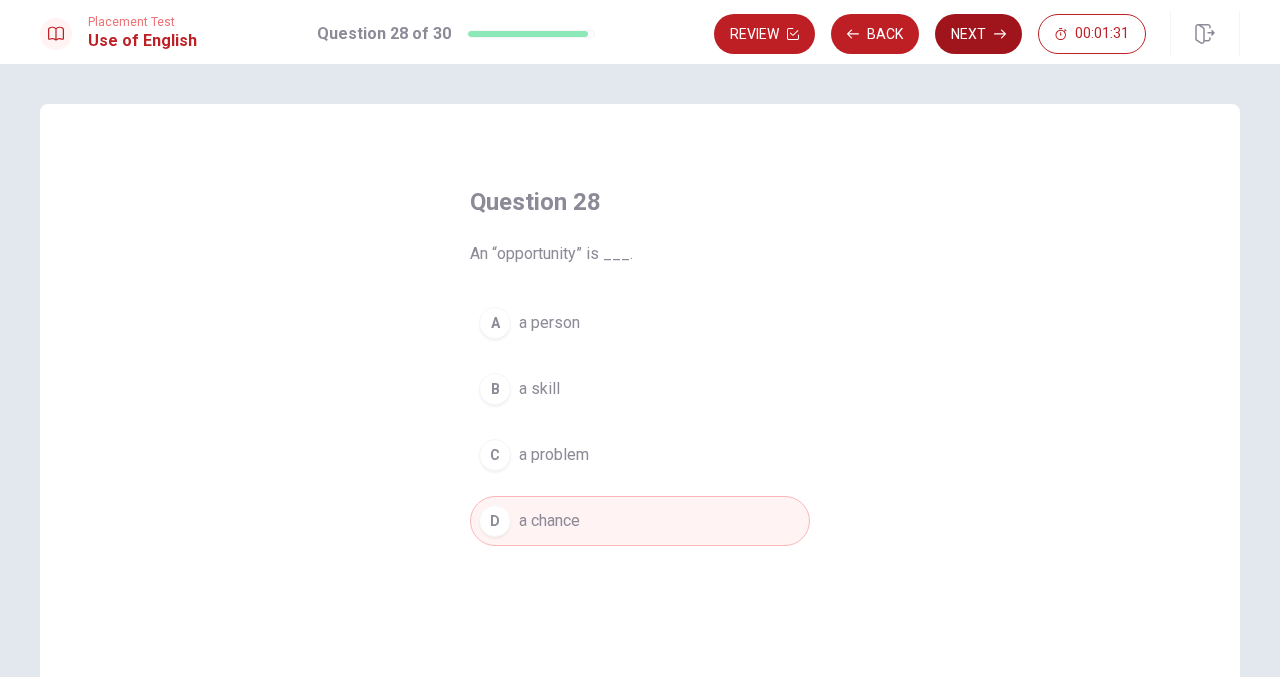 click on "Next" at bounding box center [978, 34] 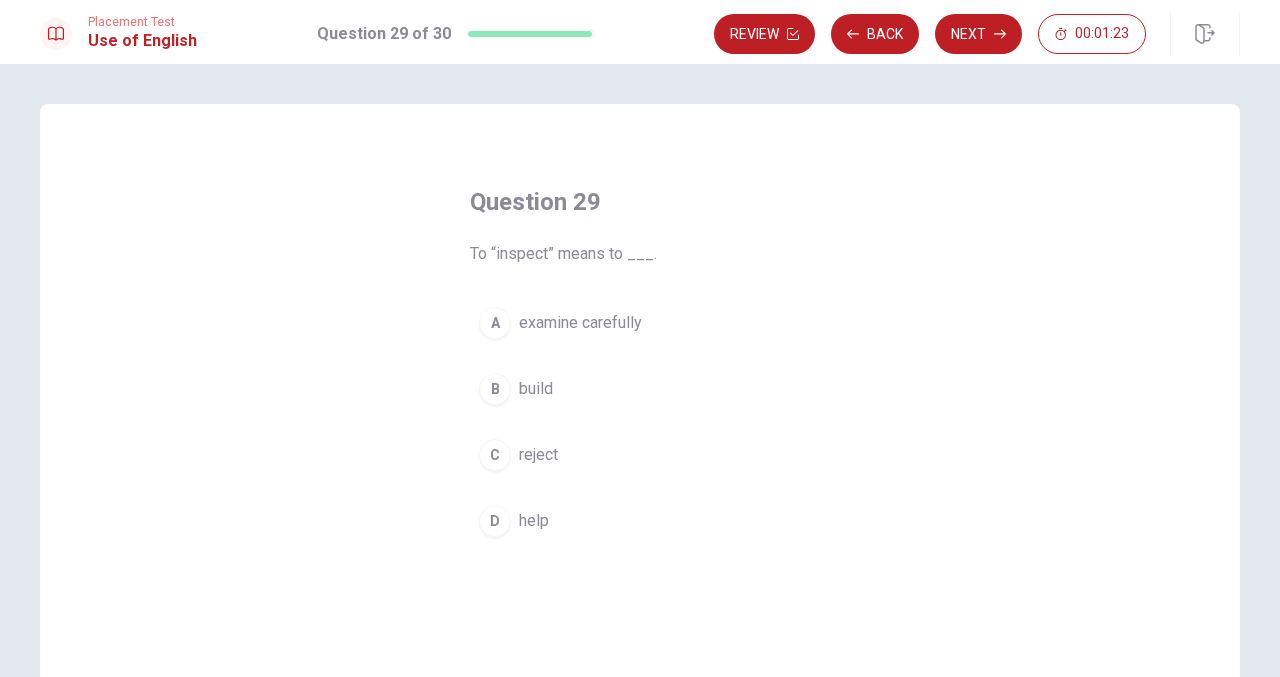 click on "examine carefully" at bounding box center [580, 323] 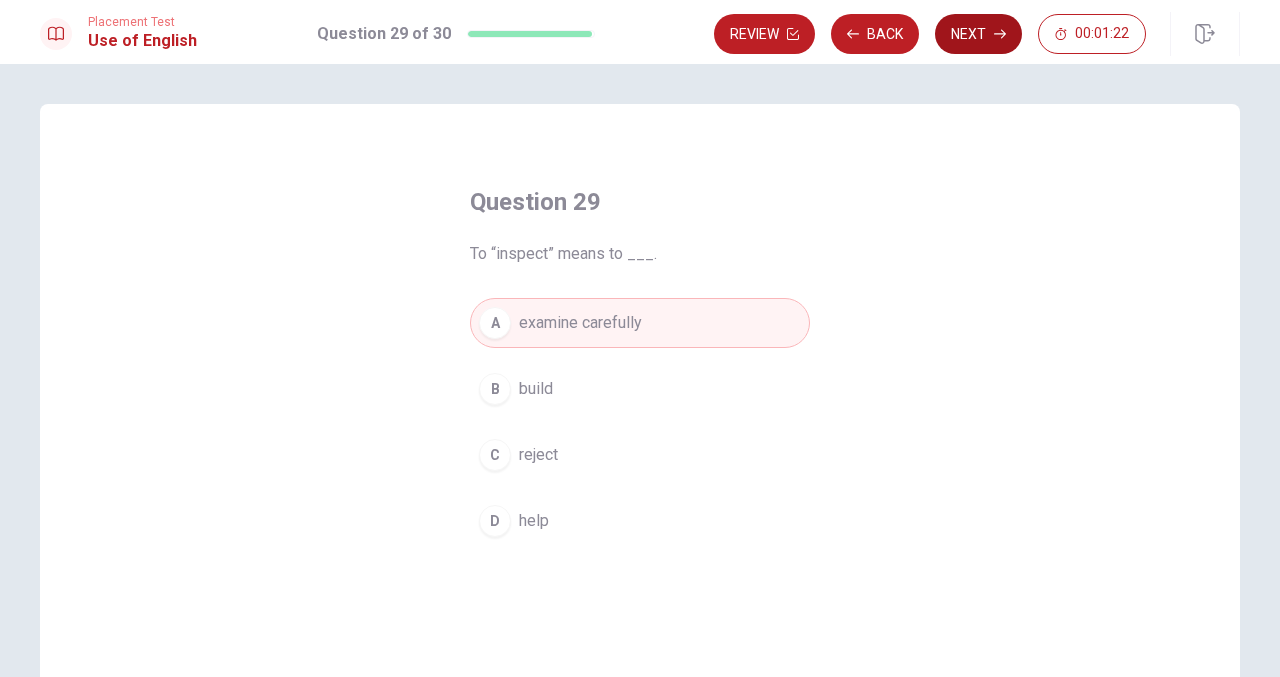 click on "Next" at bounding box center (978, 34) 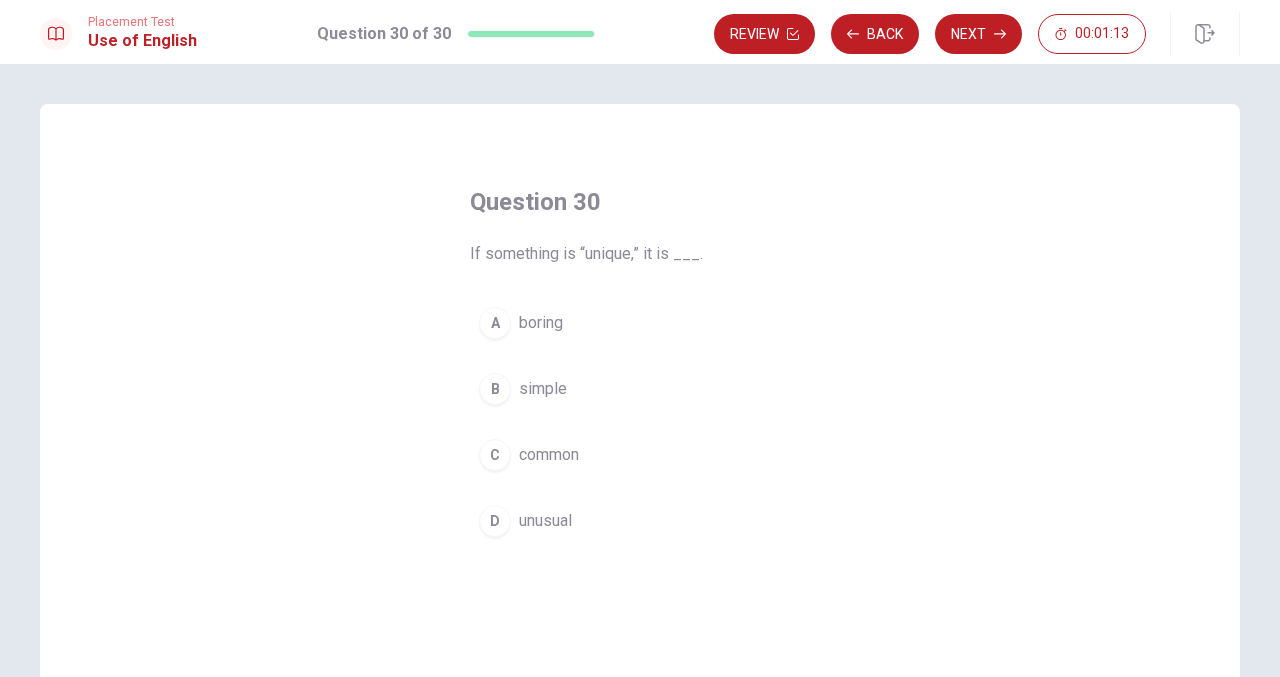 click on "unusual" at bounding box center [545, 521] 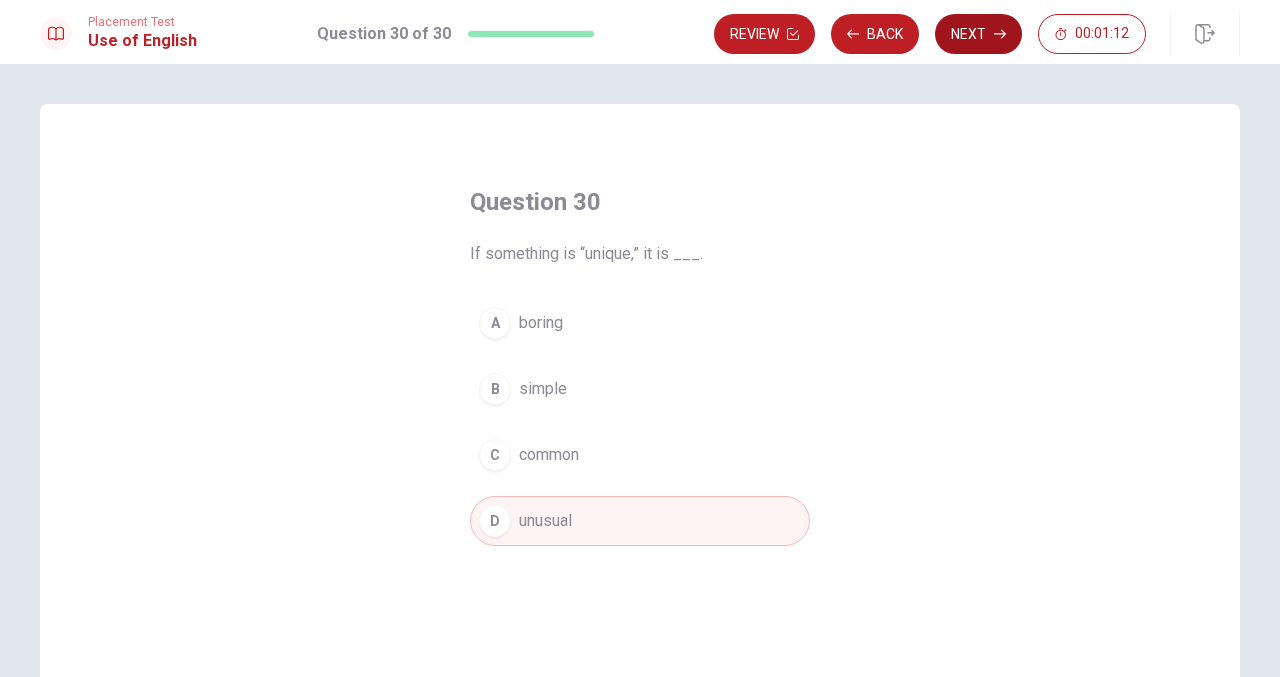 click on "Next" at bounding box center (978, 34) 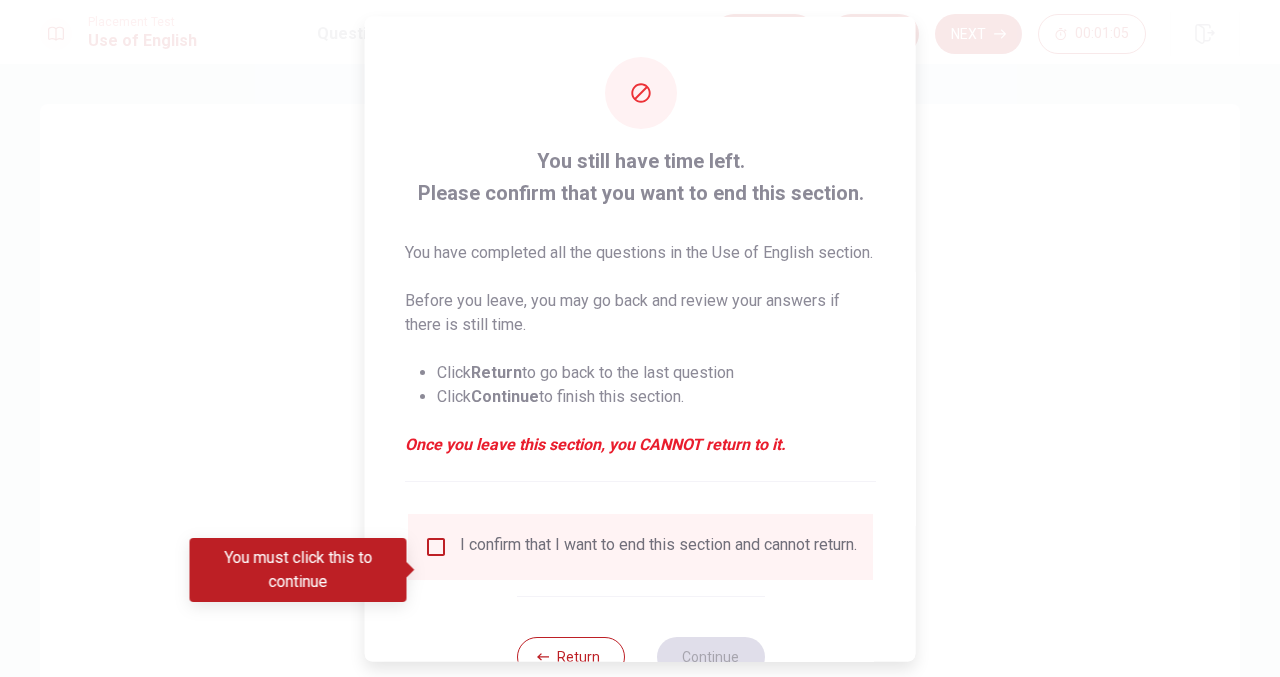 click at bounding box center (436, 546) 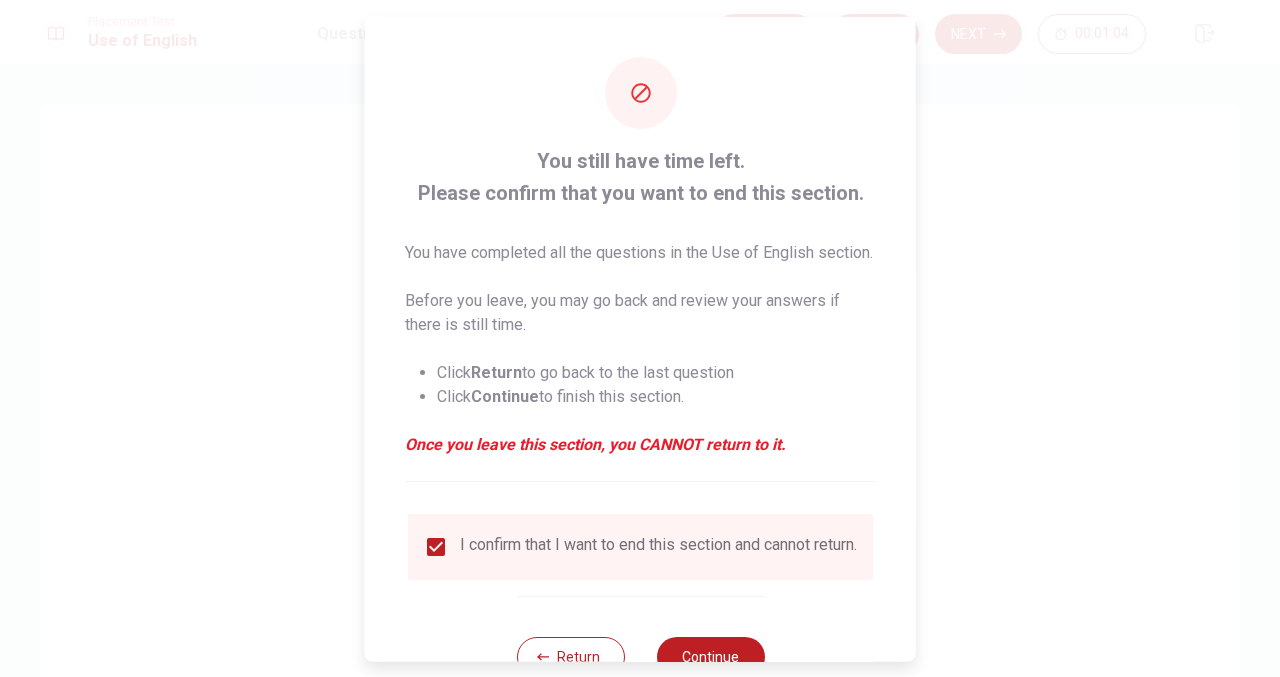 scroll, scrollTop: 93, scrollLeft: 0, axis: vertical 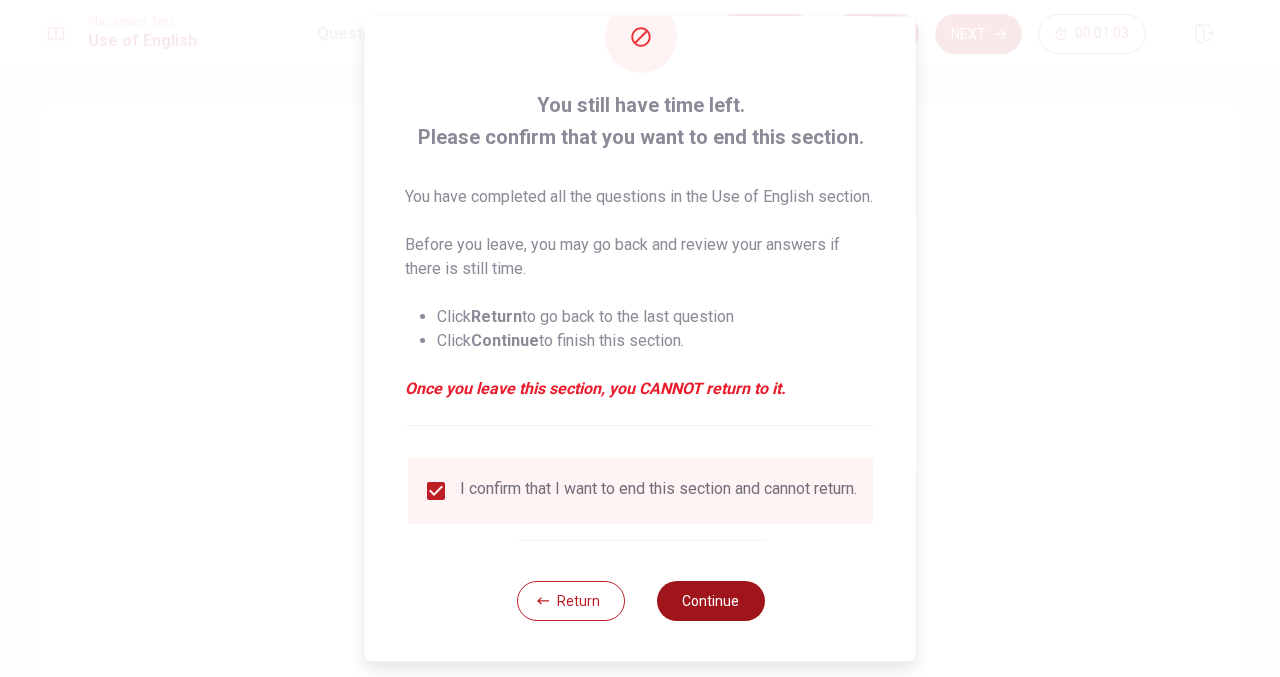 click on "Continue" at bounding box center [710, 601] 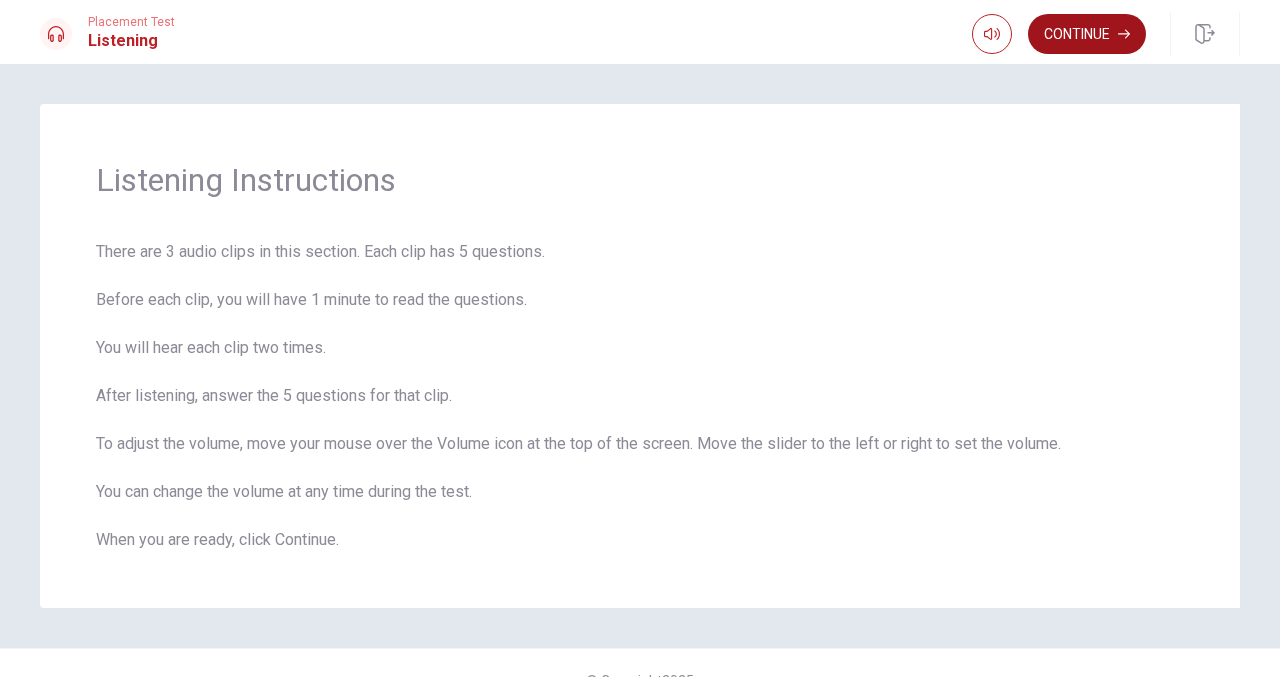 click on "Continue" at bounding box center (1087, 34) 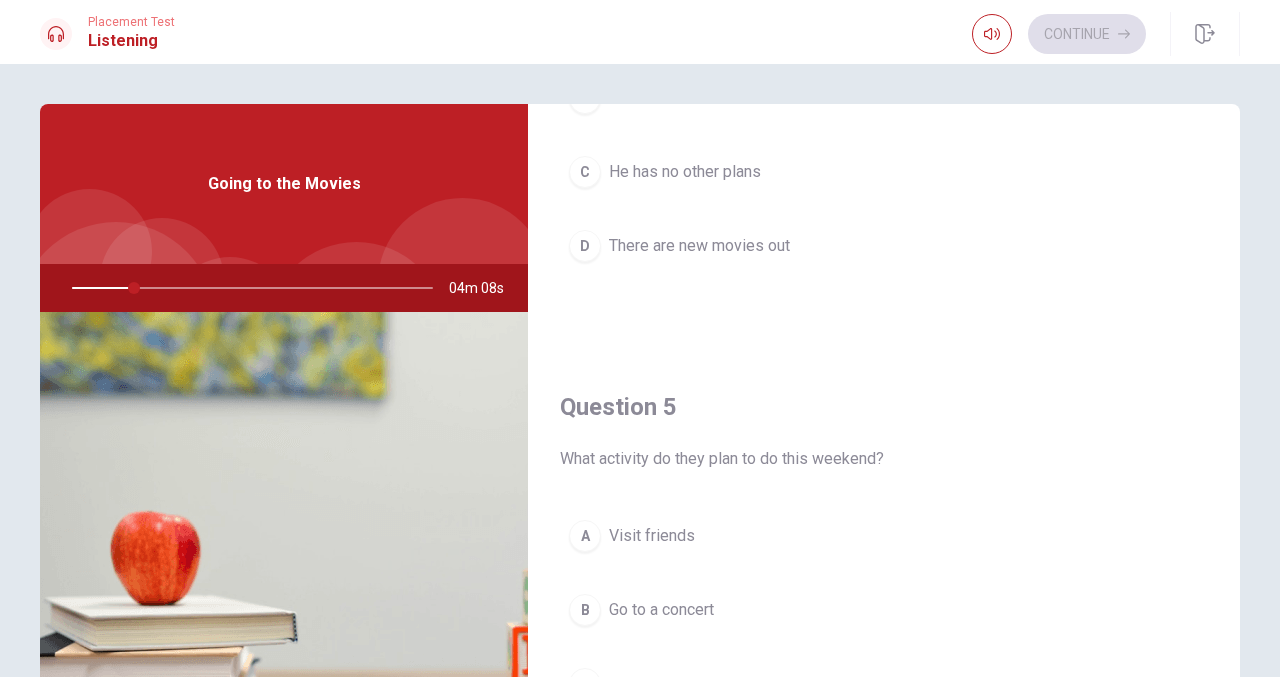 scroll, scrollTop: 1865, scrollLeft: 0, axis: vertical 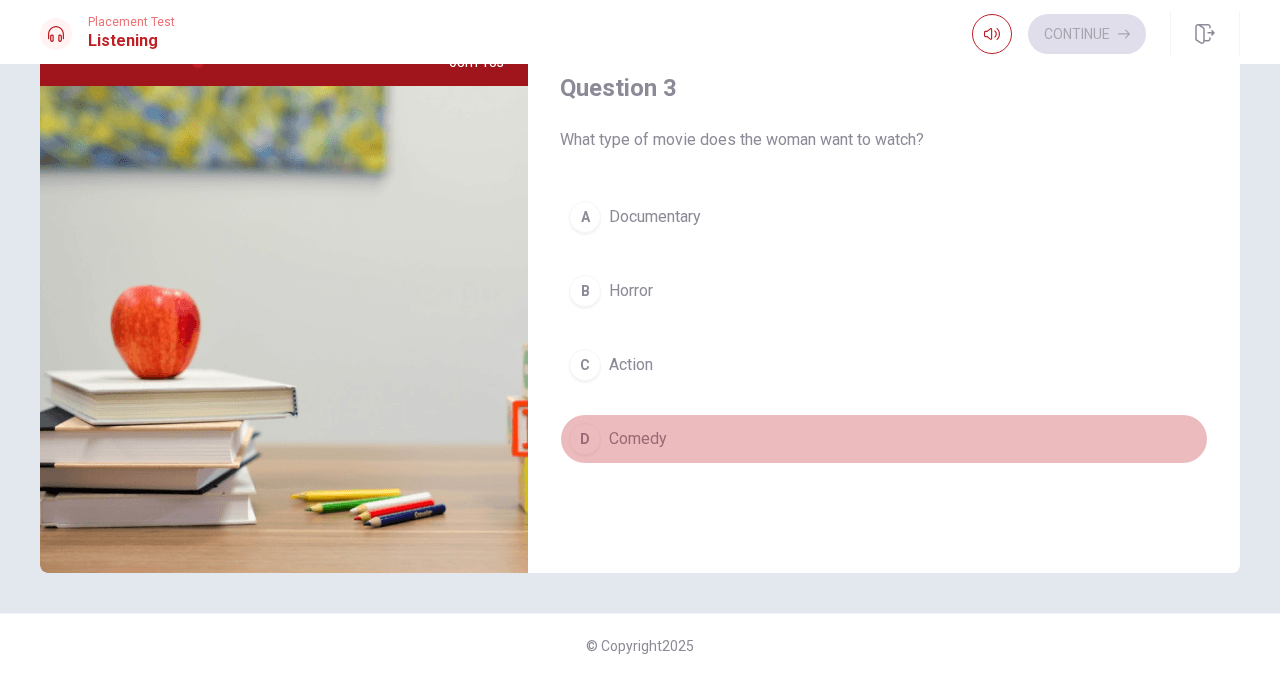 click on "Comedy" at bounding box center (638, 439) 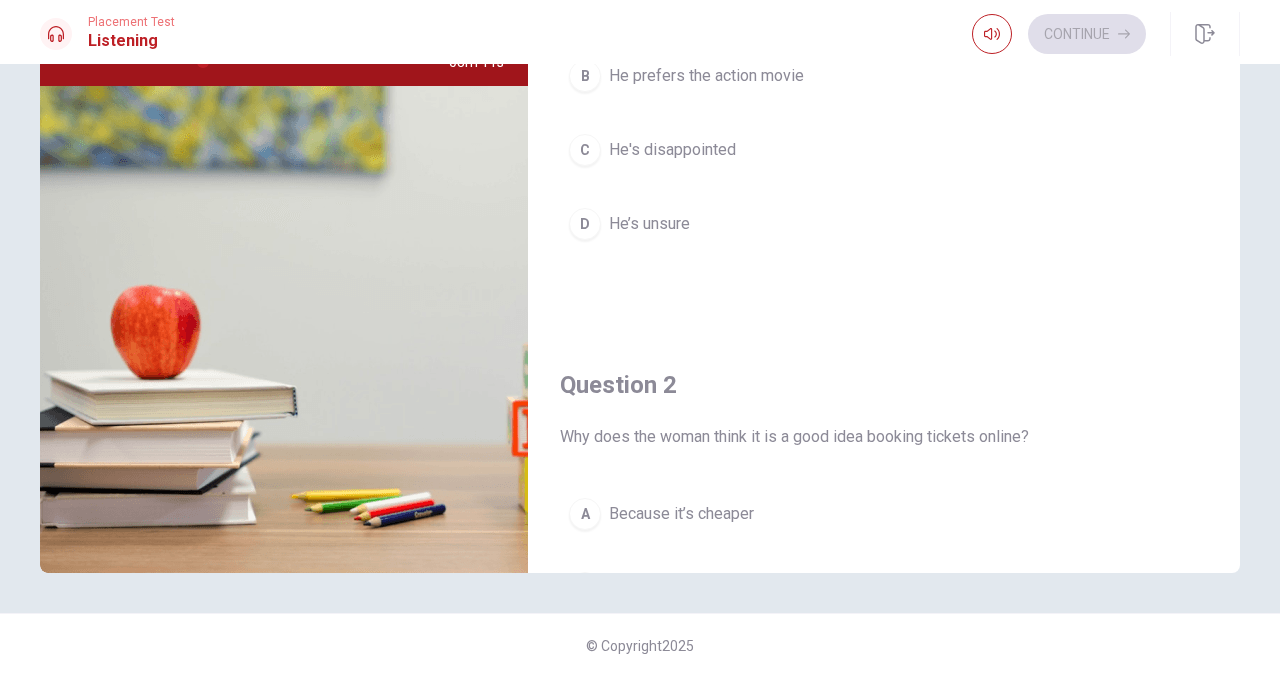 scroll, scrollTop: 0, scrollLeft: 0, axis: both 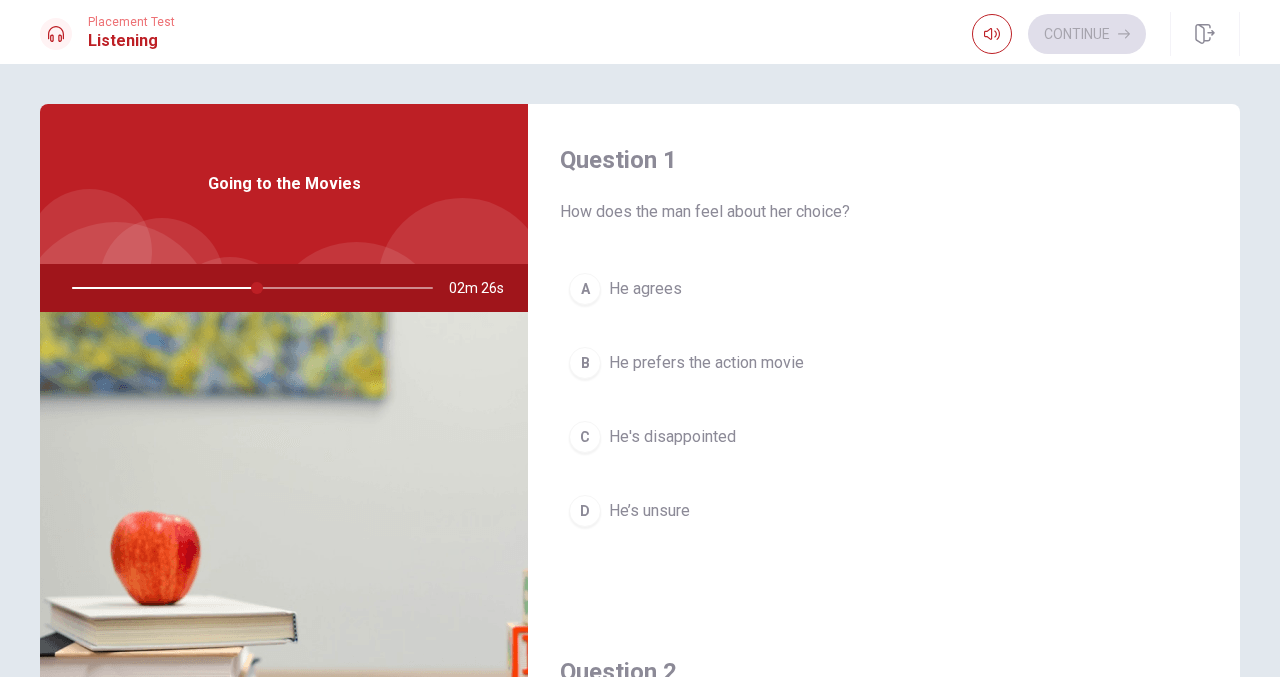 click on "He agrees" at bounding box center [645, 289] 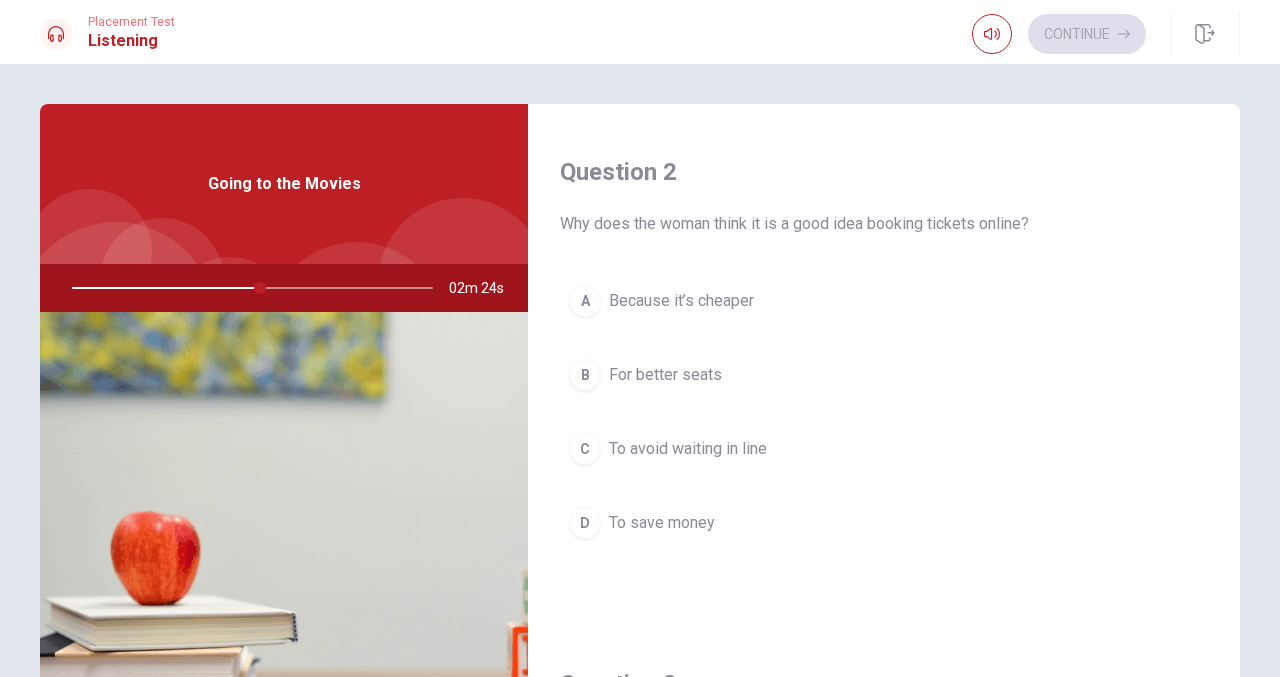 scroll, scrollTop: 509, scrollLeft: 0, axis: vertical 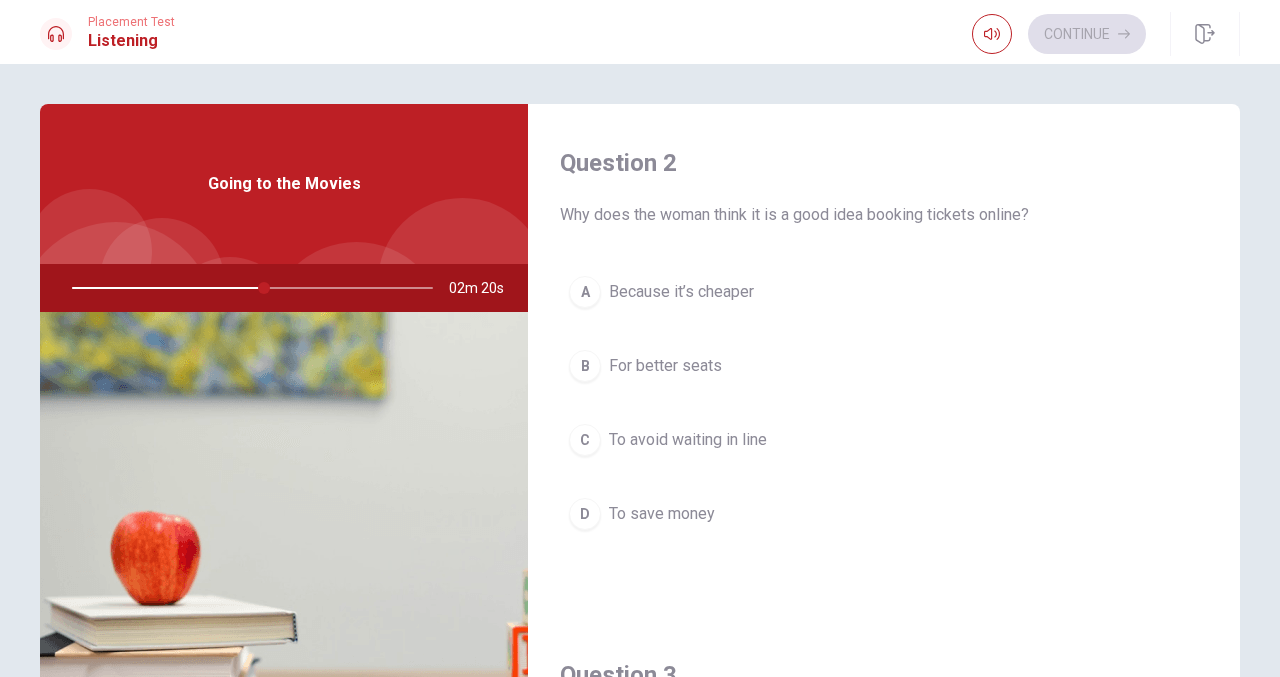 click on "To avoid waiting in line" at bounding box center (688, 440) 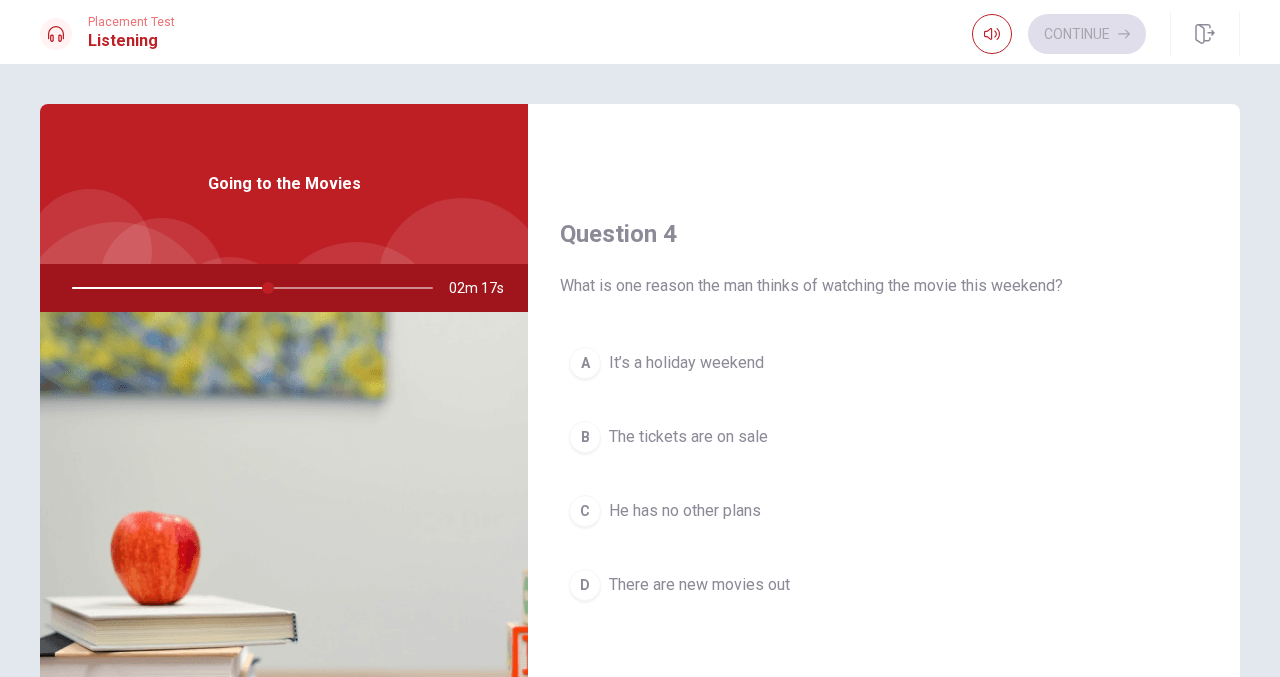 scroll, scrollTop: 1478, scrollLeft: 0, axis: vertical 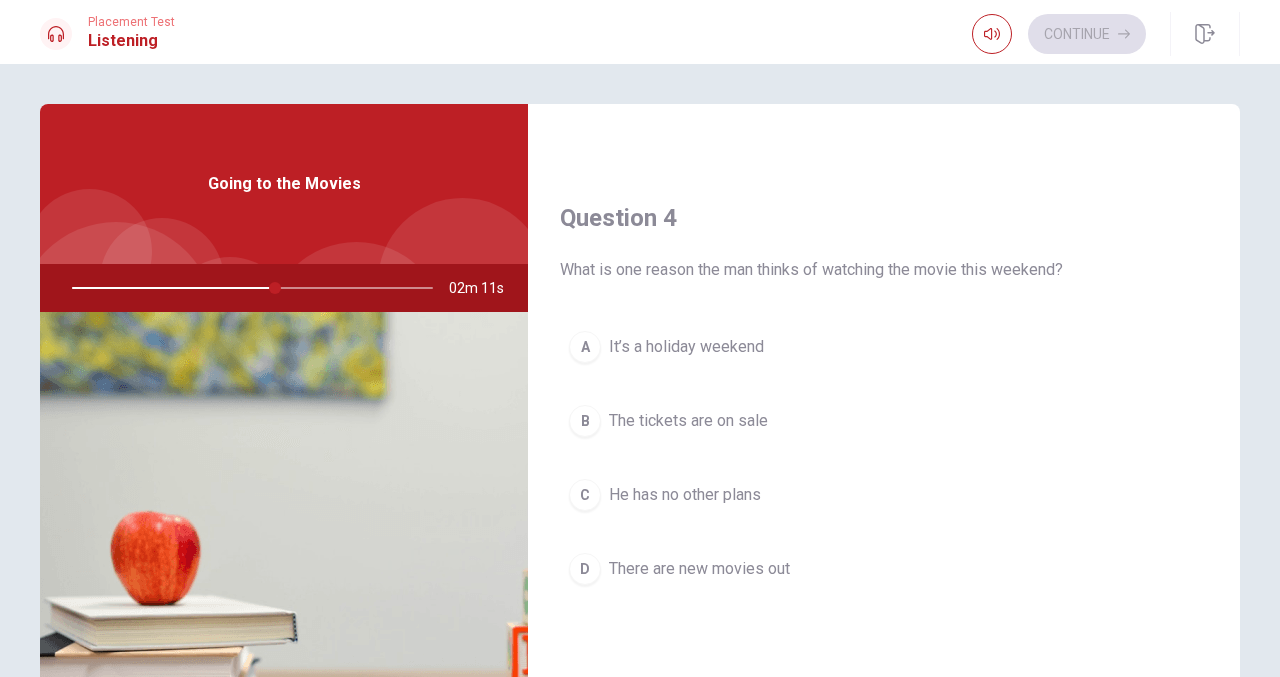 click on "He has no other plans" at bounding box center (685, 495) 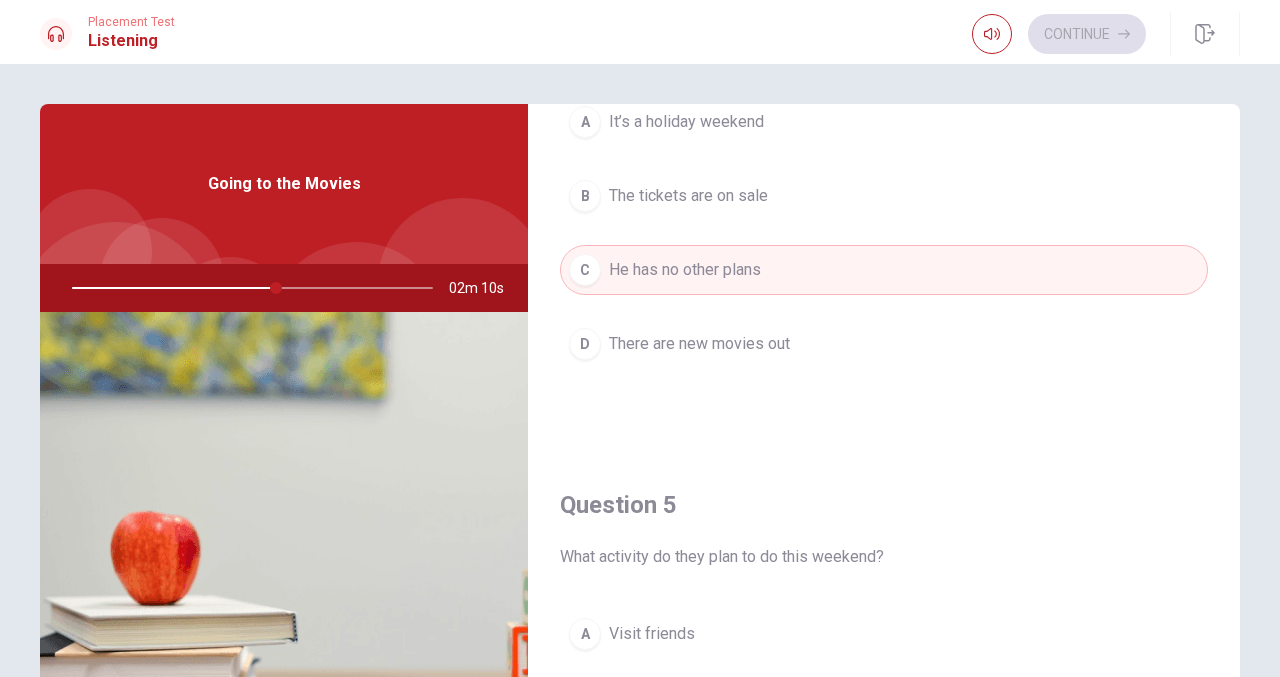 scroll, scrollTop: 1865, scrollLeft: 0, axis: vertical 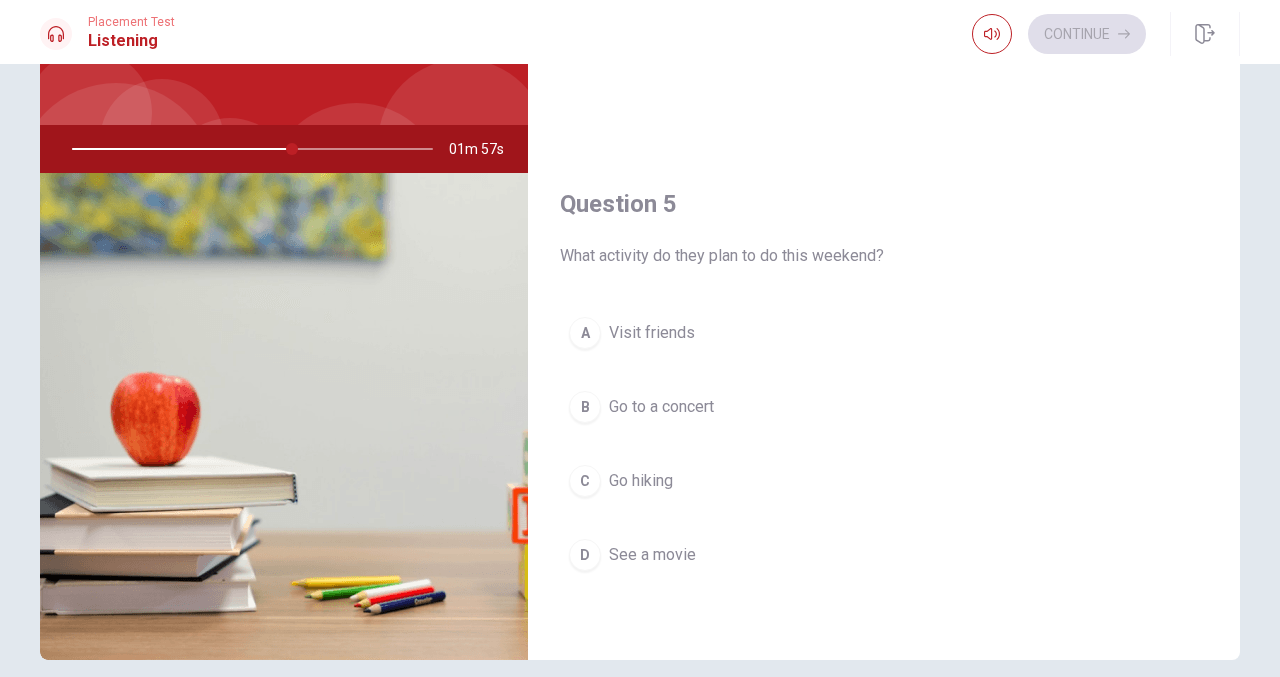 click on "See a movie" at bounding box center [652, 555] 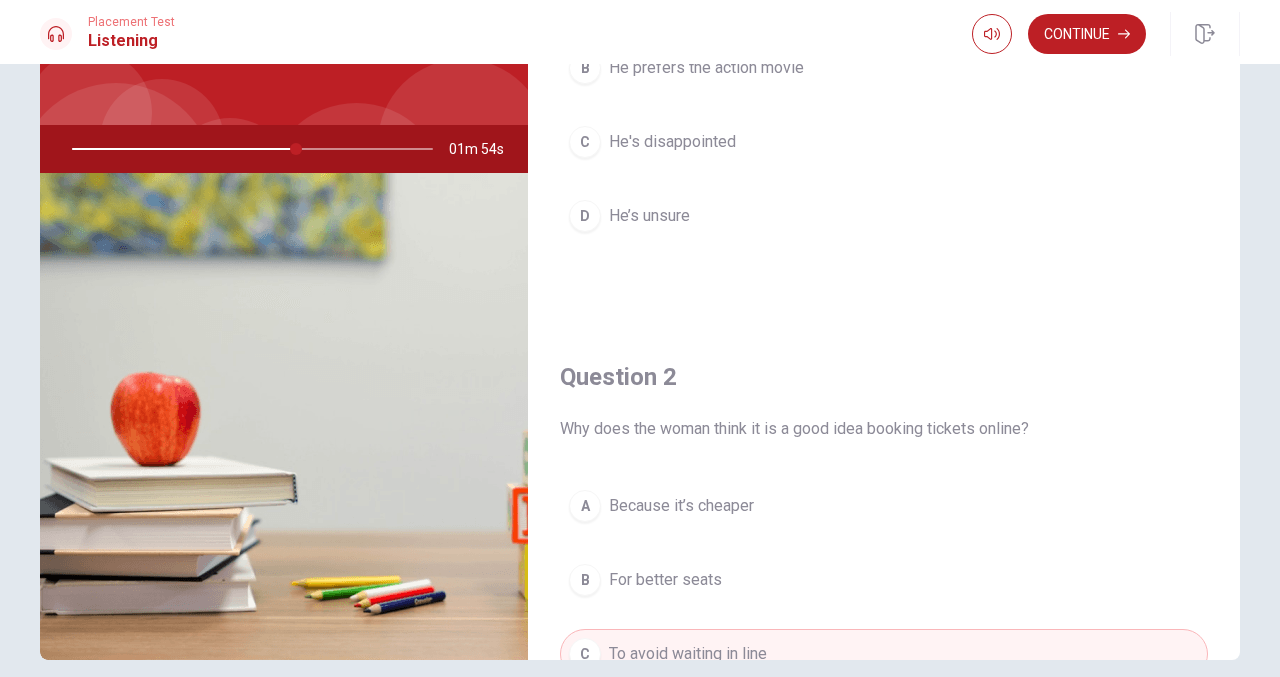 scroll, scrollTop: 0, scrollLeft: 0, axis: both 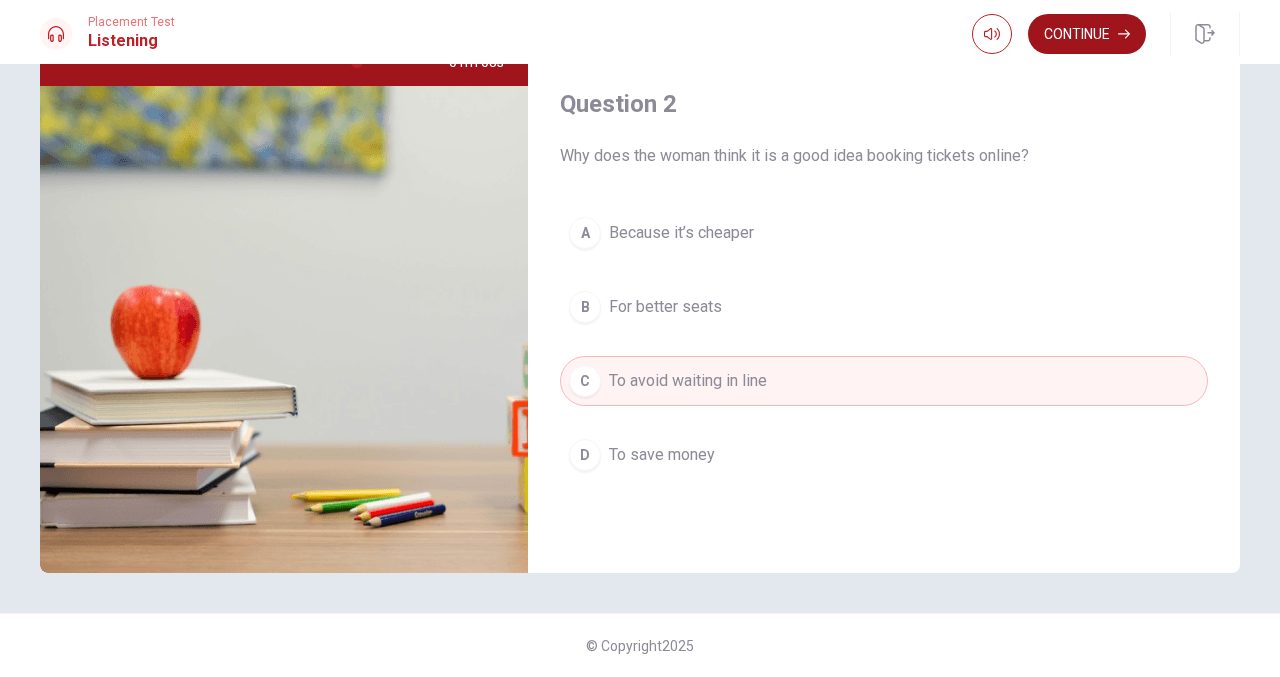 click on "Continue" at bounding box center [1087, 34] 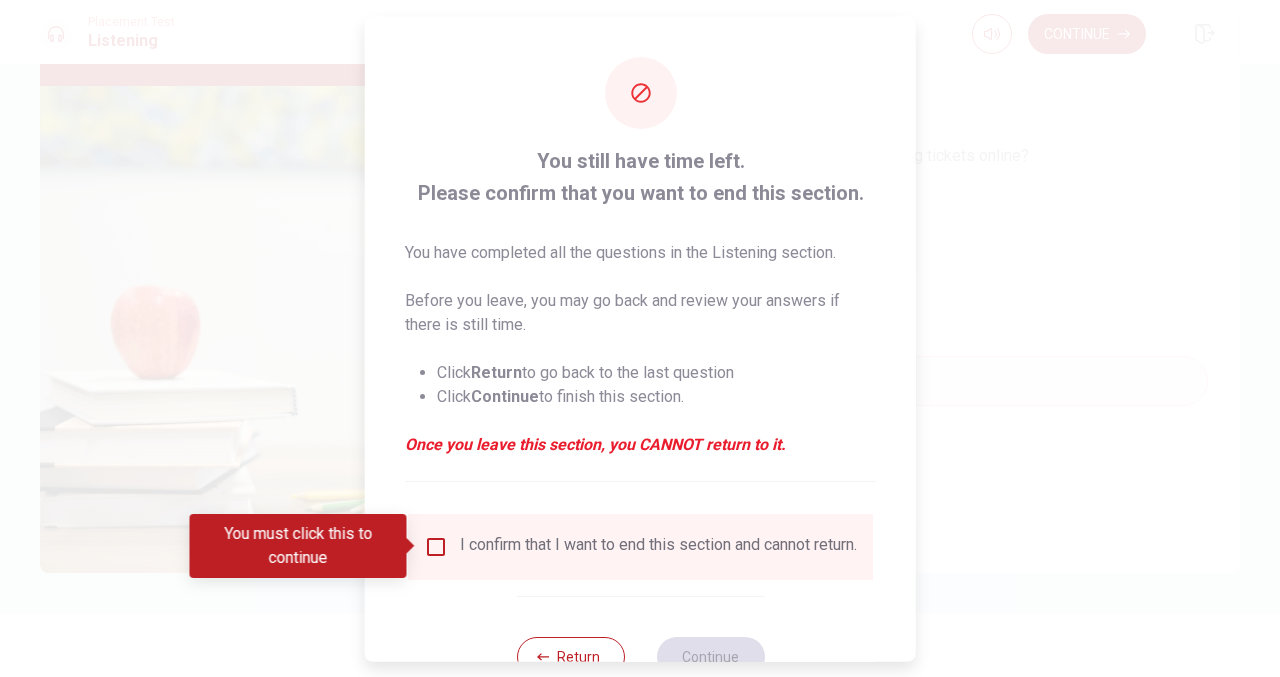 click at bounding box center [436, 546] 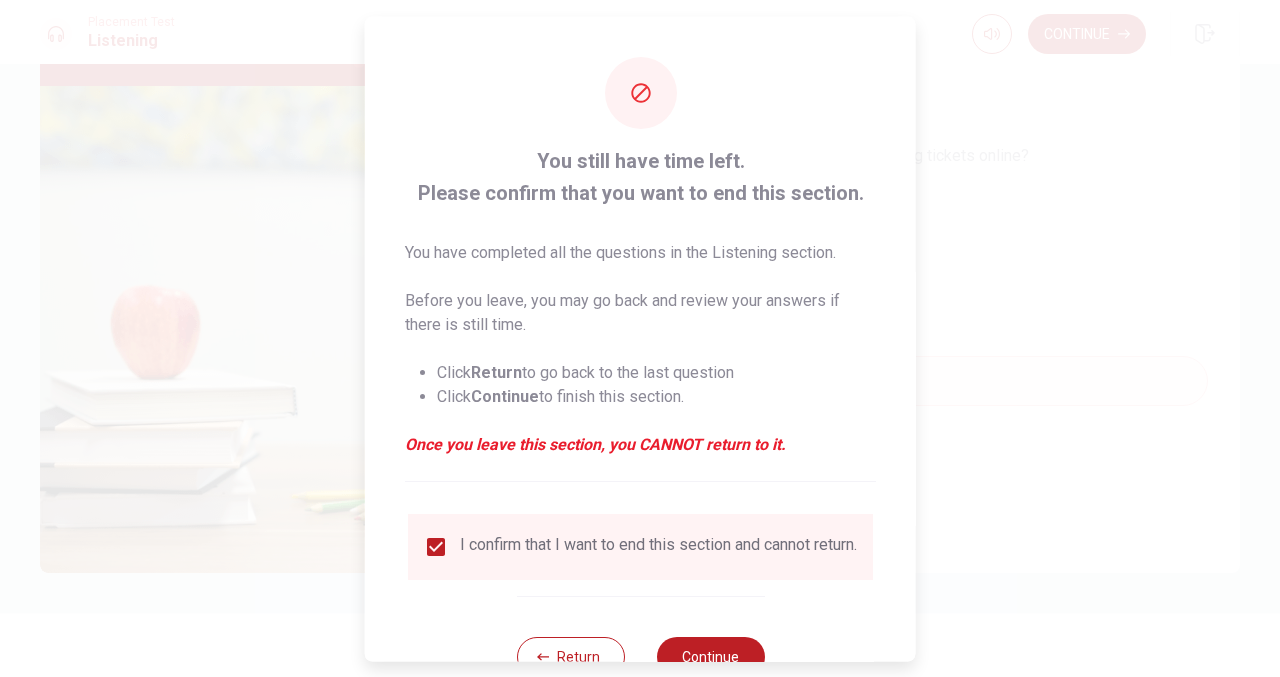 scroll, scrollTop: 69, scrollLeft: 0, axis: vertical 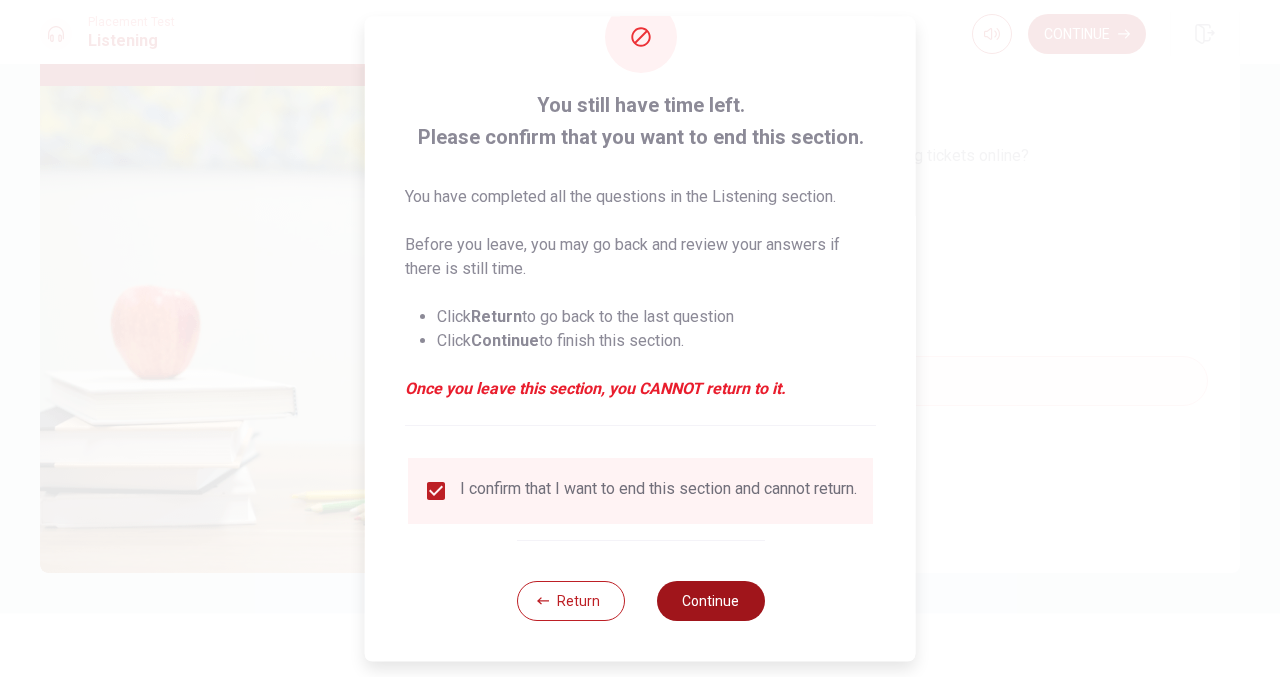 click on "Continue" at bounding box center [710, 601] 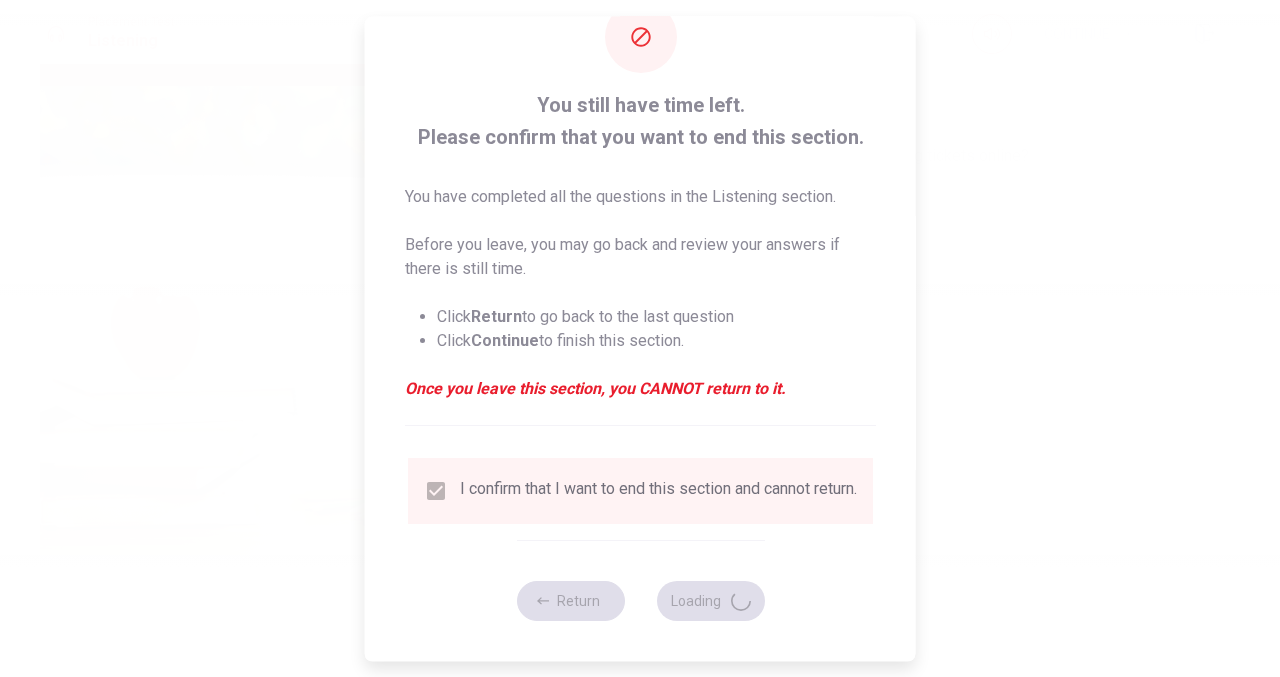 type on "81" 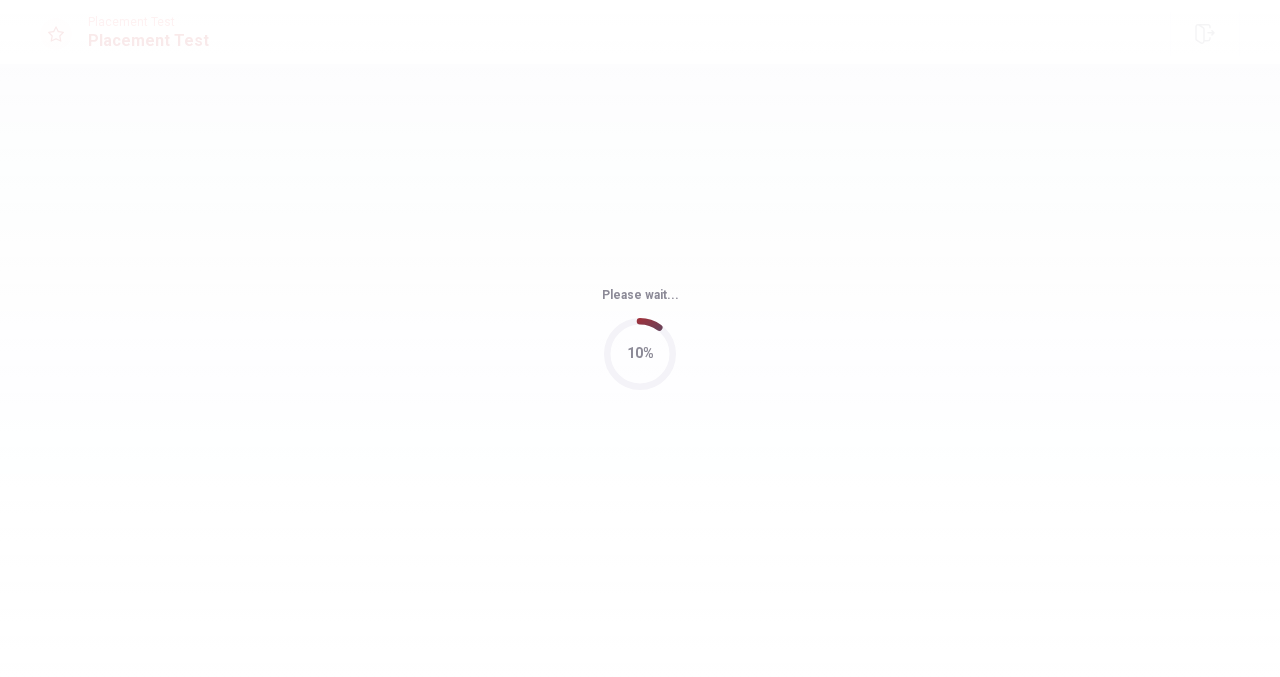 scroll, scrollTop: 0, scrollLeft: 0, axis: both 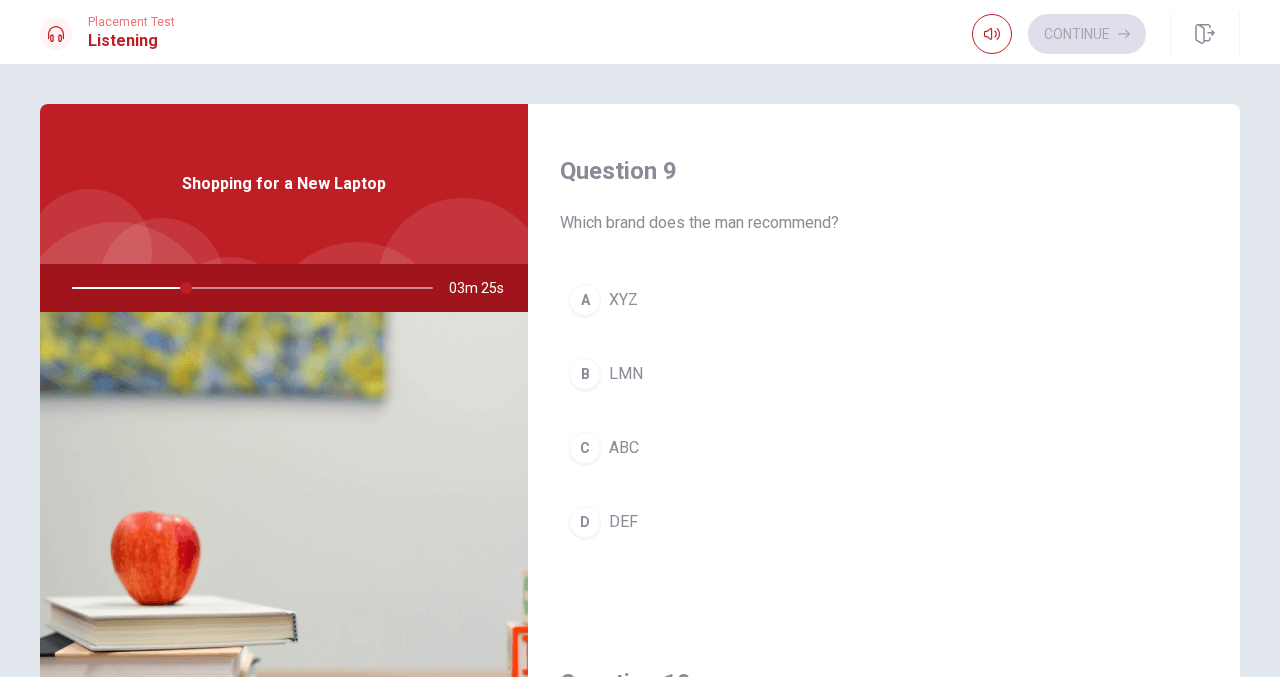 click on "XYZ" at bounding box center (623, 300) 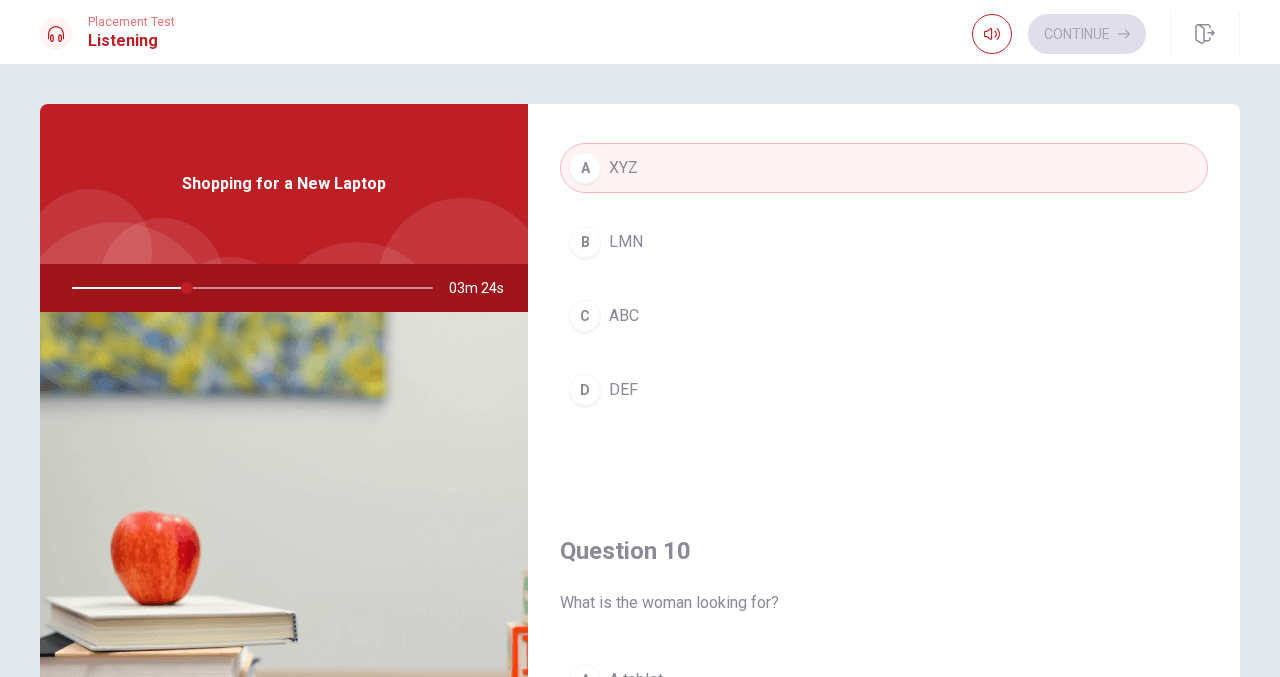 scroll, scrollTop: 1865, scrollLeft: 0, axis: vertical 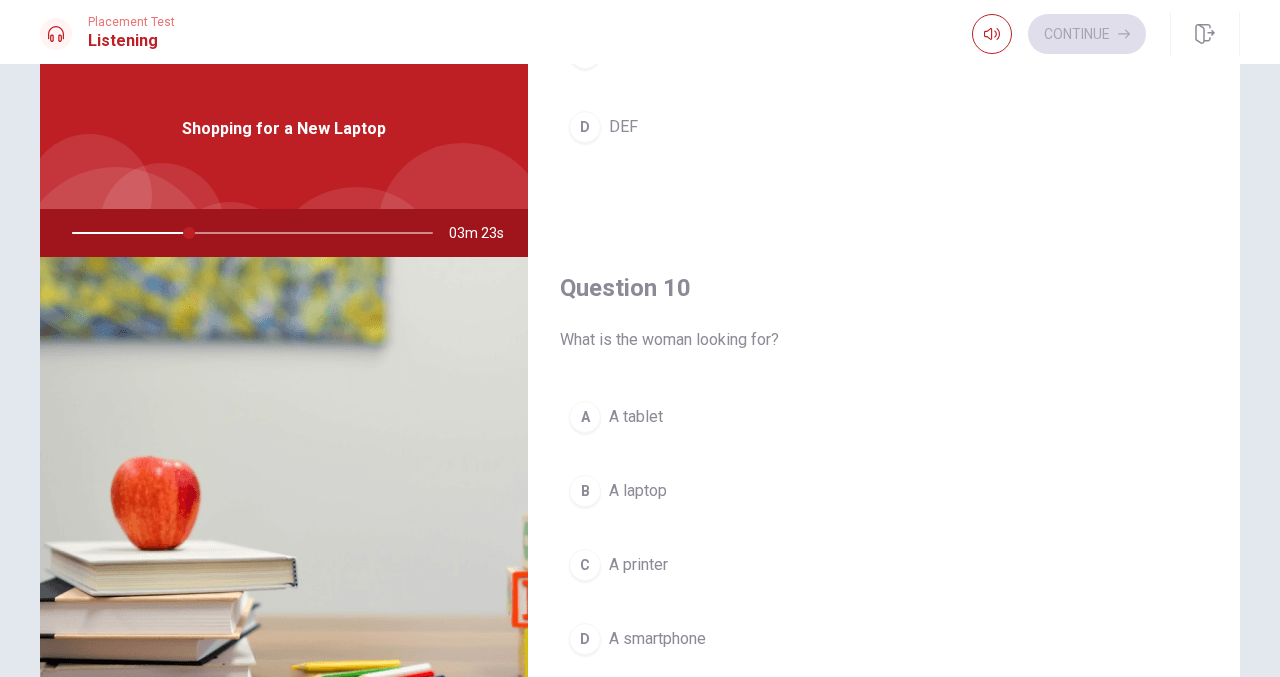click on "B A laptop" at bounding box center (884, 491) 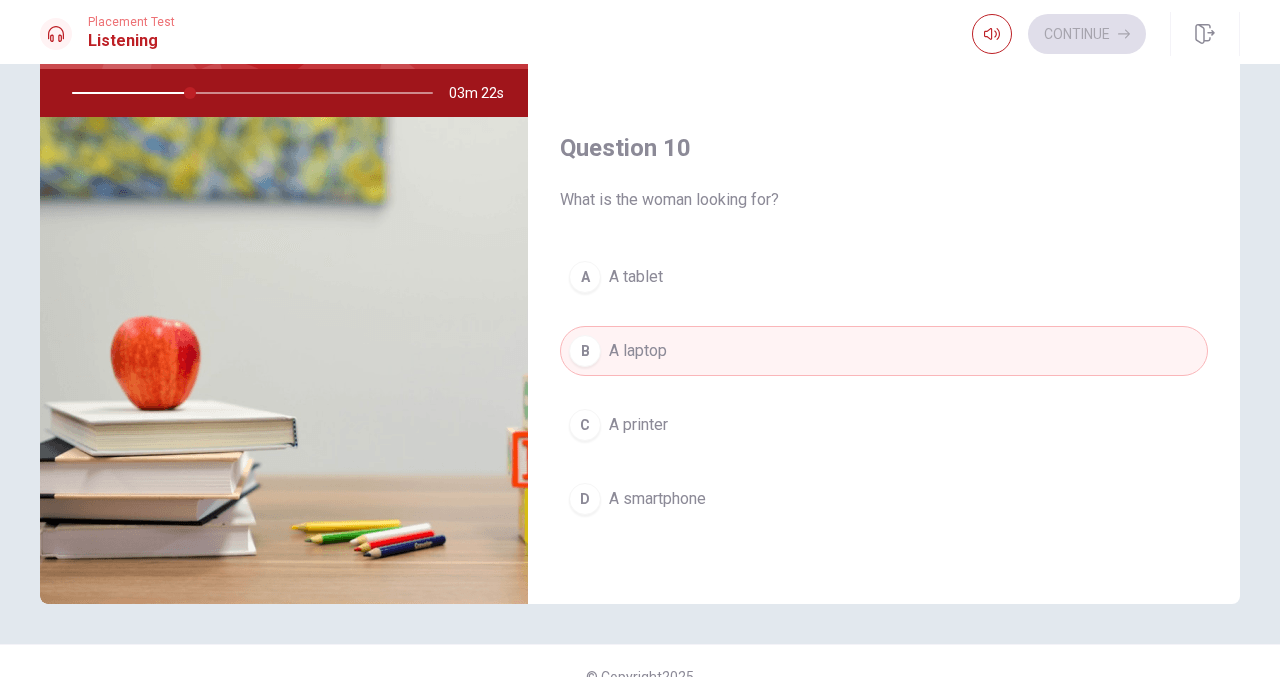 scroll, scrollTop: 226, scrollLeft: 0, axis: vertical 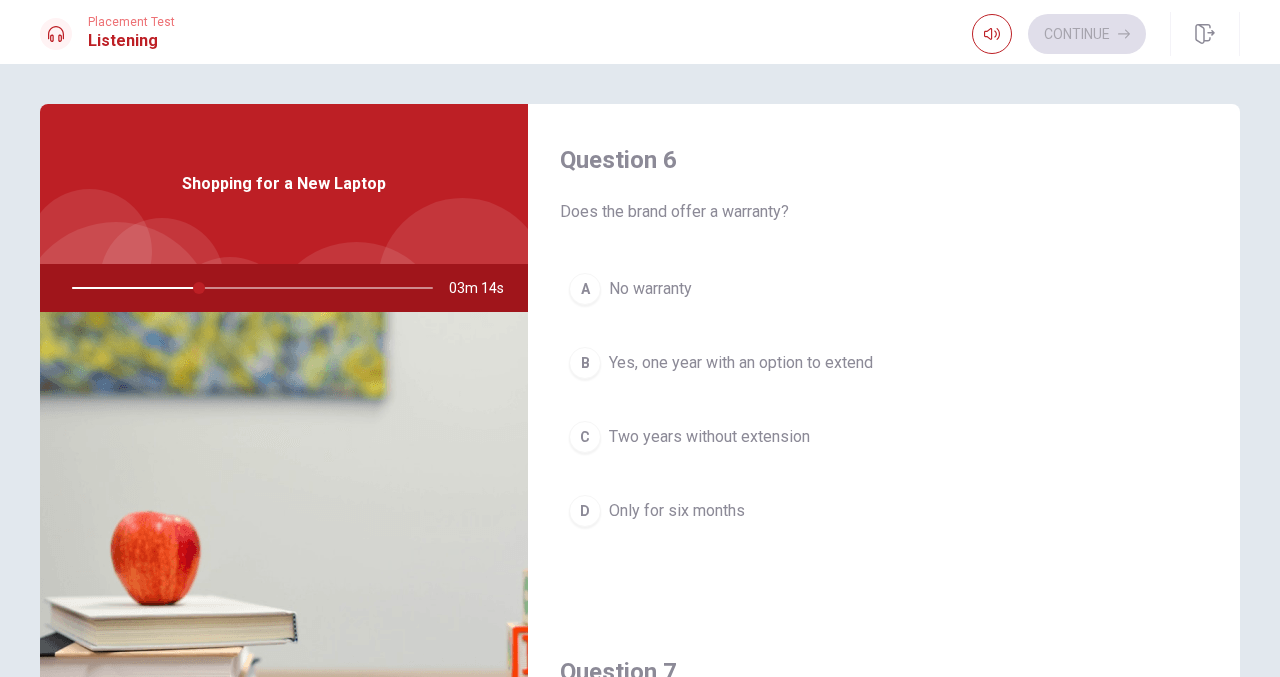 click on "Yes, one year with an option to extend" at bounding box center (741, 363) 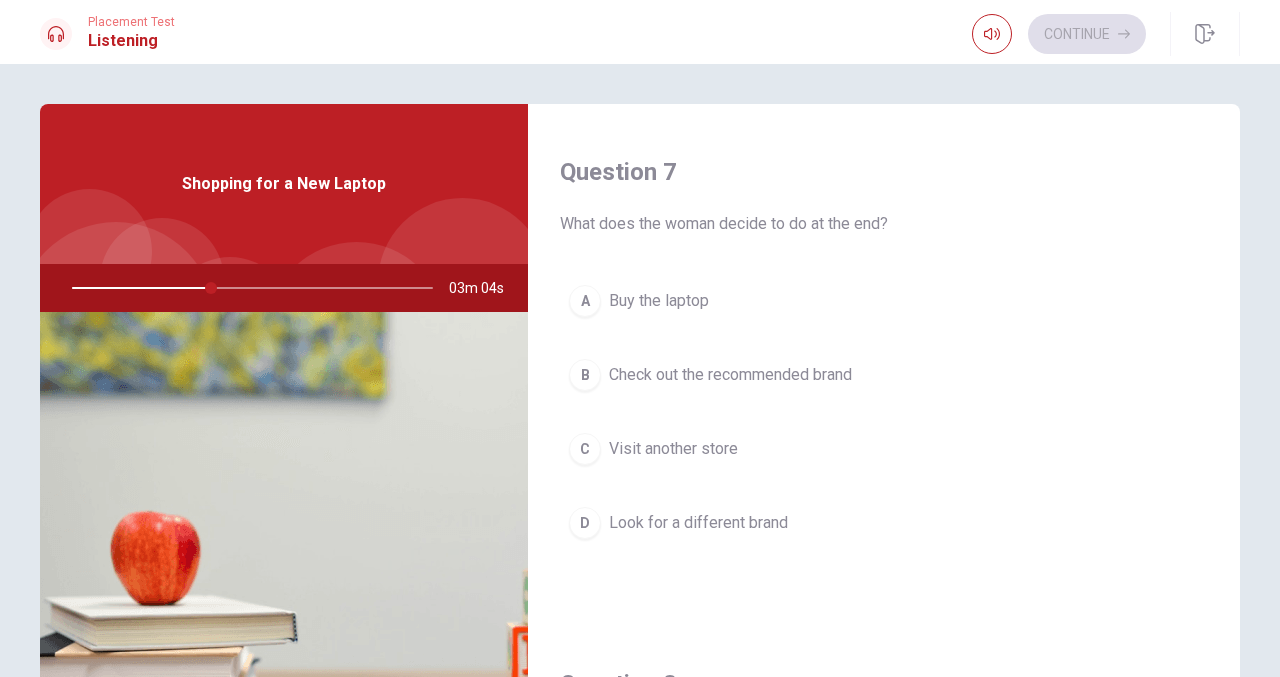 scroll, scrollTop: 482, scrollLeft: 0, axis: vertical 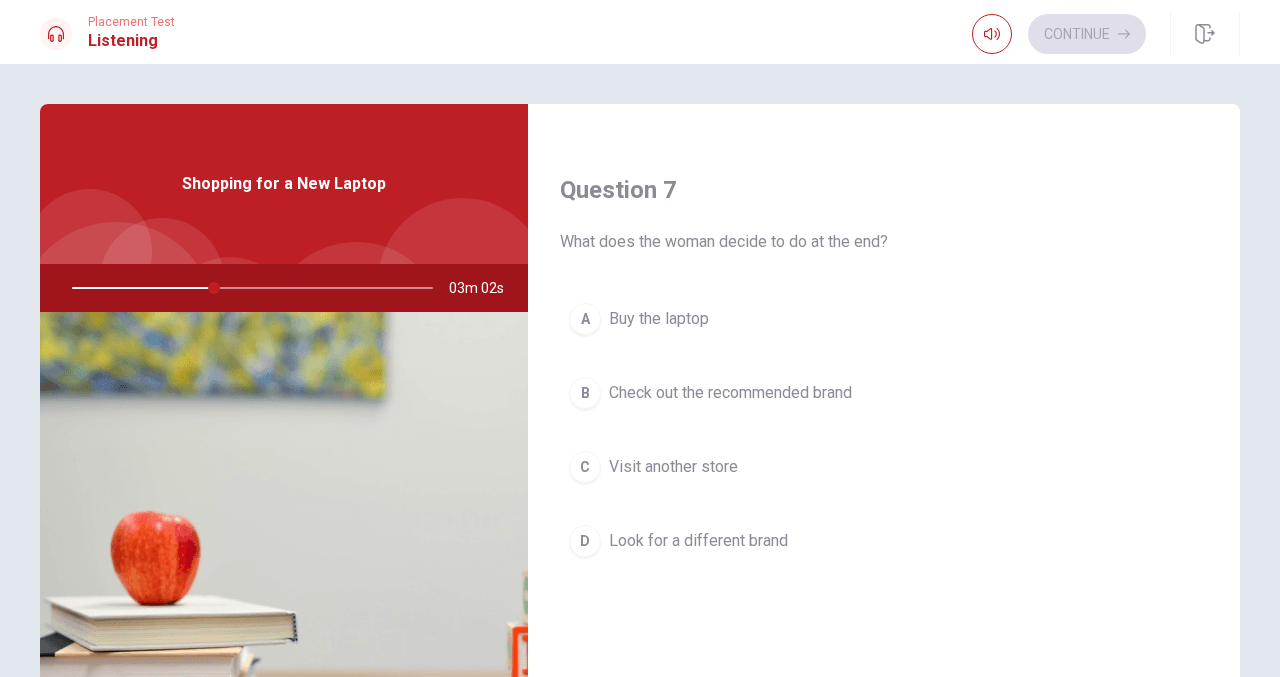 click on "Buy the laptop" at bounding box center [659, 319] 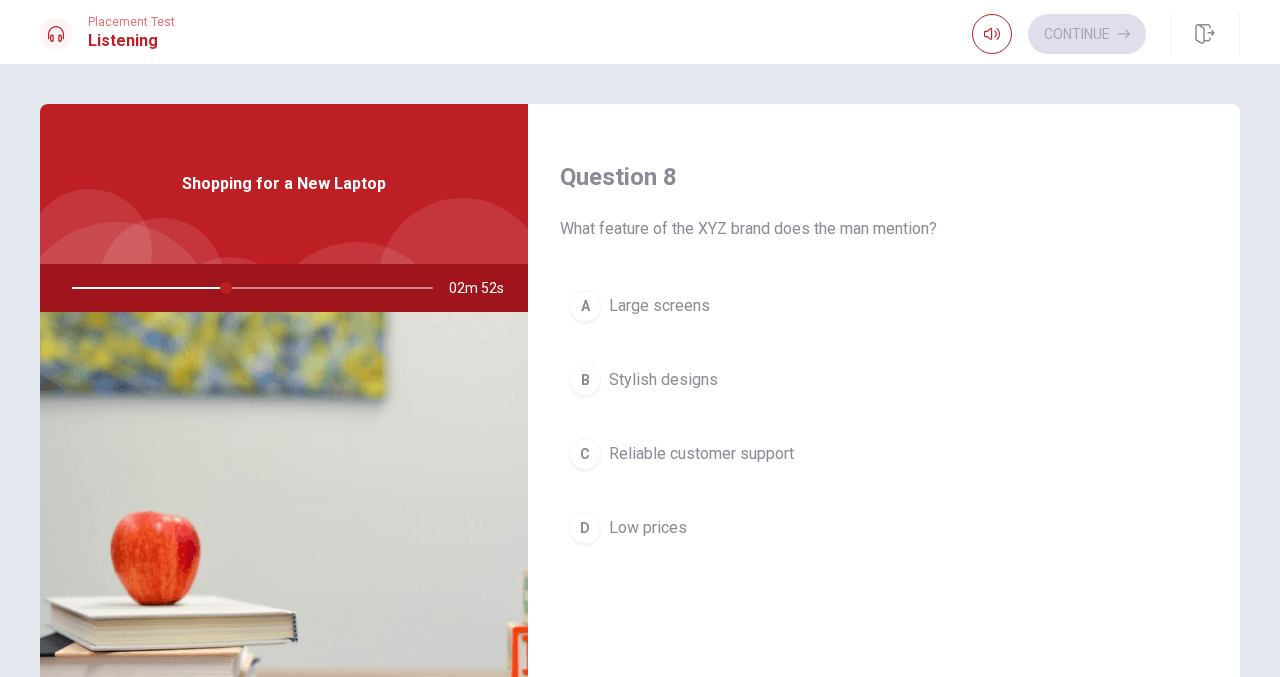 scroll, scrollTop: 1015, scrollLeft: 0, axis: vertical 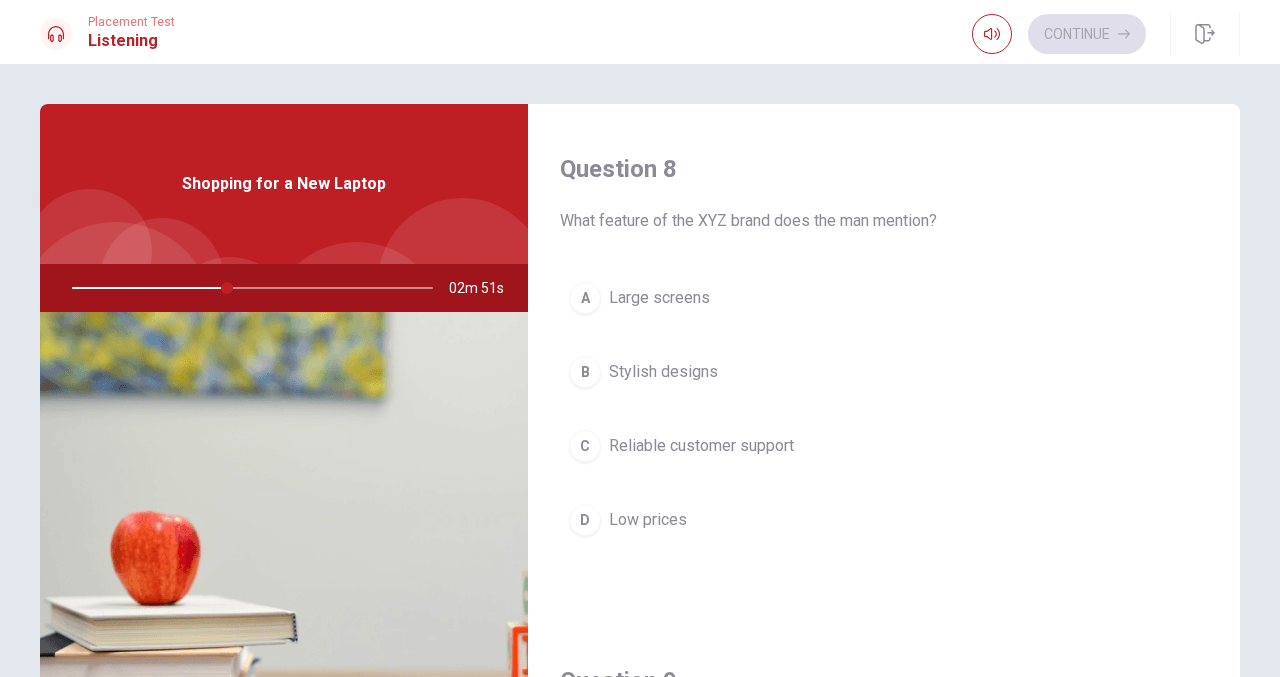 click on "Reliable customer support" at bounding box center [701, 446] 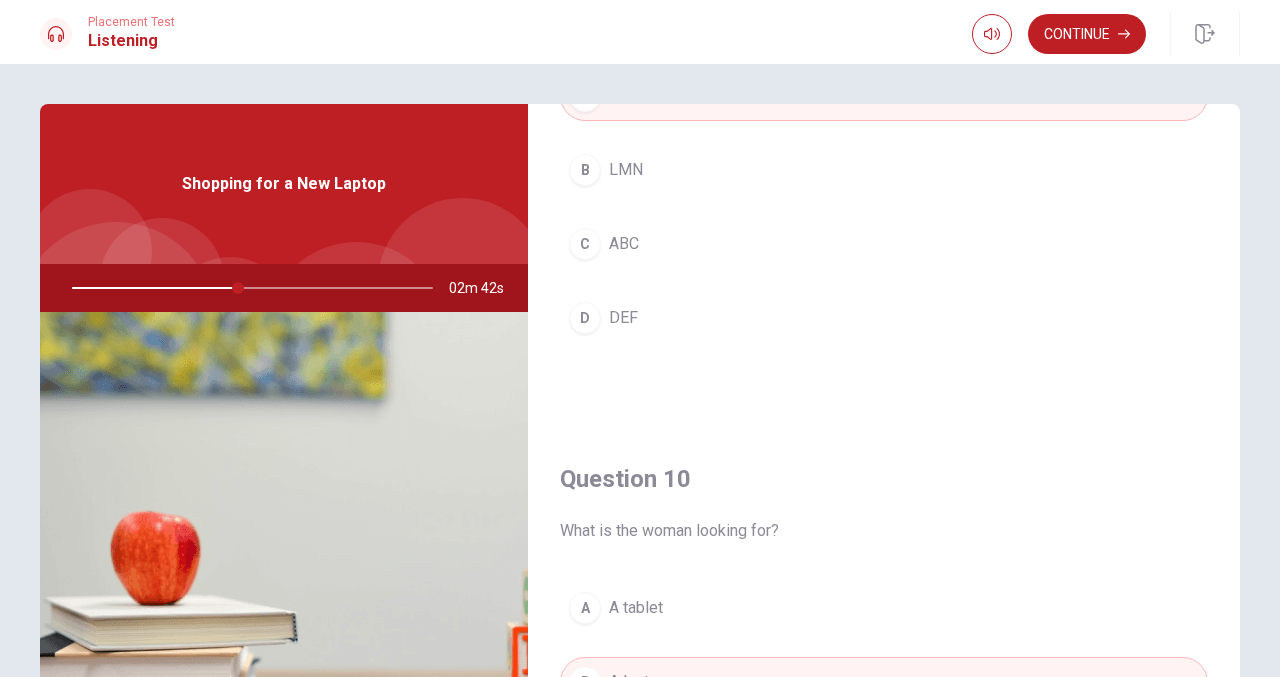 scroll, scrollTop: 1865, scrollLeft: 0, axis: vertical 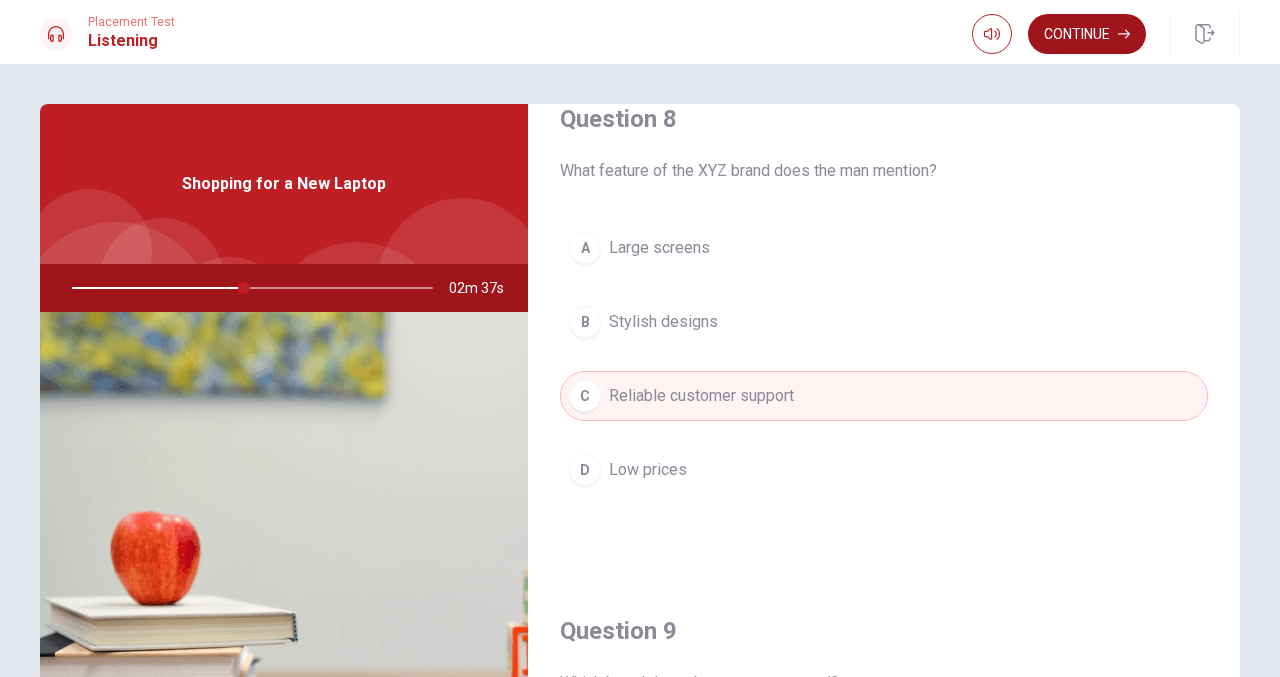 click on "Continue" at bounding box center [1087, 34] 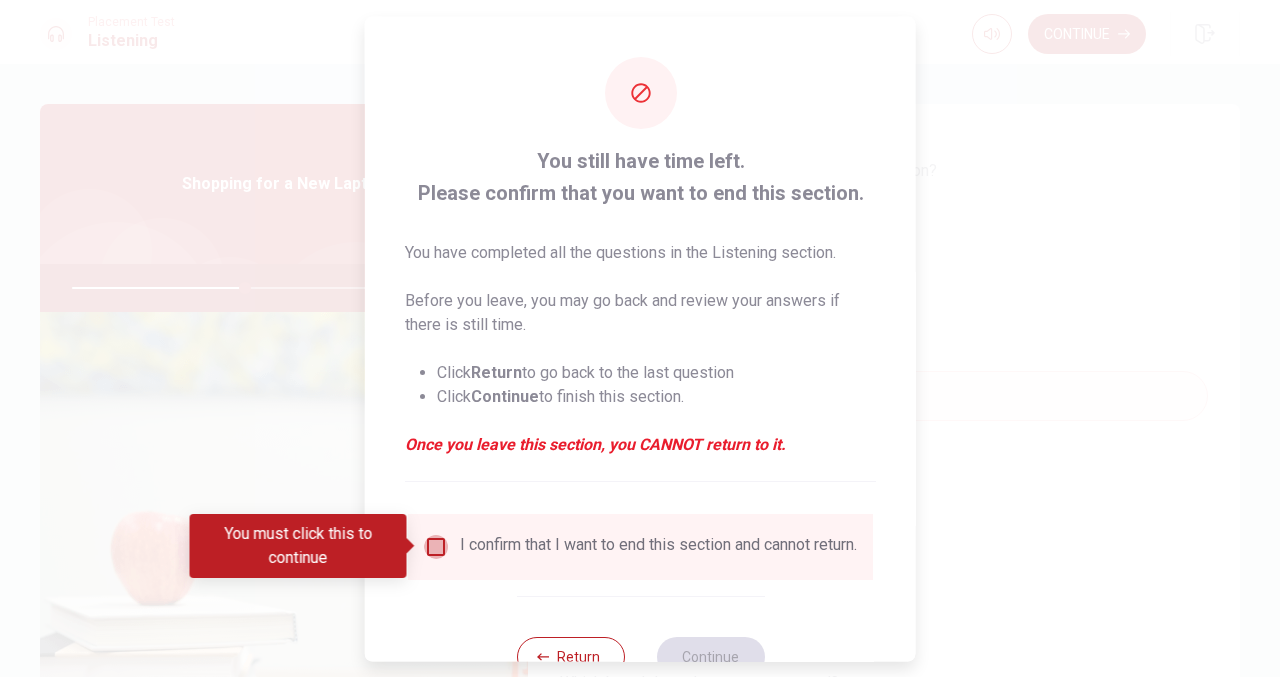 click at bounding box center [436, 546] 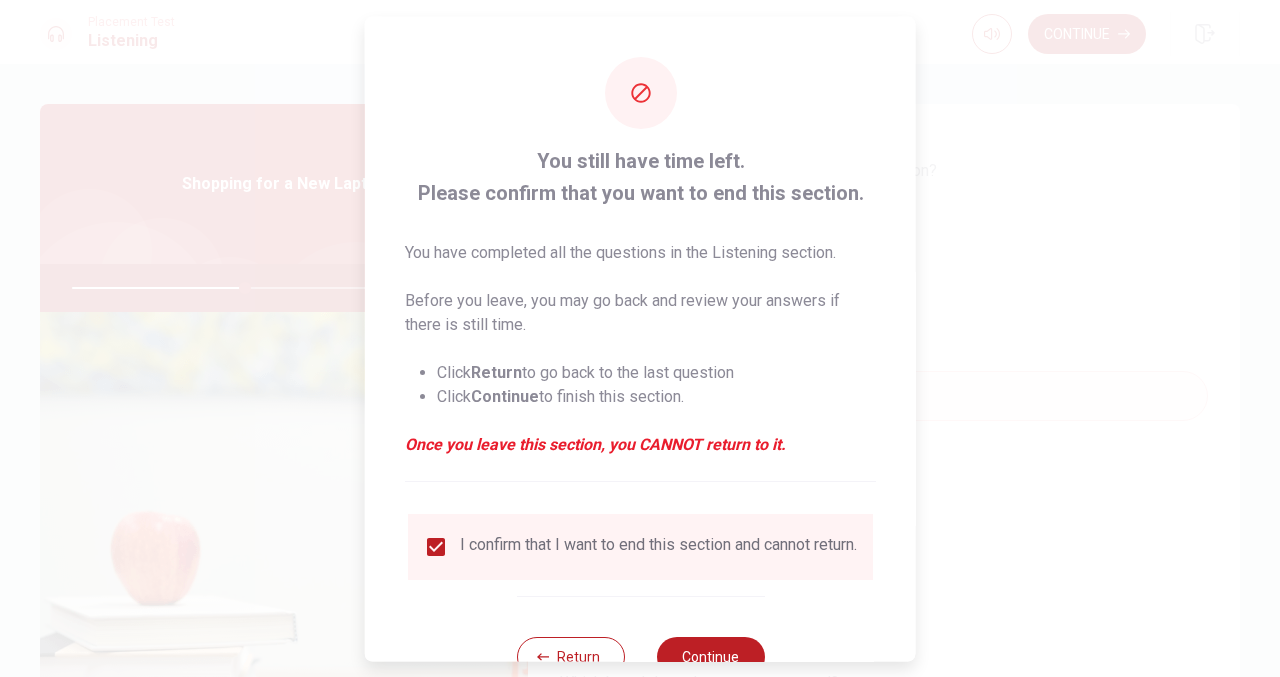 scroll, scrollTop: 69, scrollLeft: 0, axis: vertical 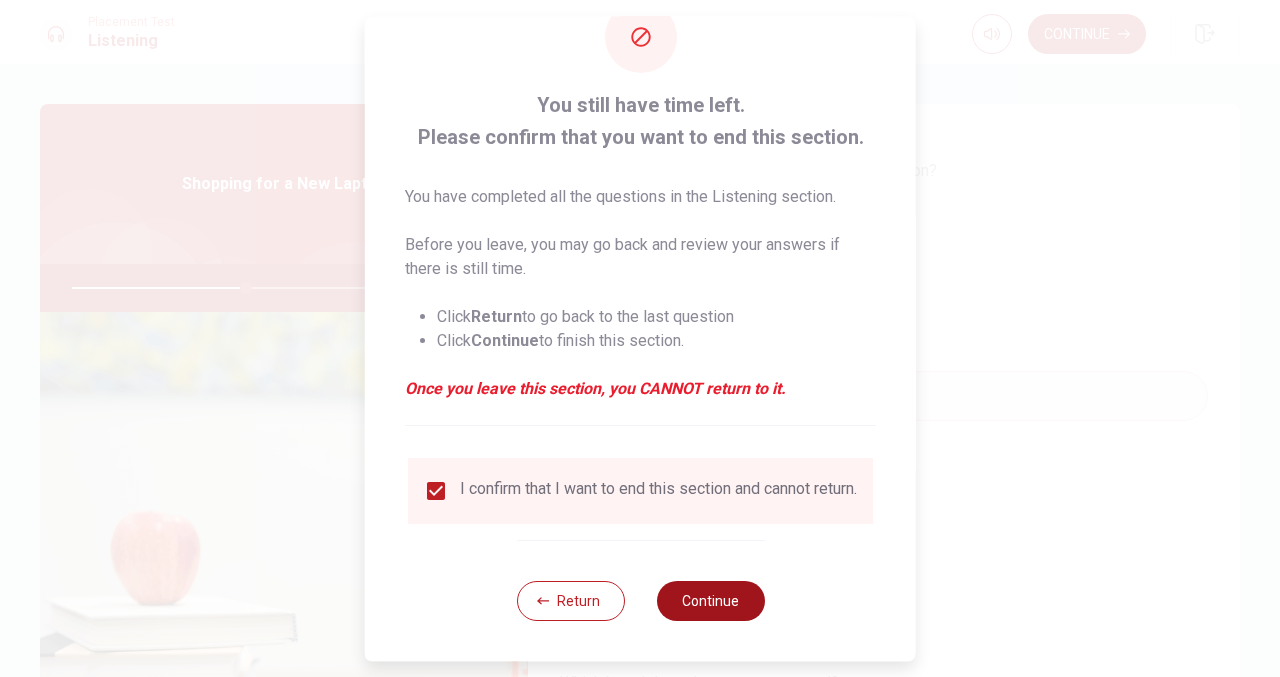 click on "Continue" at bounding box center [710, 601] 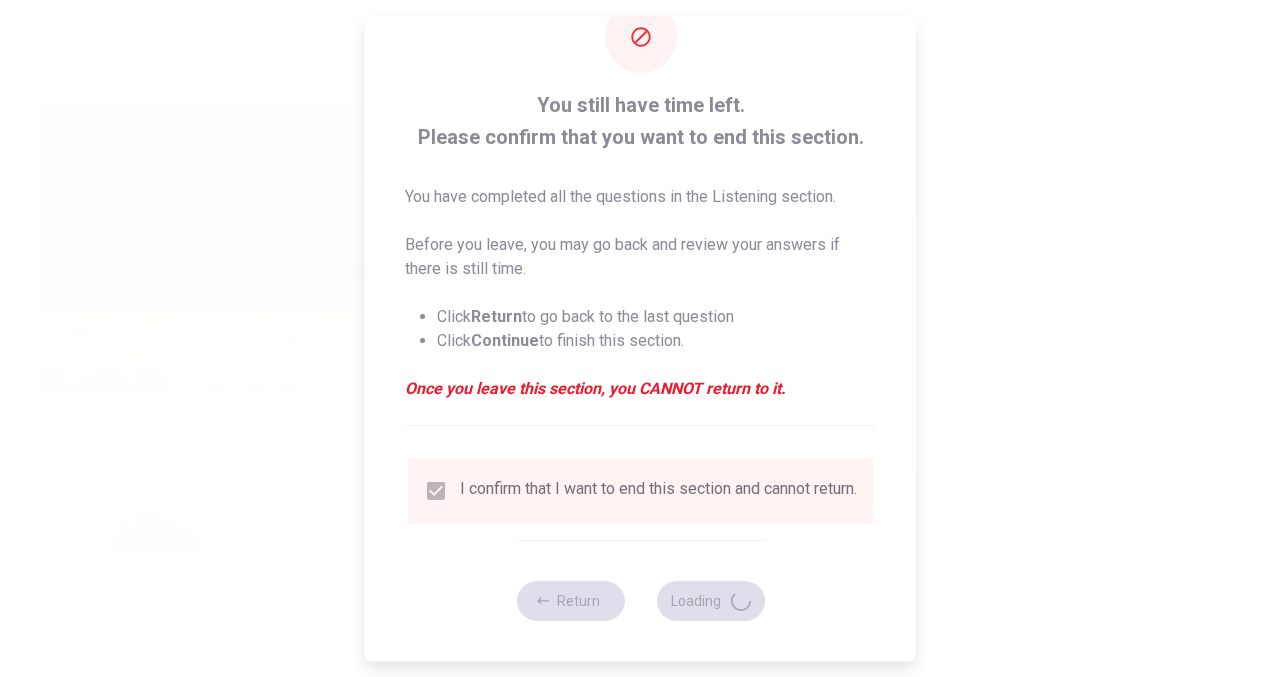 type on "49" 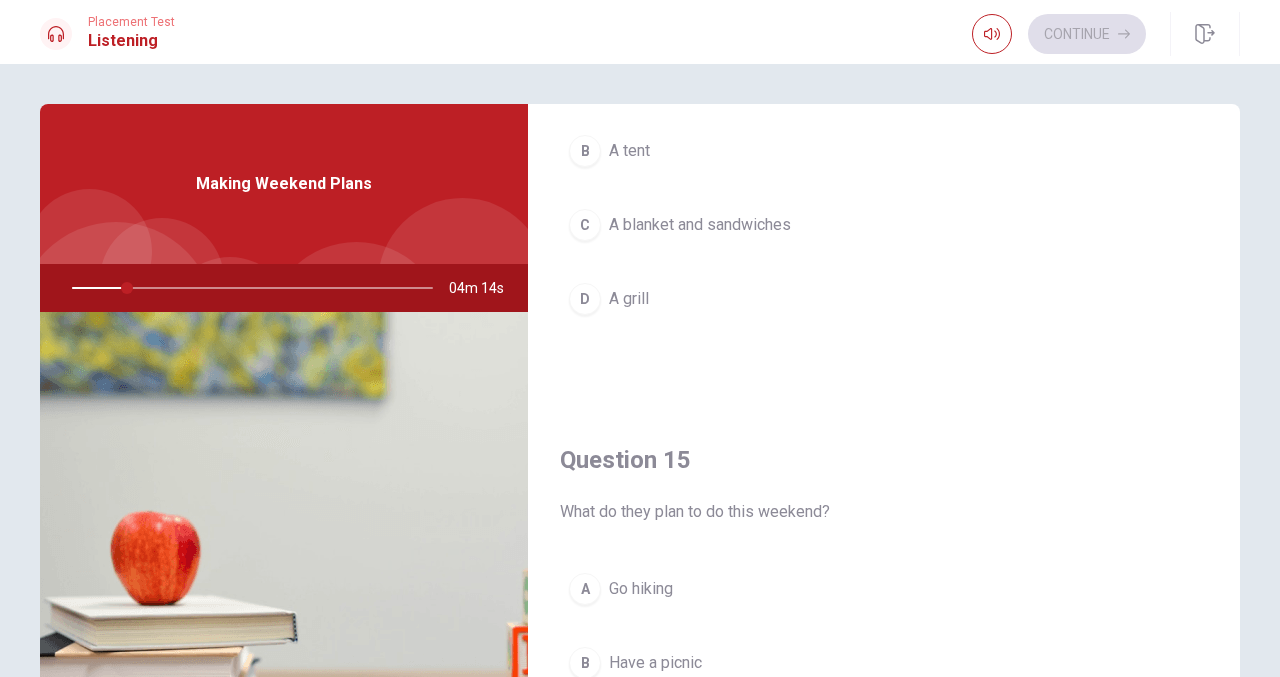 scroll, scrollTop: 1865, scrollLeft: 0, axis: vertical 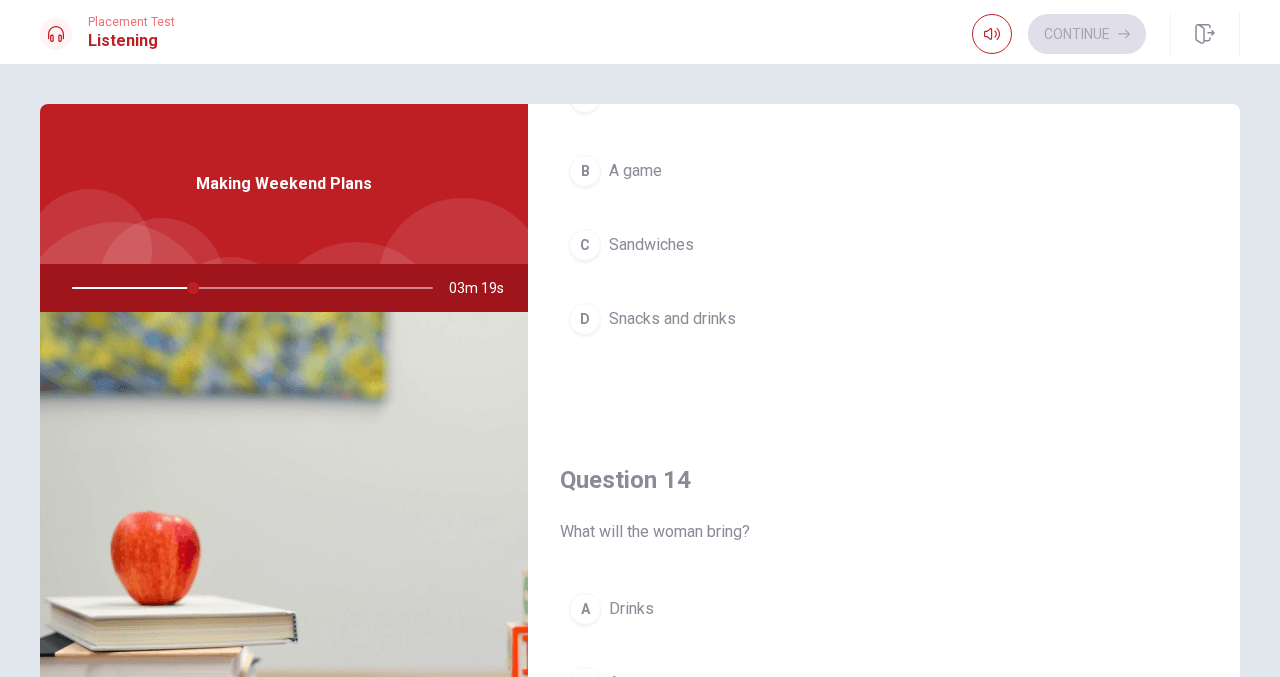 click on "Snacks and drinks" at bounding box center (672, 319) 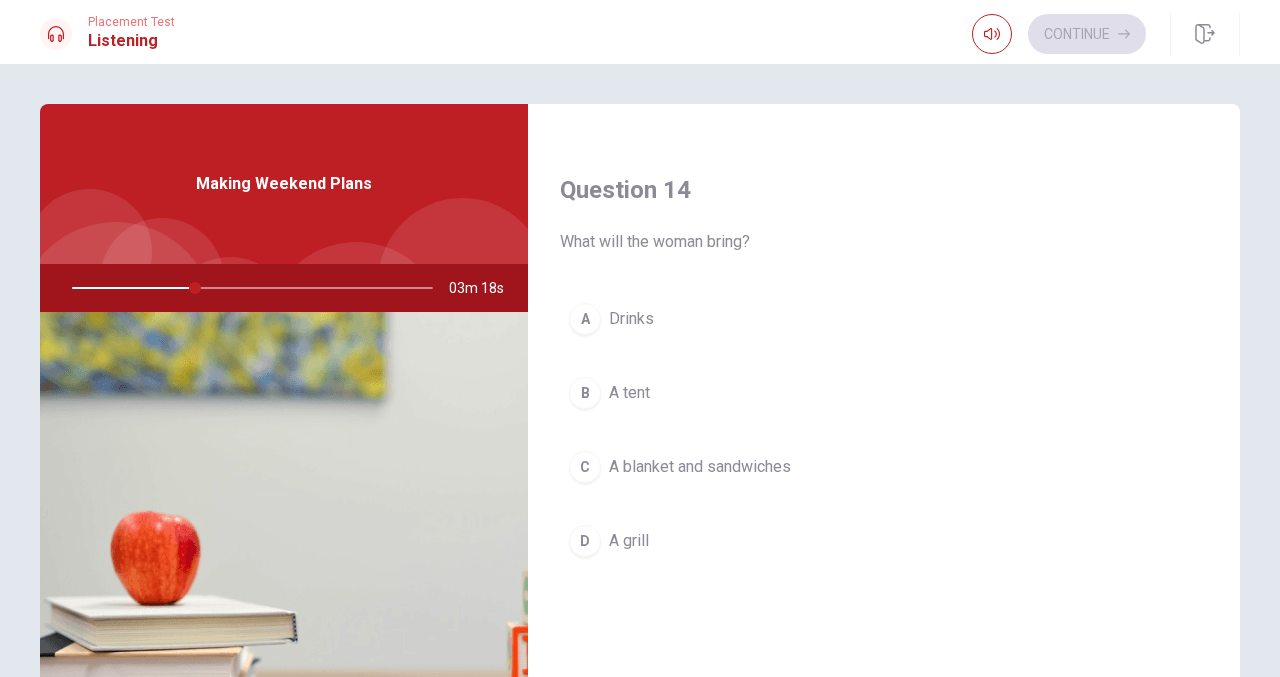 scroll, scrollTop: 1533, scrollLeft: 0, axis: vertical 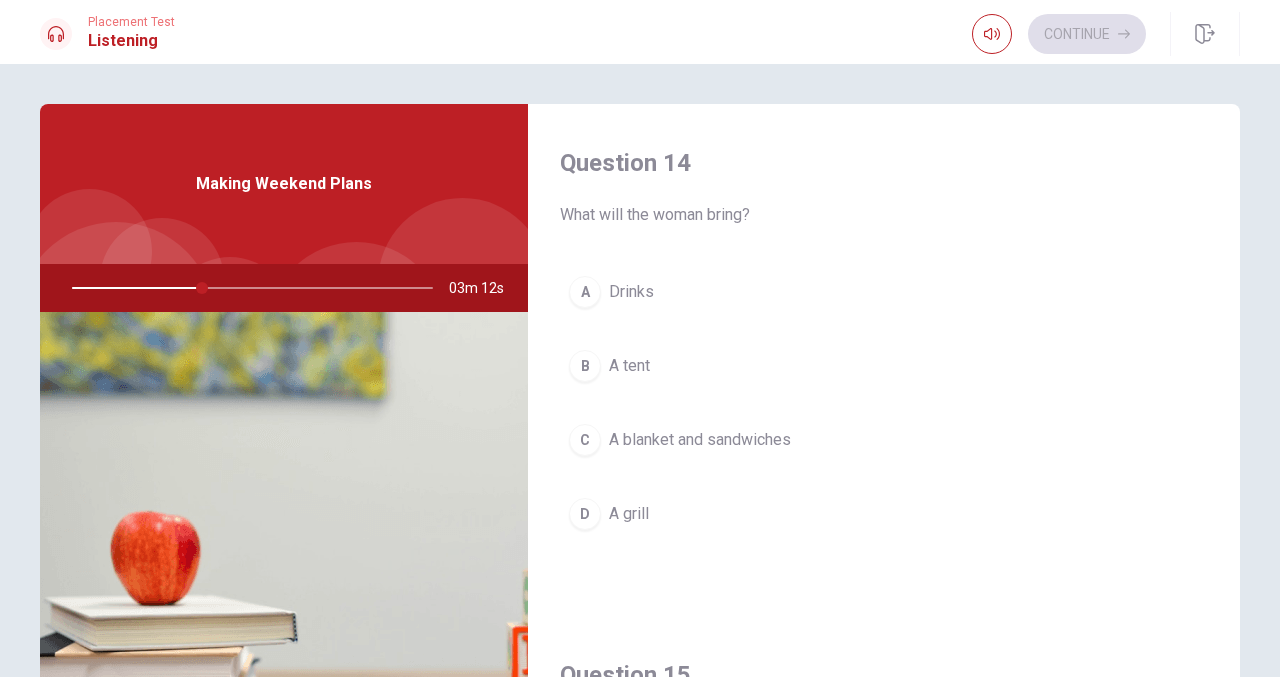 click on "A blanket and sandwiches" at bounding box center [700, 440] 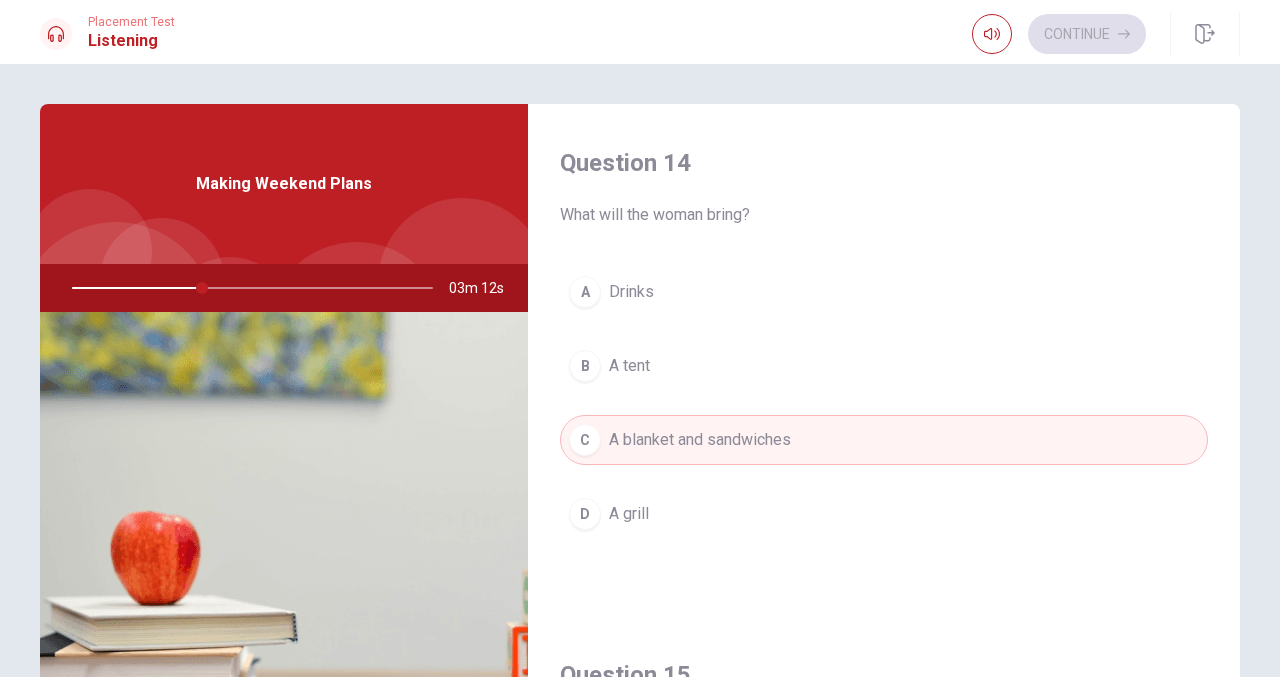 scroll, scrollTop: 1865, scrollLeft: 0, axis: vertical 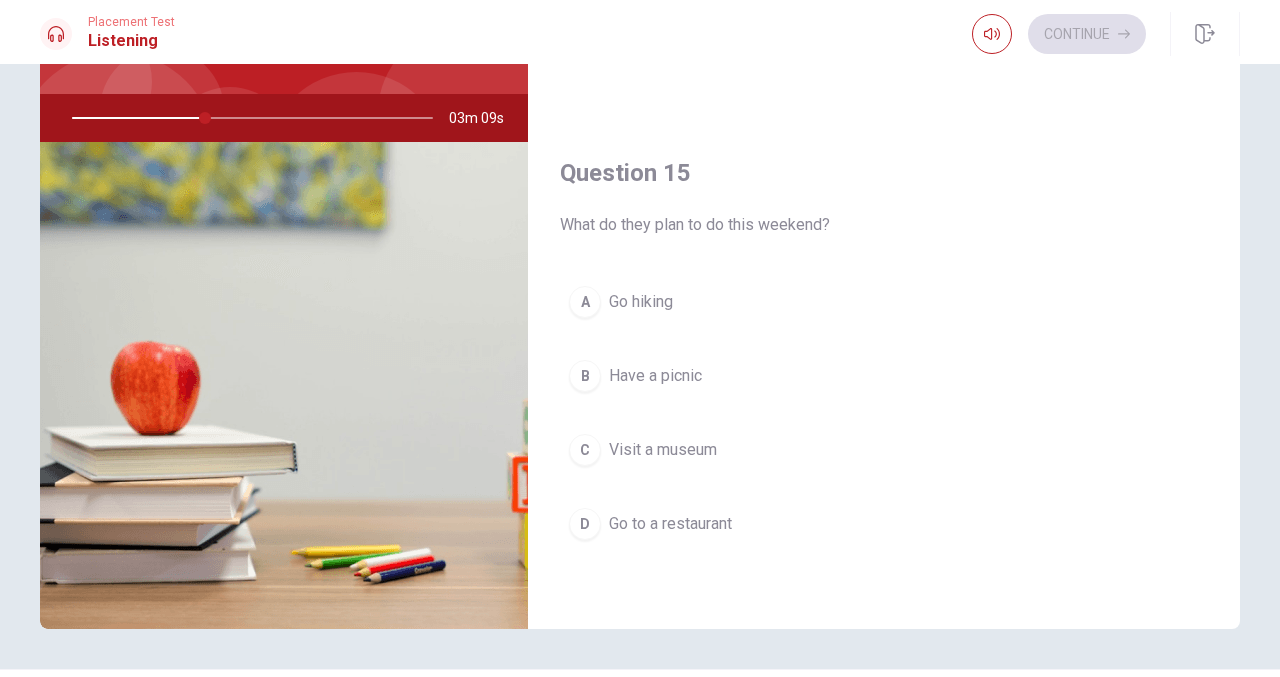 click on "Have a picnic" at bounding box center [655, 376] 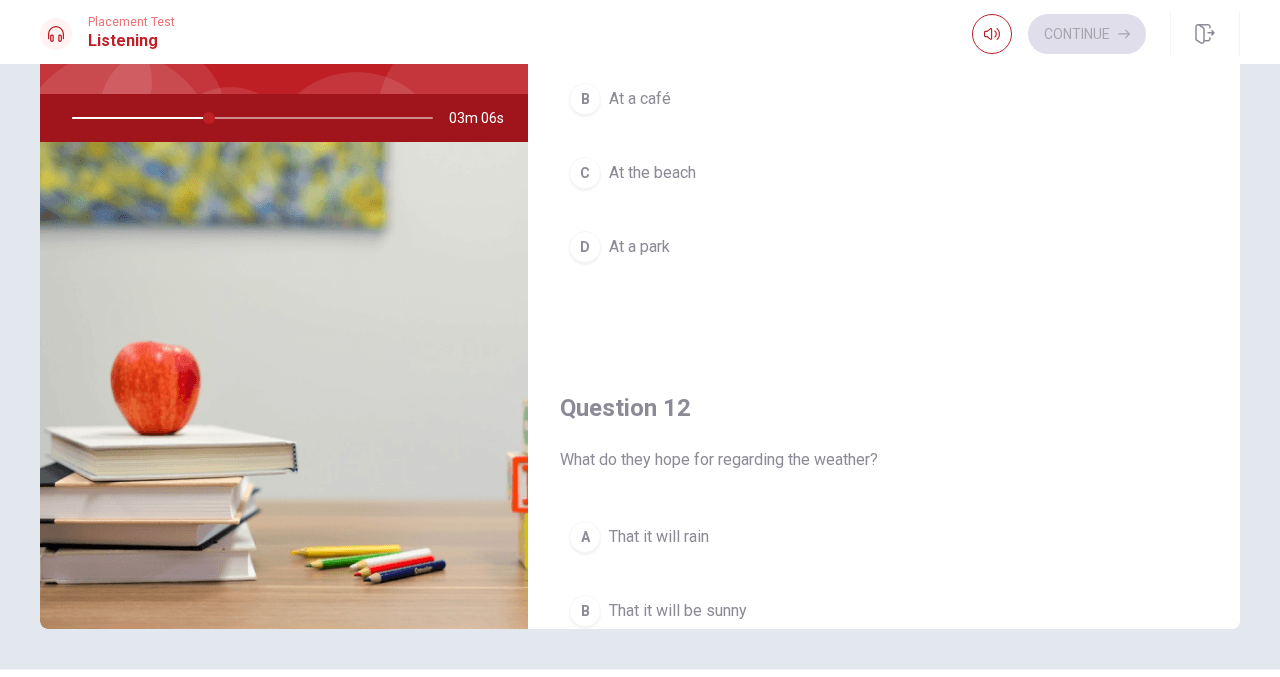 scroll, scrollTop: 0, scrollLeft: 0, axis: both 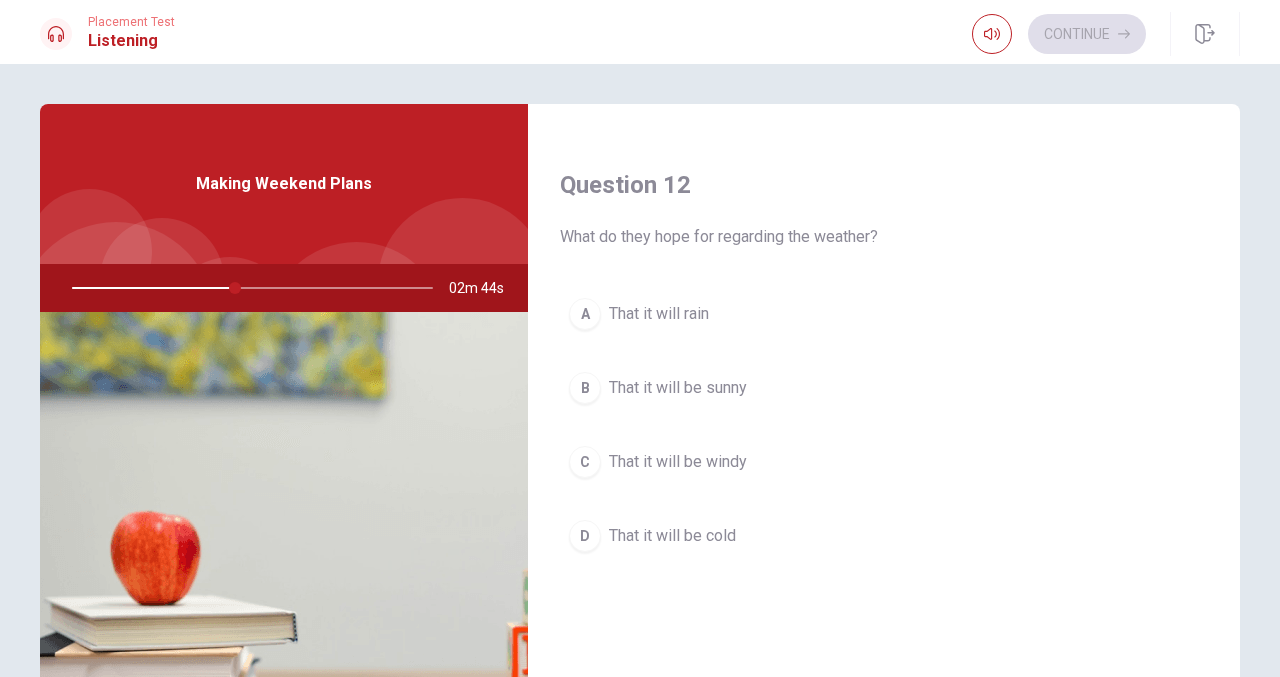 click on "That it will be sunny" at bounding box center (678, 388) 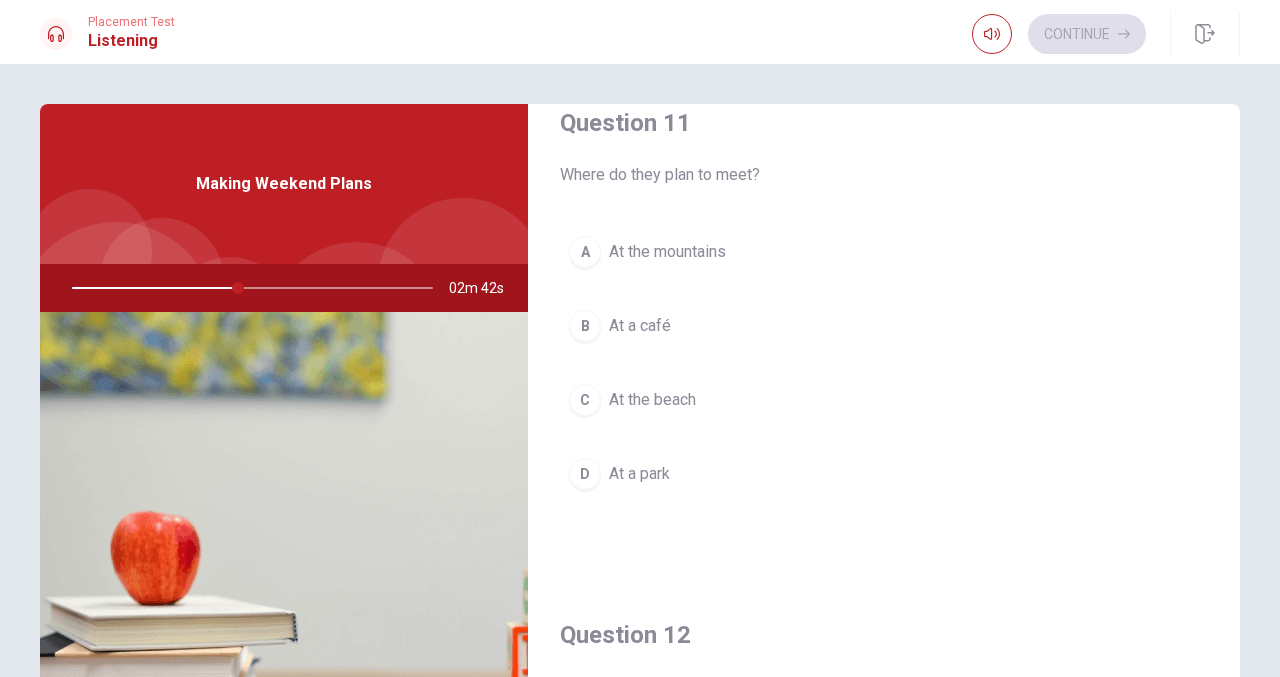 scroll, scrollTop: 0, scrollLeft: 0, axis: both 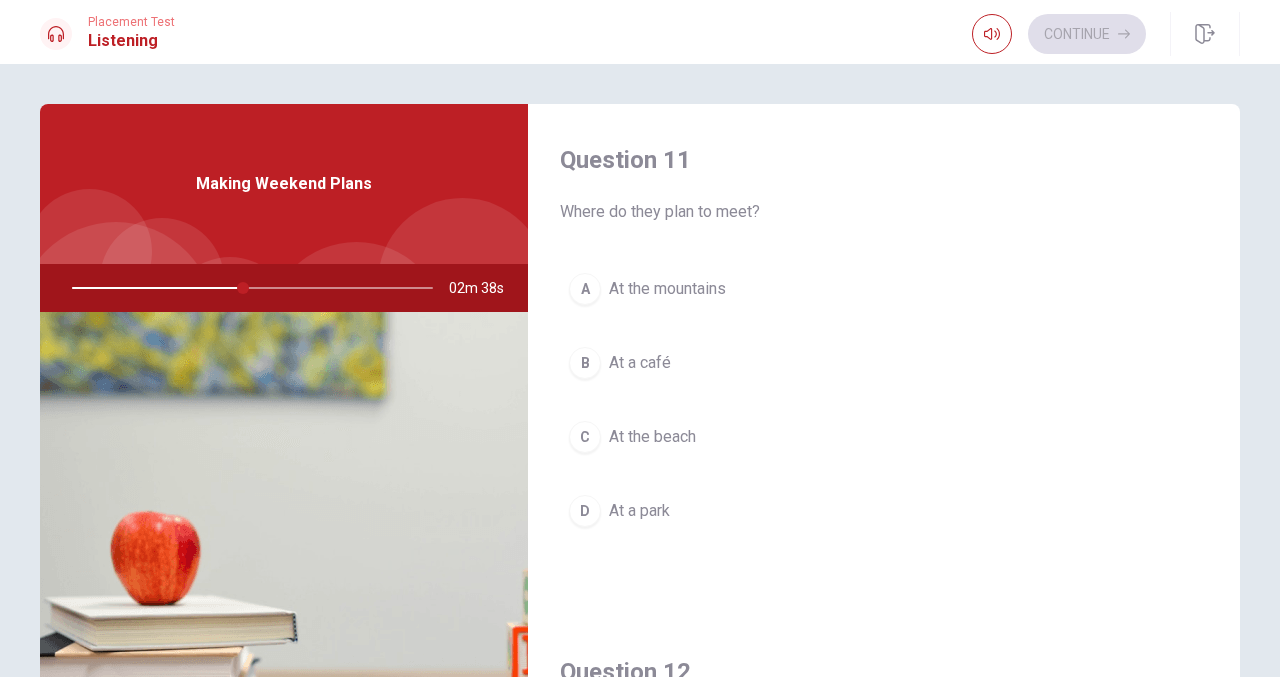 click on "D At a park" at bounding box center (884, 511) 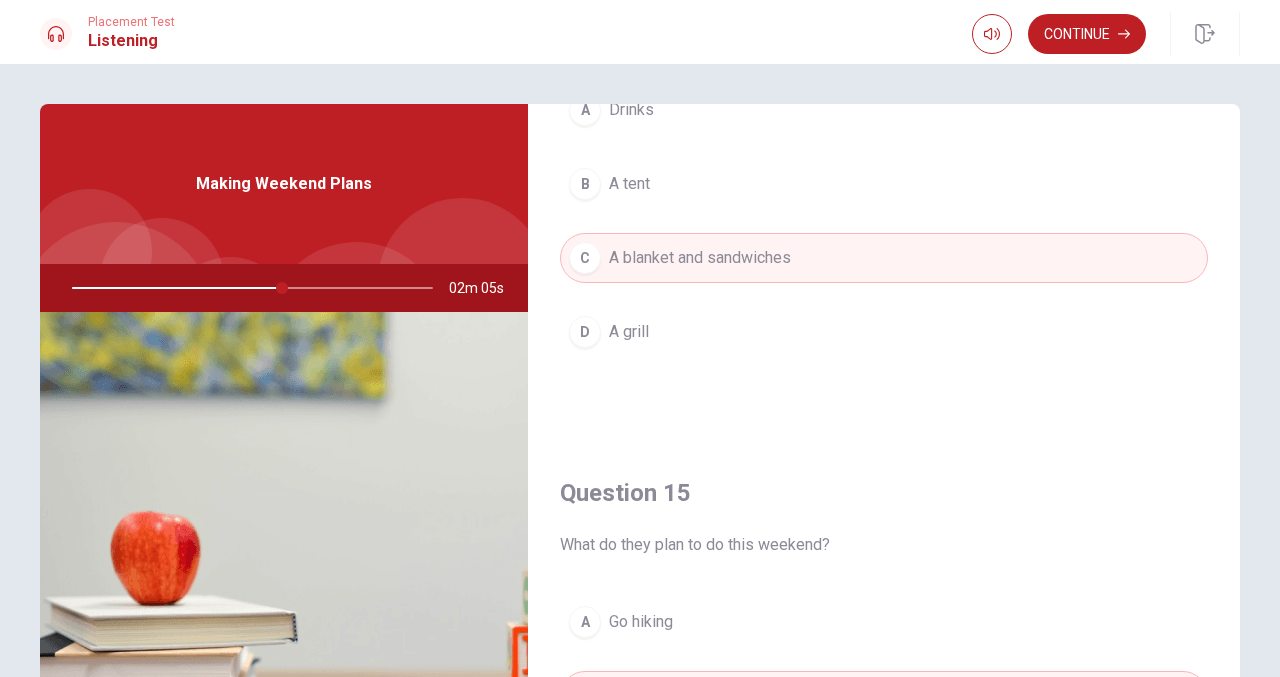 scroll, scrollTop: 1865, scrollLeft: 0, axis: vertical 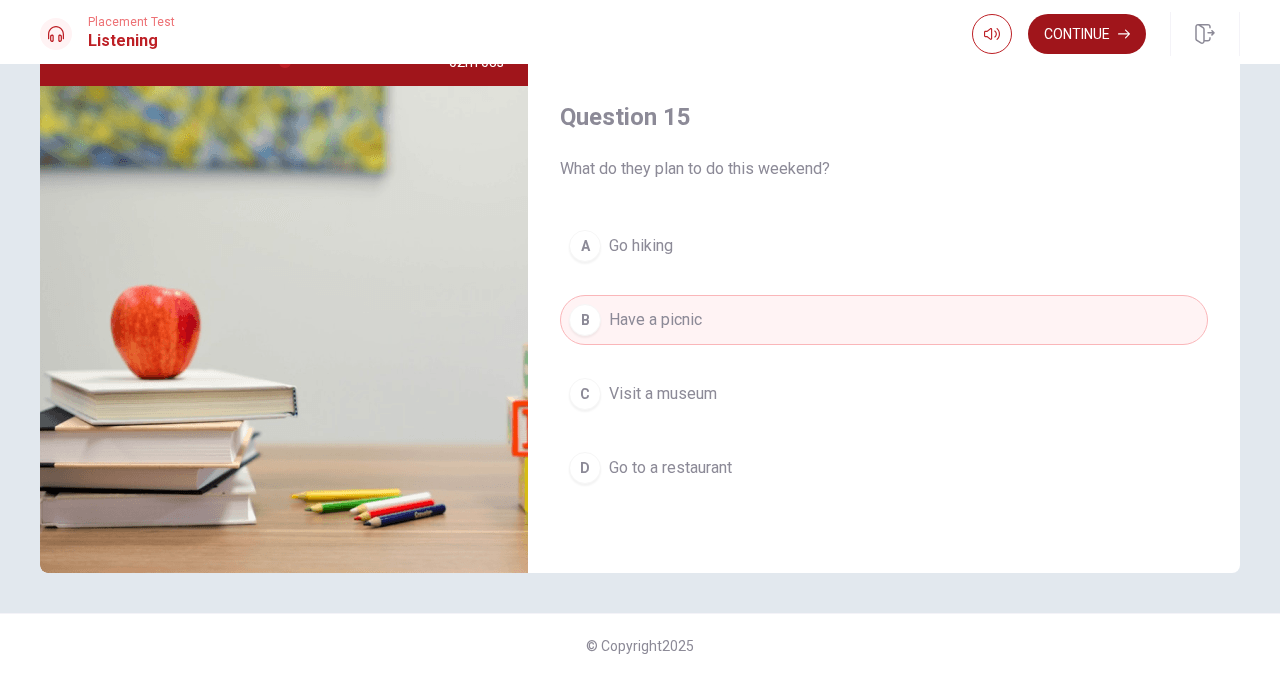 click on "Continue" at bounding box center [1087, 34] 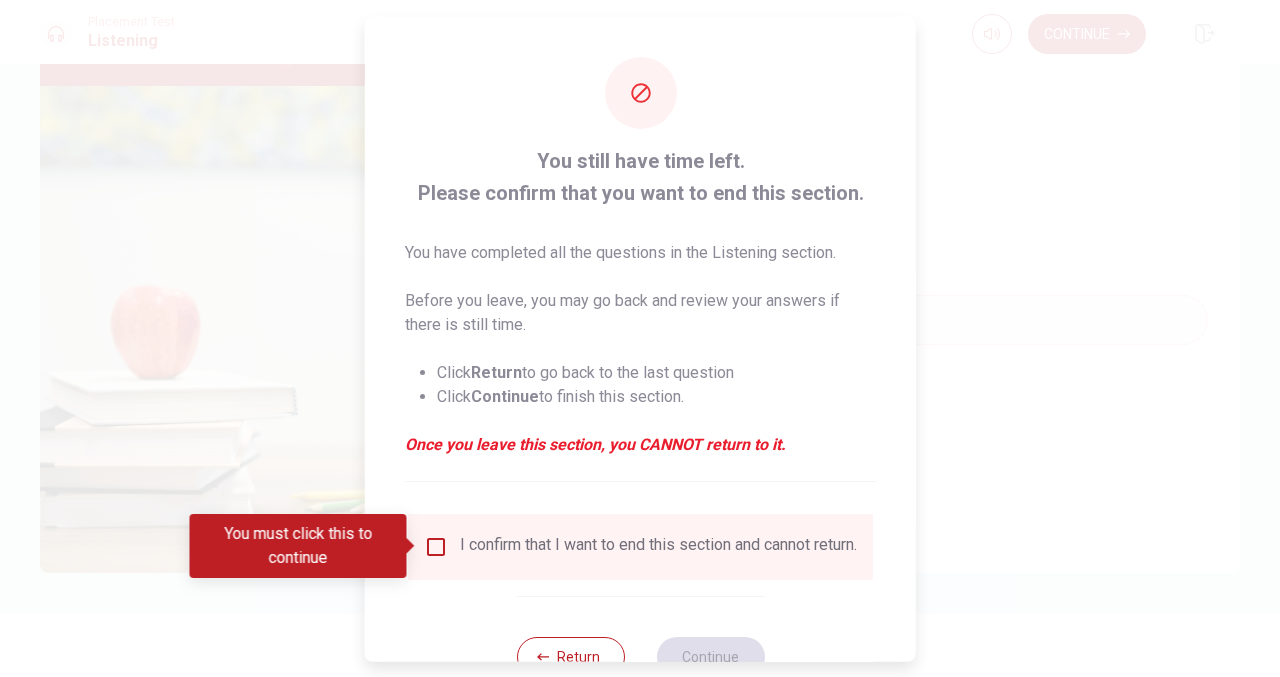 click at bounding box center [436, 546] 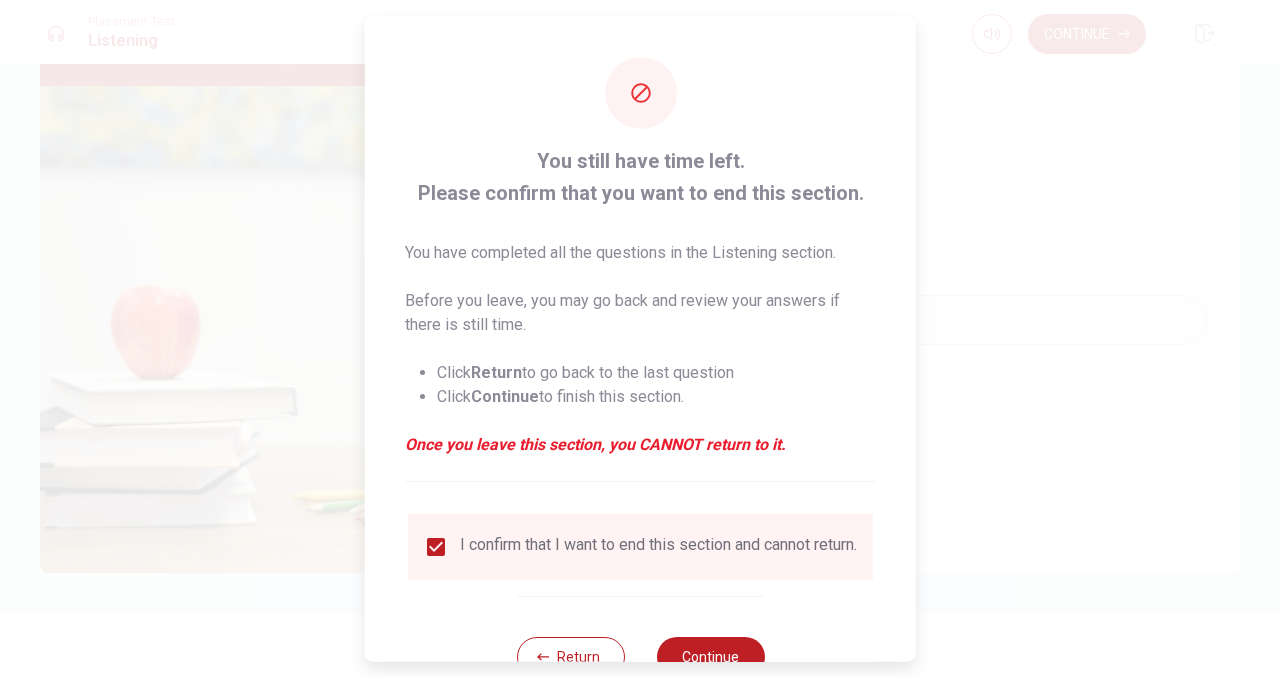 scroll, scrollTop: 69, scrollLeft: 0, axis: vertical 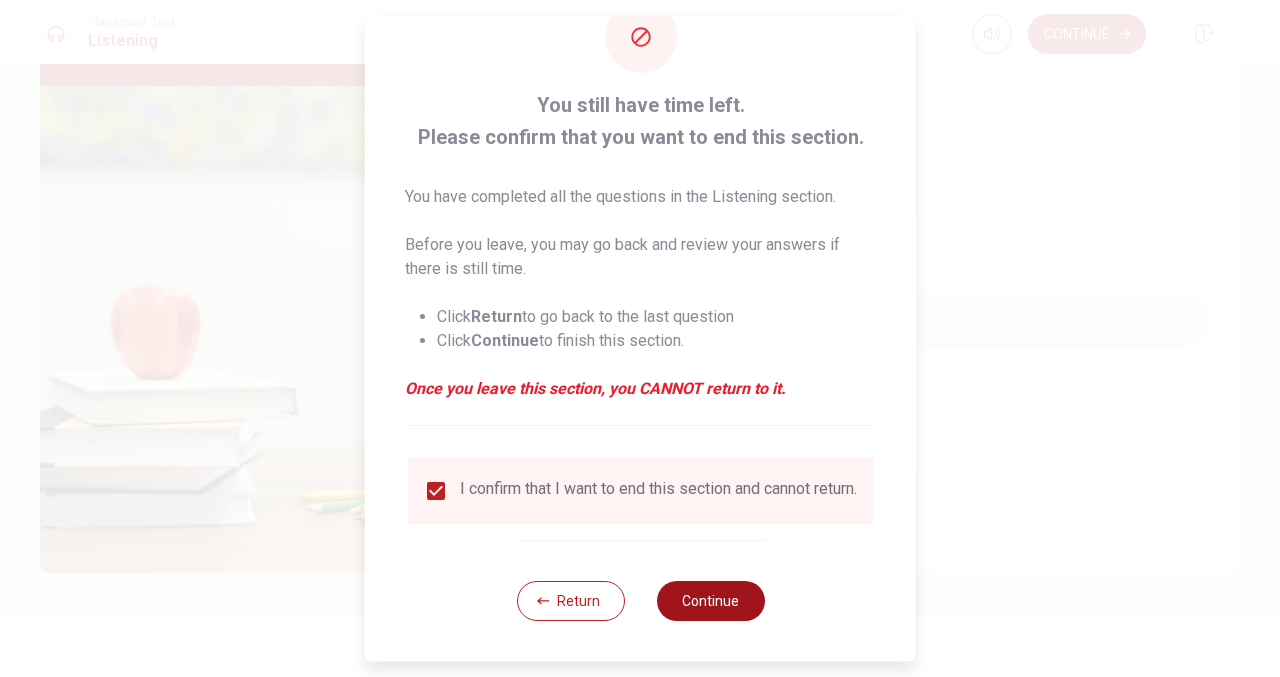 click on "Continue" at bounding box center (710, 601) 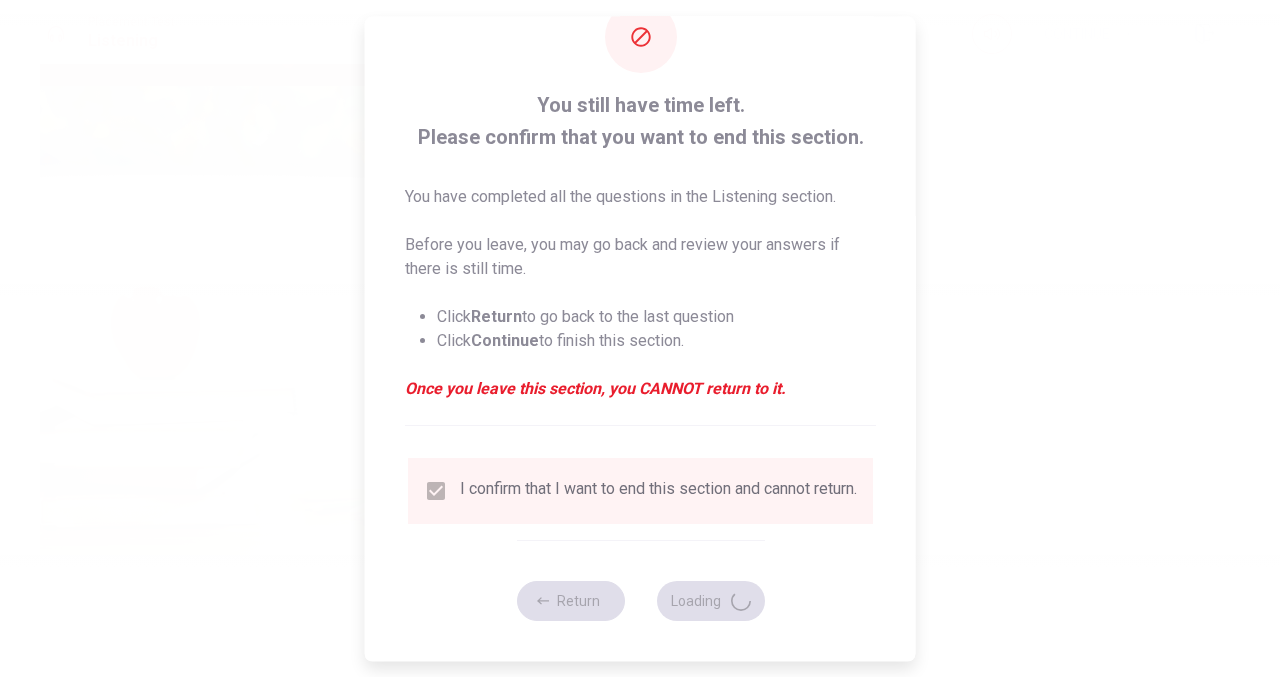 type on "60" 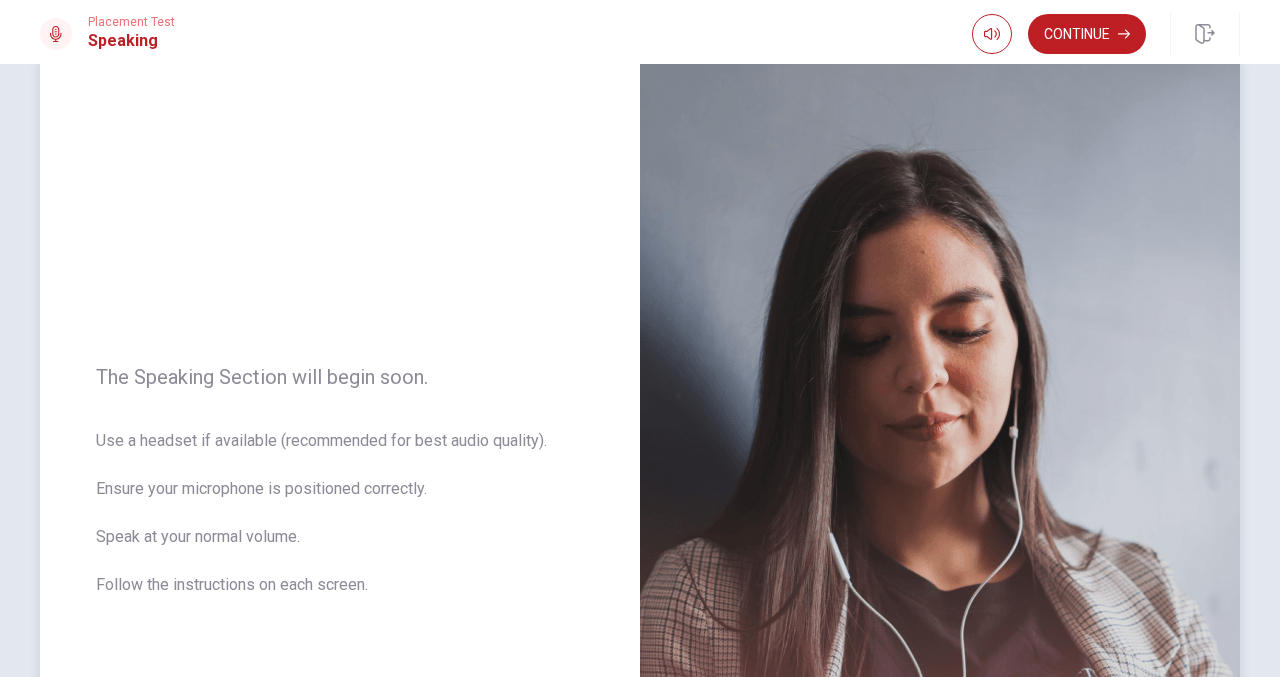 scroll, scrollTop: 48, scrollLeft: 0, axis: vertical 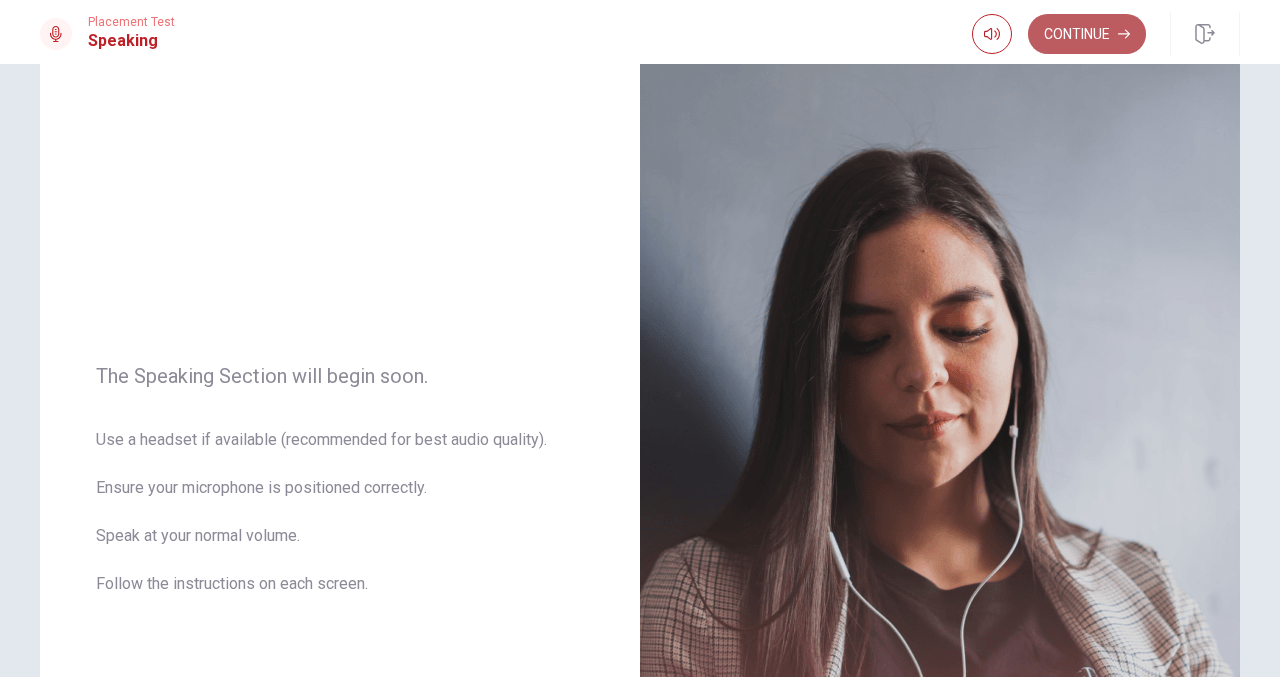 click on "Continue" at bounding box center [1087, 34] 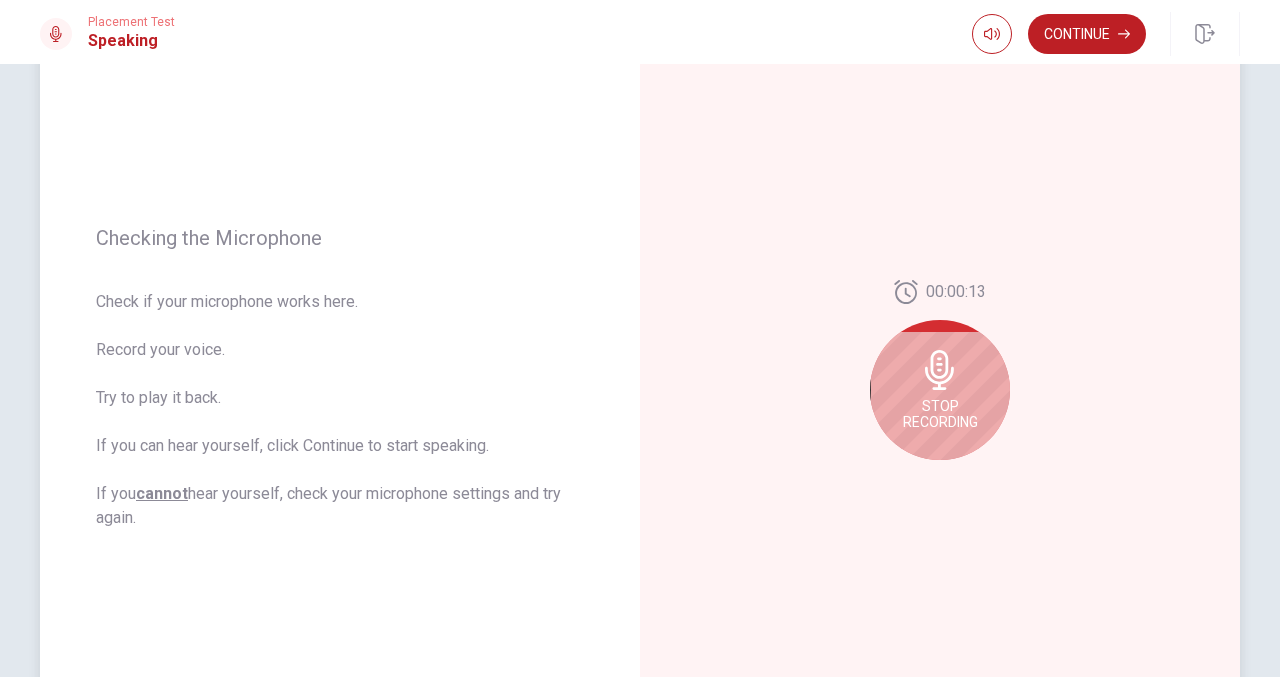 scroll, scrollTop: 178, scrollLeft: 0, axis: vertical 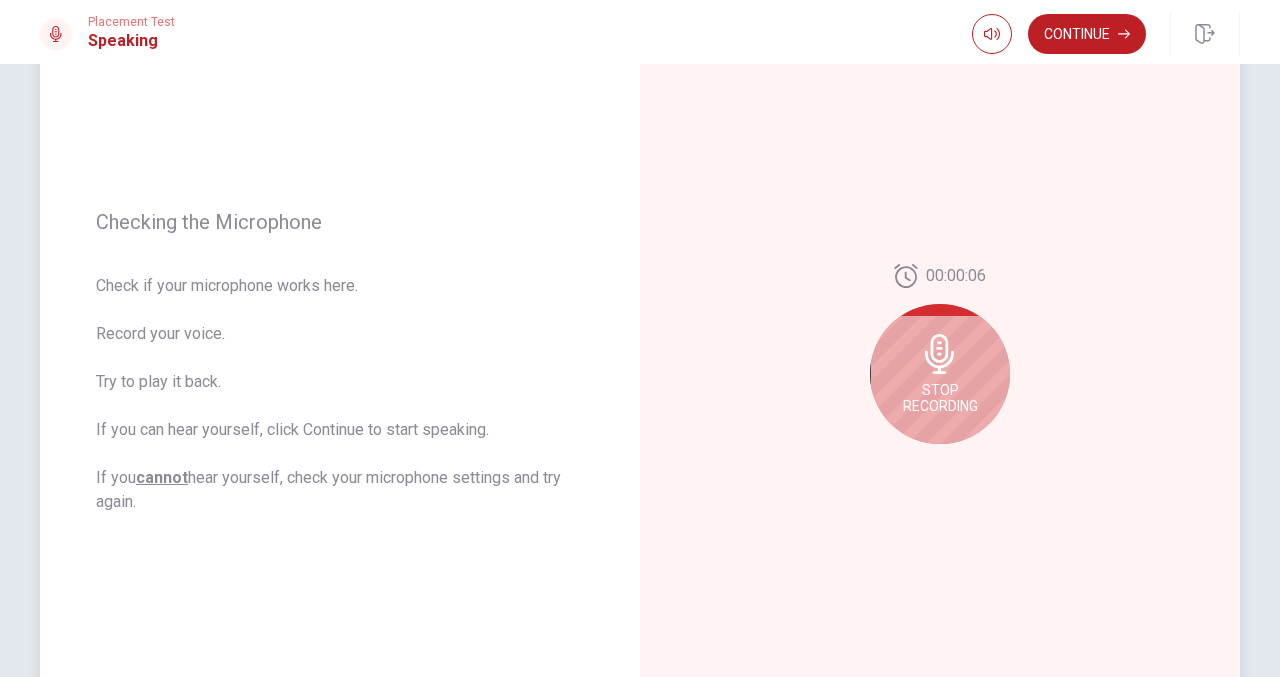 click on "Stop   Recording" at bounding box center (940, 374) 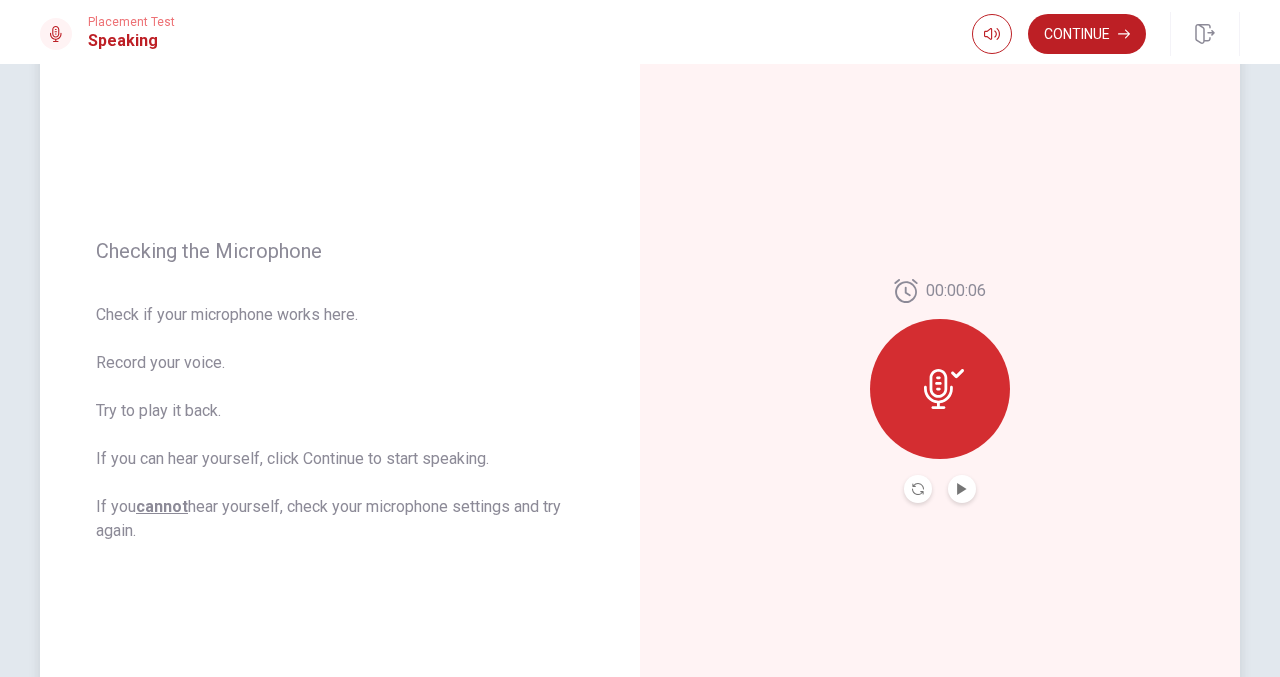 scroll, scrollTop: 0, scrollLeft: 0, axis: both 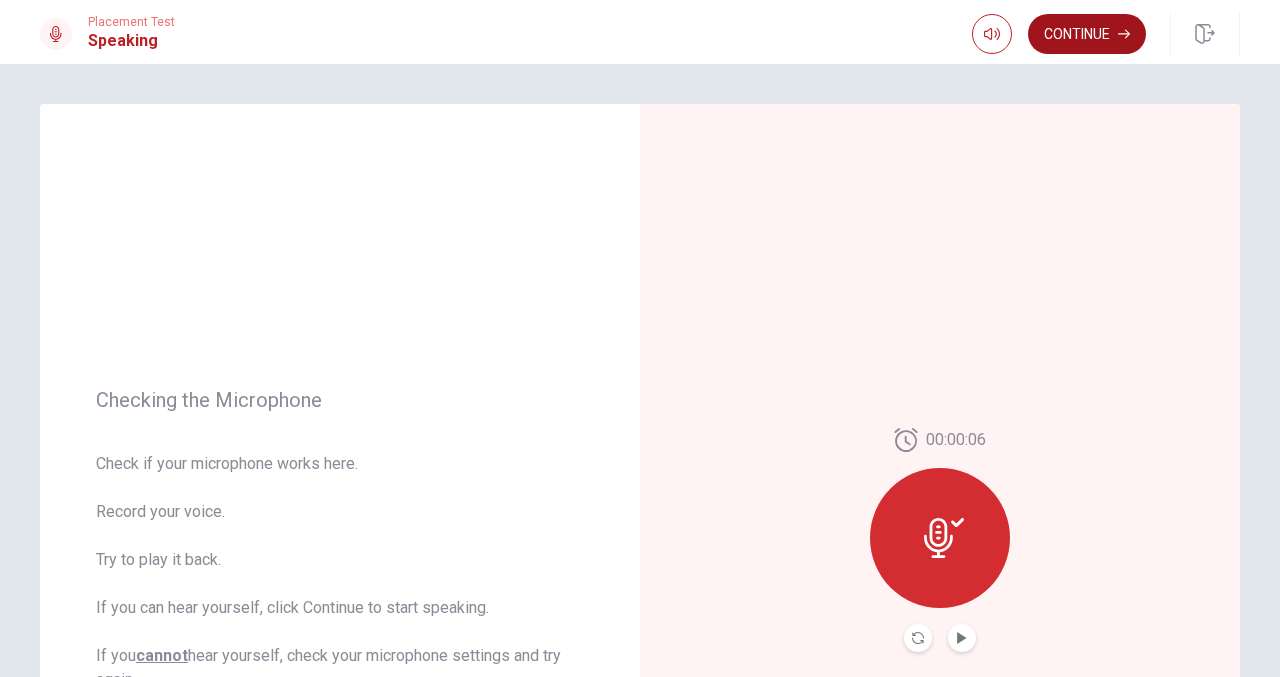 click on "Continue" at bounding box center (1087, 34) 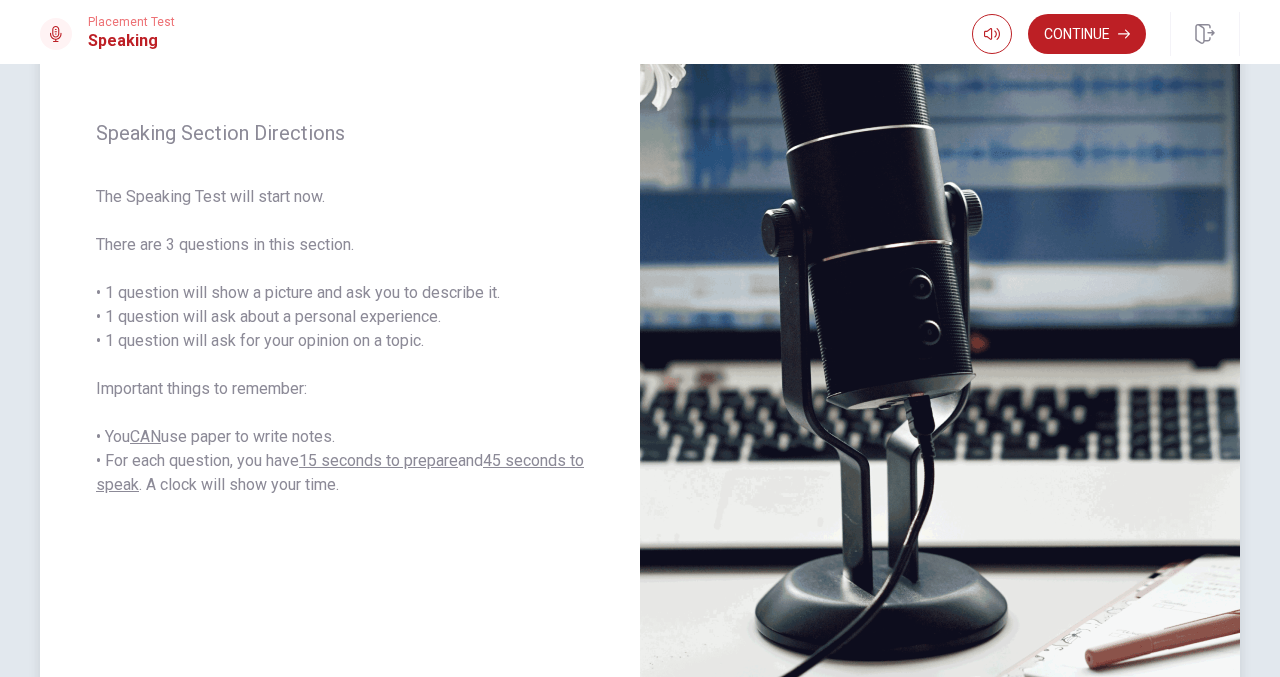 scroll, scrollTop: 226, scrollLeft: 0, axis: vertical 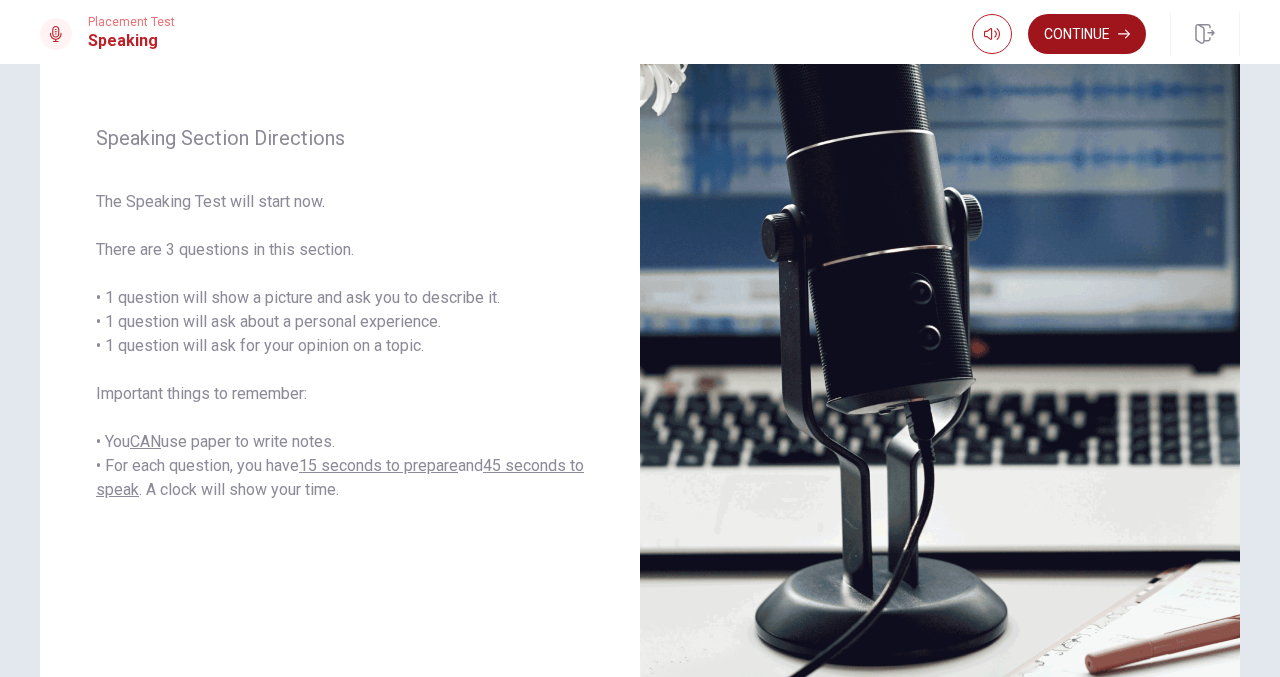 click on "Continue" at bounding box center (1087, 34) 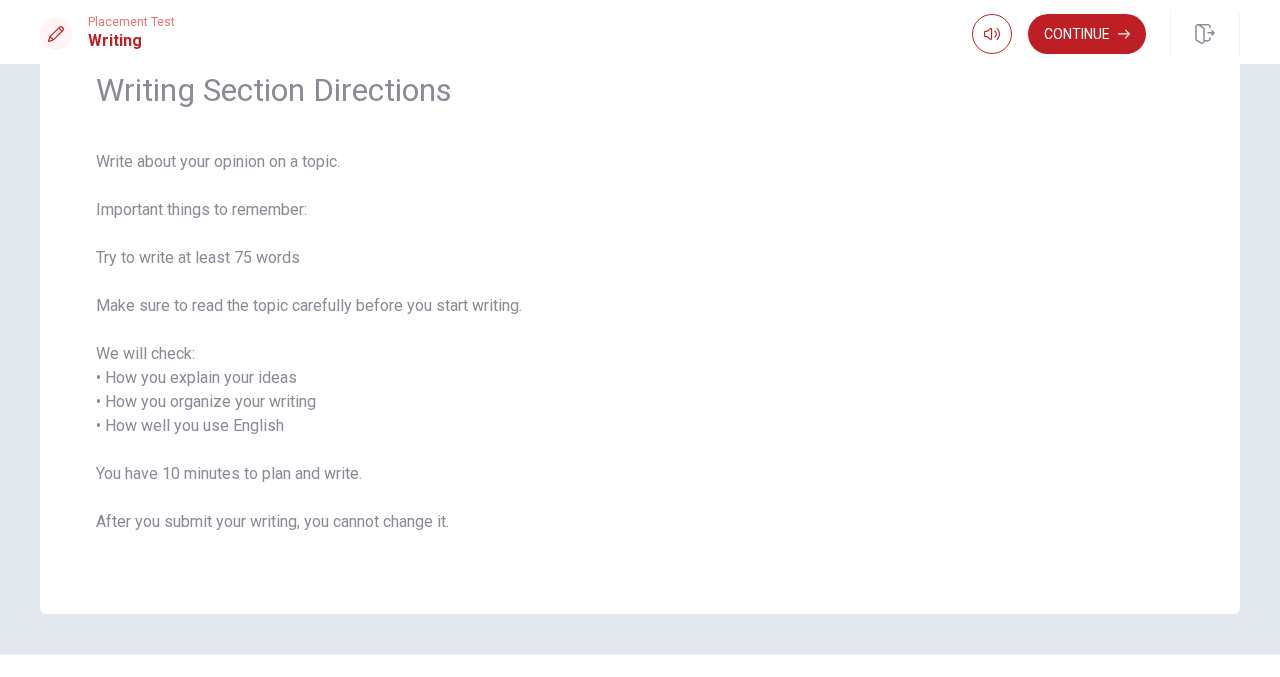 scroll, scrollTop: 92, scrollLeft: 0, axis: vertical 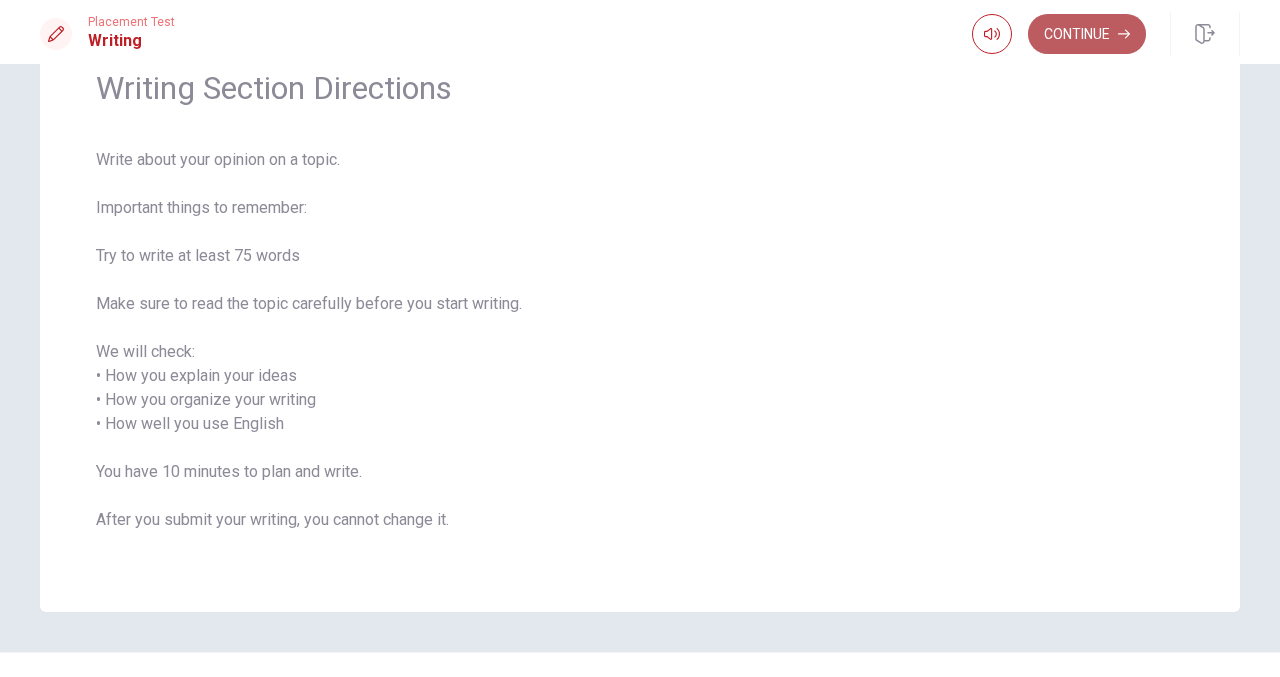 click on "Continue" at bounding box center (1087, 34) 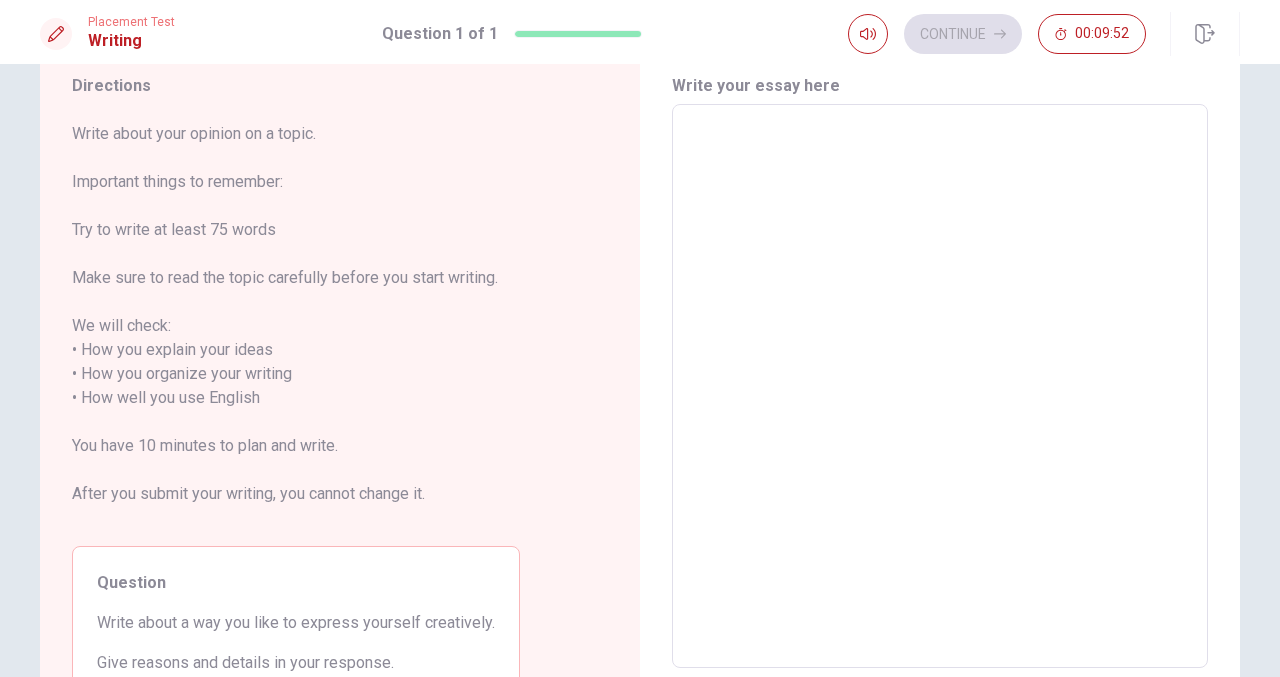 scroll, scrollTop: 237, scrollLeft: 0, axis: vertical 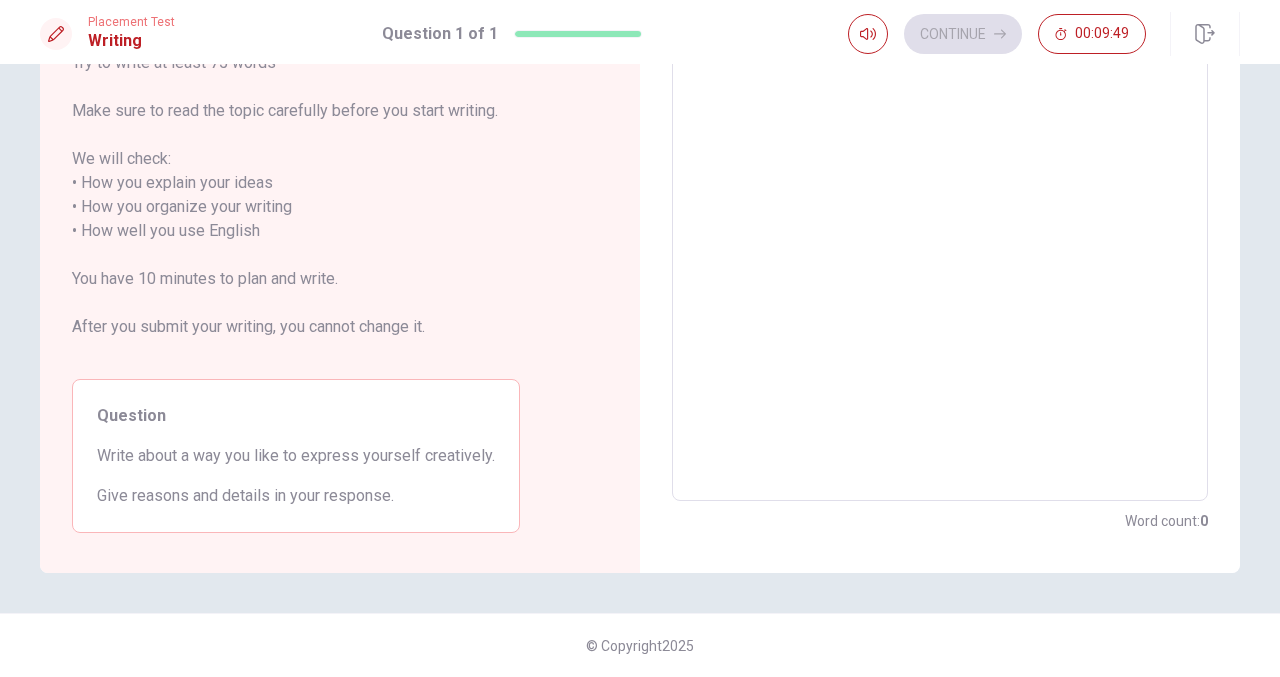 click on "Write about a way you like to express yourself creatively." at bounding box center (296, 456) 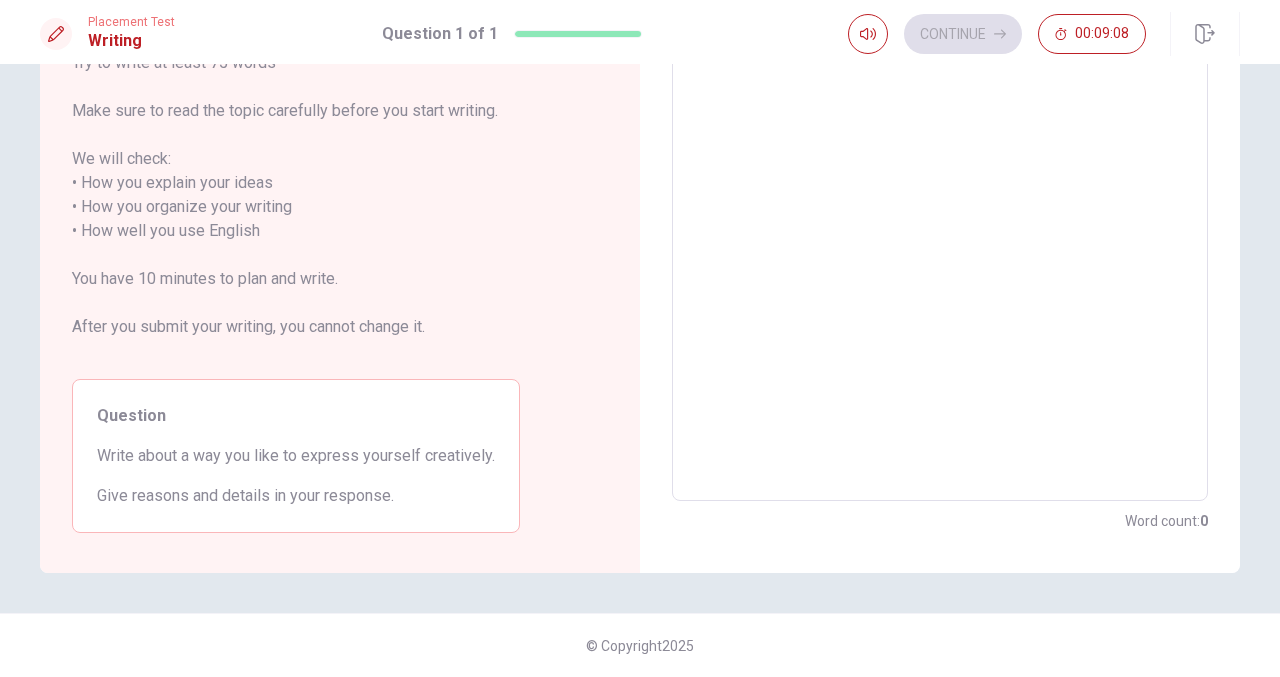 scroll, scrollTop: 0, scrollLeft: 0, axis: both 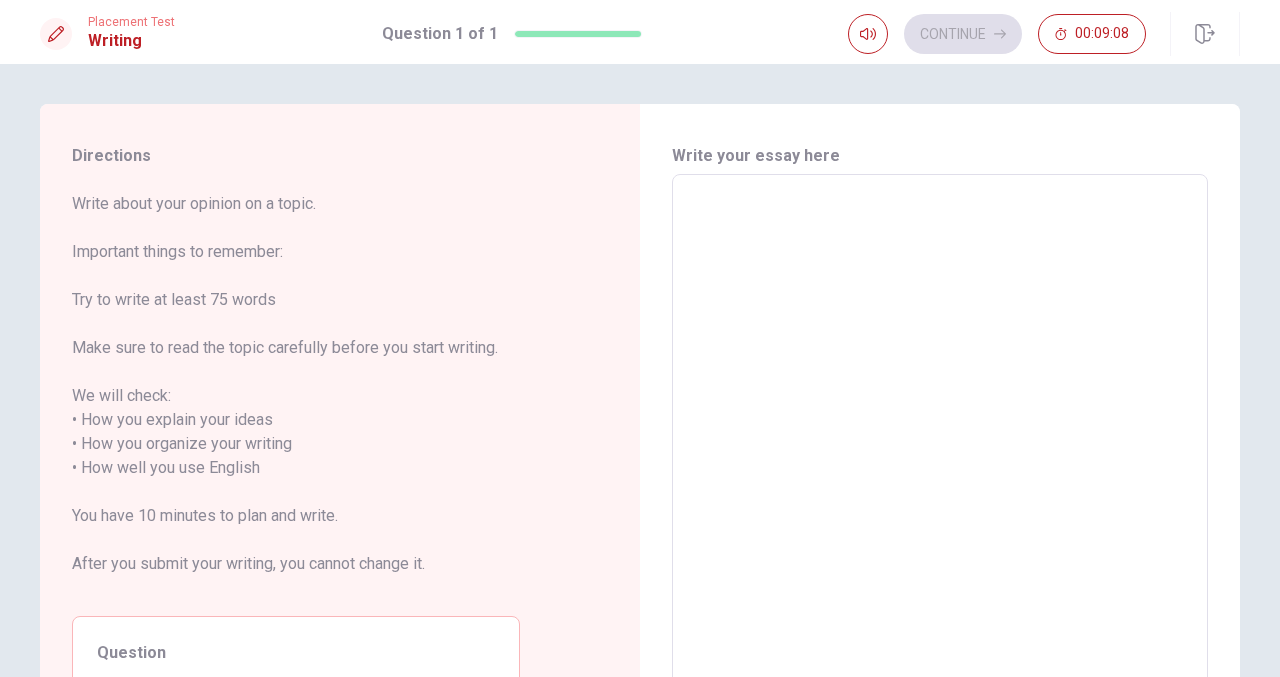 click at bounding box center [940, 456] 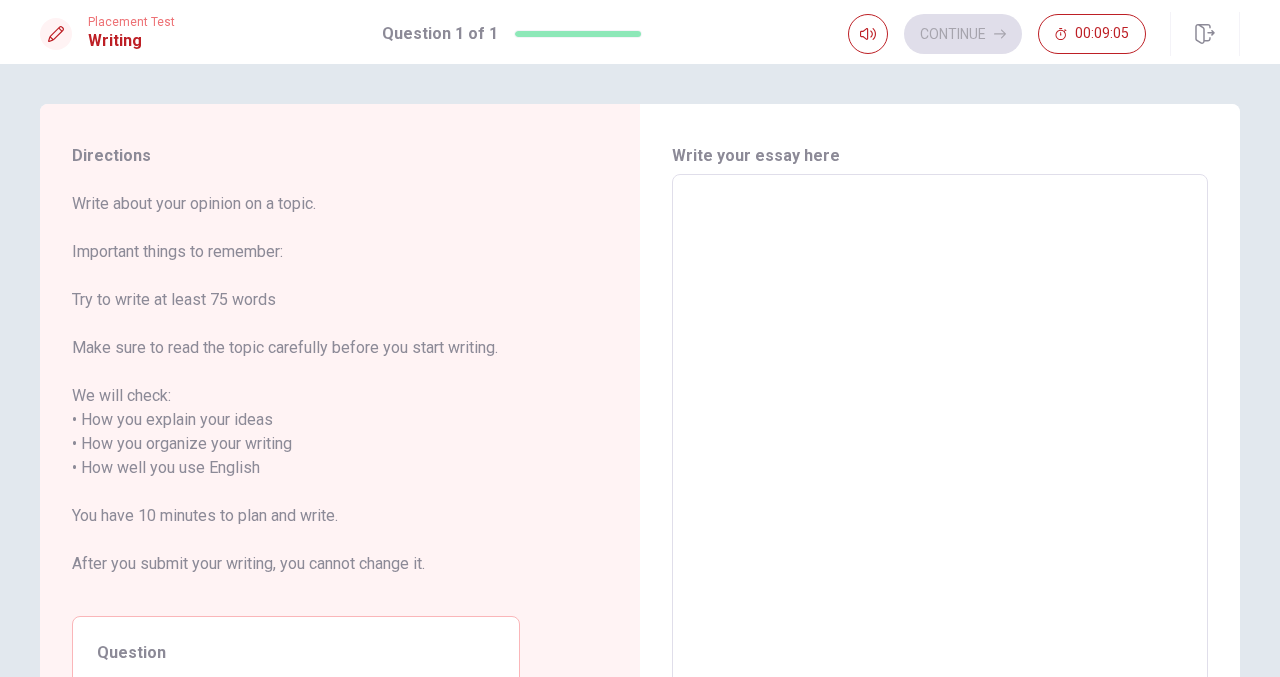 type on "O" 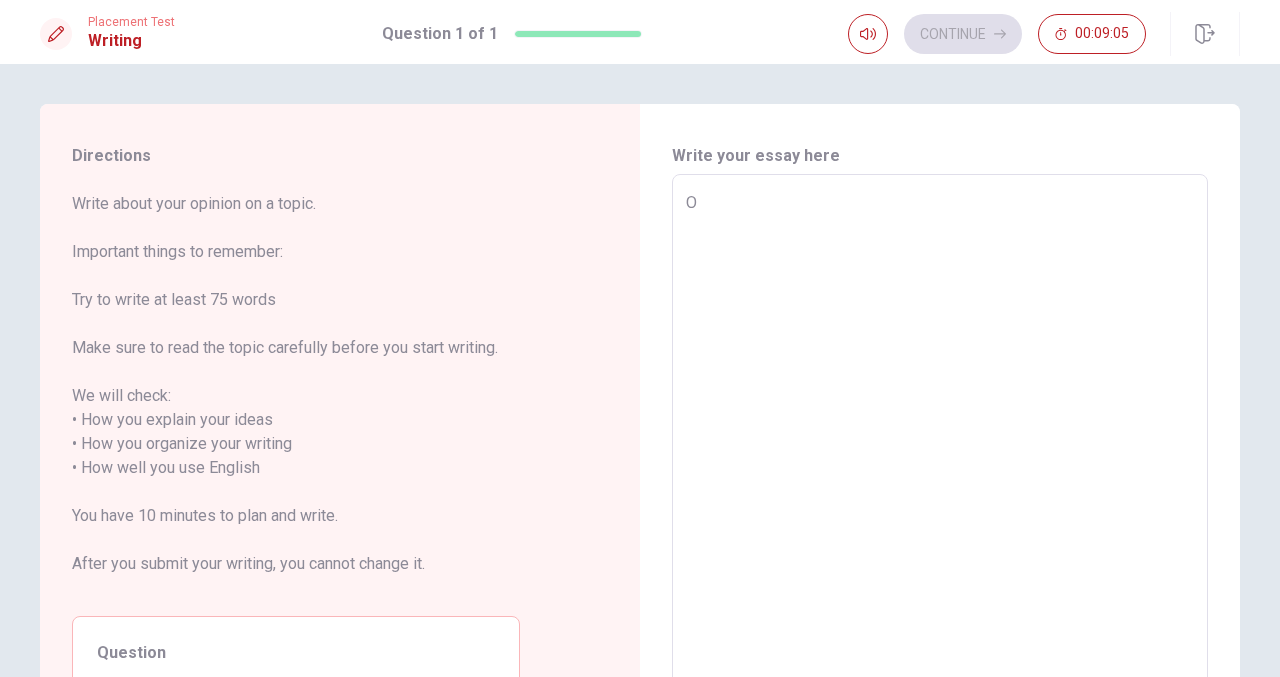 type on "x" 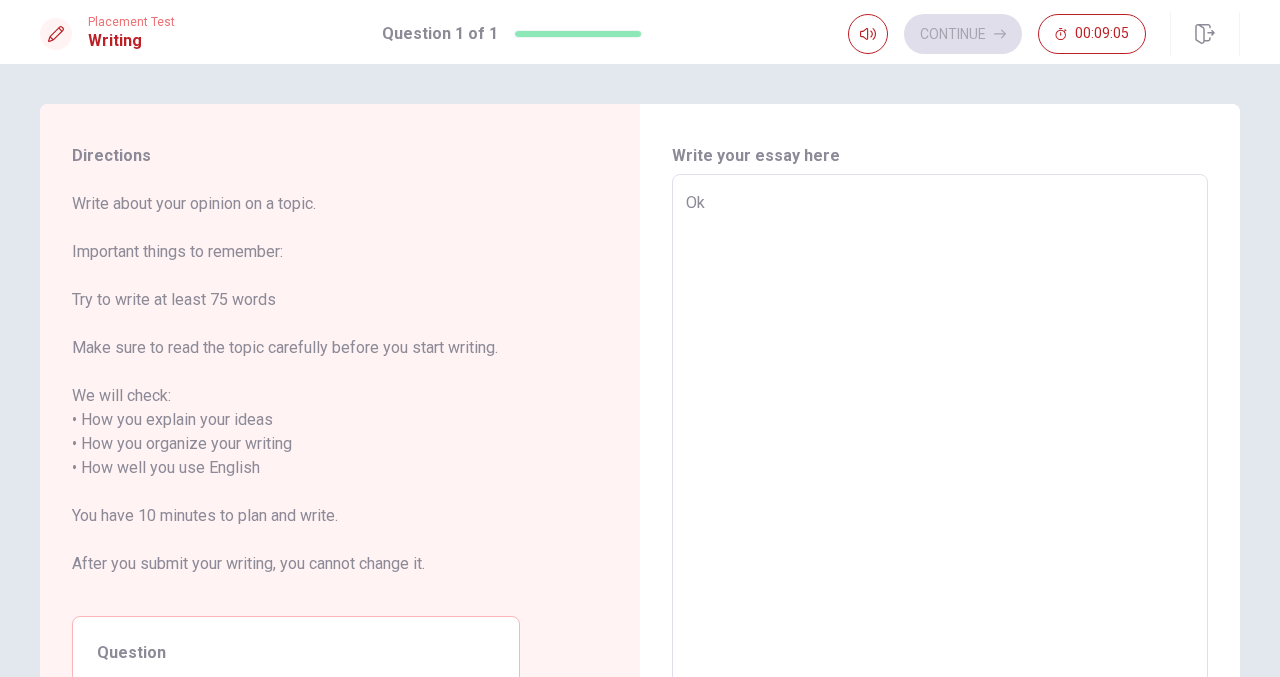 type on "x" 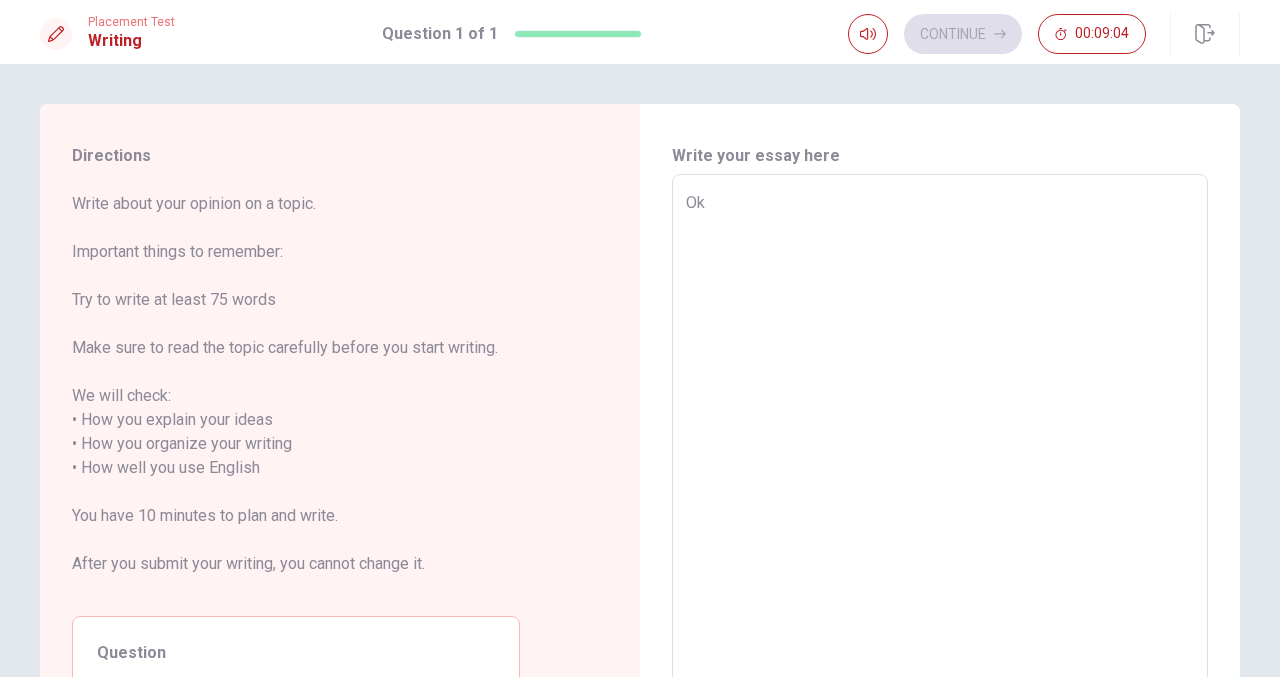 type on "O" 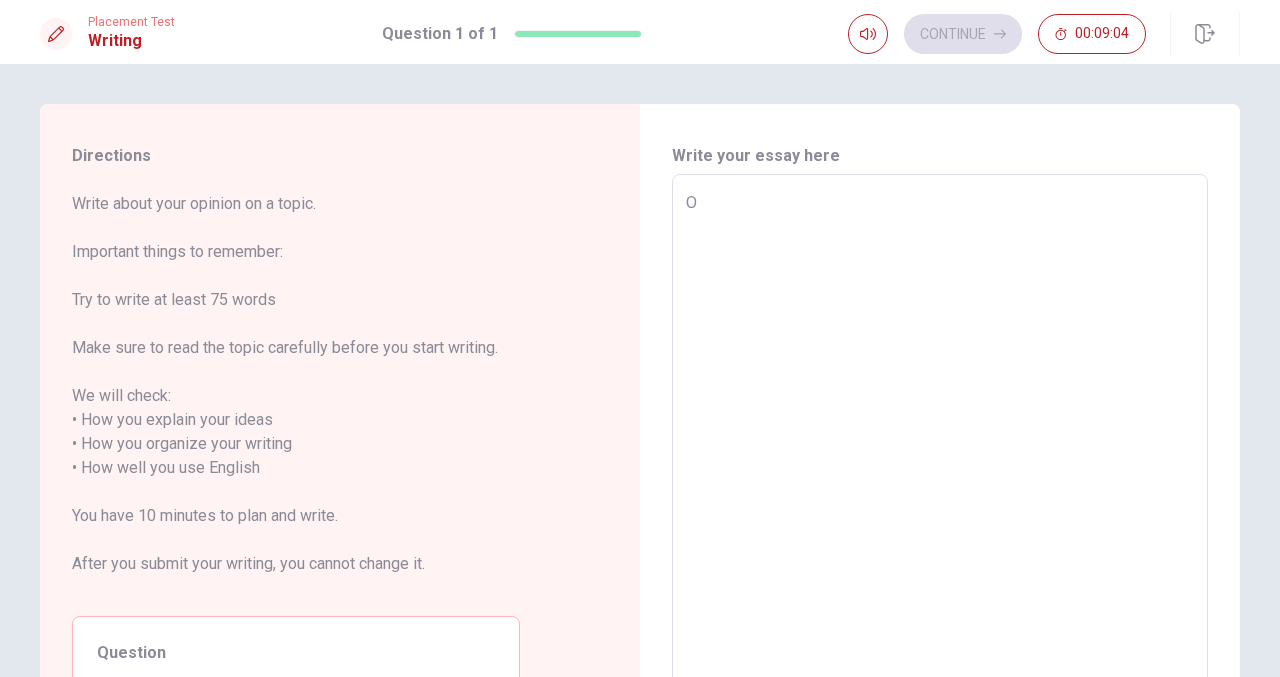 type on "x" 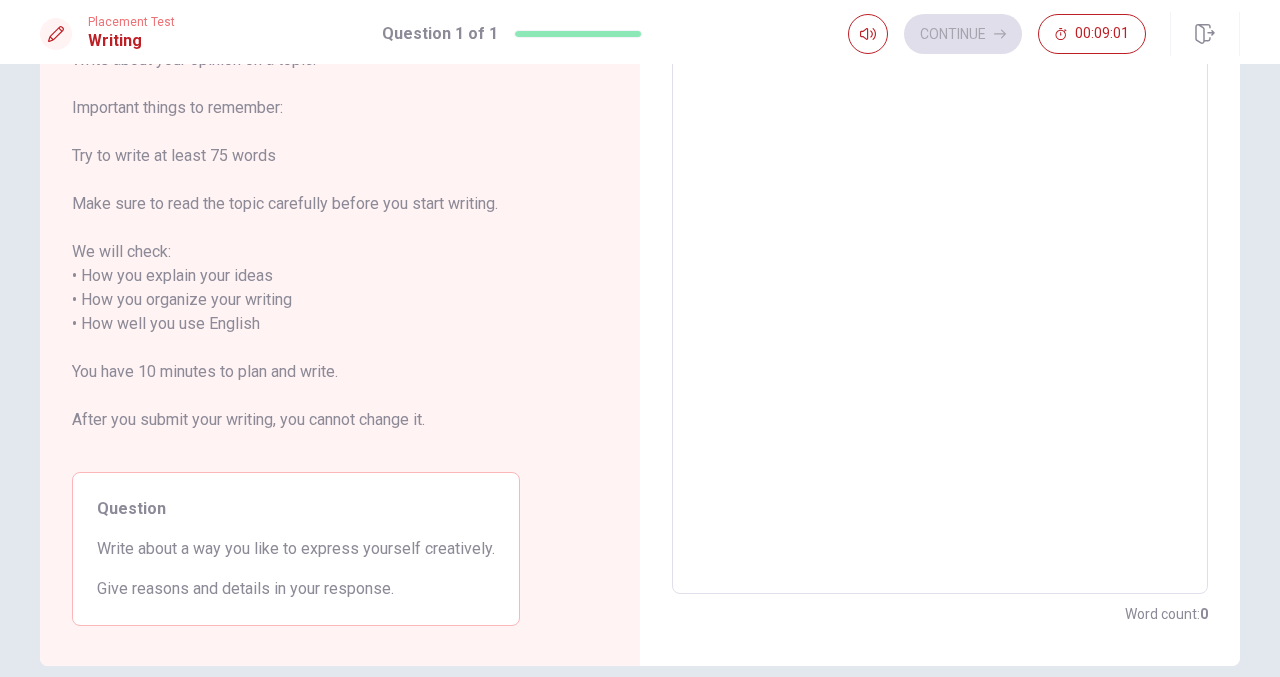 type on "H" 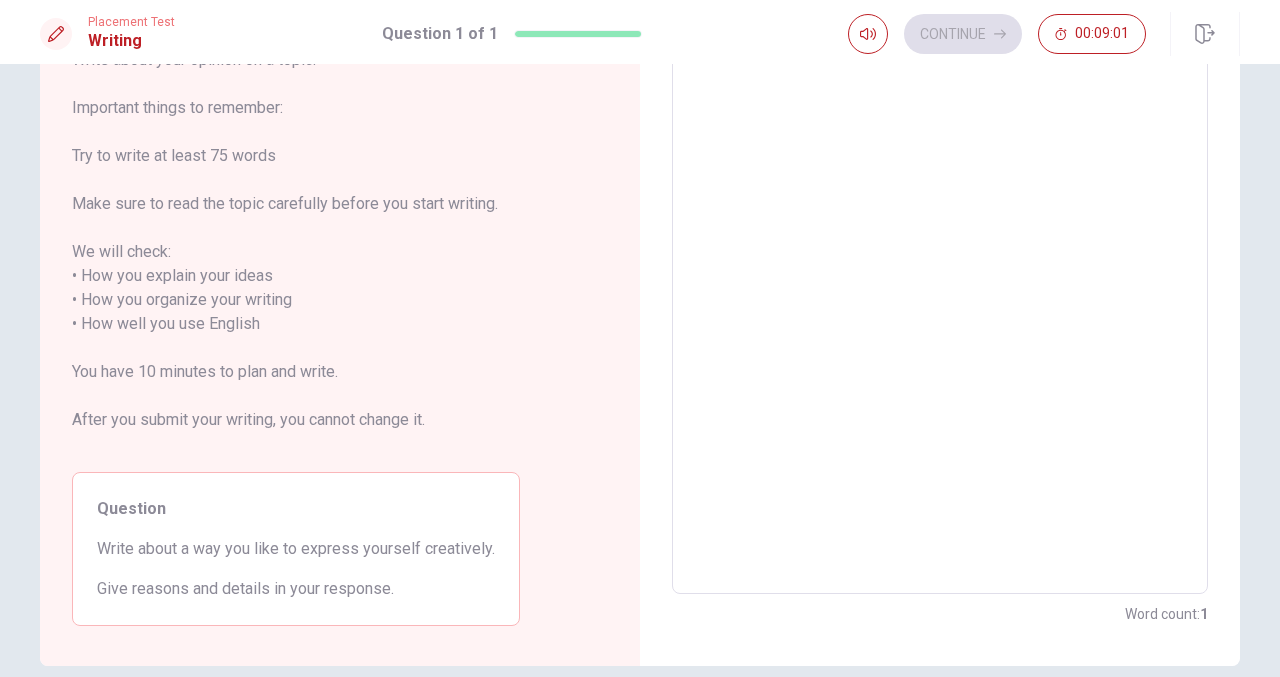 scroll, scrollTop: 128, scrollLeft: 0, axis: vertical 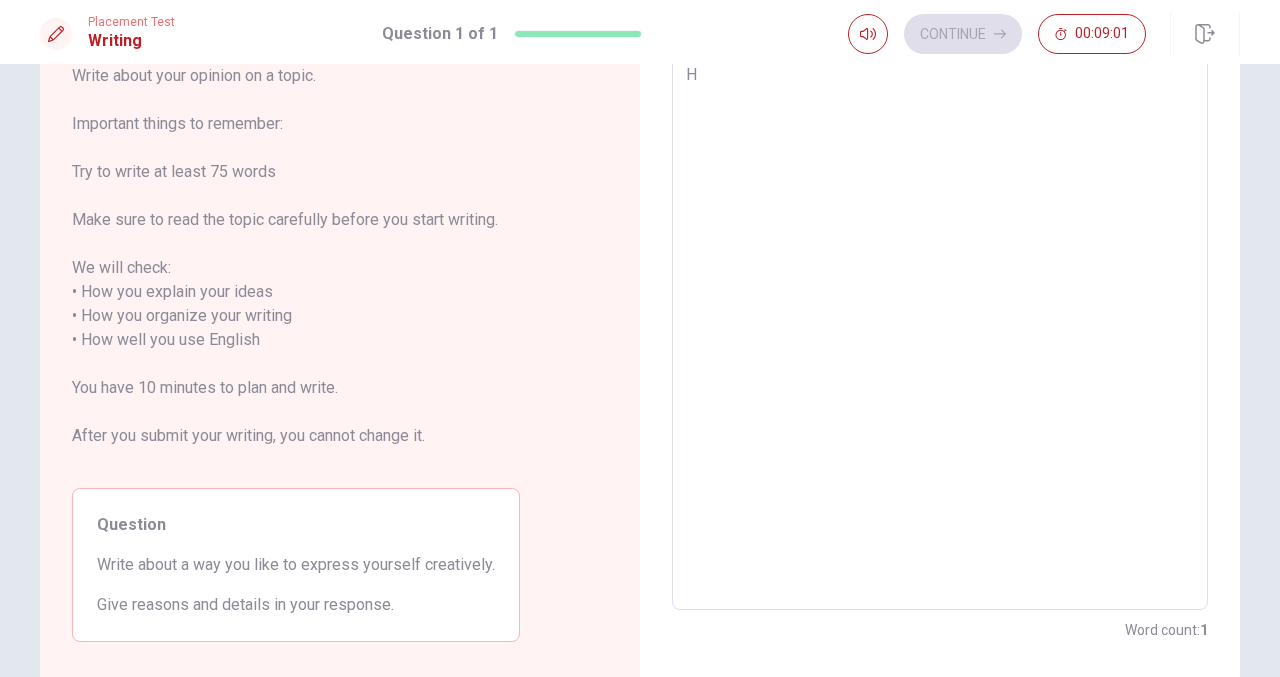 type on "Hi" 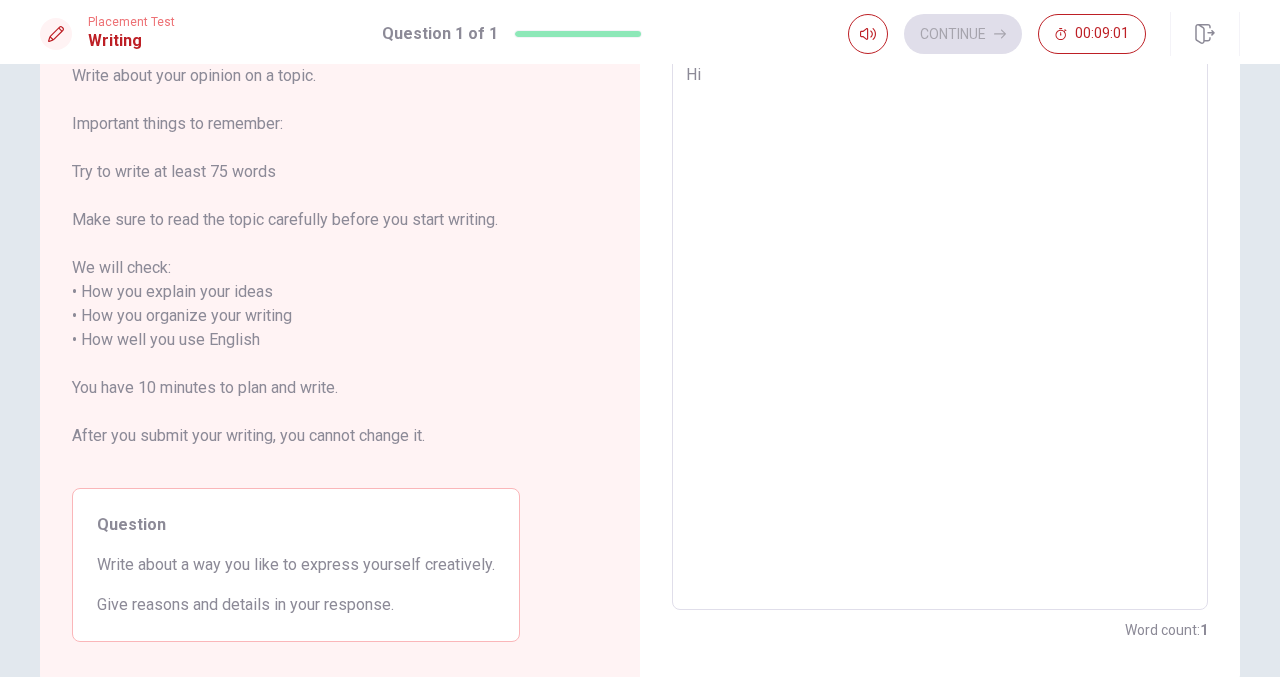 type on "x" 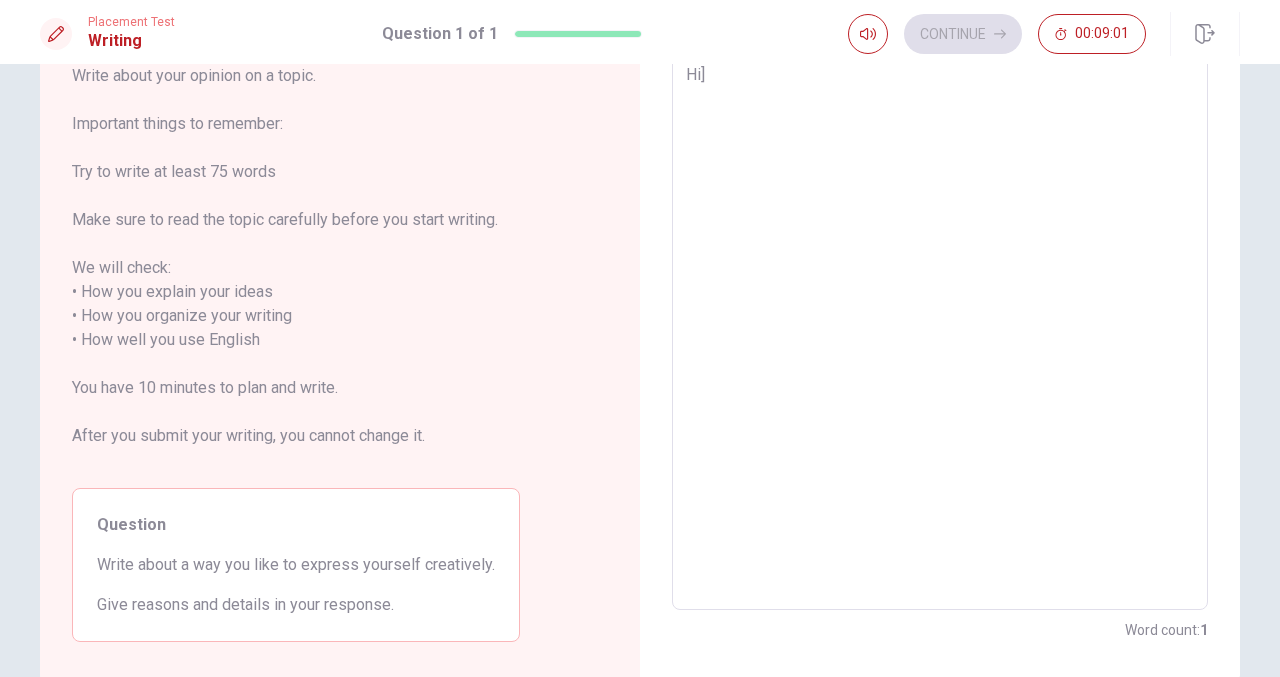 type on "x" 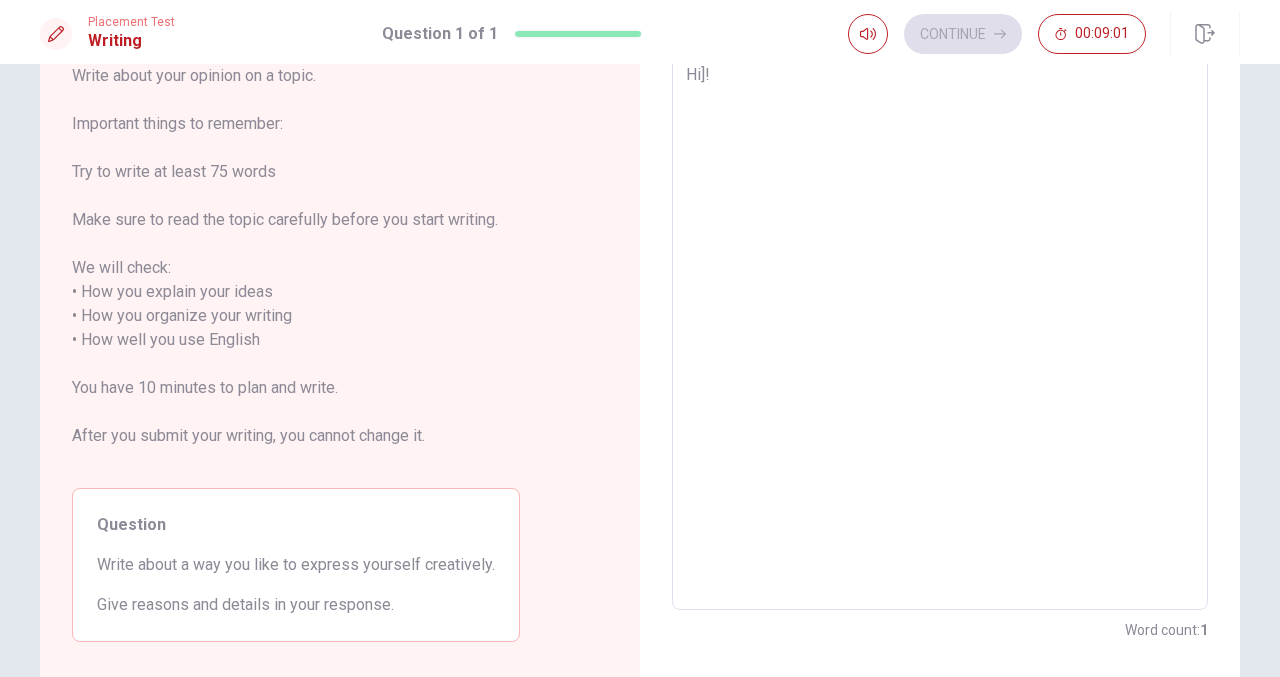 type on "x" 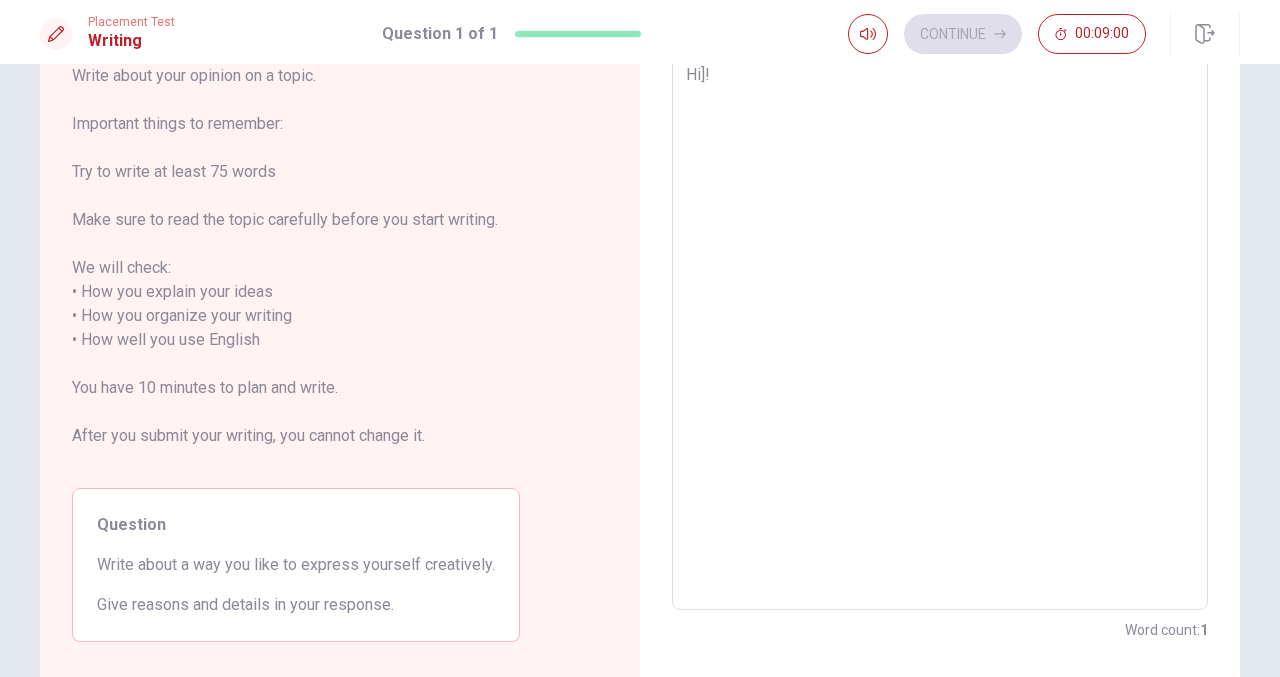 type on "Hi]" 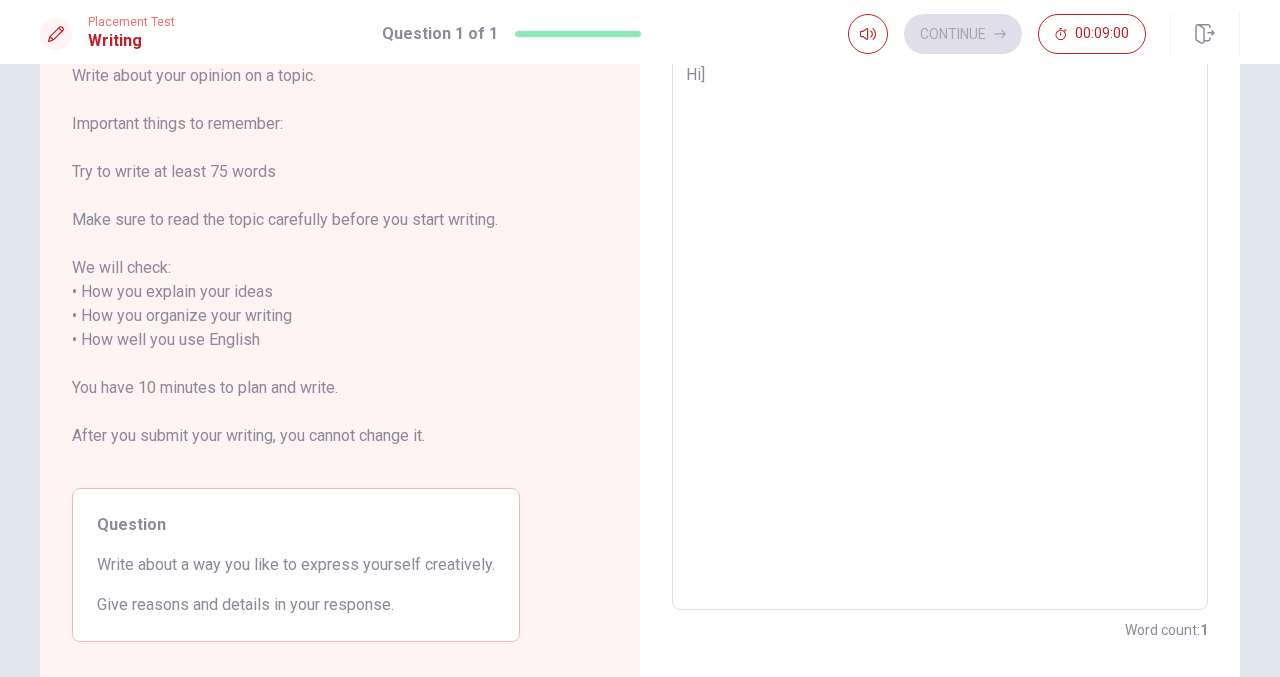 type on "x" 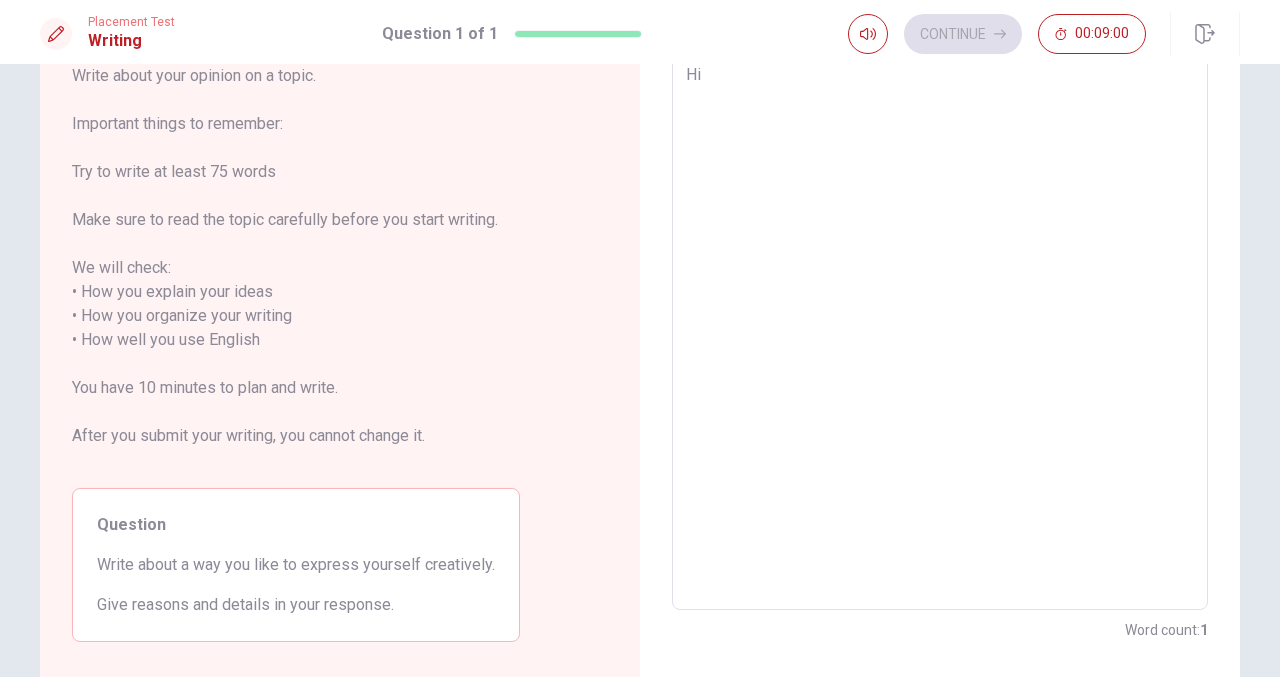 type on "x" 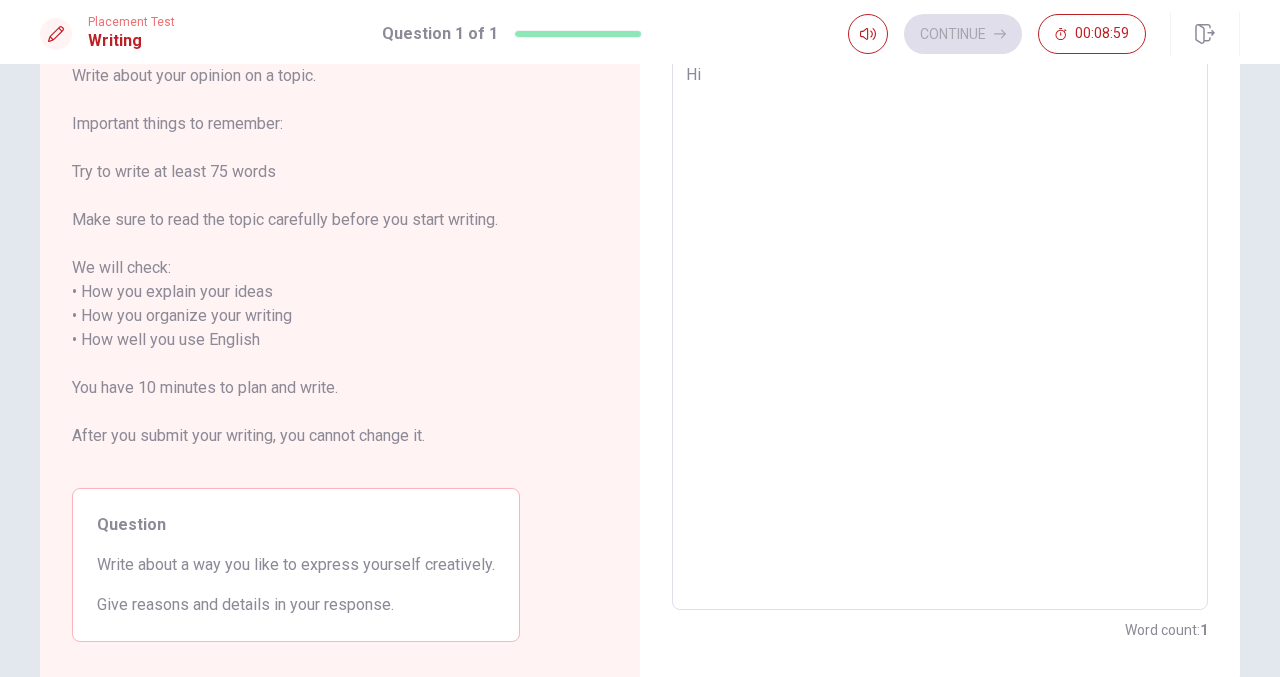 type on "Hi!" 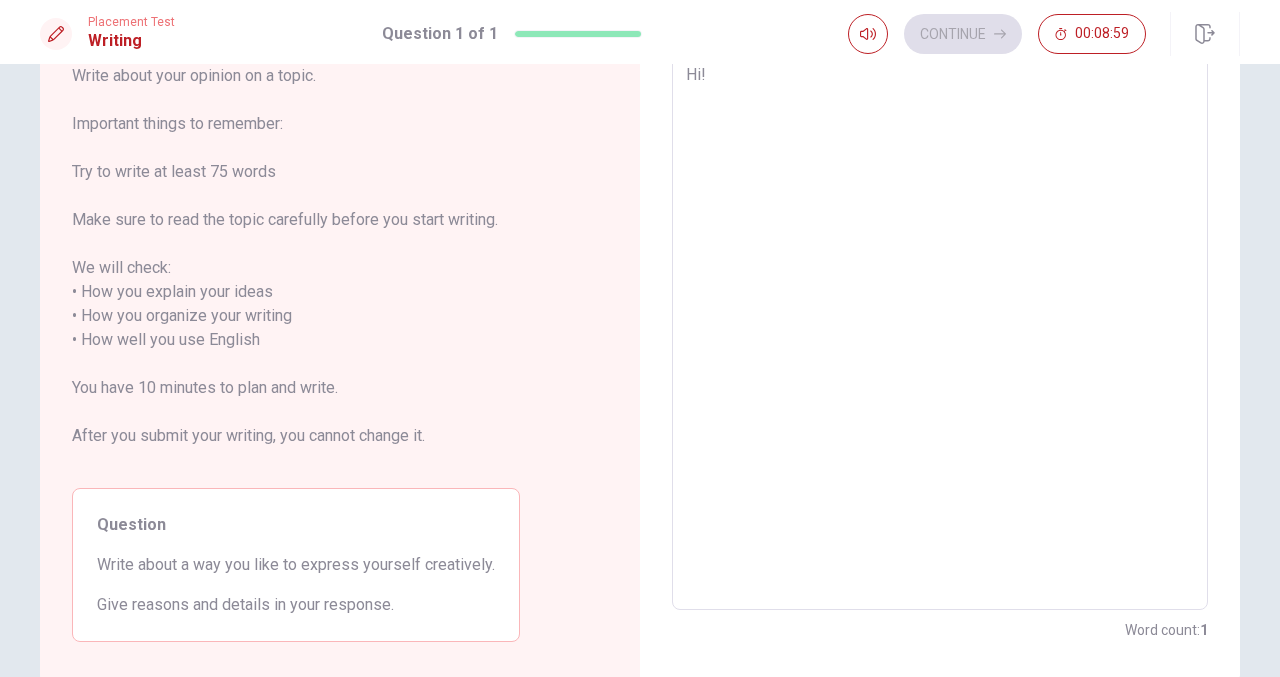 type on "x" 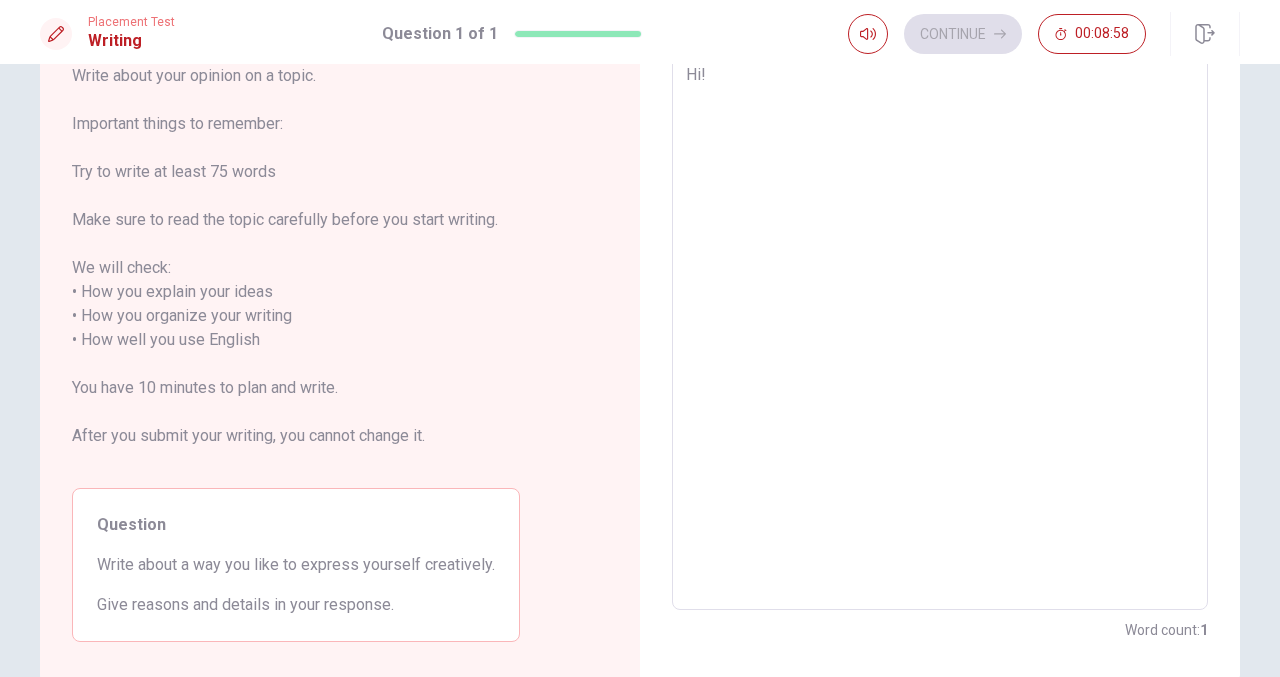 type on "Hi!
O" 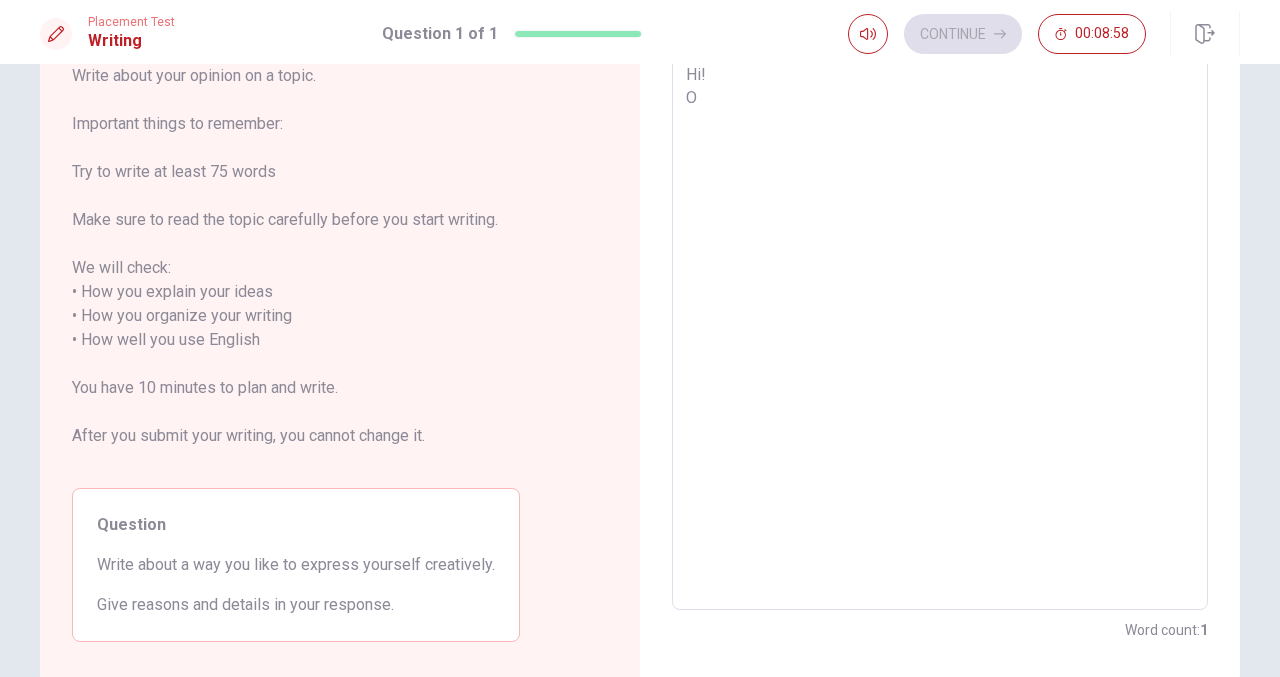 type on "x" 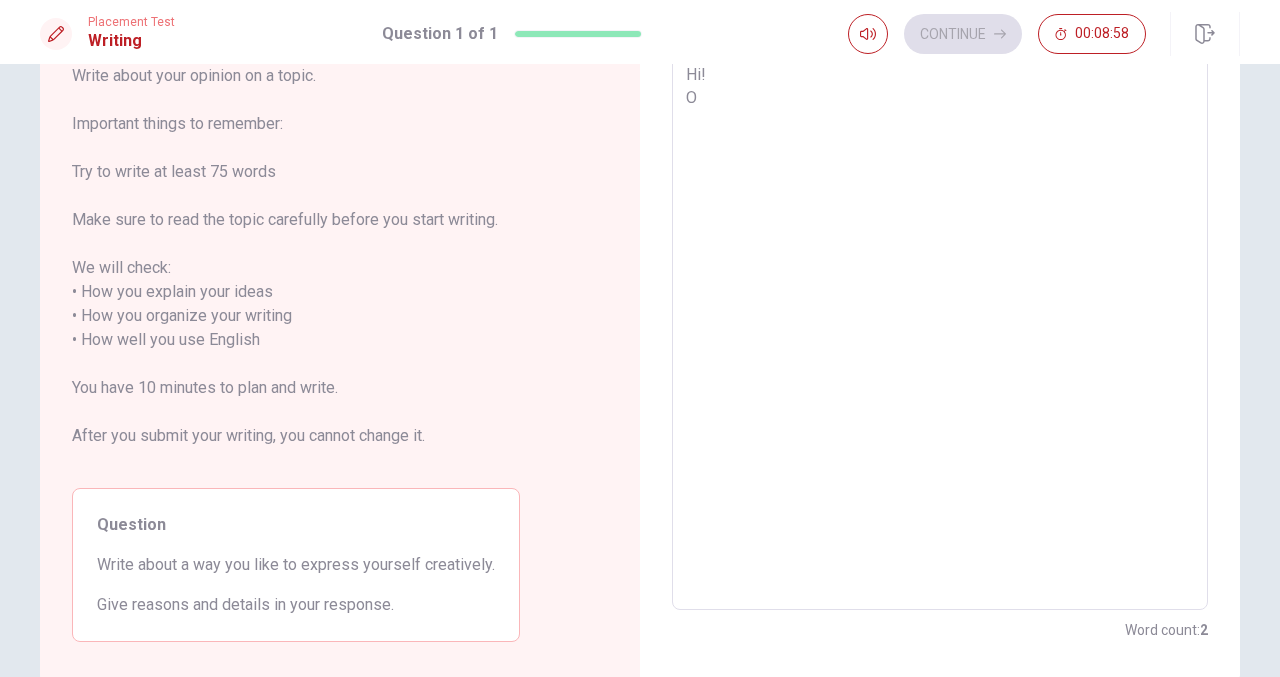 type on "Hi!
Ok" 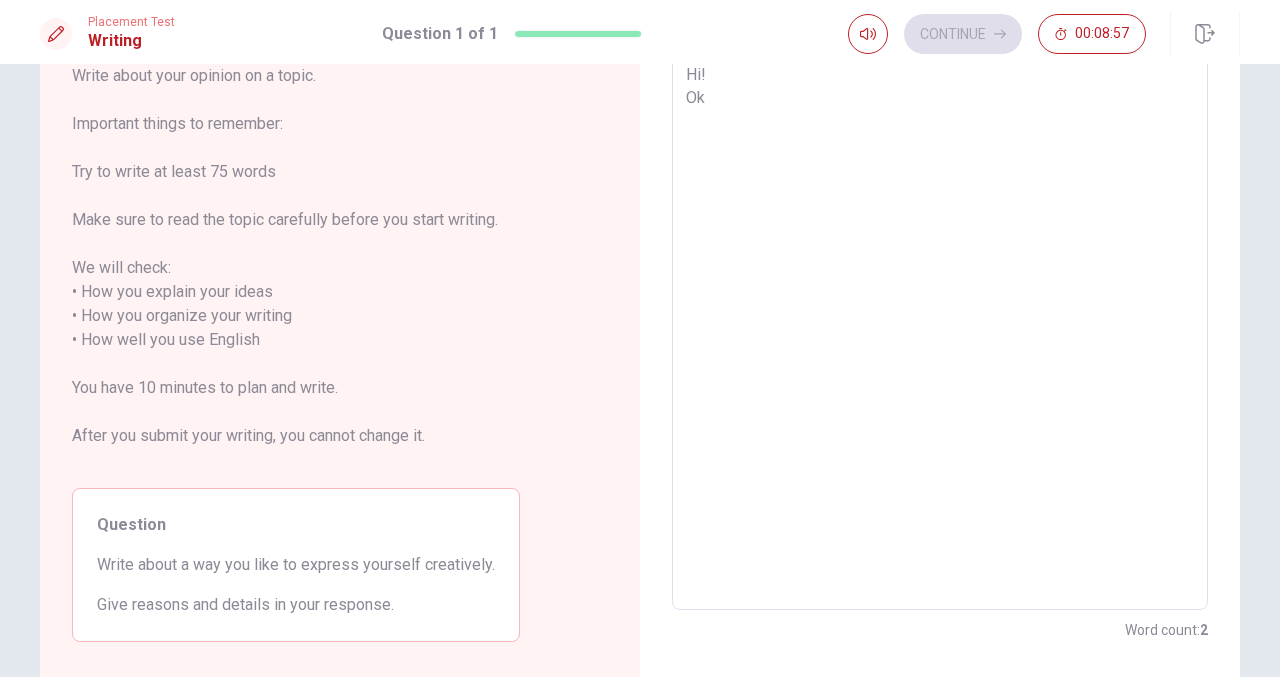 type on "x" 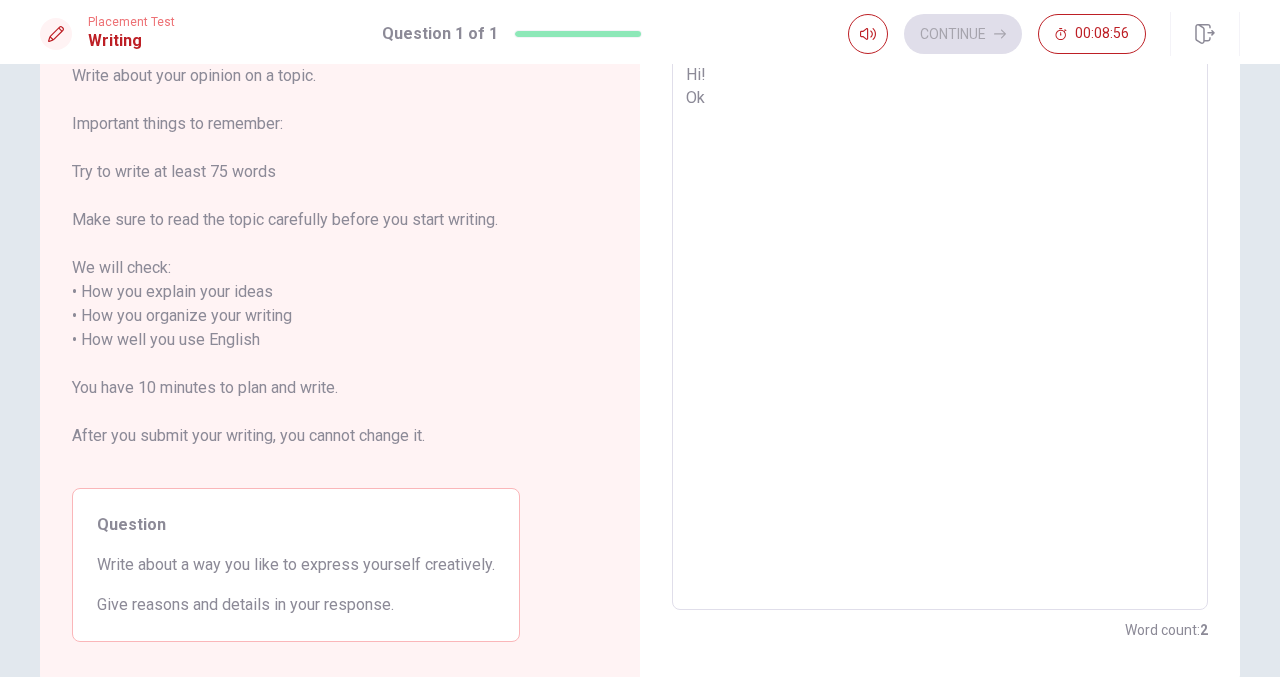 type on "Hi!
O" 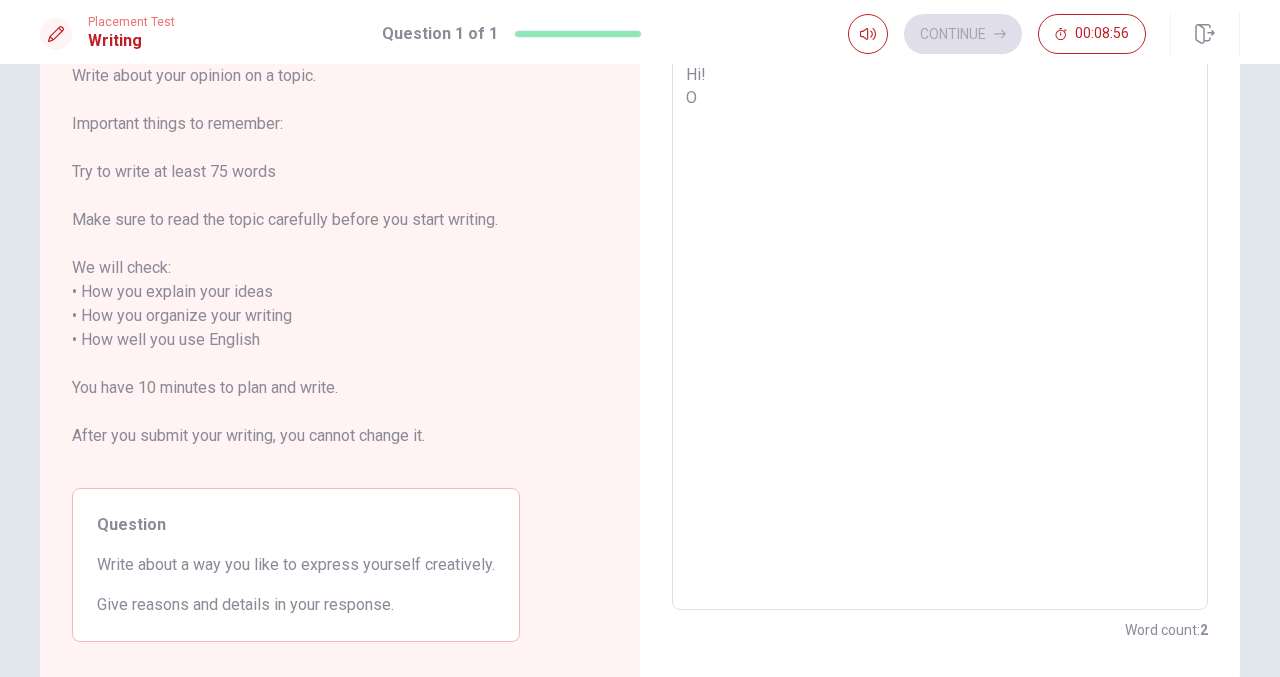 type on "x" 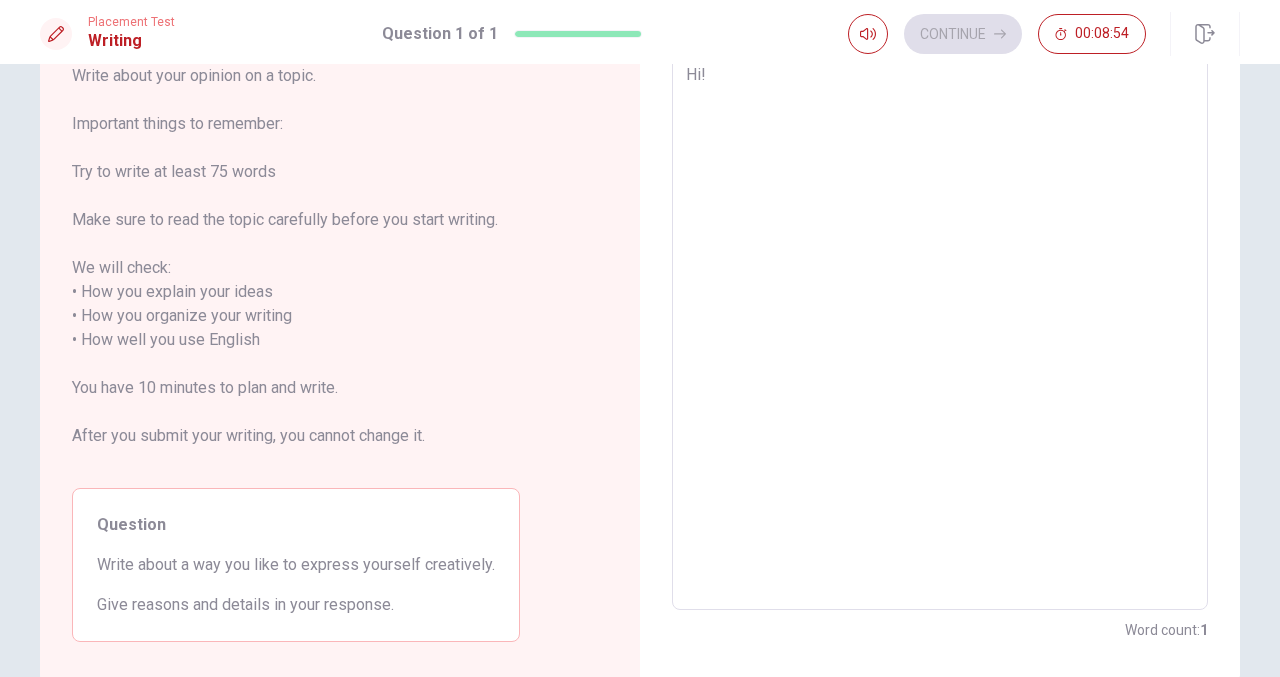 type on "x" 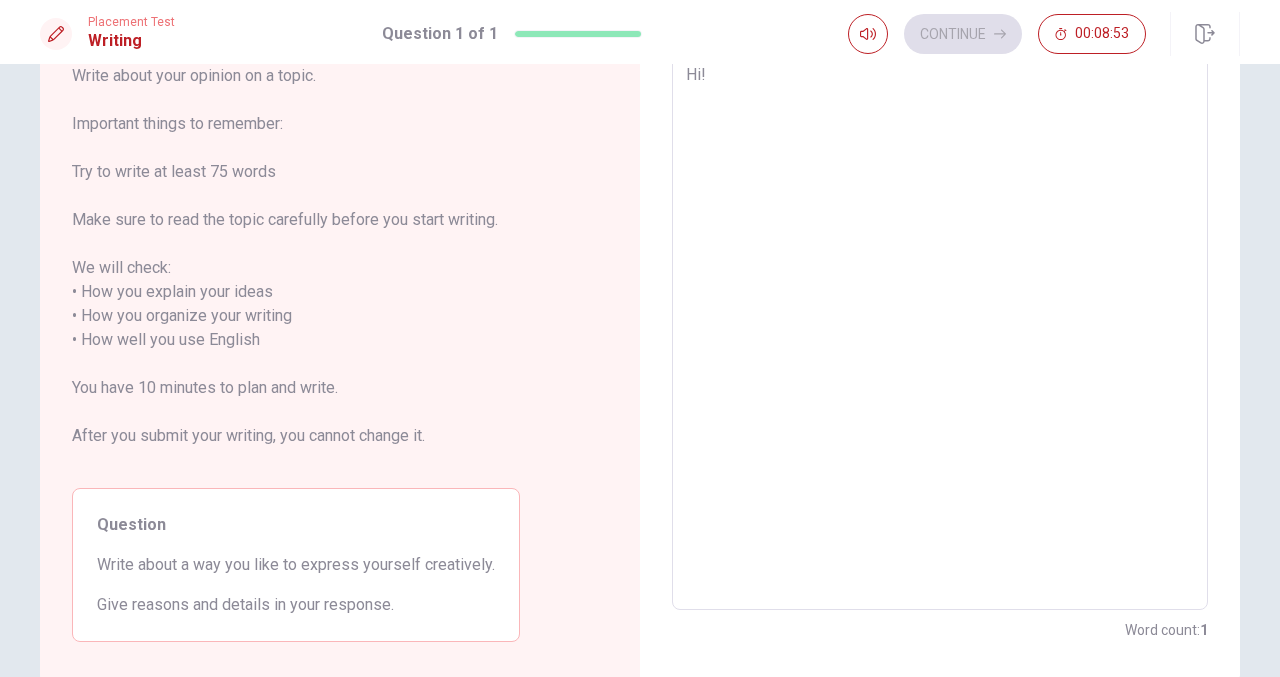 type on "Hi!
T" 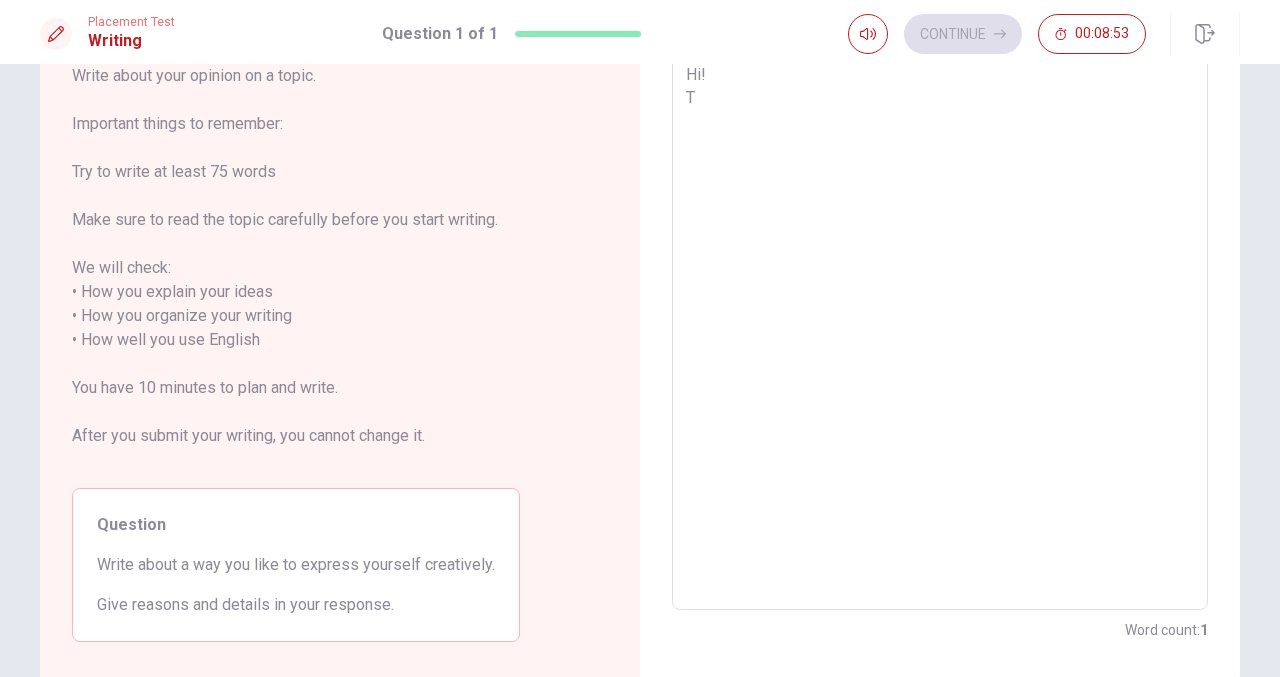 type on "x" 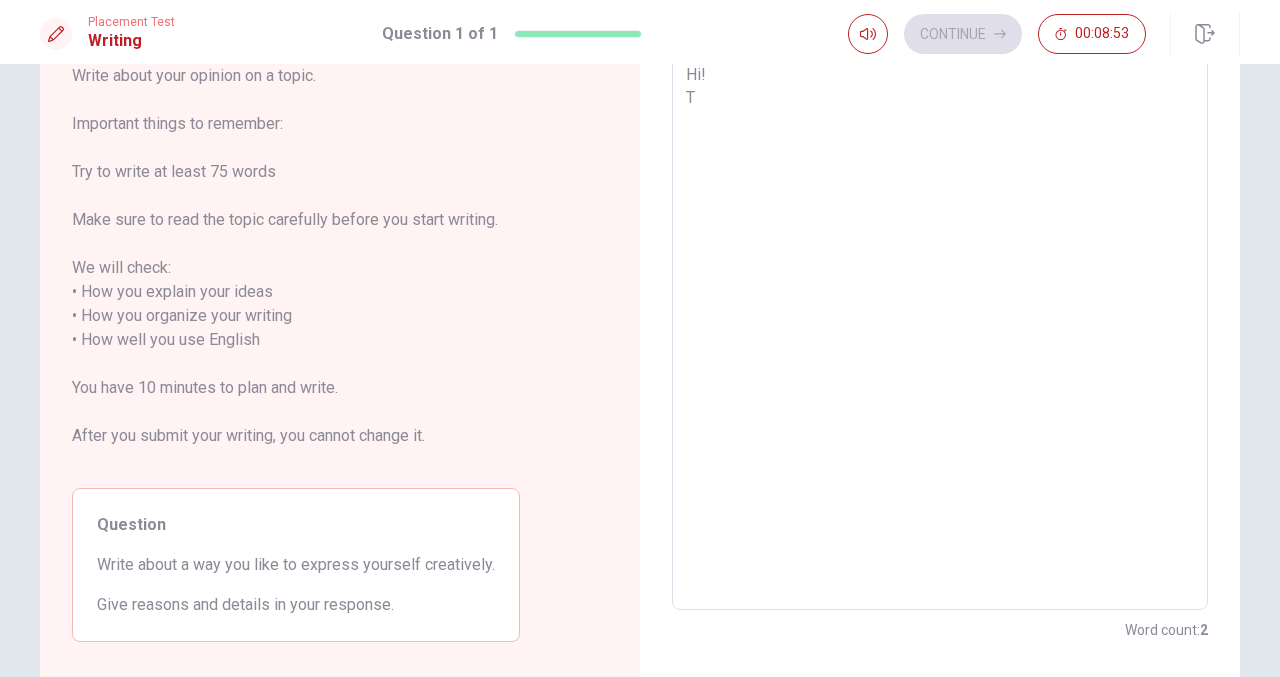 type on "Hi!
Th" 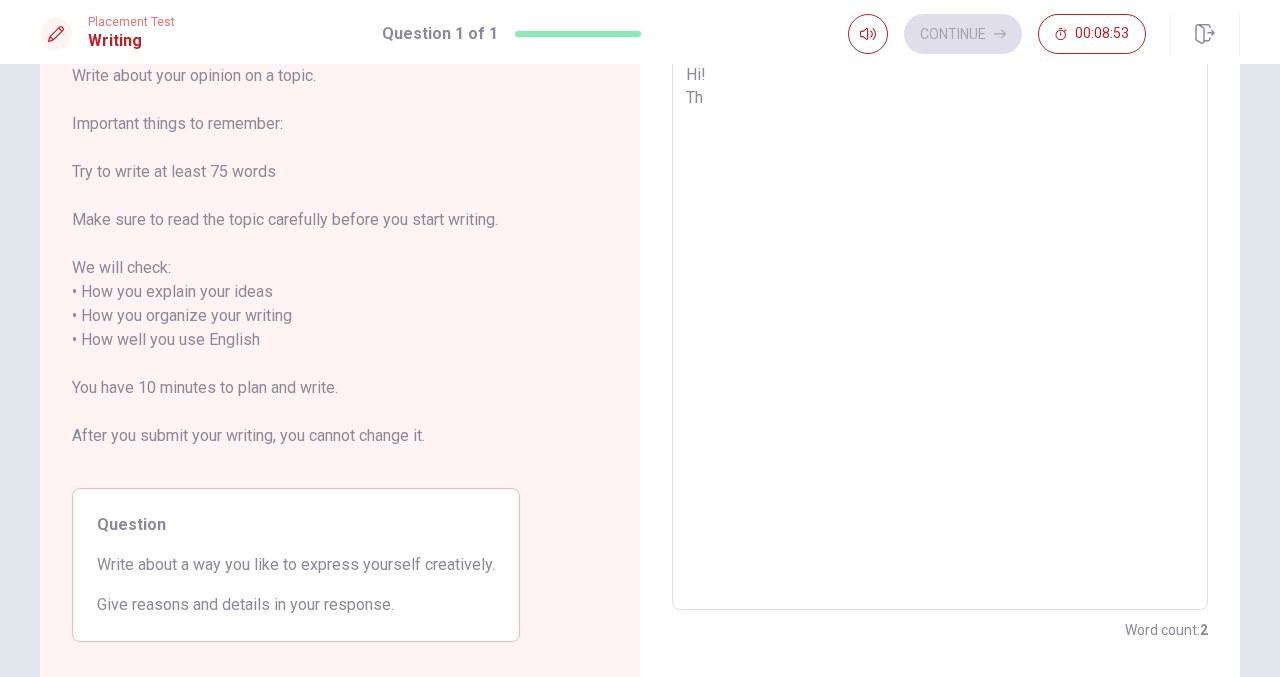 type on "x" 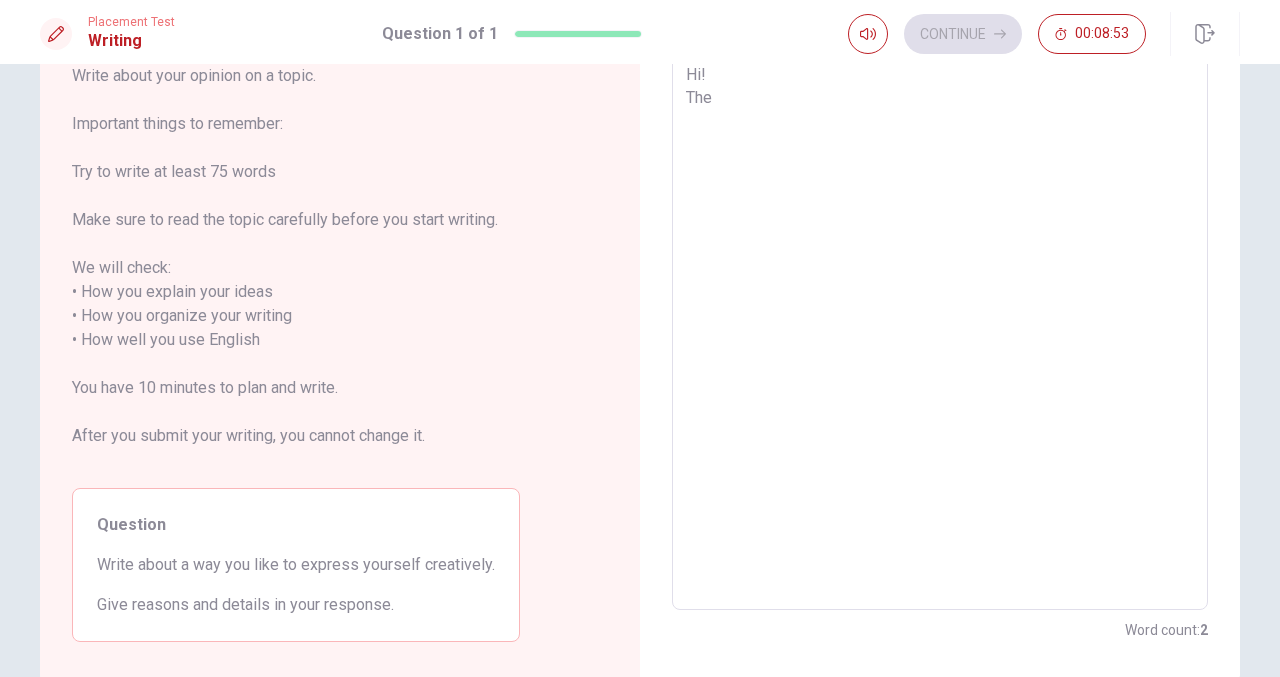 type on "Hi!
The" 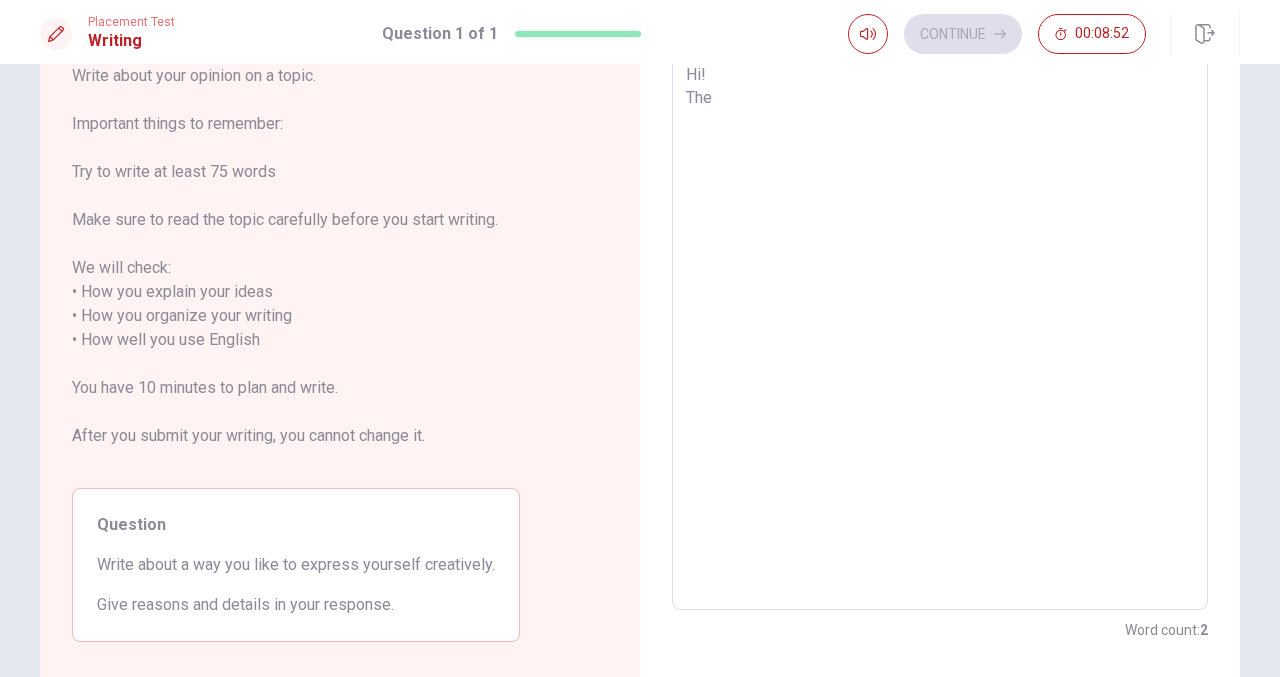 type on "Hi!
The w" 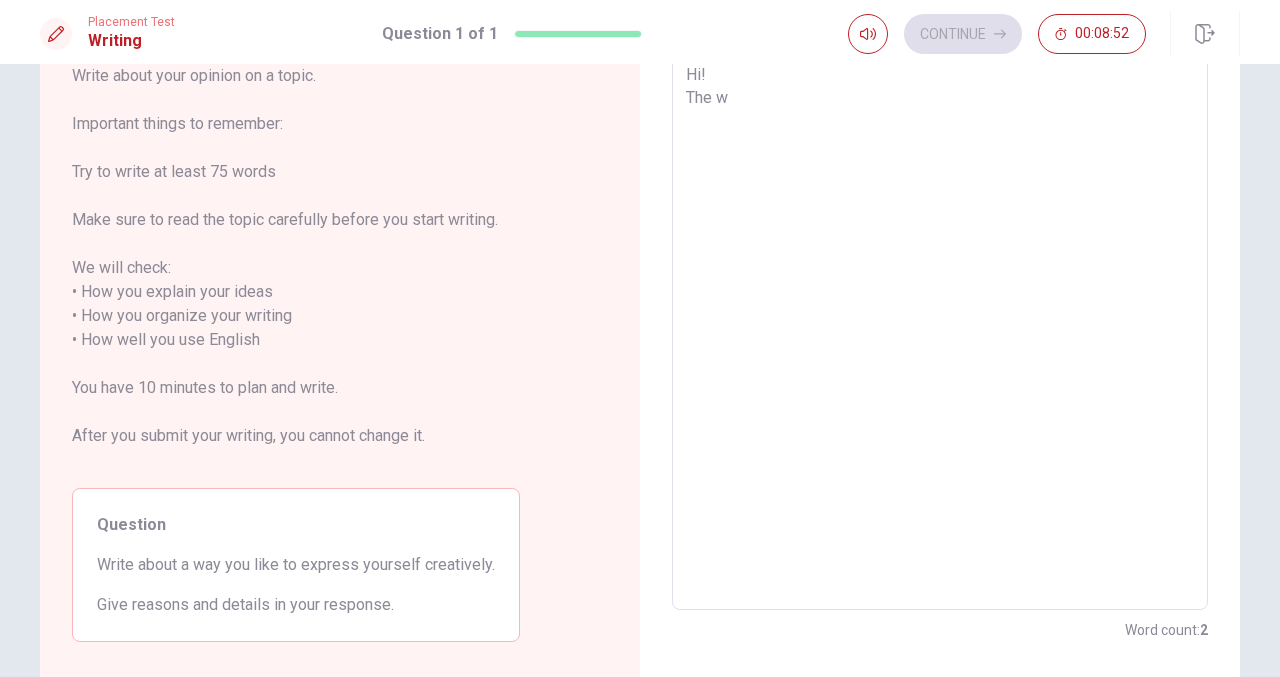 type on "x" 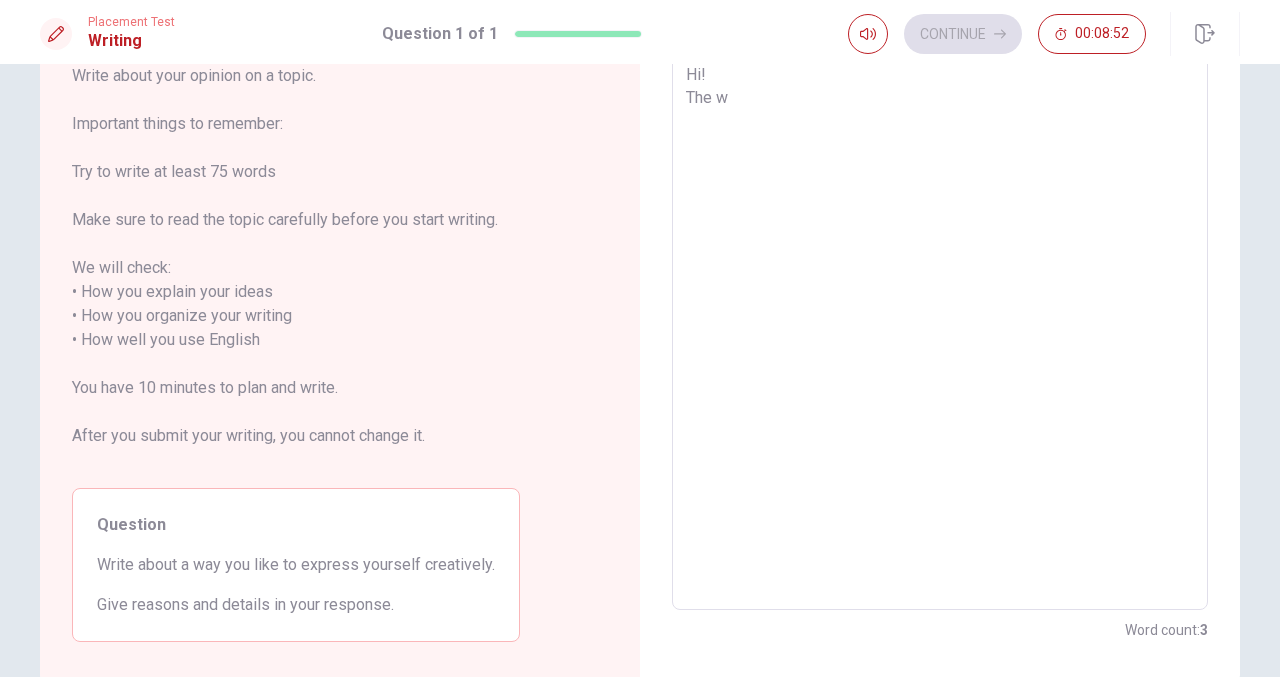 type on "Hi!
The wa" 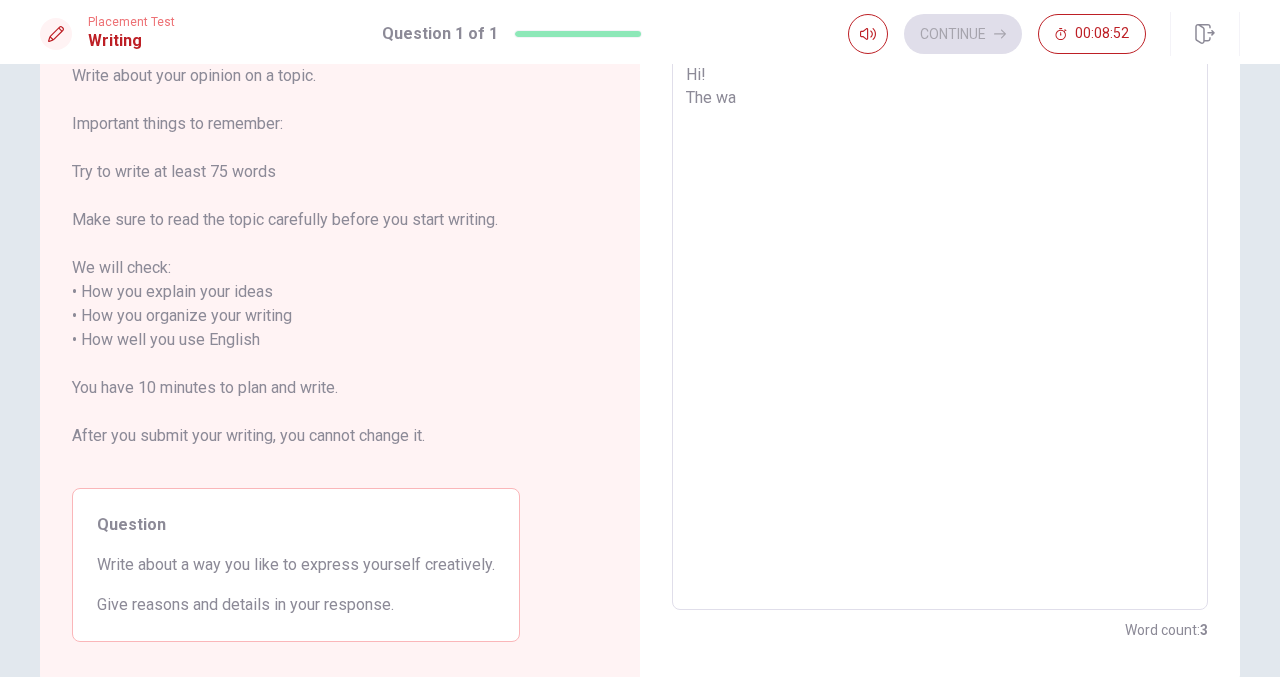 type on "x" 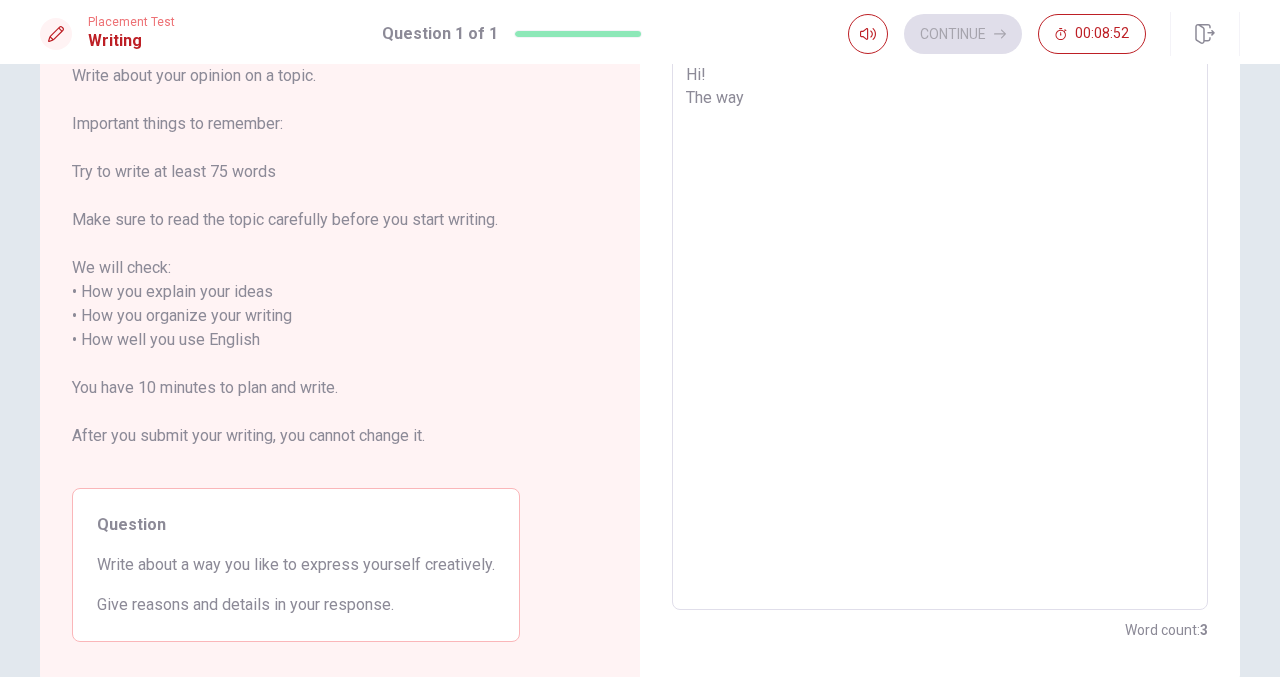 type on "x" 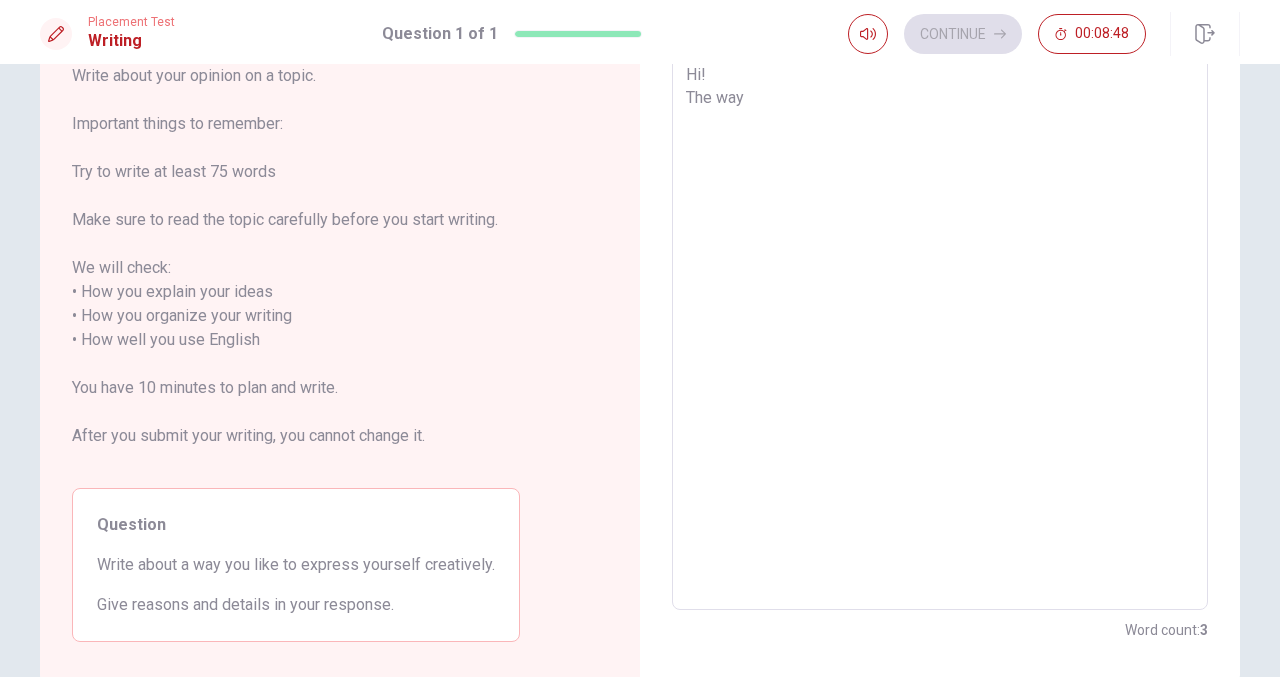type on "x" 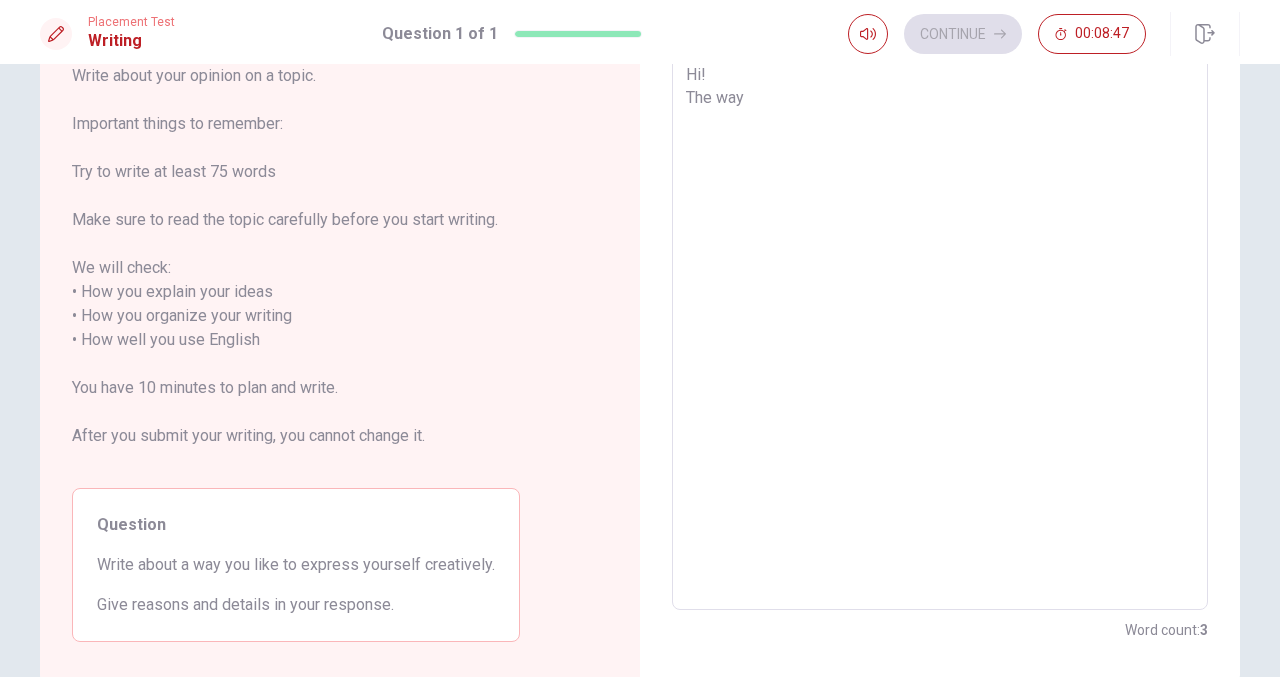 type on "Hi!
The way f" 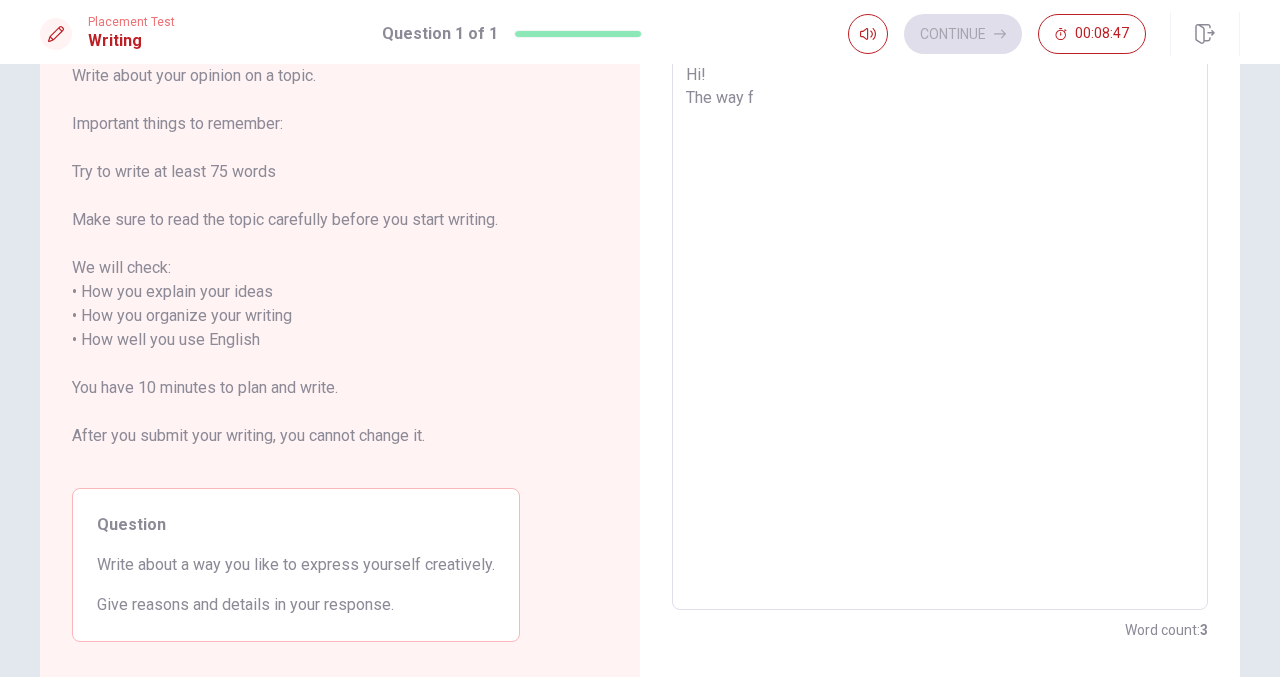 type on "x" 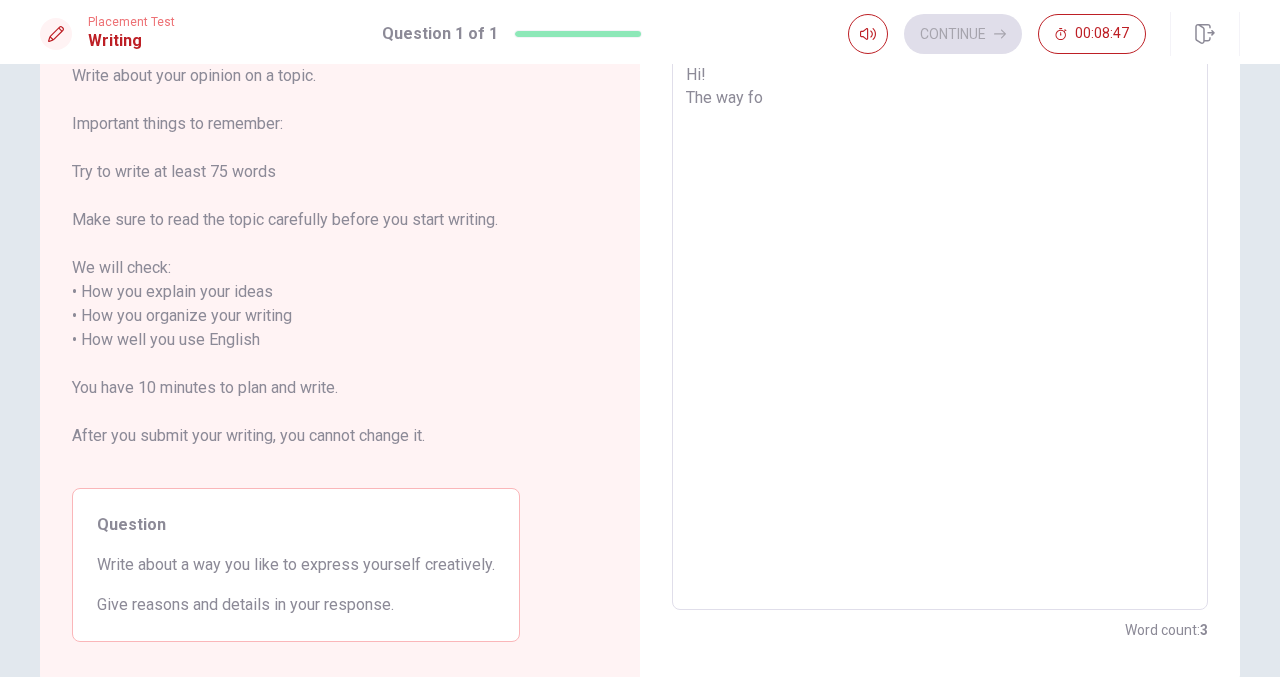 type on "x" 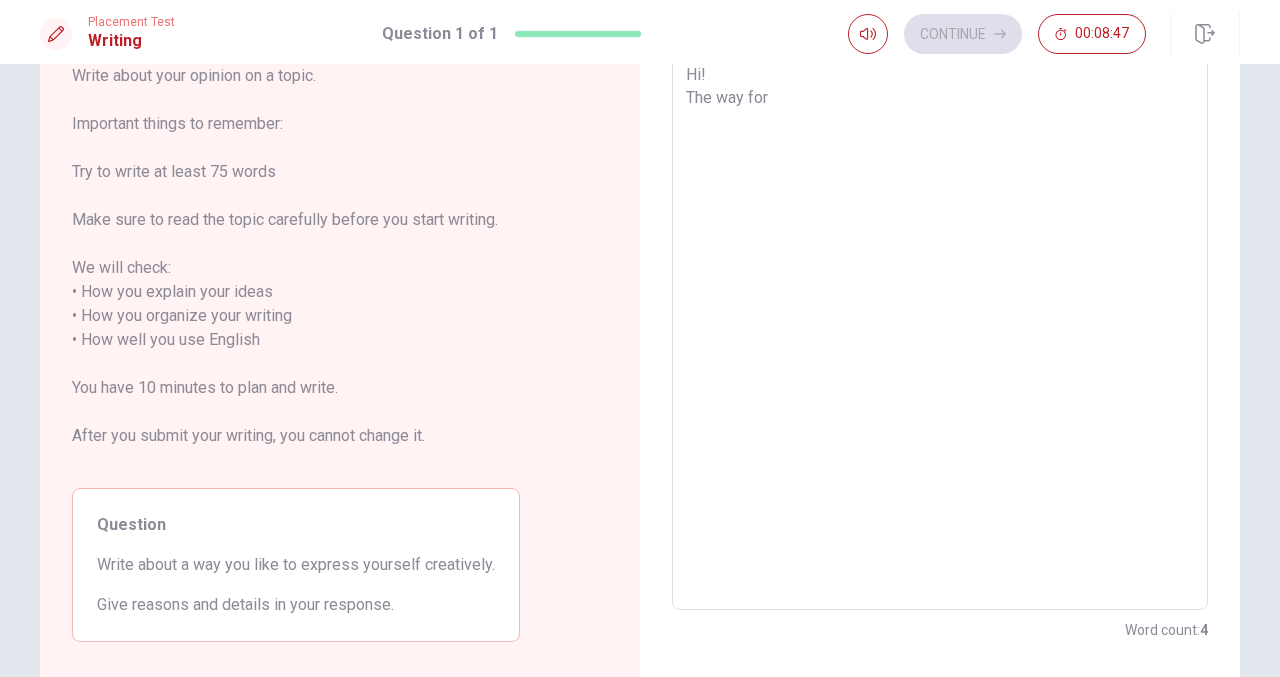 type on "x" 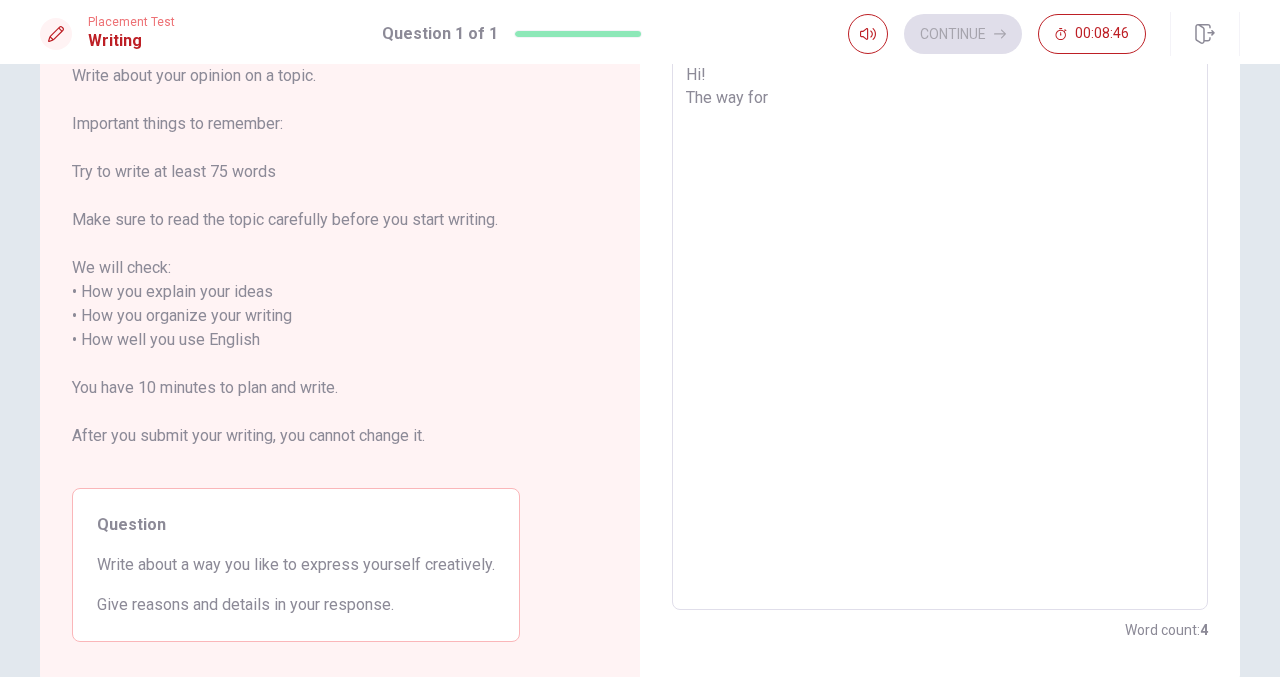 type on "Hi!
The way for t" 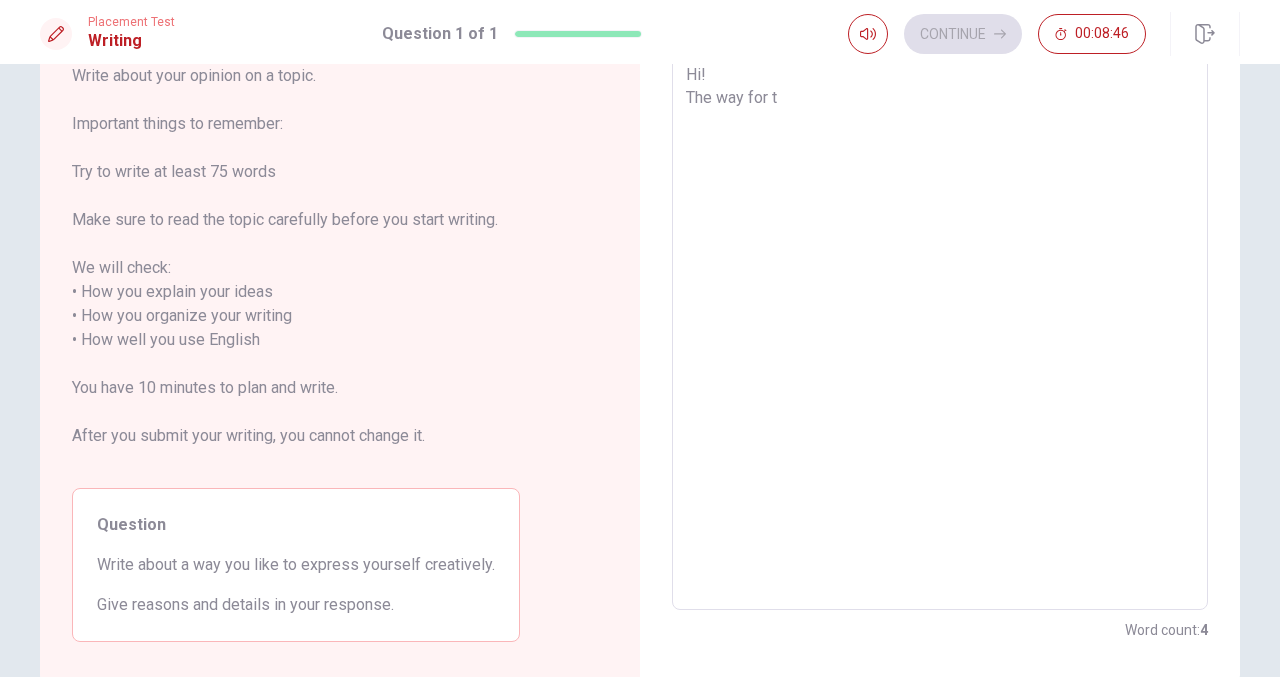 type on "x" 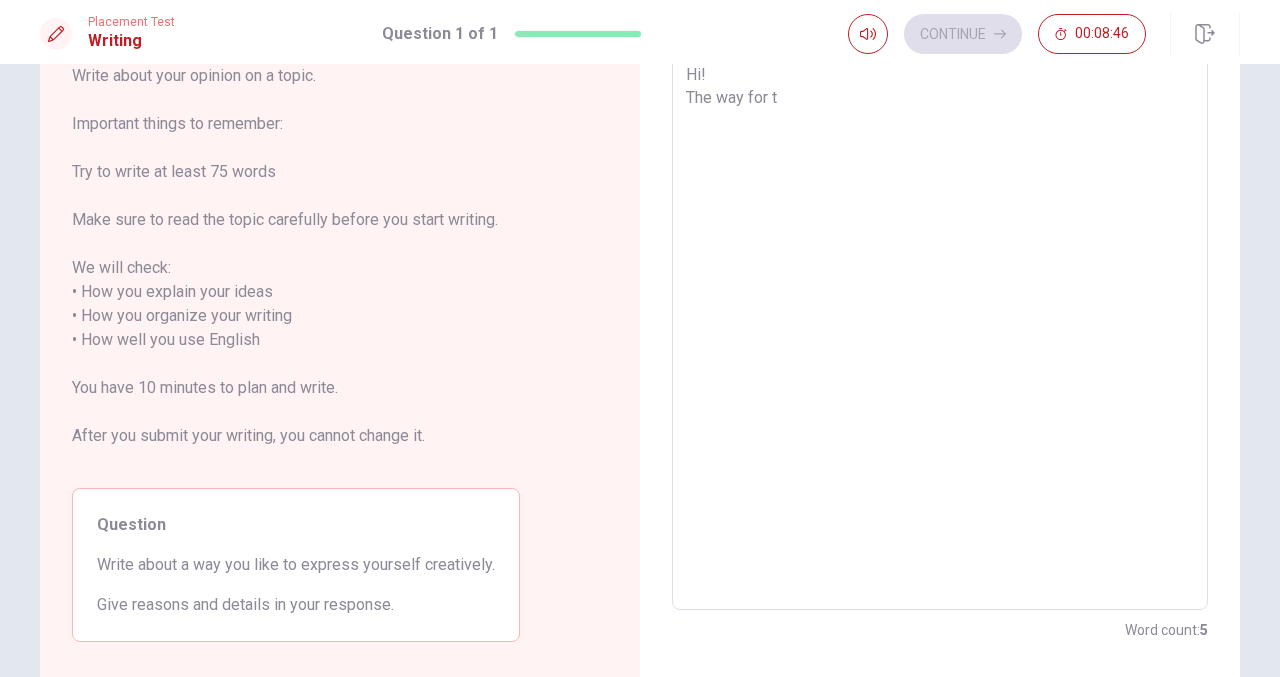 type on "Hi!
The way for to" 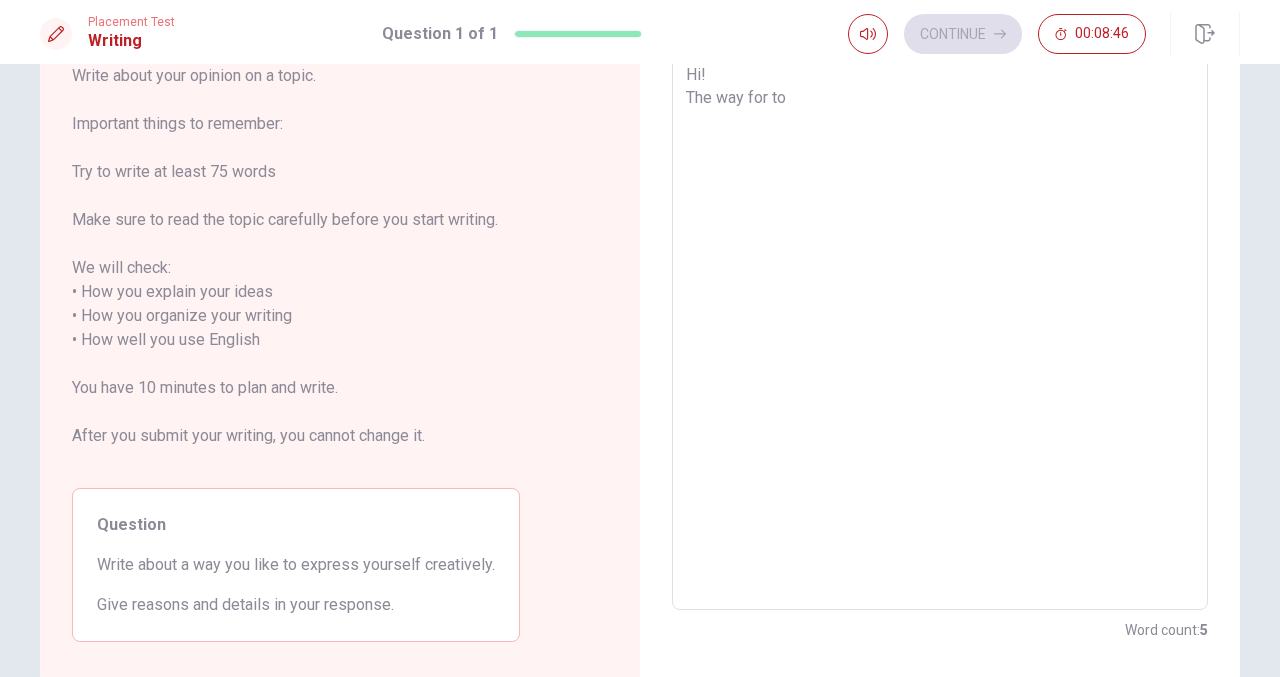 type on "x" 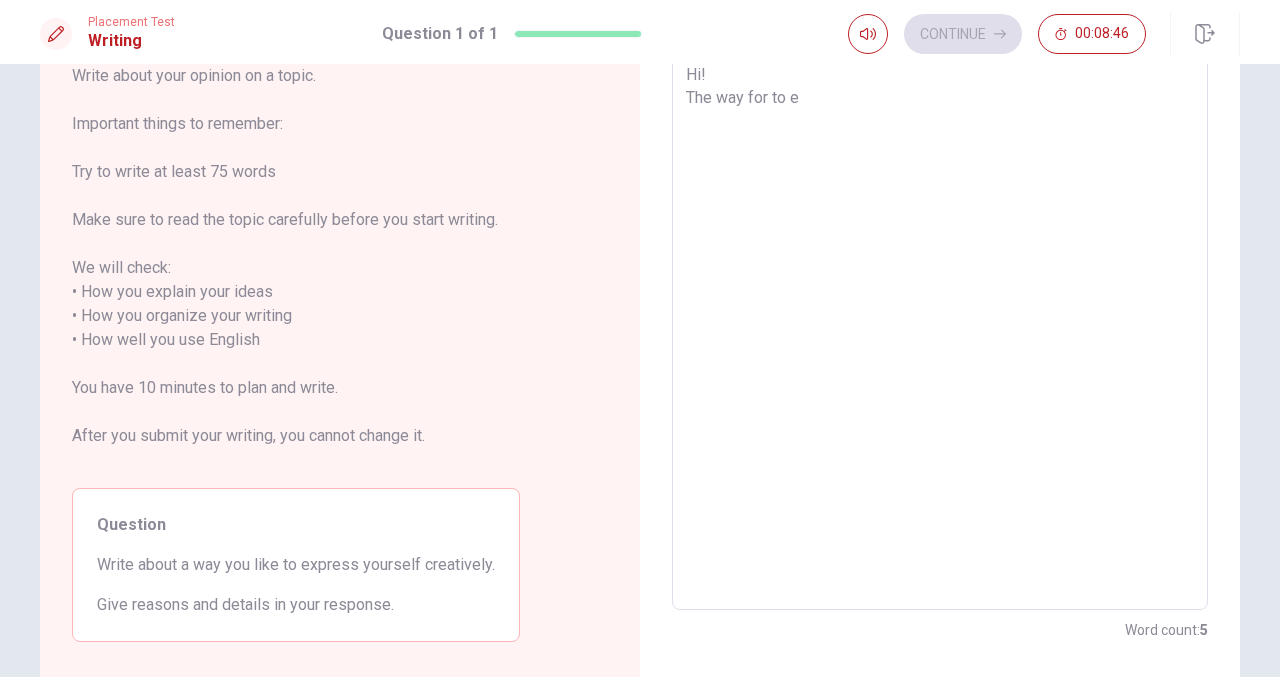 type on "x" 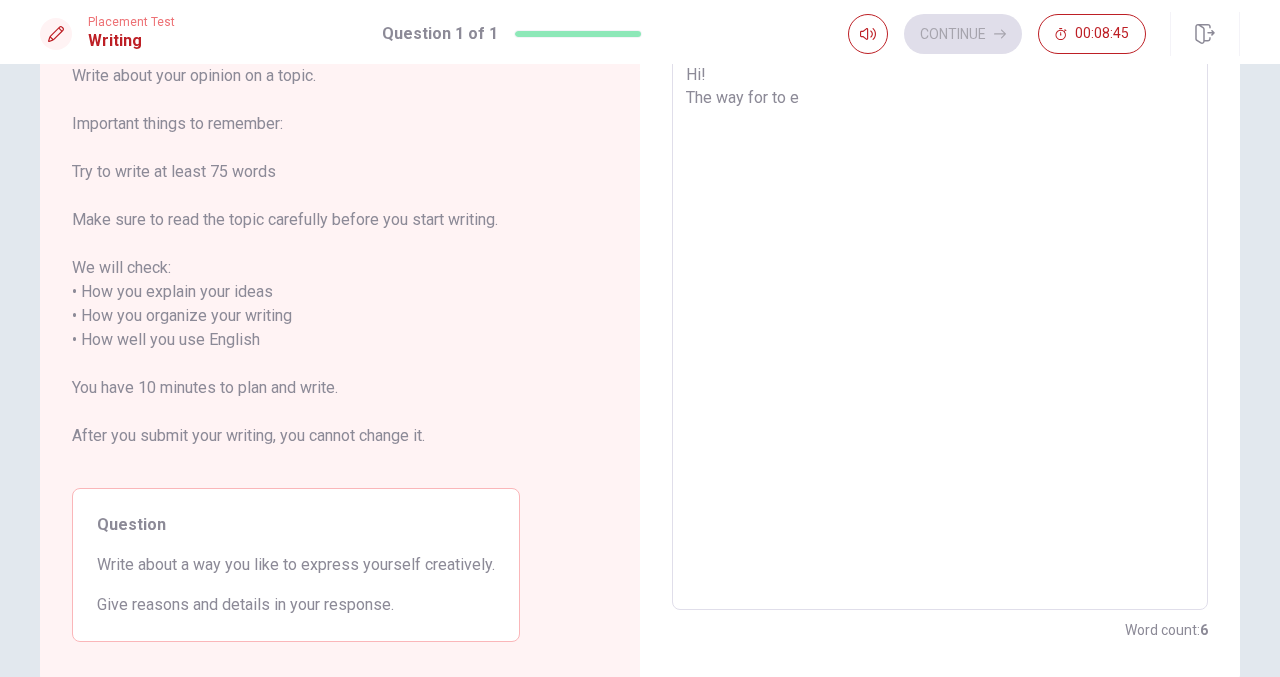 type on "Hi!
The way for to ex" 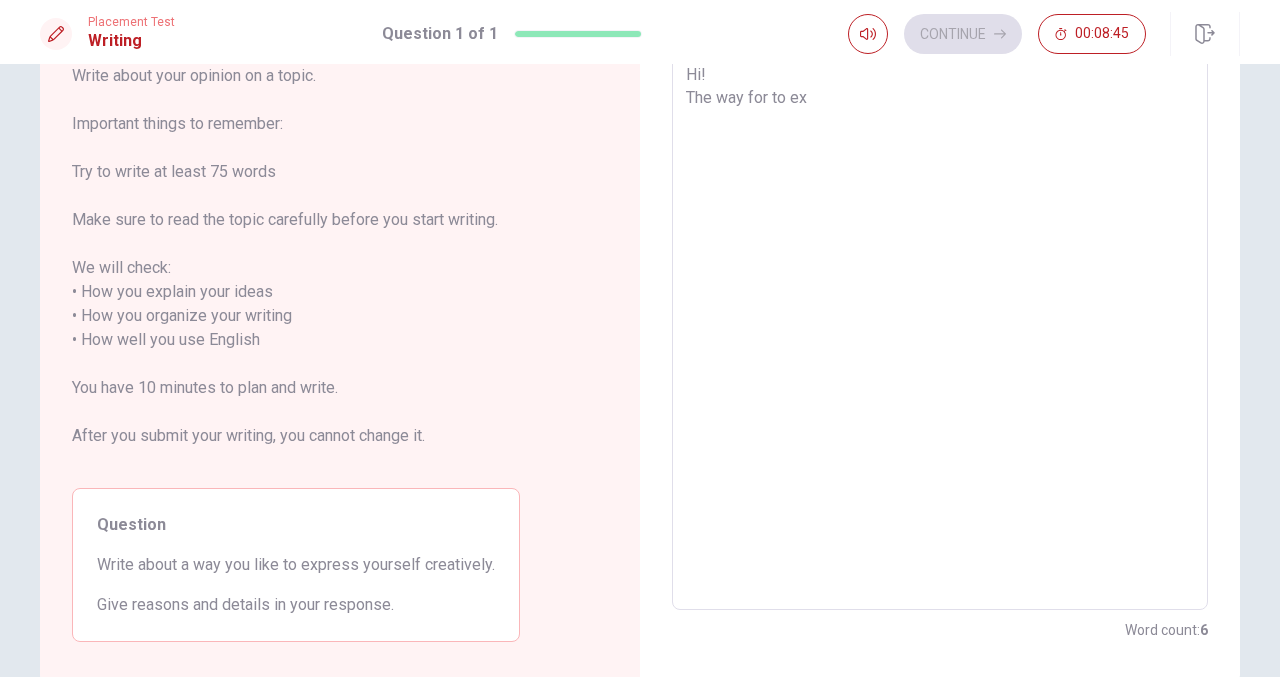 type on "x" 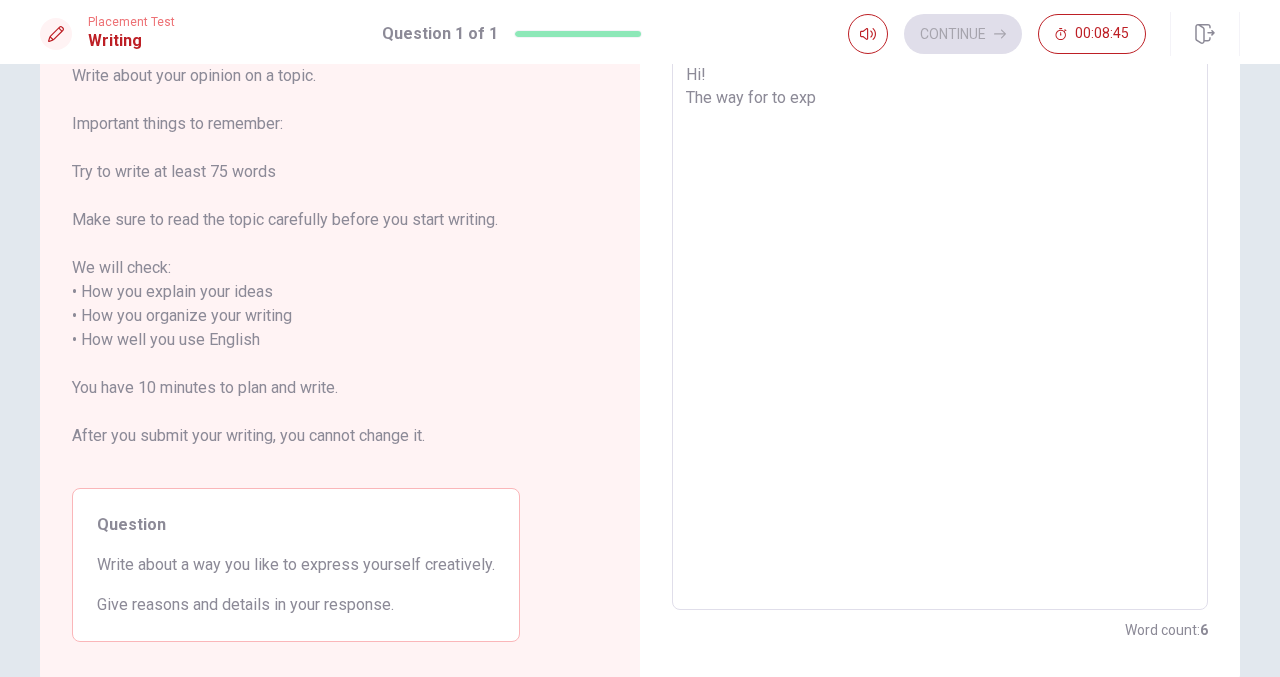 type on "x" 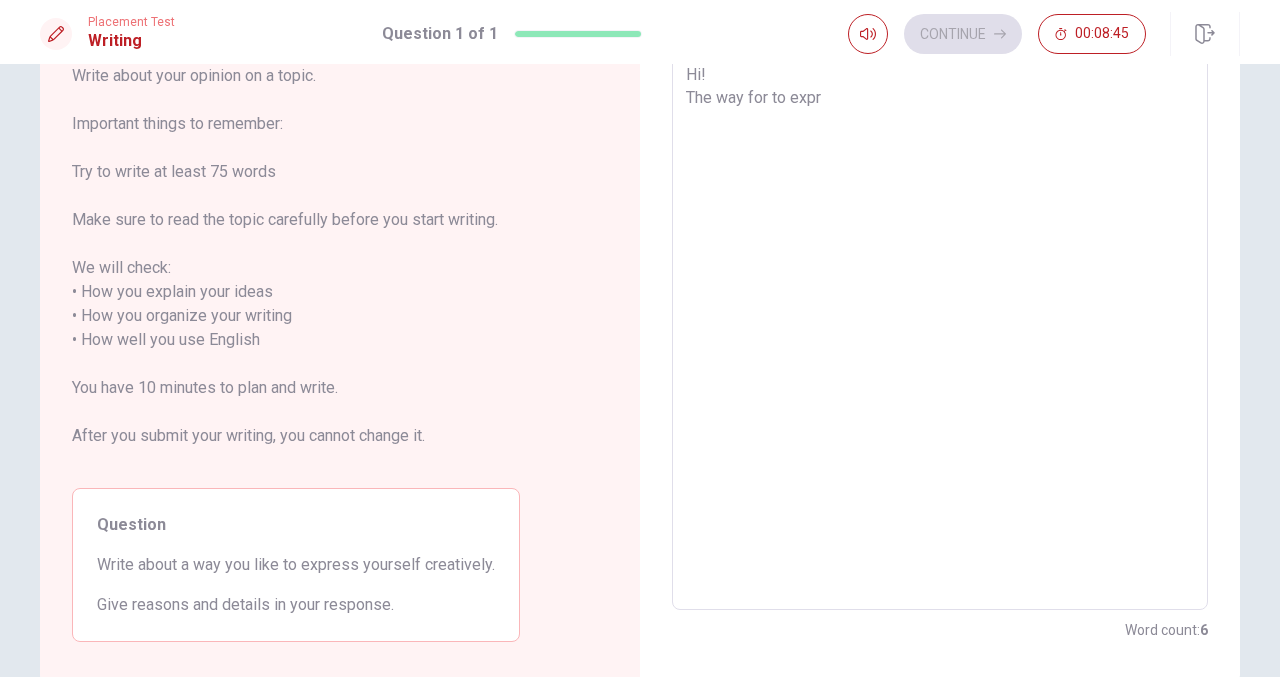type on "x" 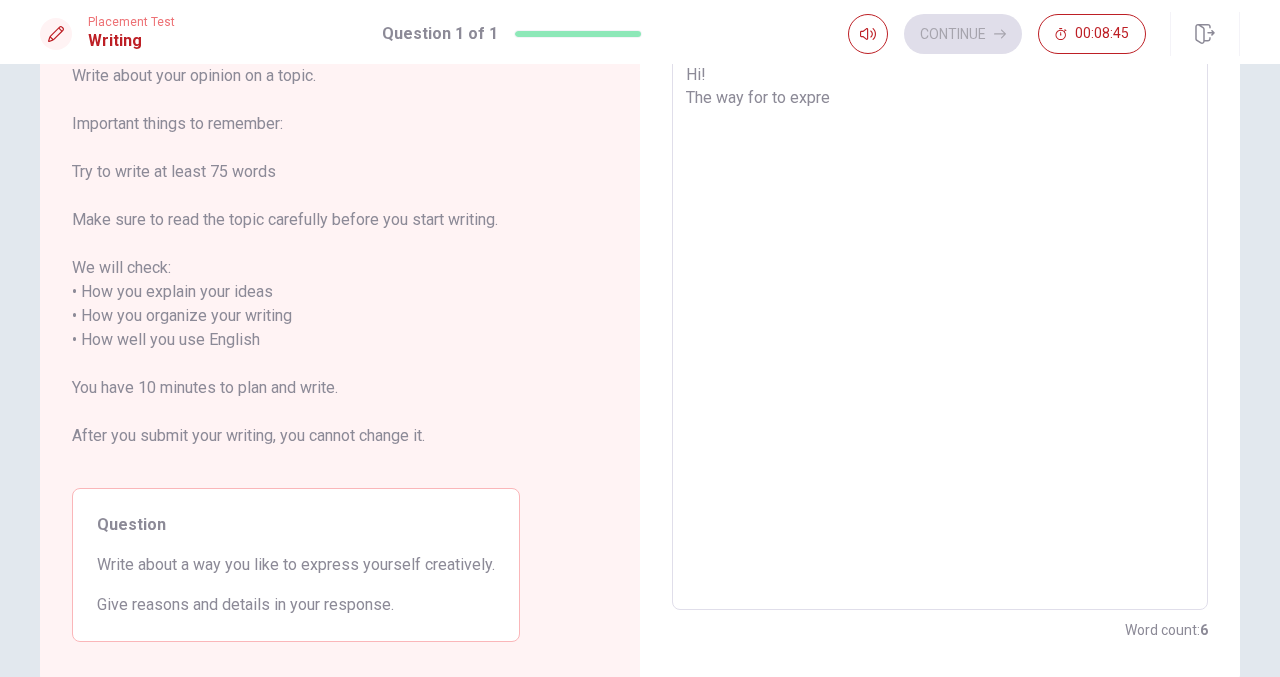 type on "x" 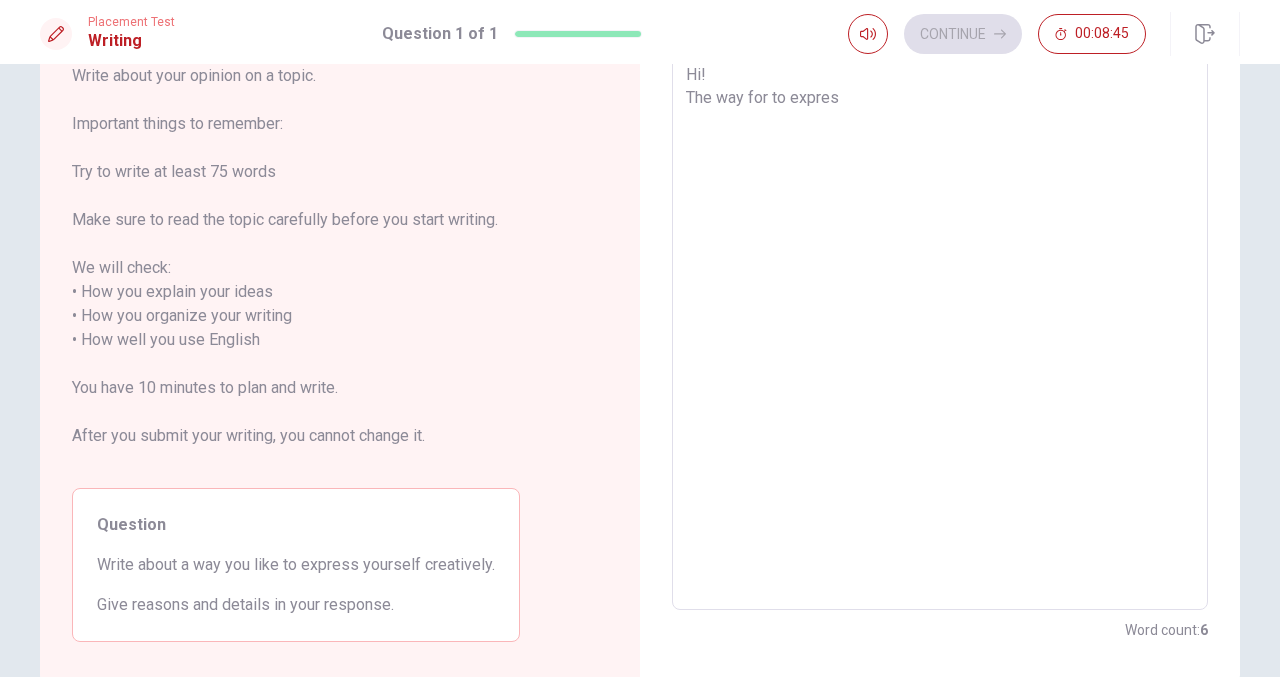 type on "x" 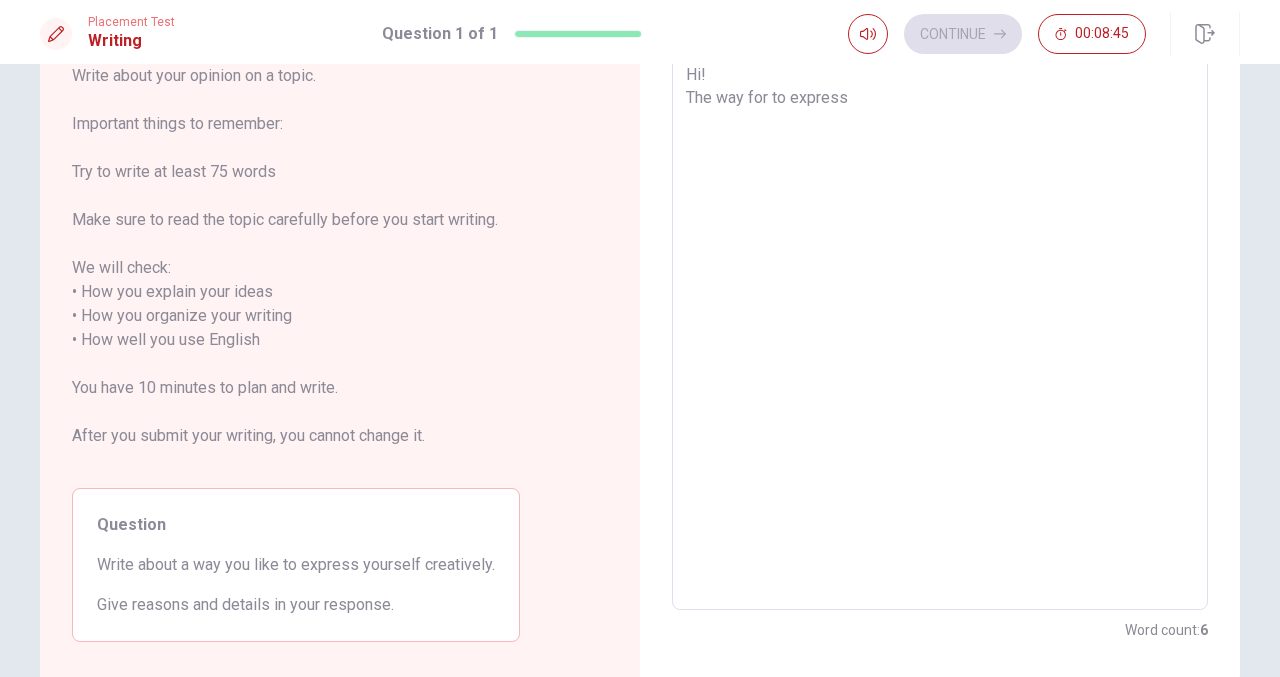 type on "x" 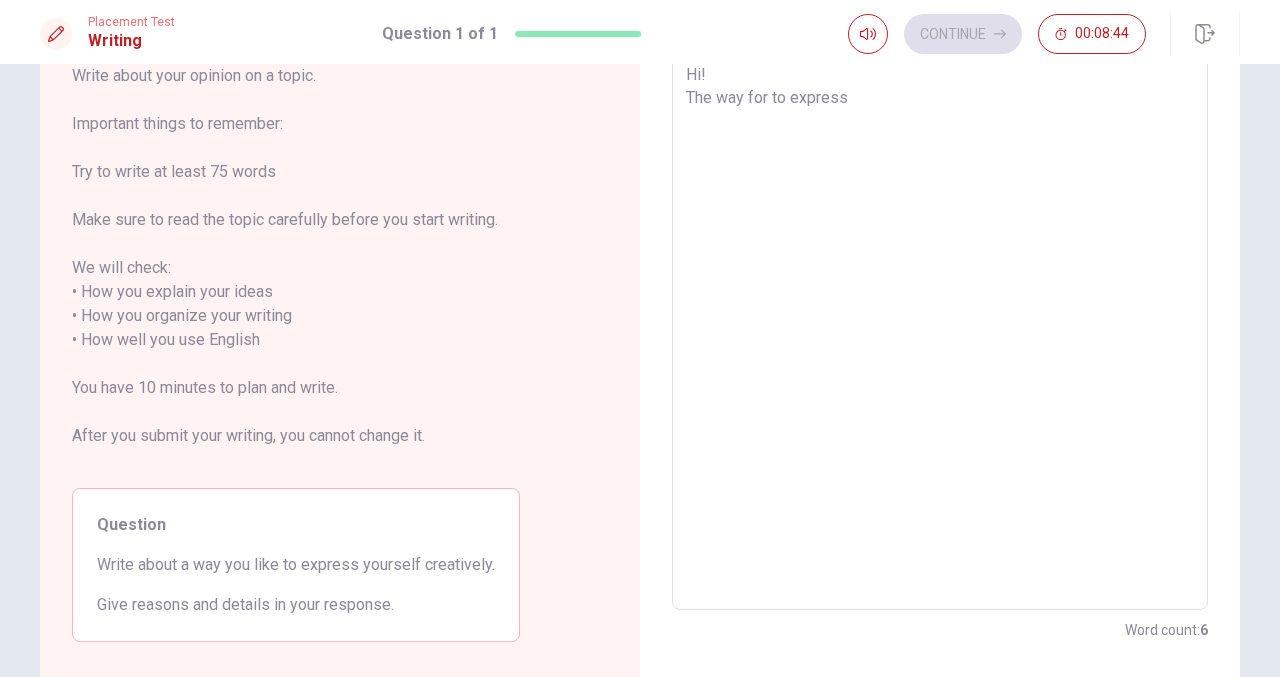 type on "Hi!
The way for to express" 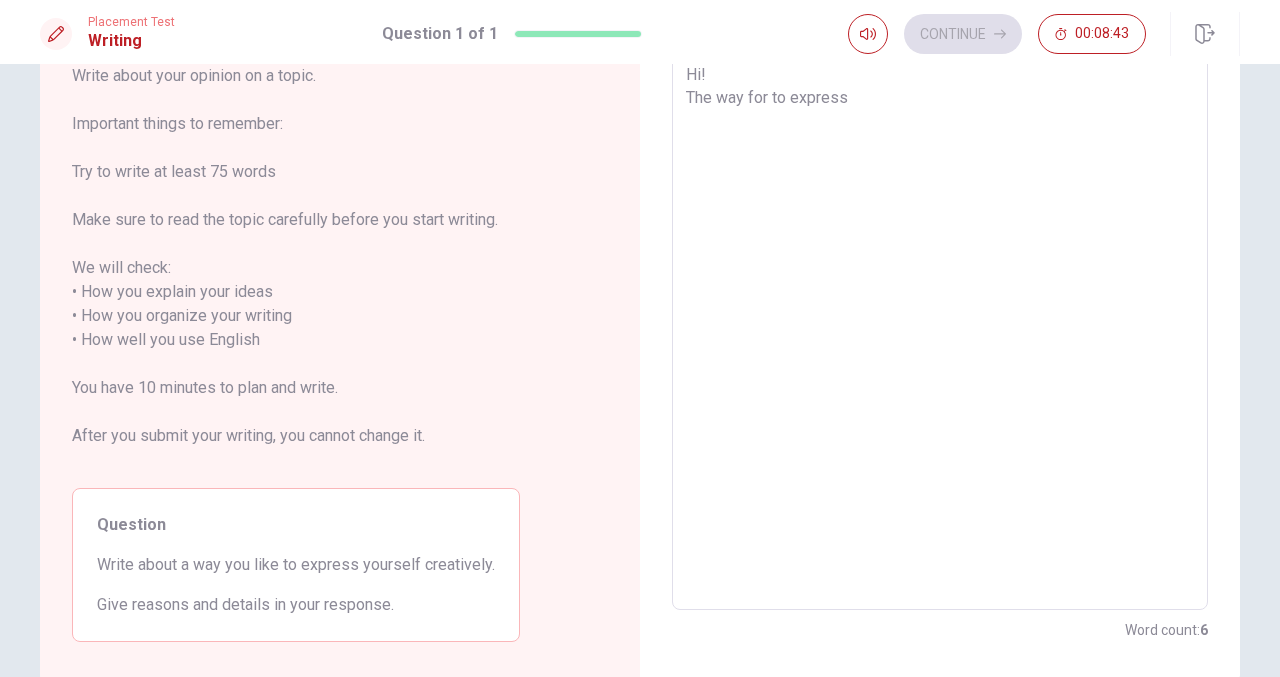 type on "Hi!
The way for to express m" 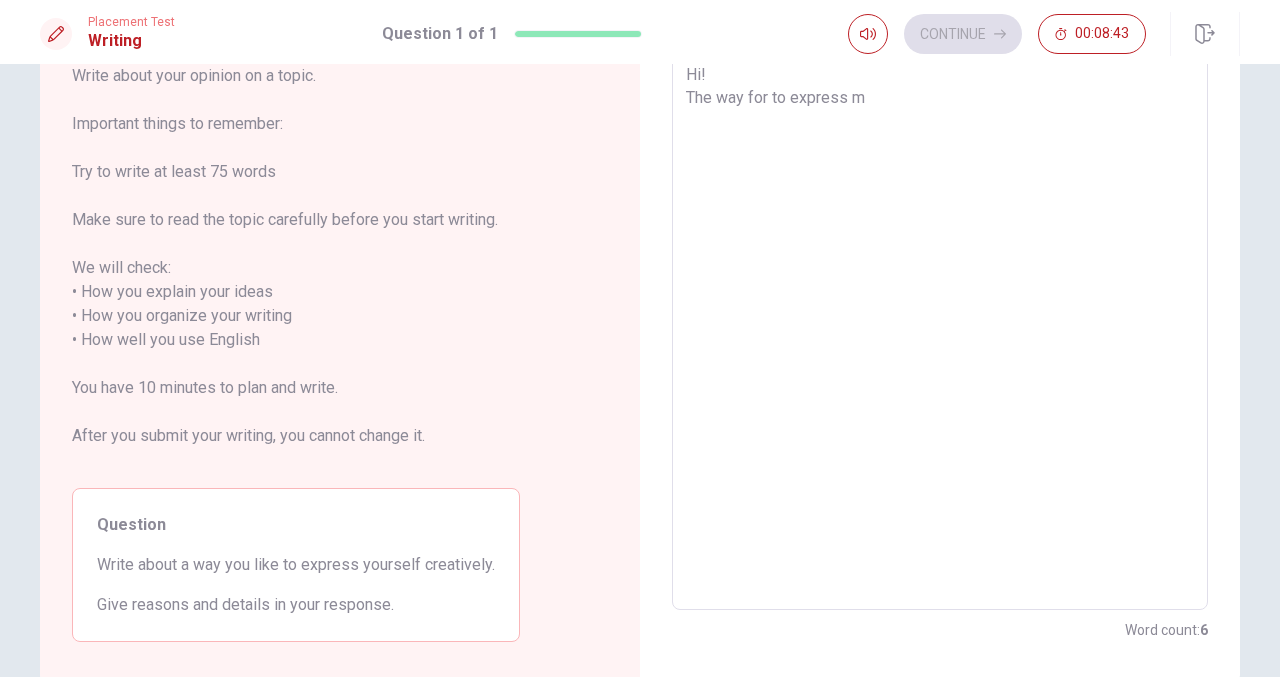 type on "x" 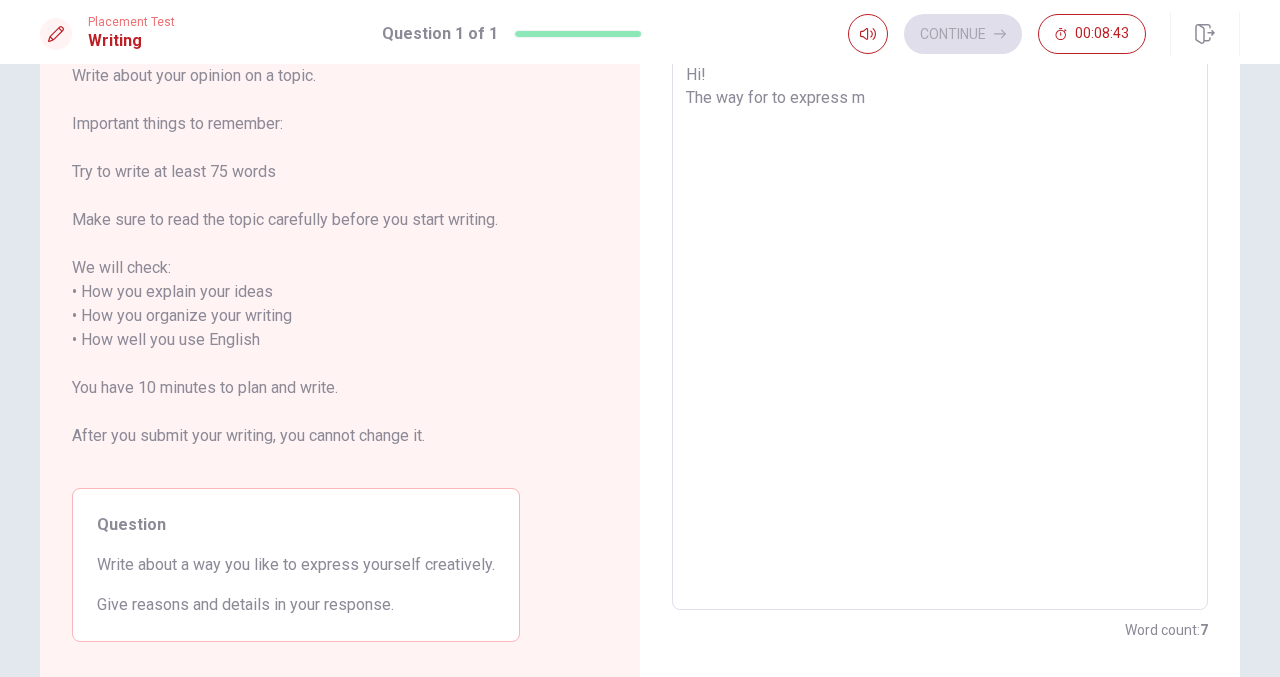 type on "Hi!
The way for to express my" 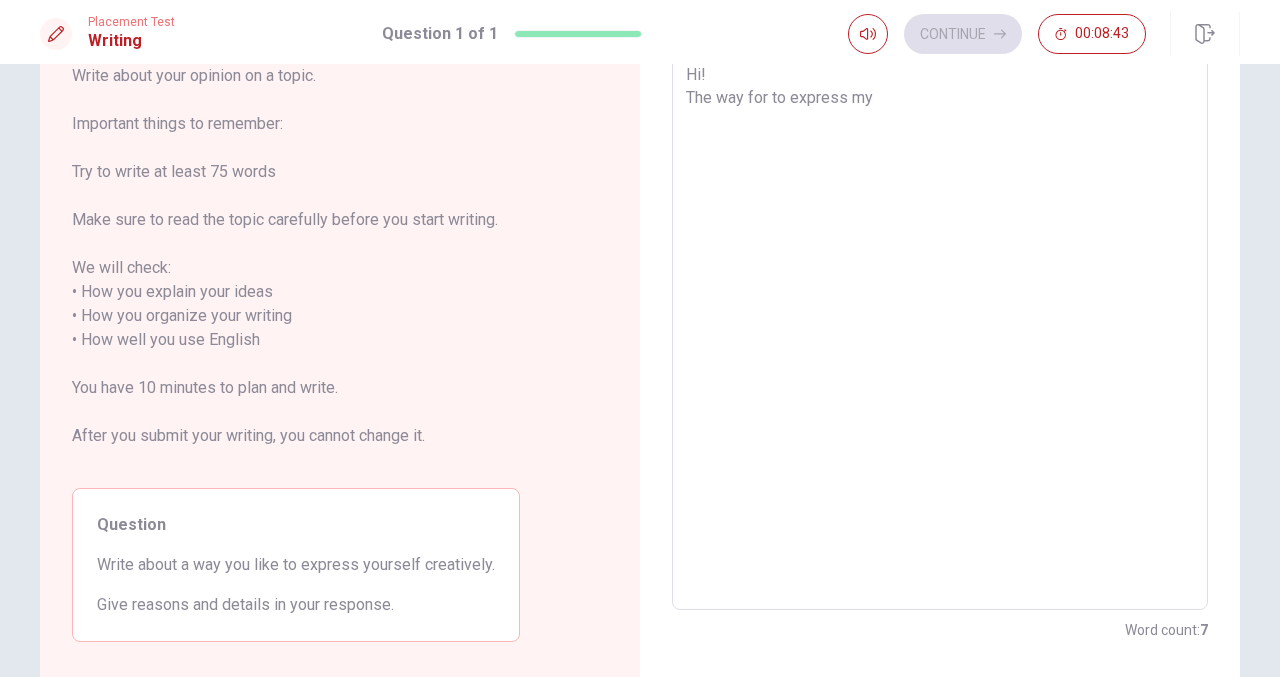 type on "x" 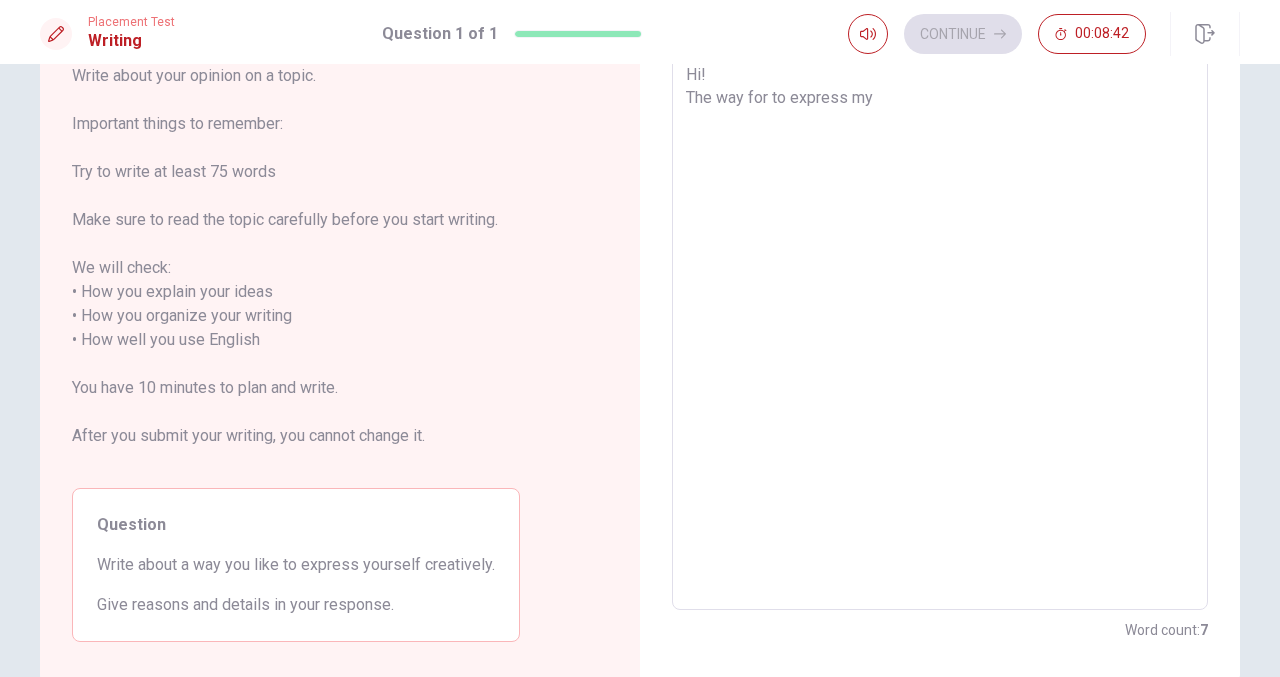 type on "x" 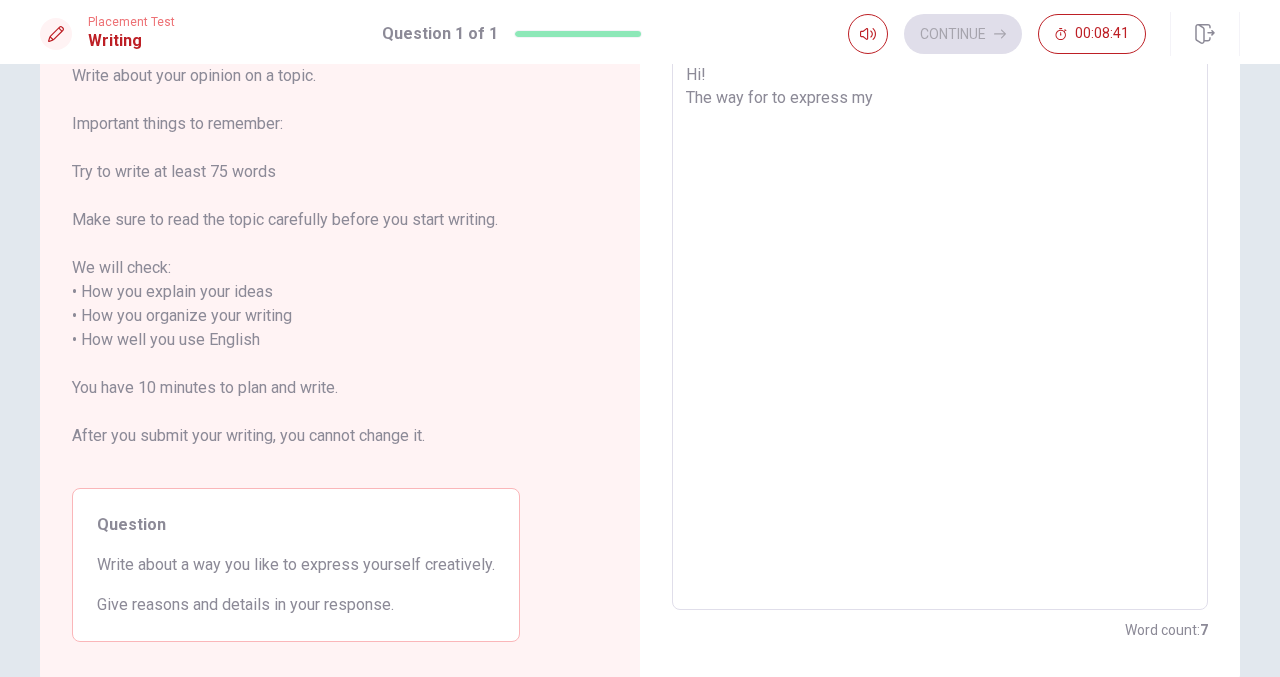 type on "Hi!
The way for to express my c" 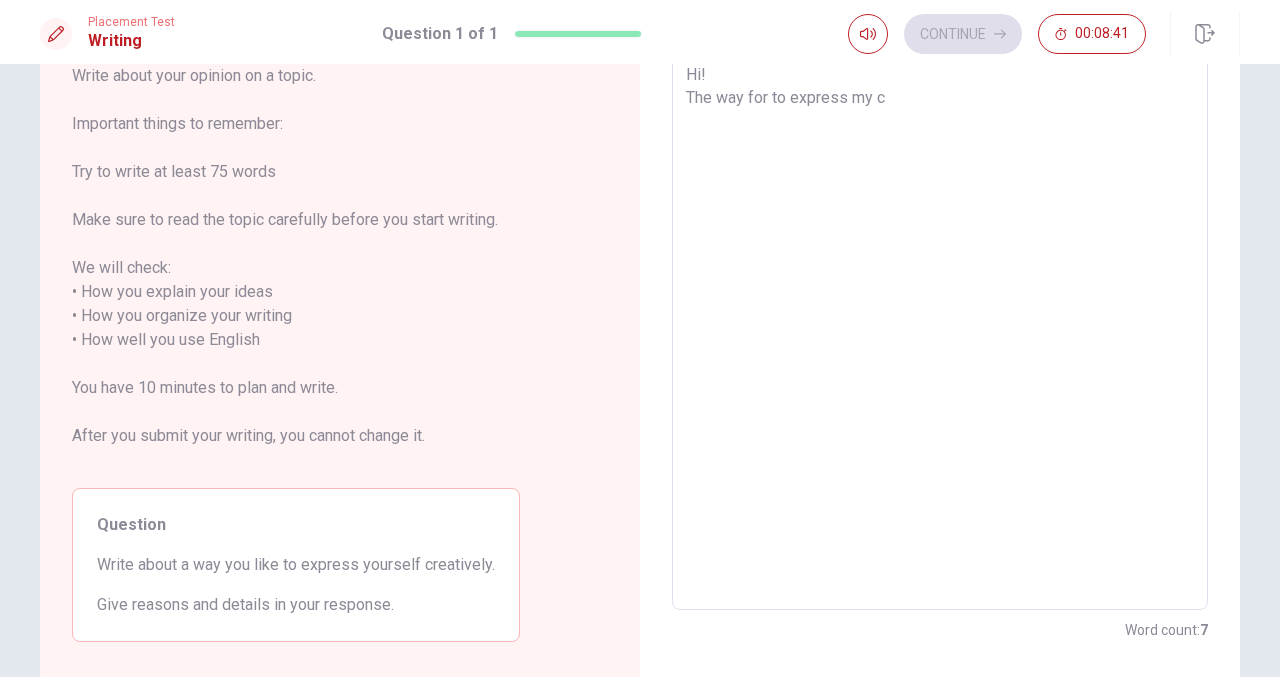 type on "x" 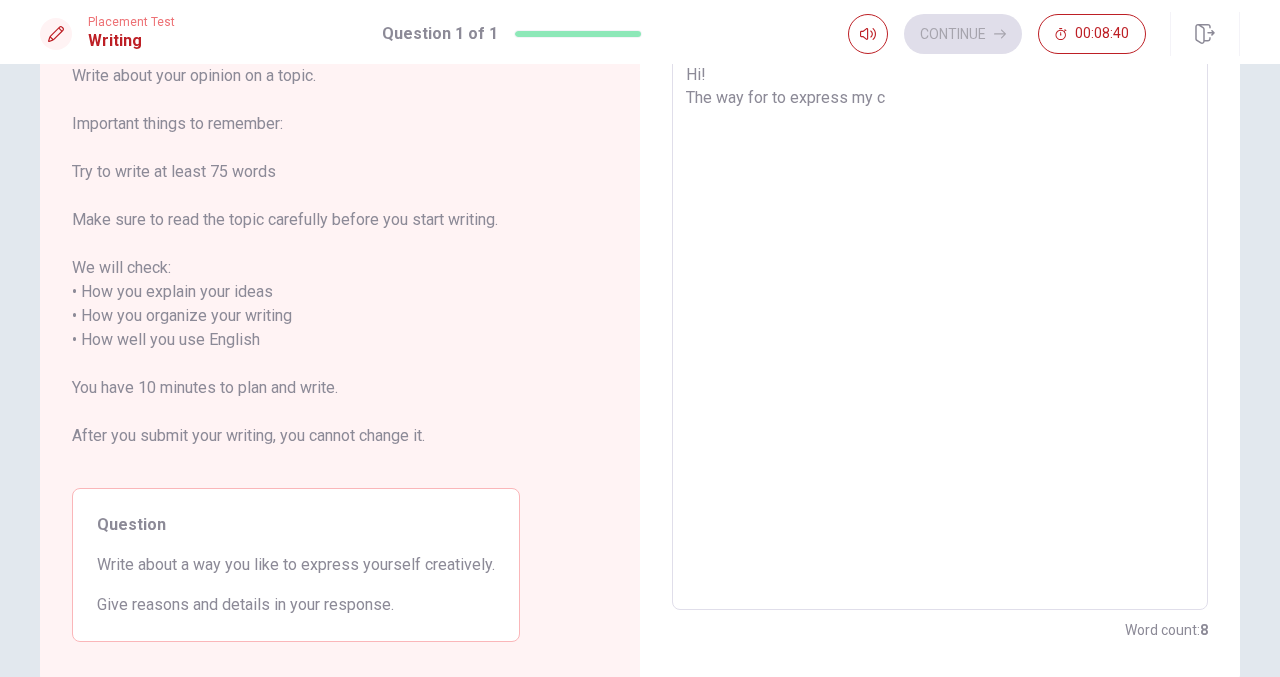 type on "Hi!
The way for to express my cr" 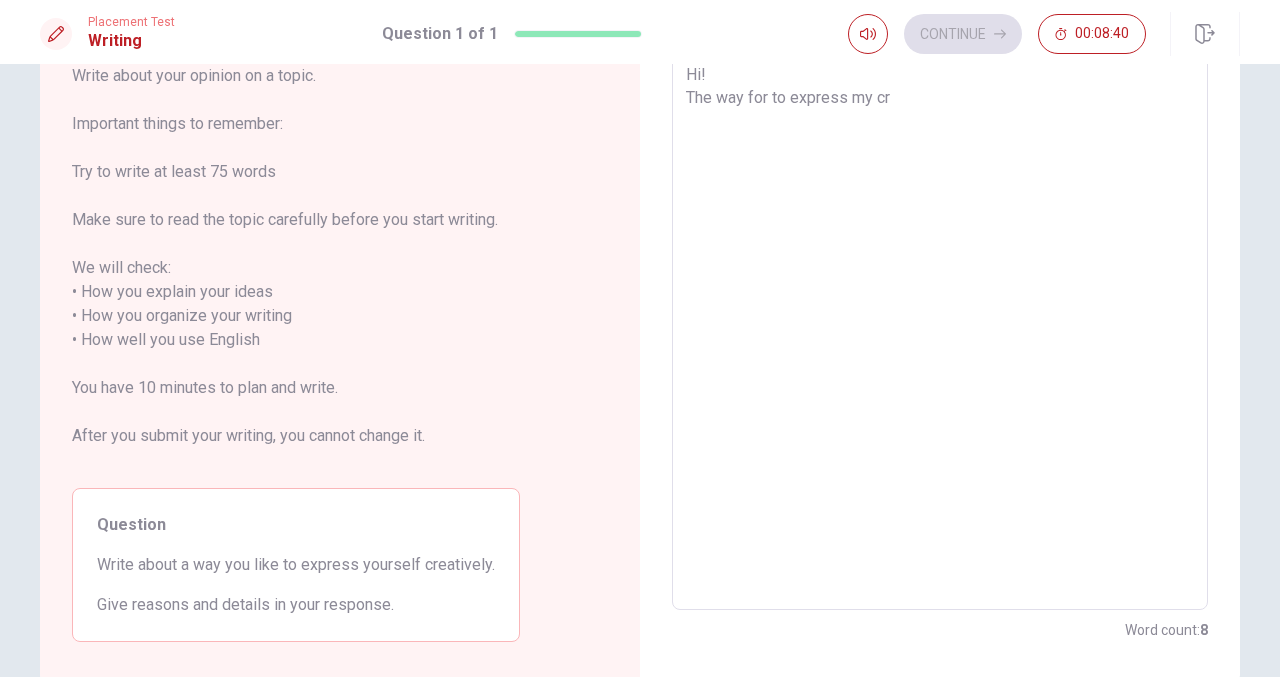 type on "x" 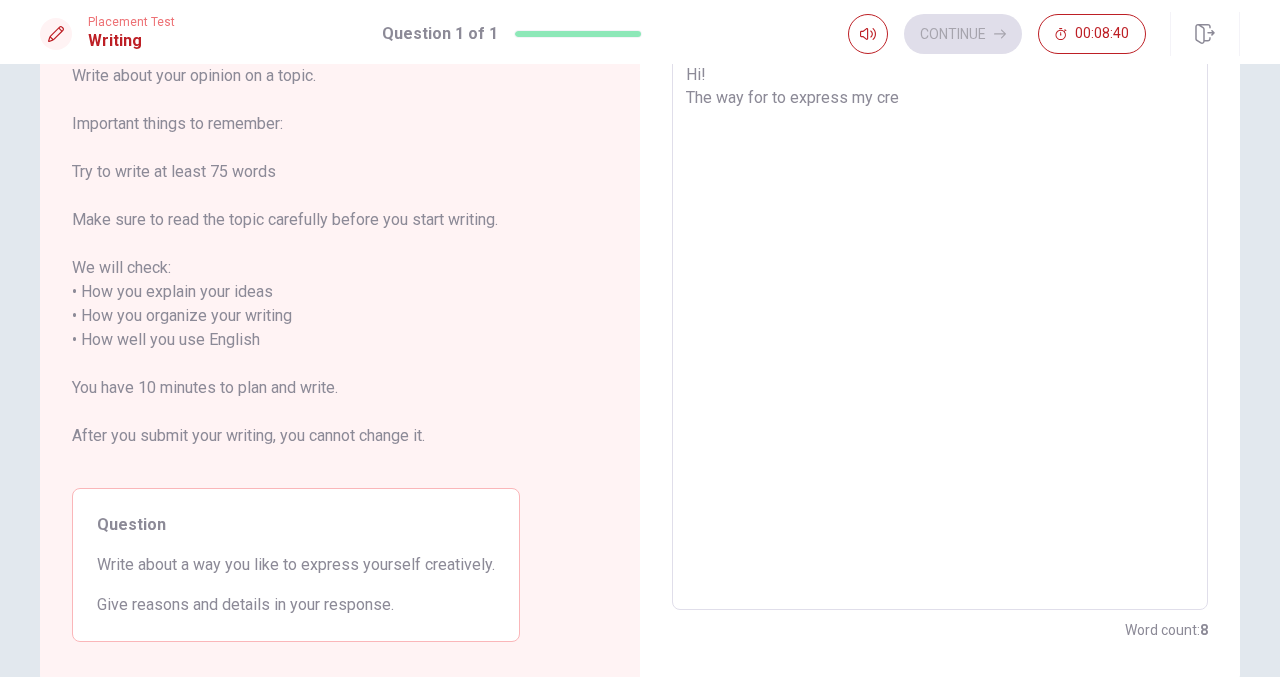 type on "x" 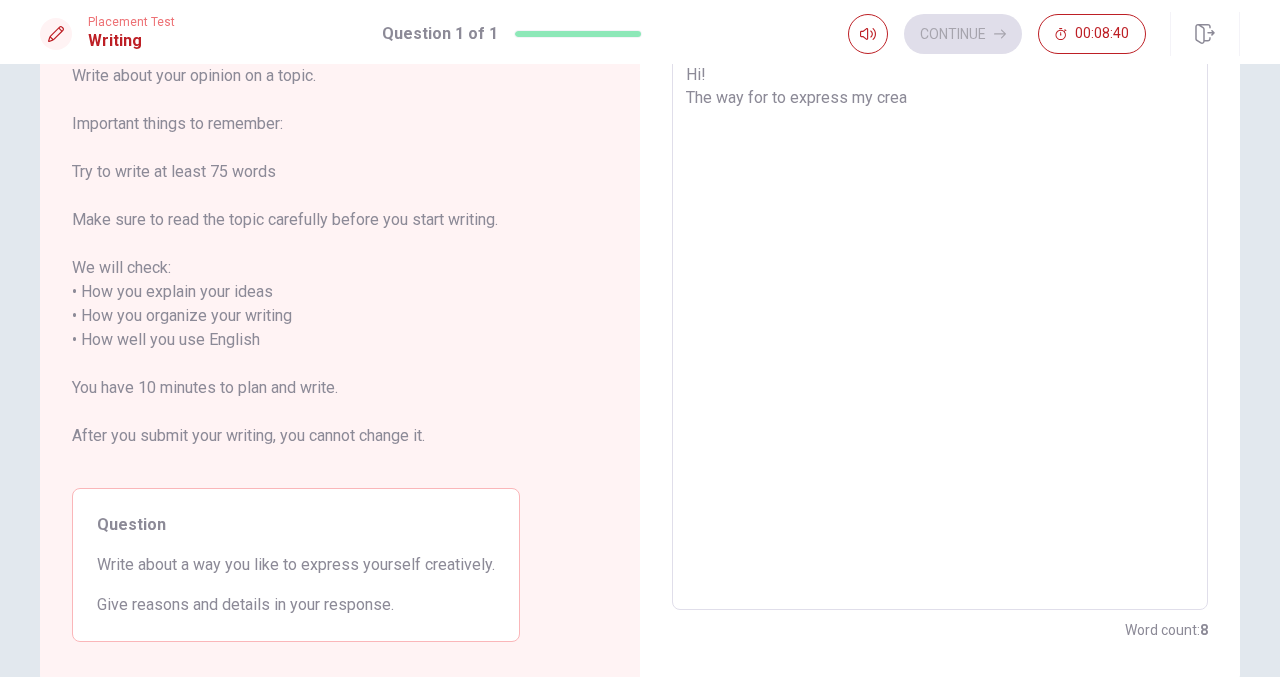 type on "x" 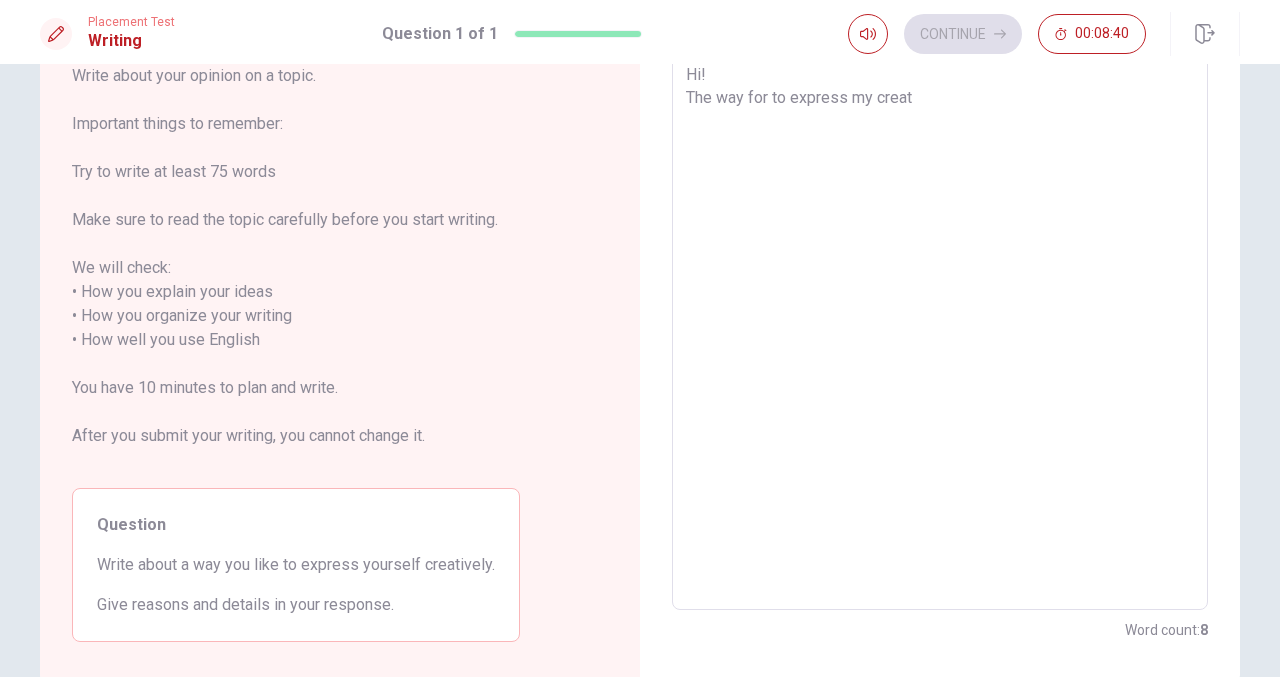 type on "x" 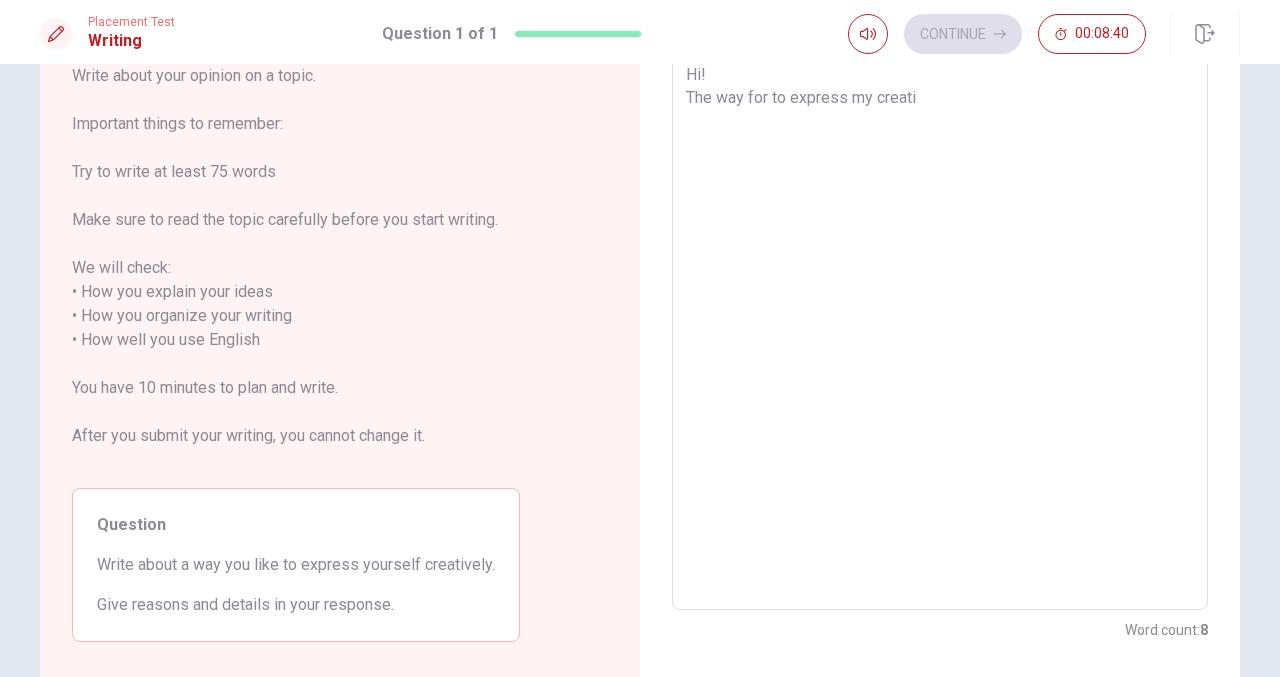 type on "x" 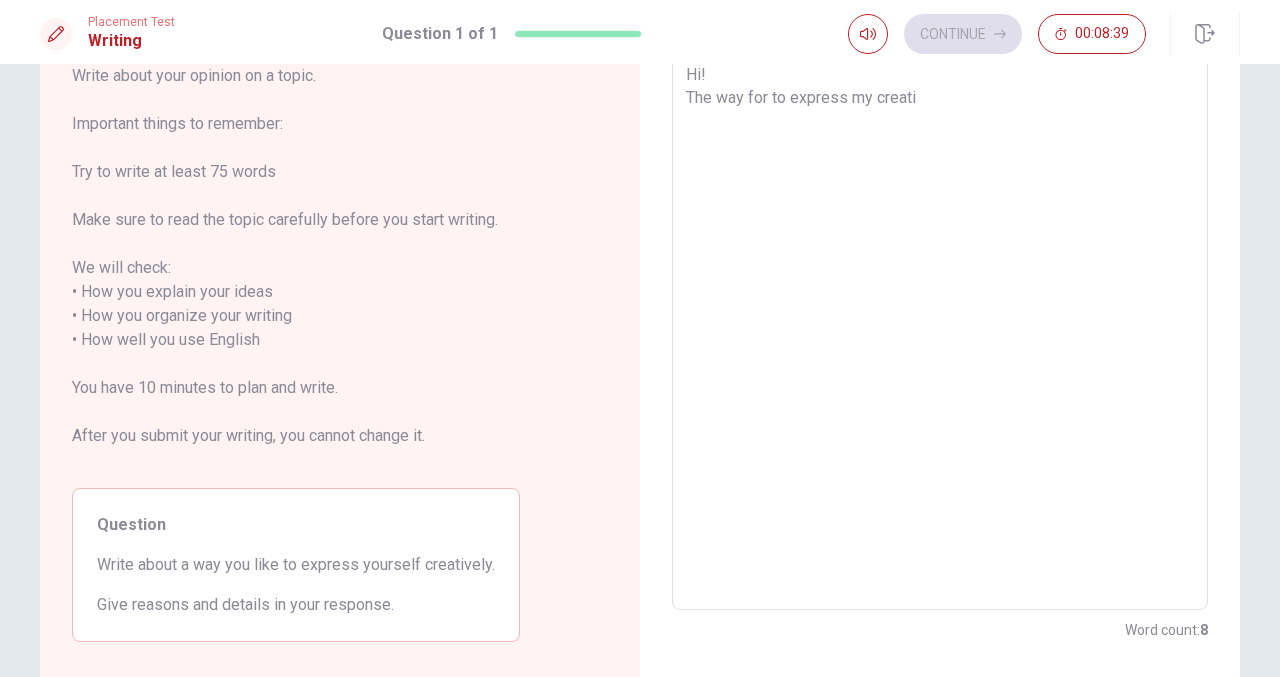 type on "Hi!
The way for to express my creativ" 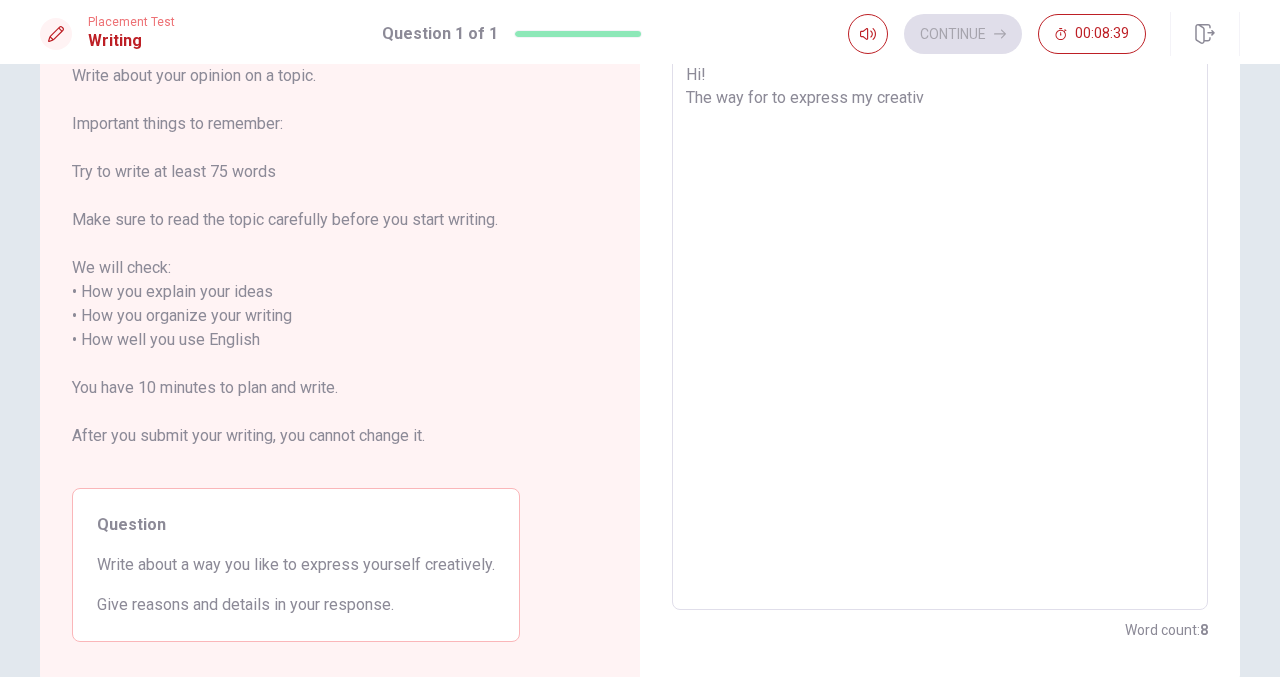 type on "x" 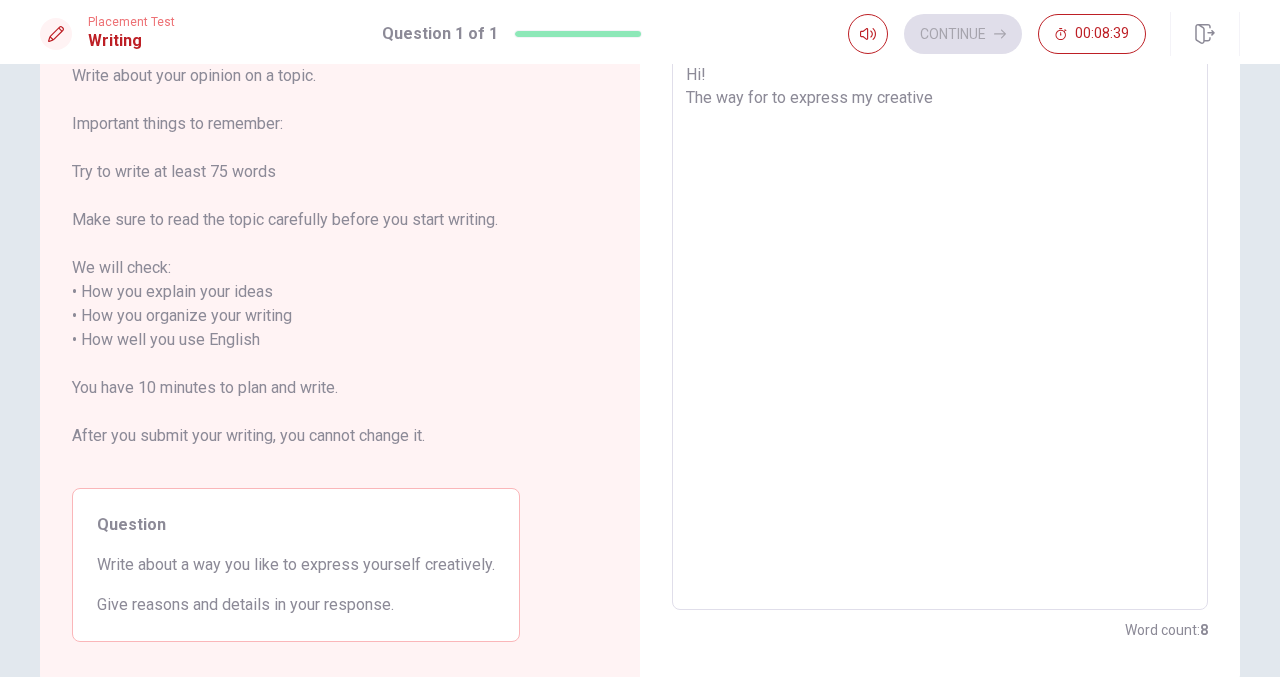 type on "x" 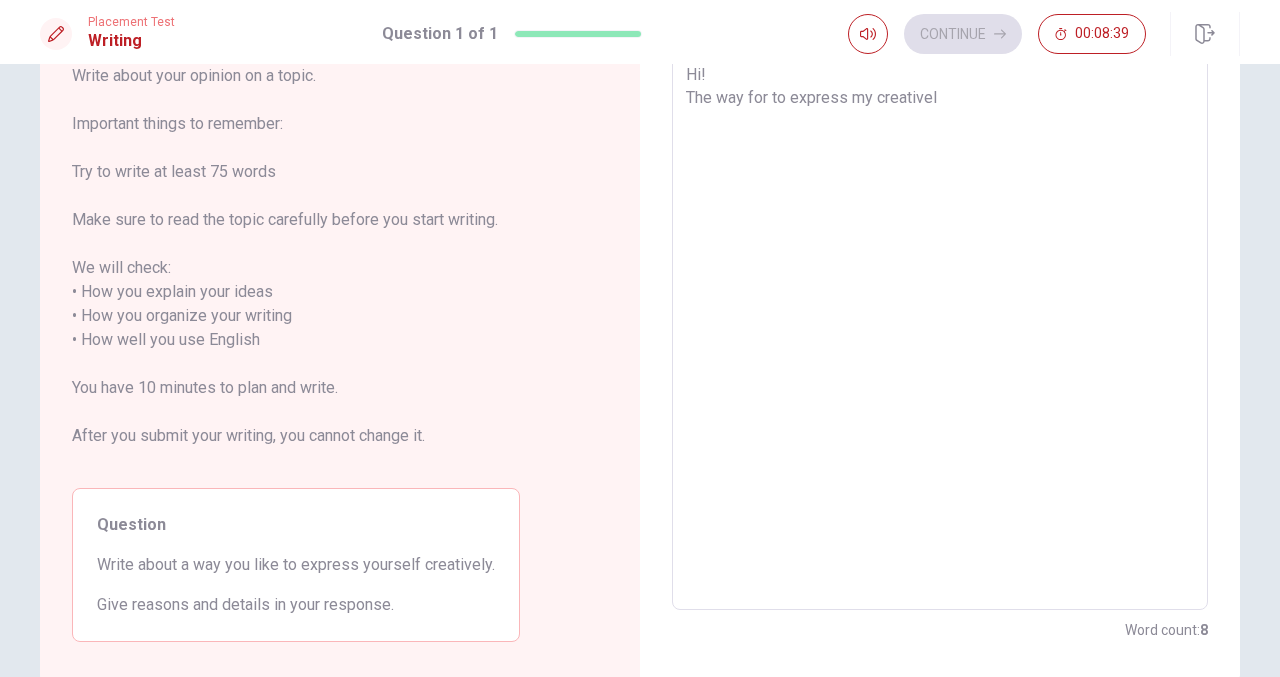 type on "x" 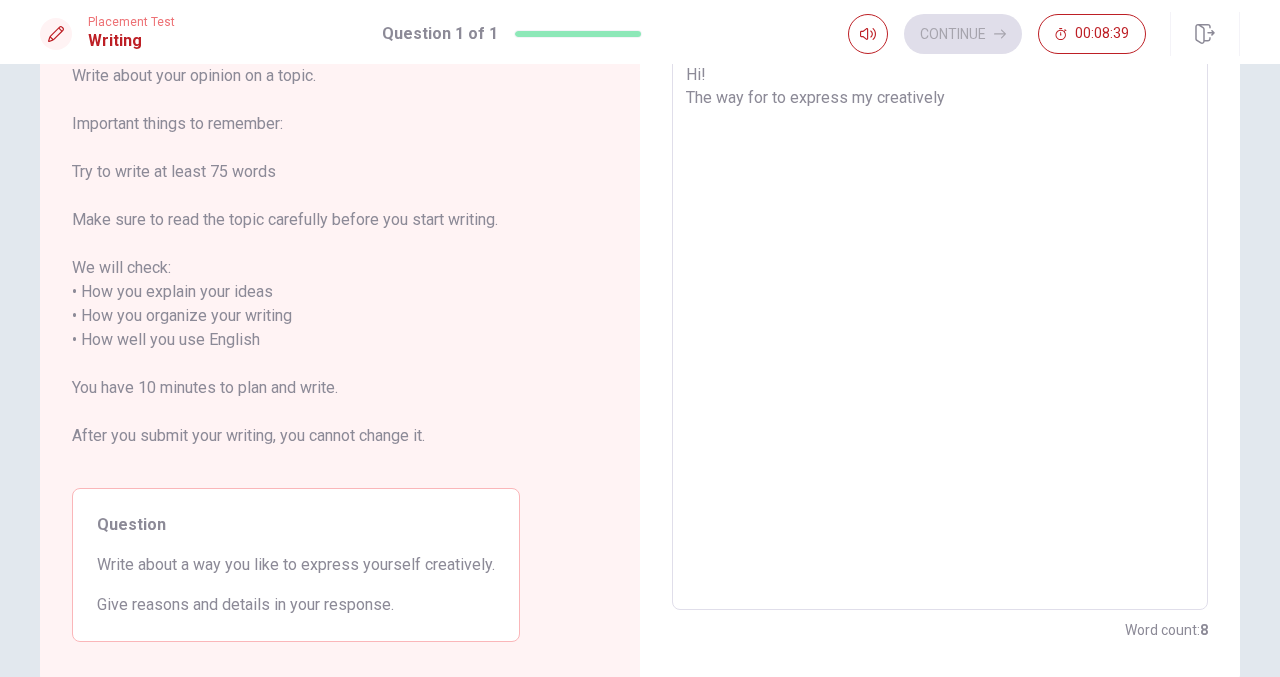 type on "x" 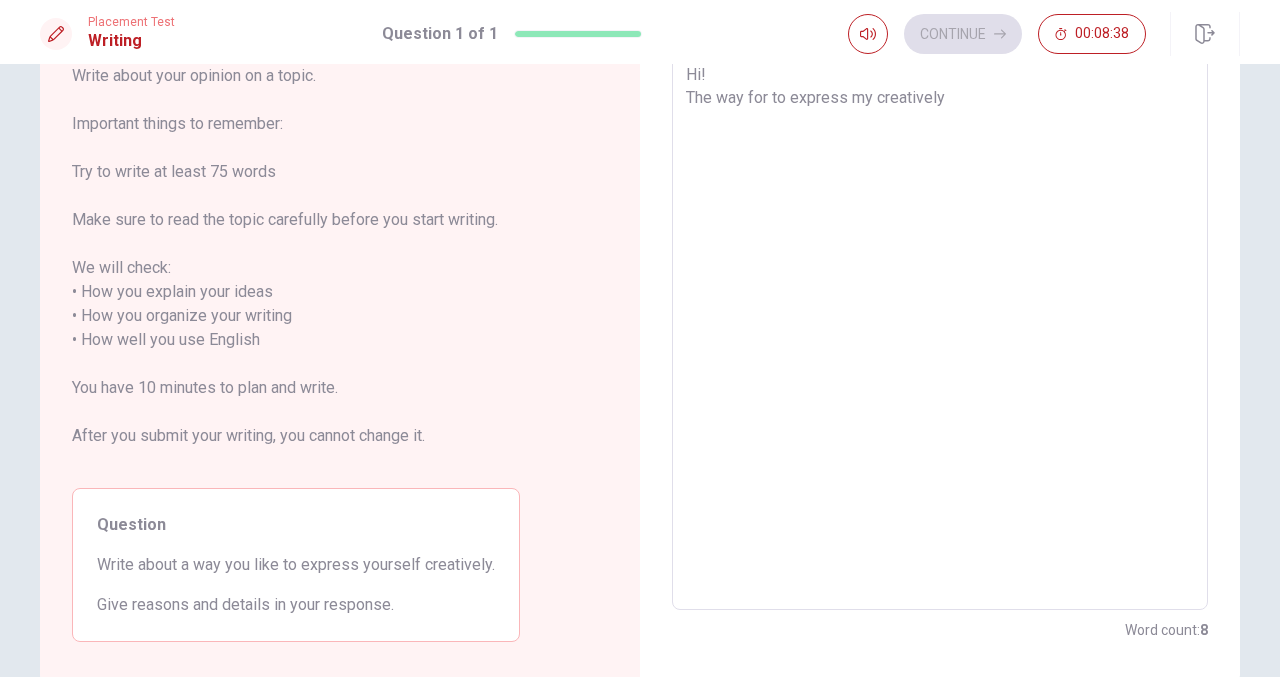 type on "x" 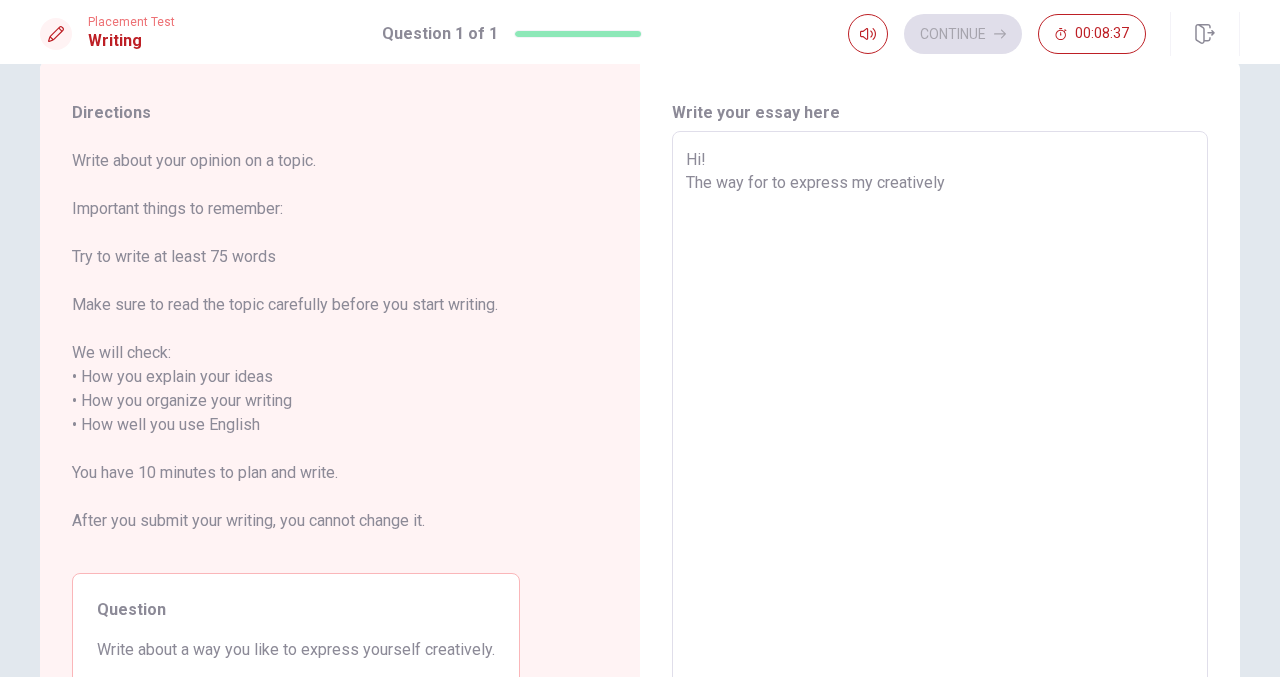 scroll, scrollTop: 37, scrollLeft: 0, axis: vertical 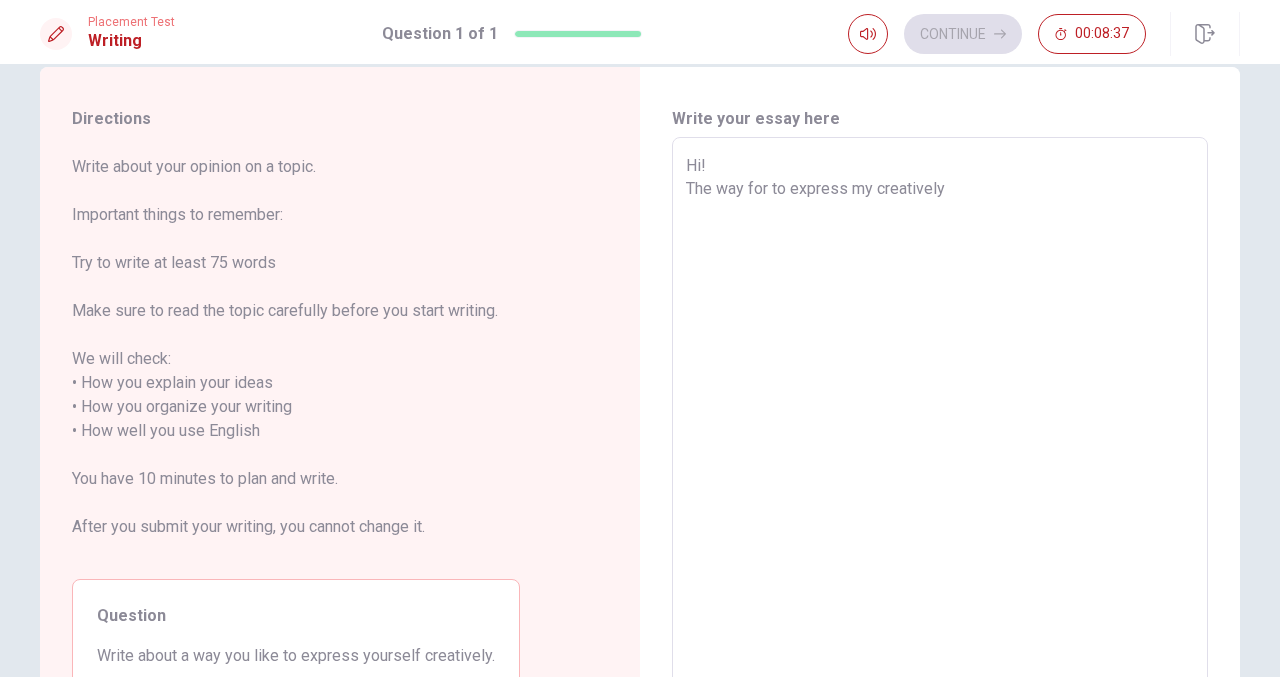 type on "Hi!
The way for to express my creatively e" 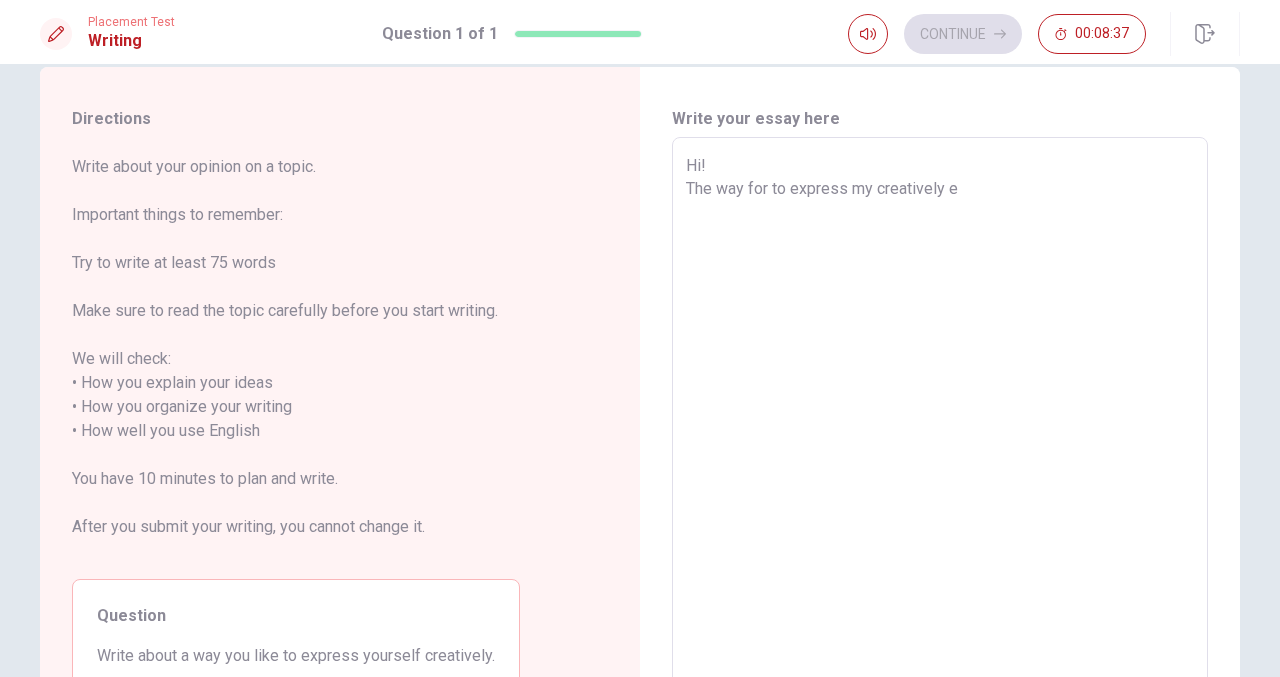 type on "x" 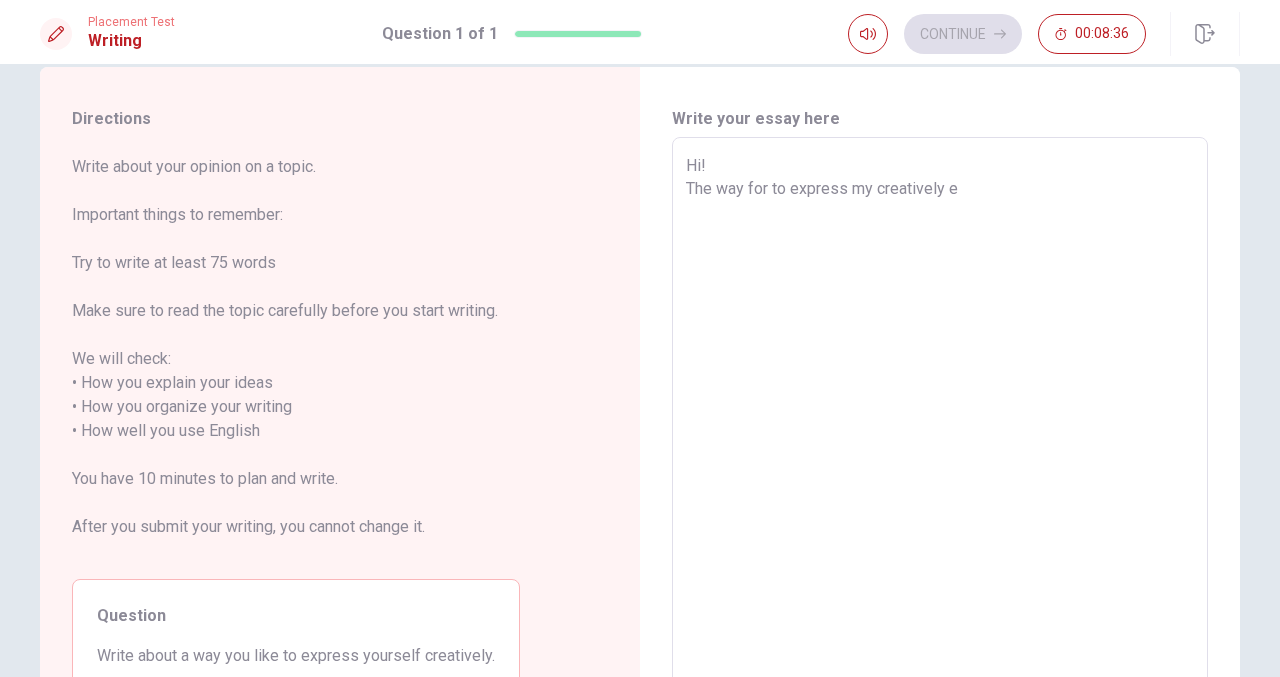 type on "Hi!
The way for to express my creatively" 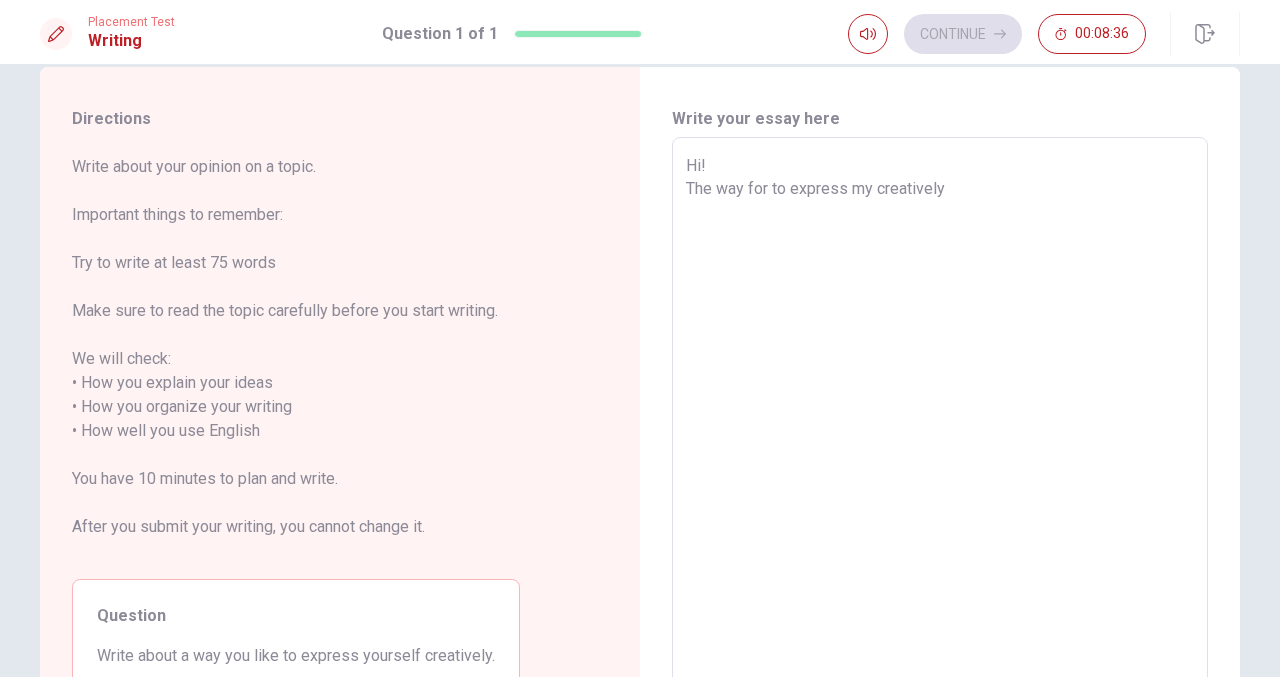 type on "x" 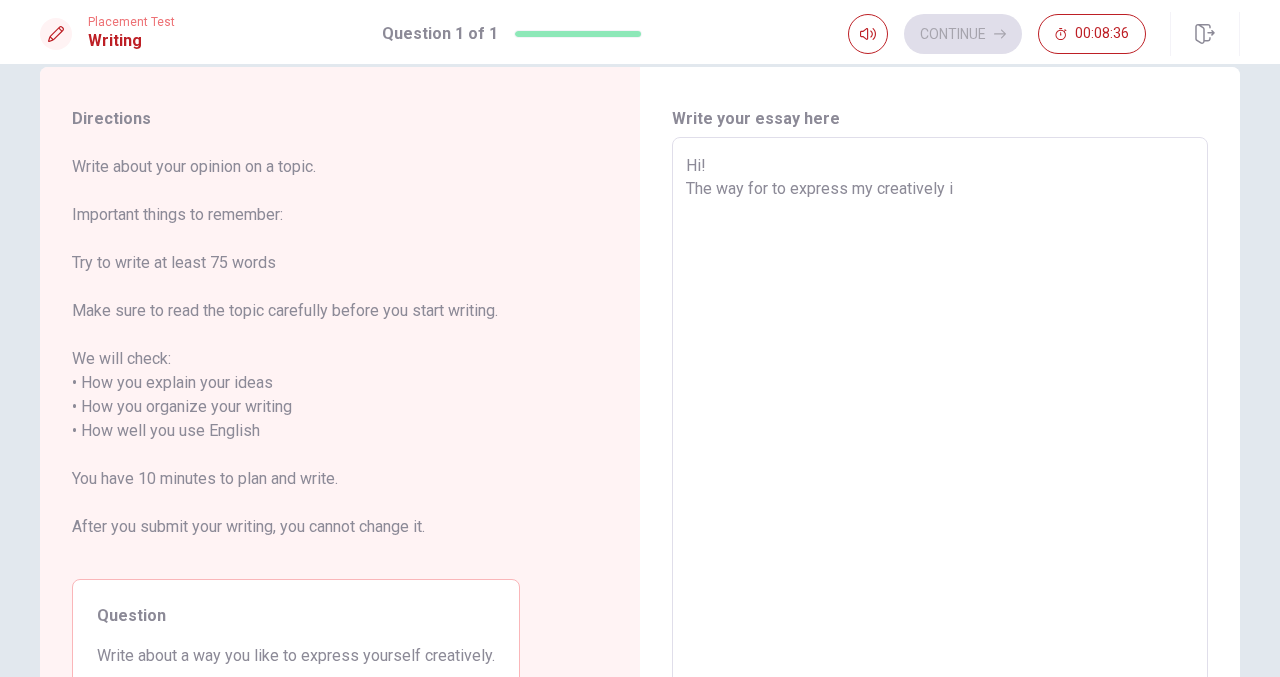type on "x" 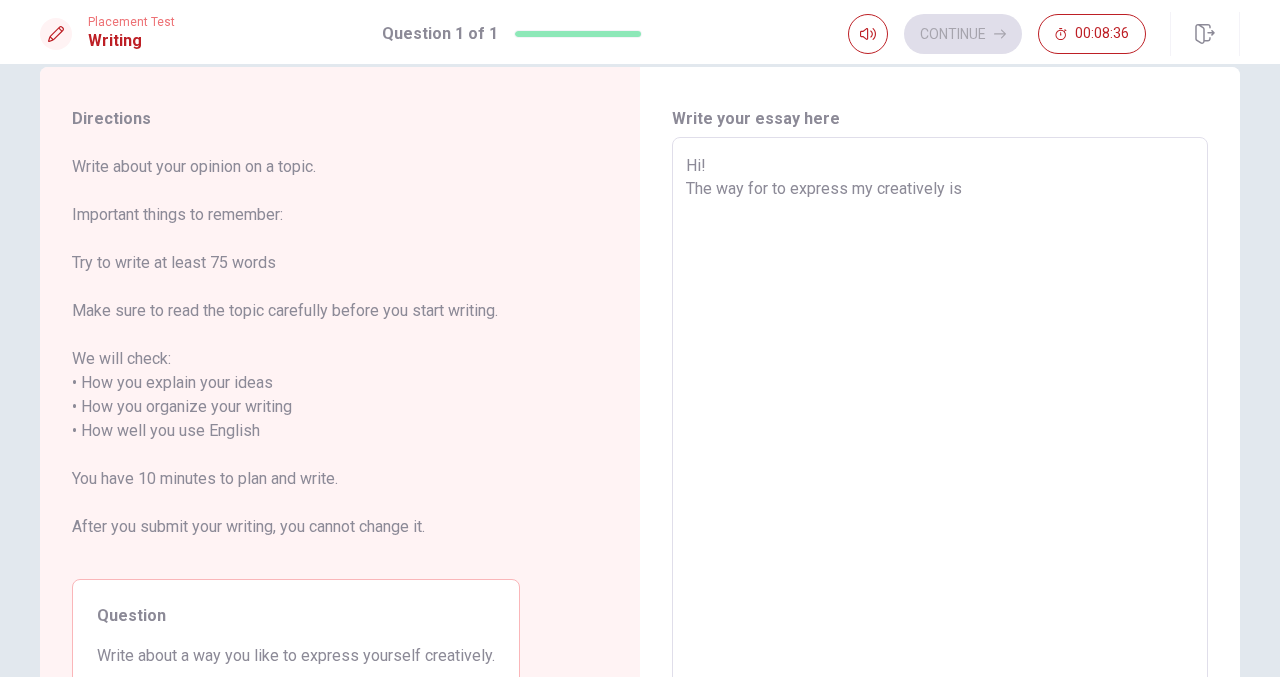 type on "x" 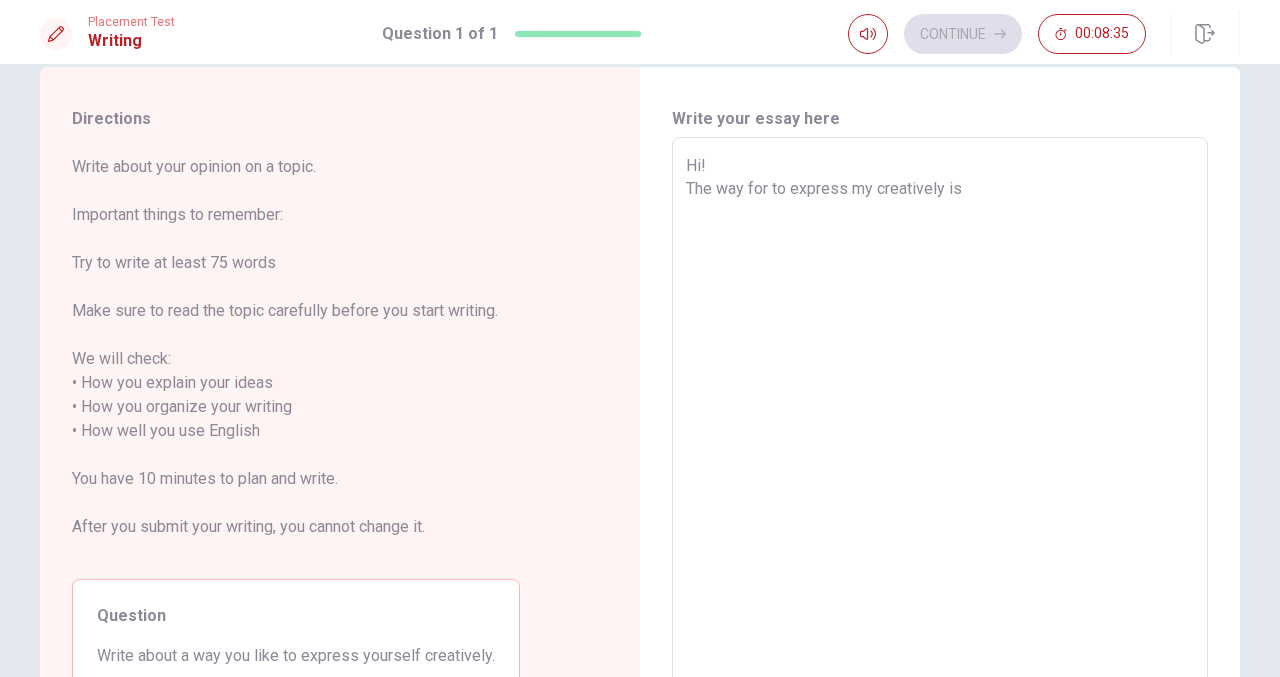 type on "Hi!
The way for to express my creatively is w" 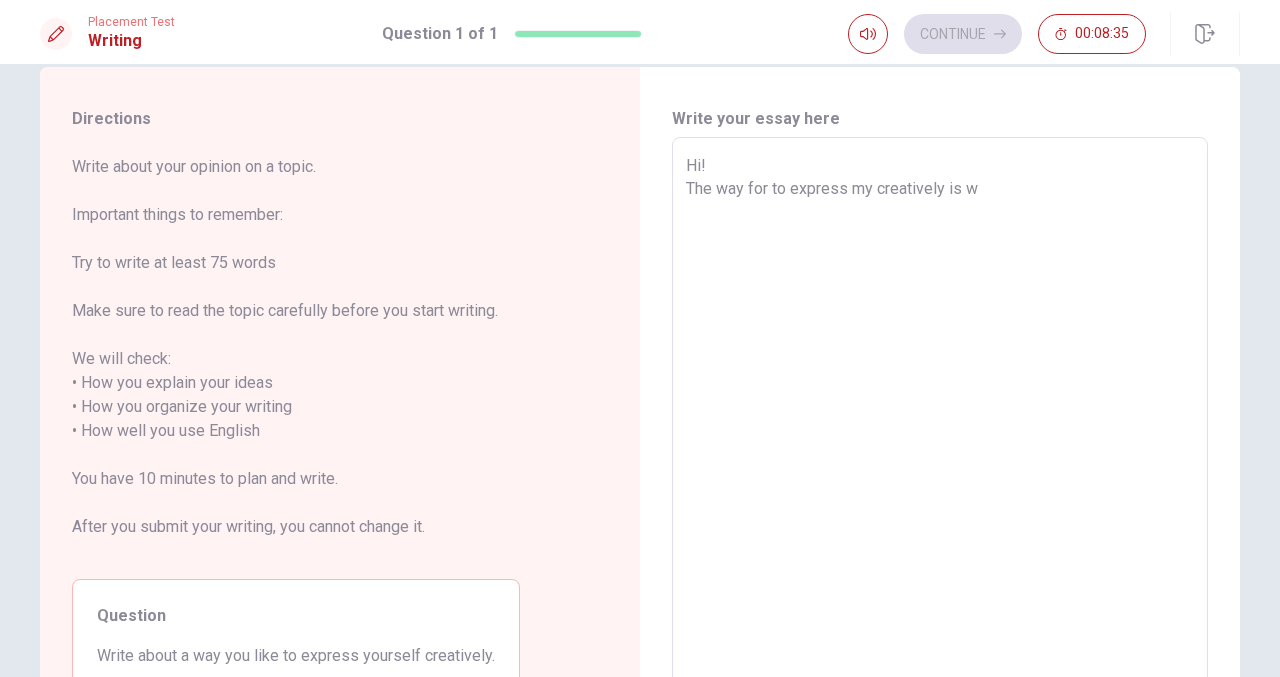 type on "x" 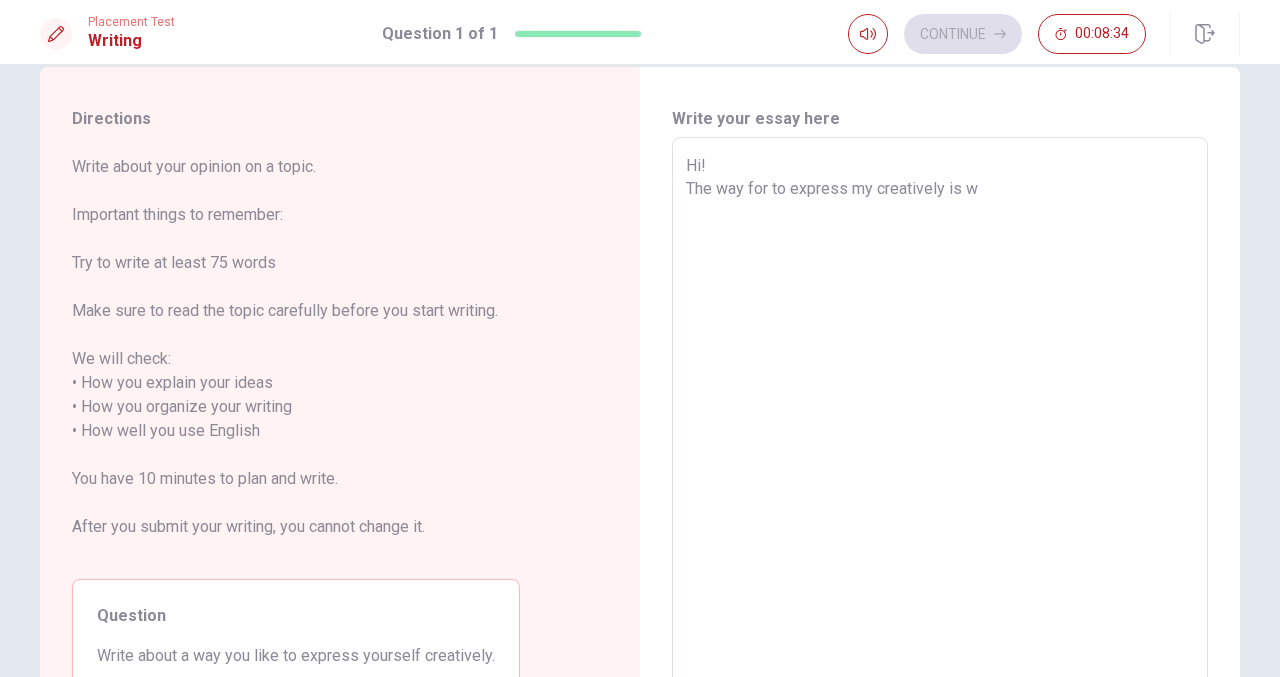 type on "Hi!
The way for to express my creatively is wr" 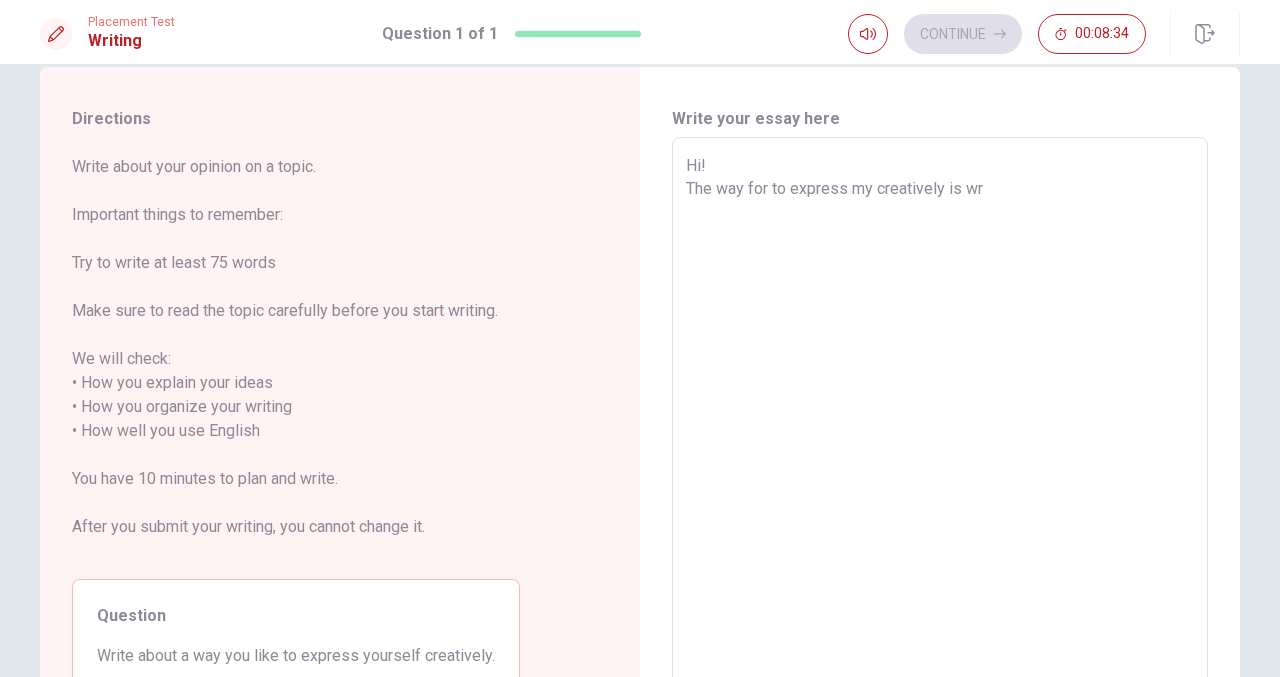 type on "x" 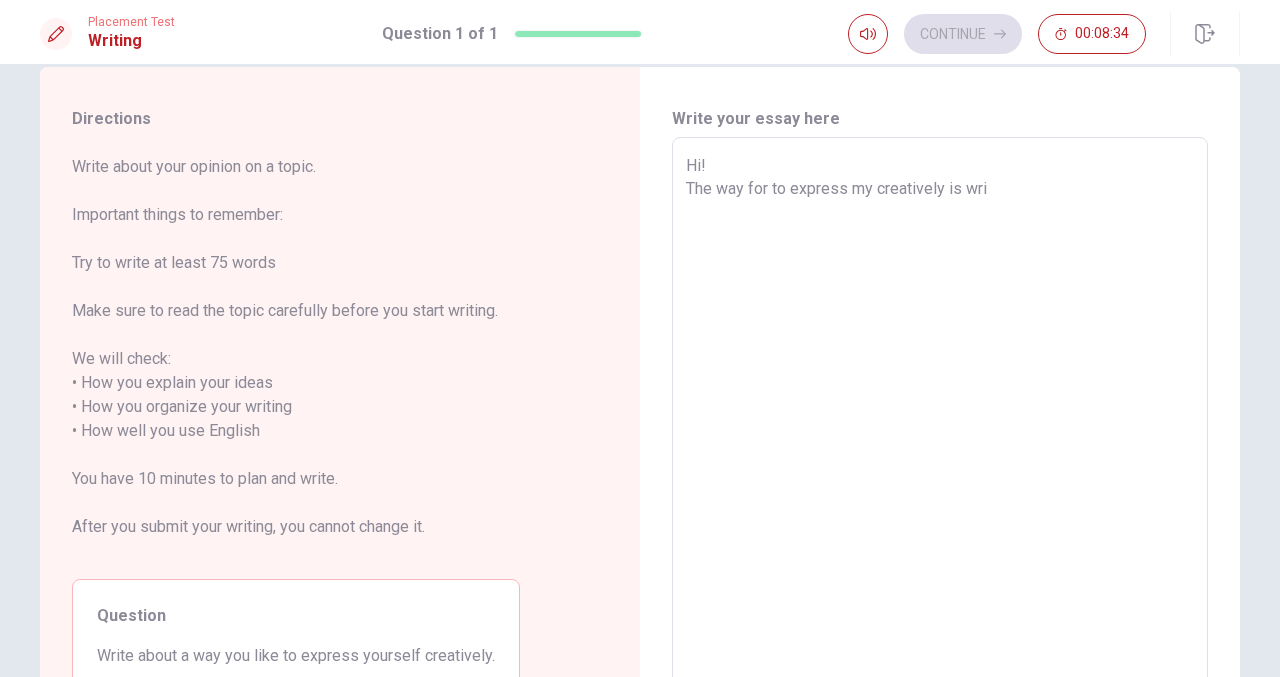 type on "x" 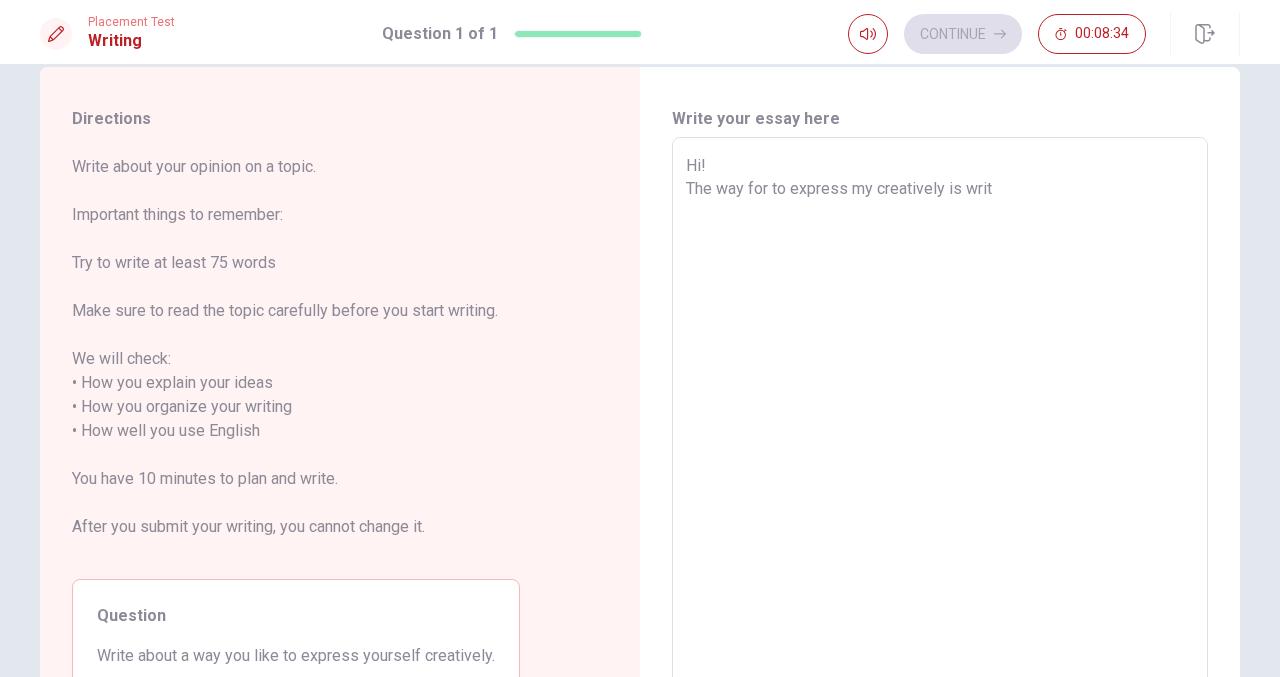type on "x" 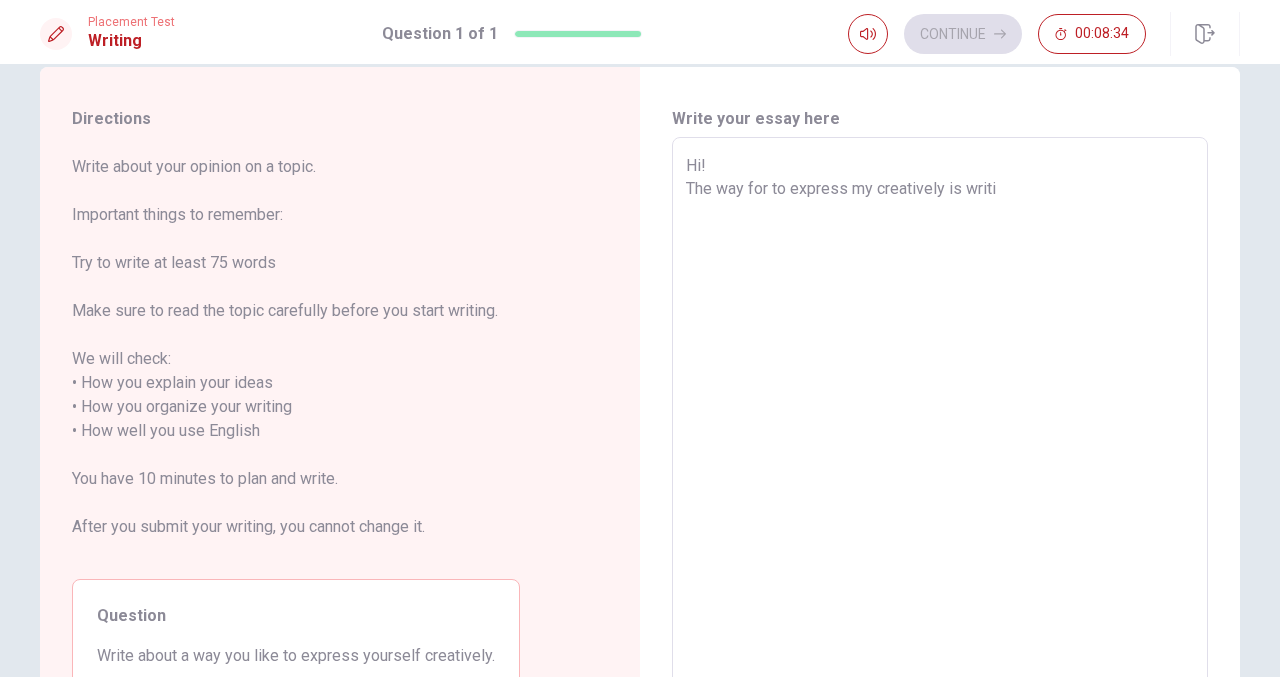 type on "x" 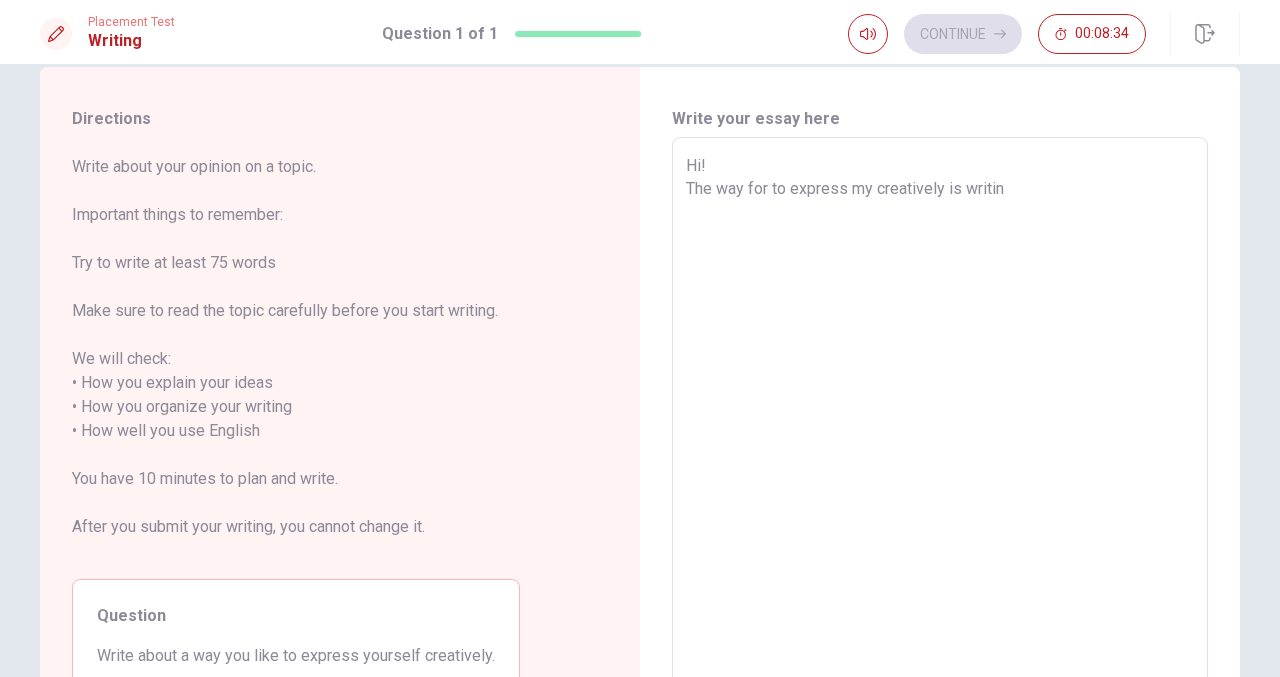type on "x" 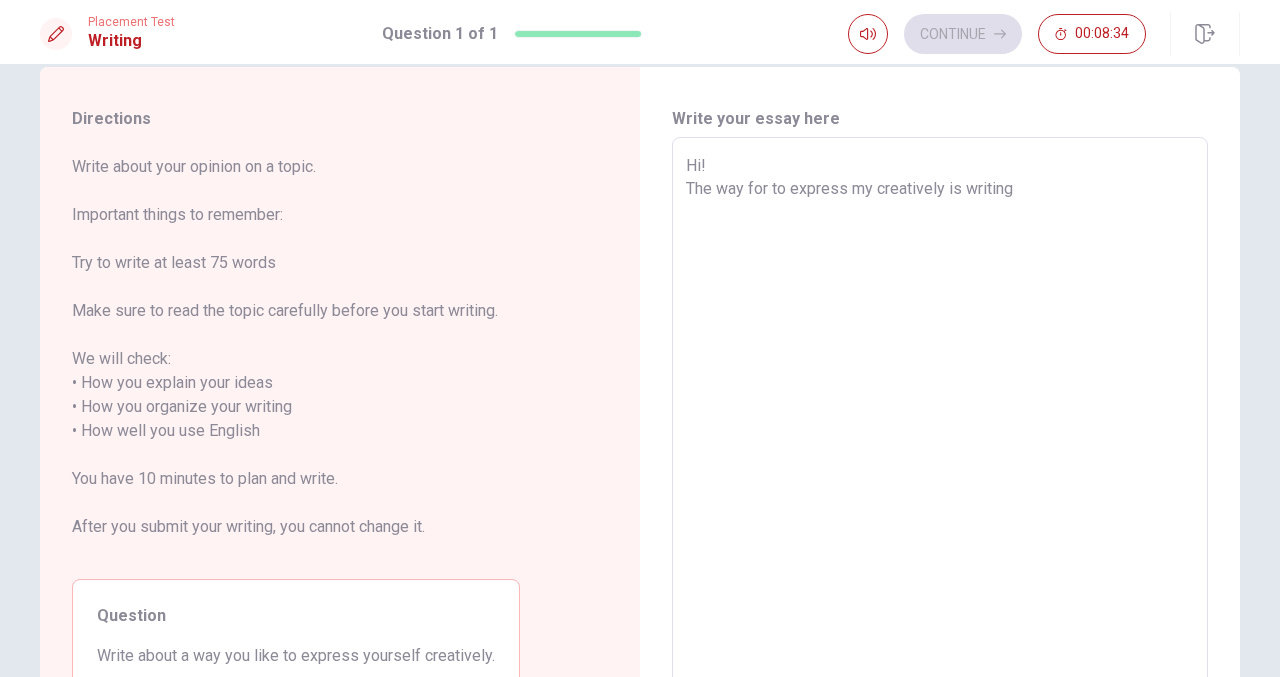 type on "x" 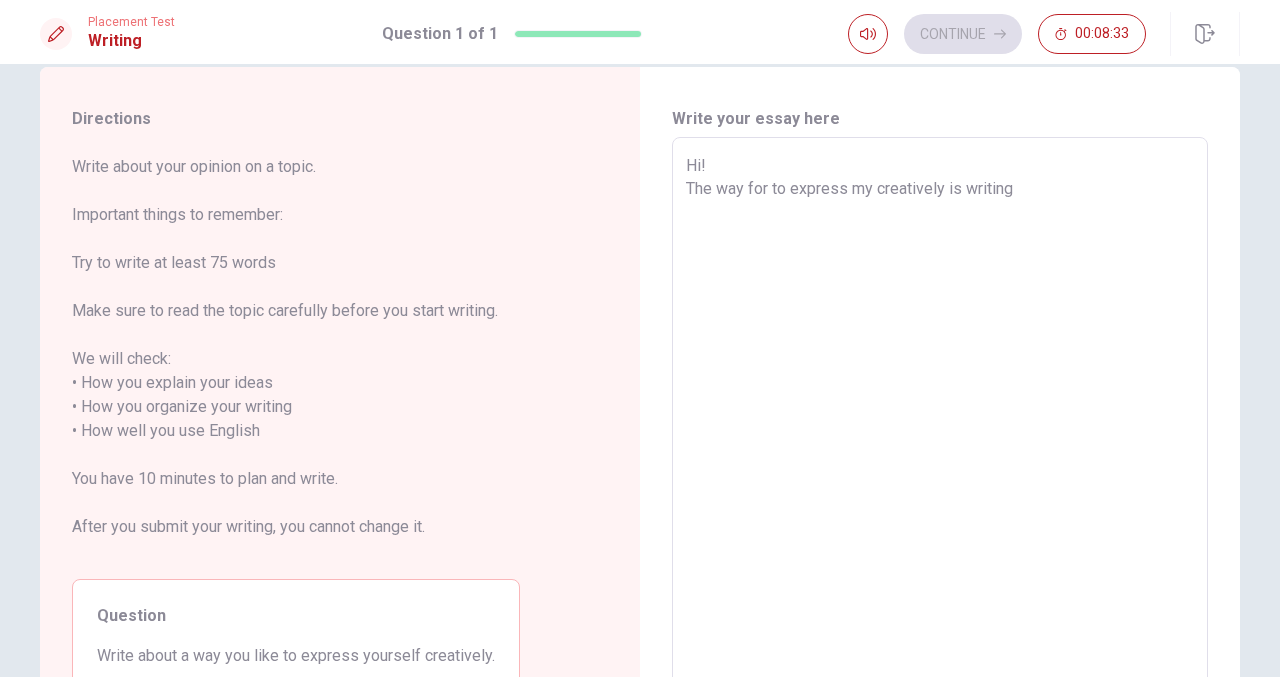 type on "Hi!
The way for to express my creatively is writing," 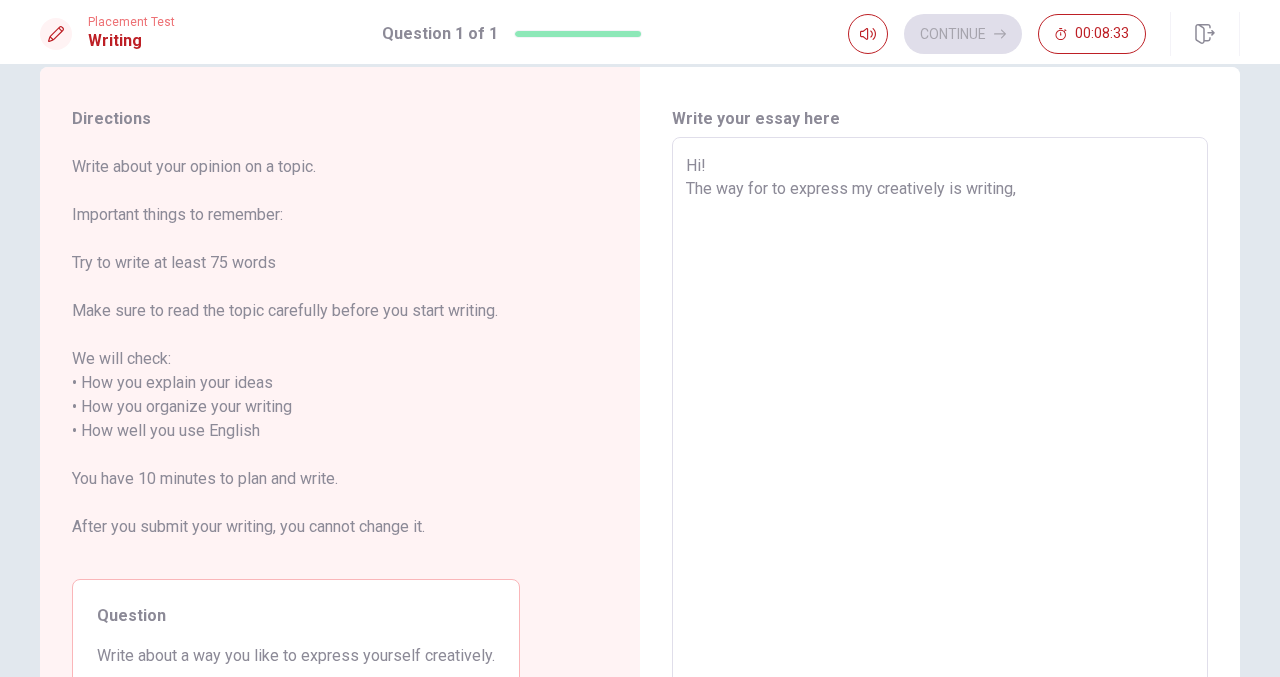 type on "x" 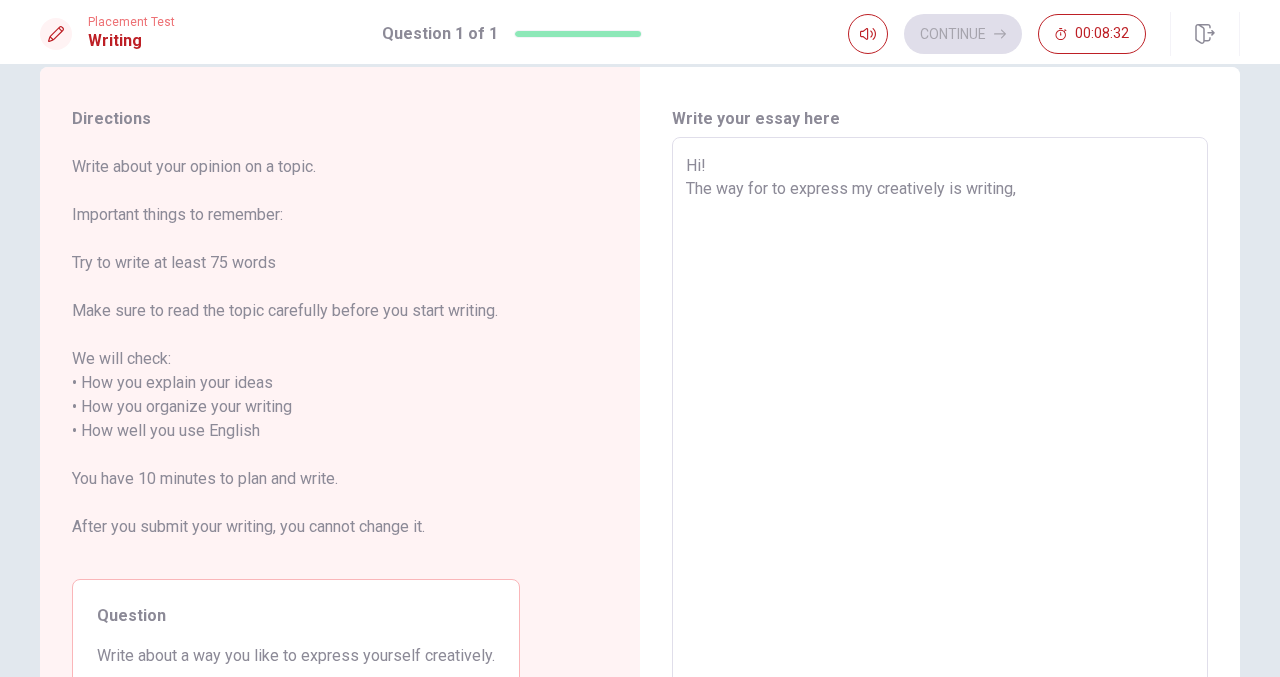 type on "Hi!
The way for to express my creatively is writing, I" 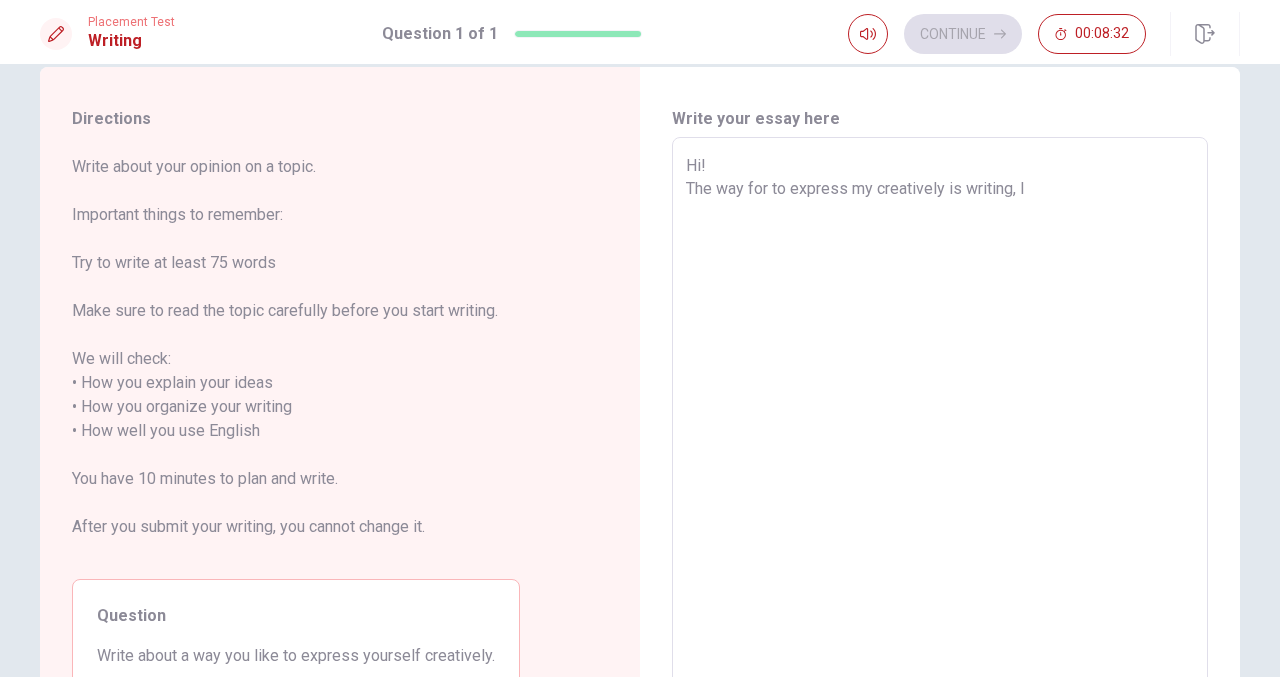 type on "x" 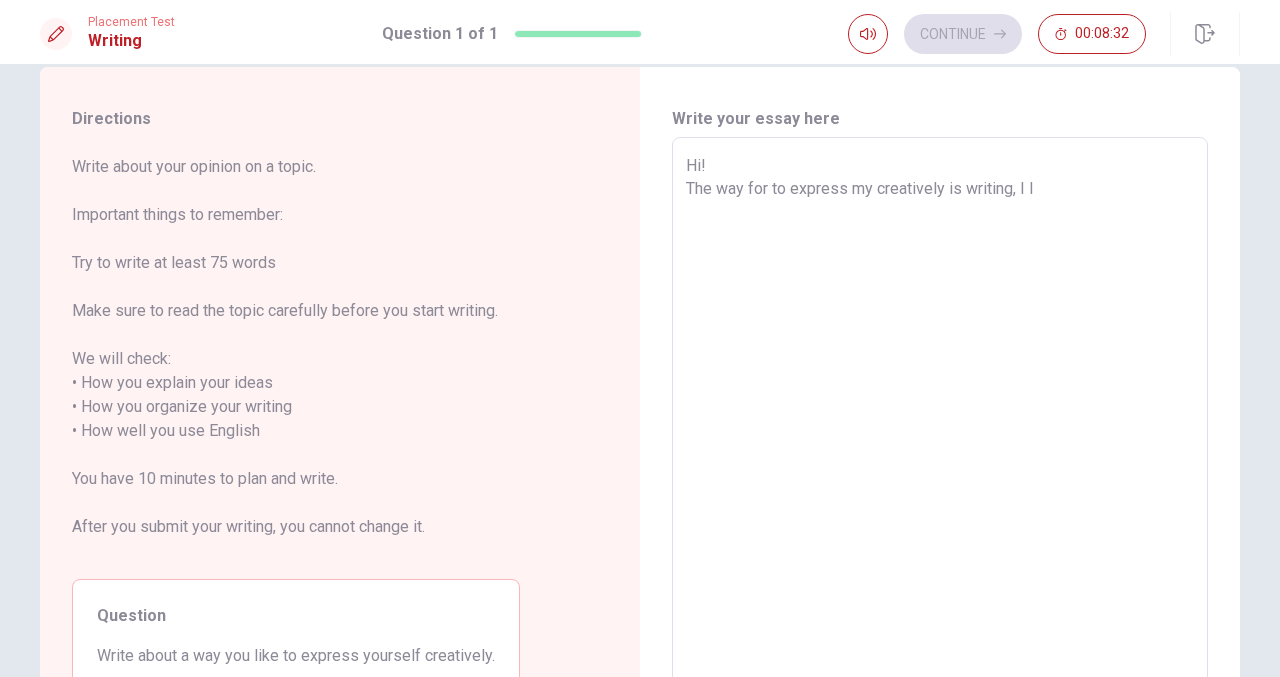 type on "x" 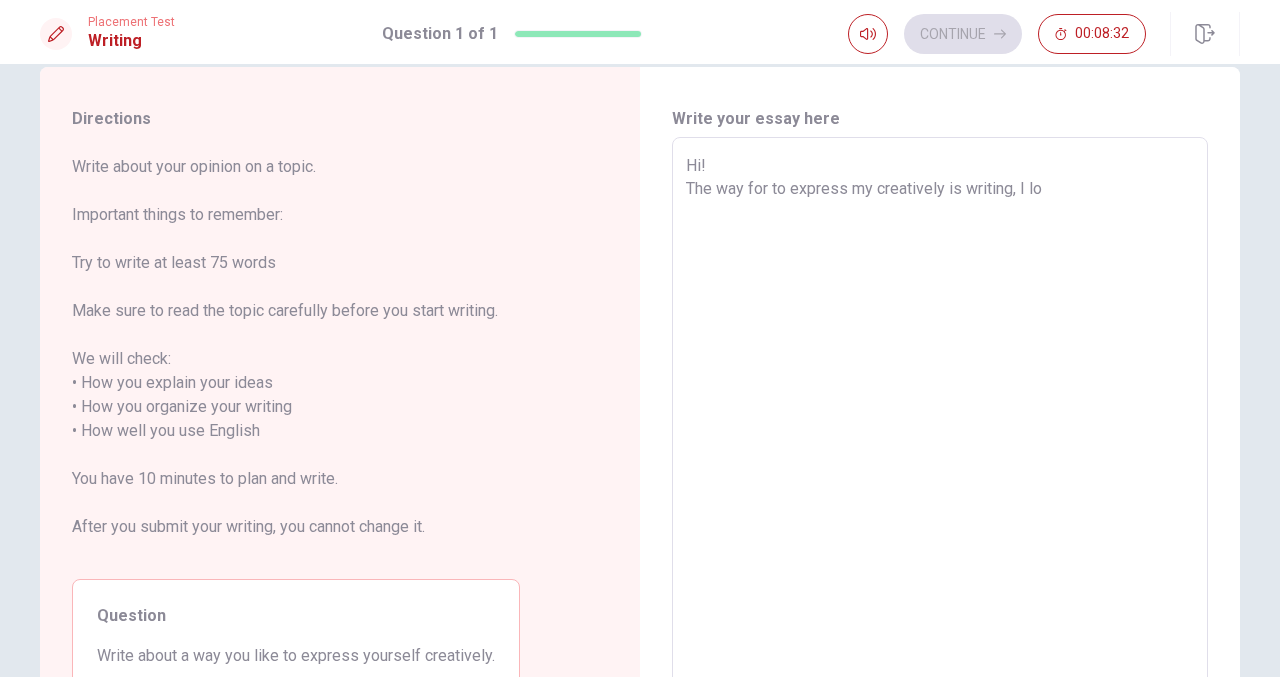 type on "x" 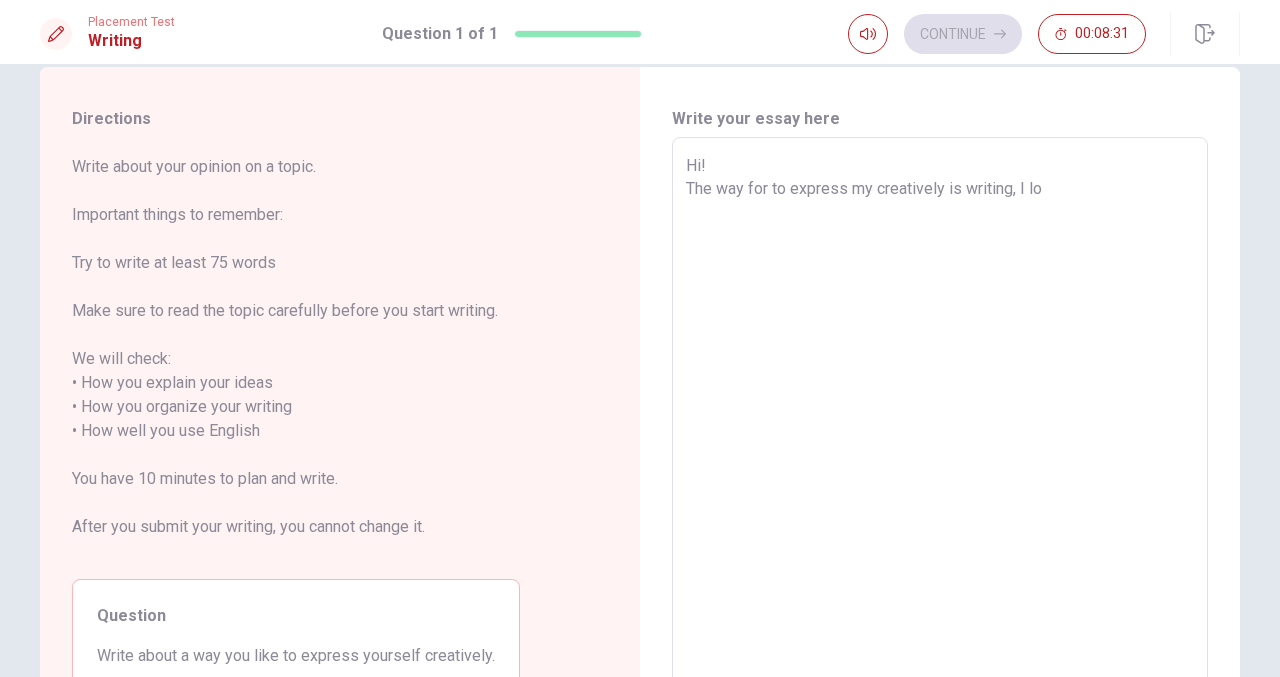type on "Hi!
The way for to express my creatively is writing, I lov" 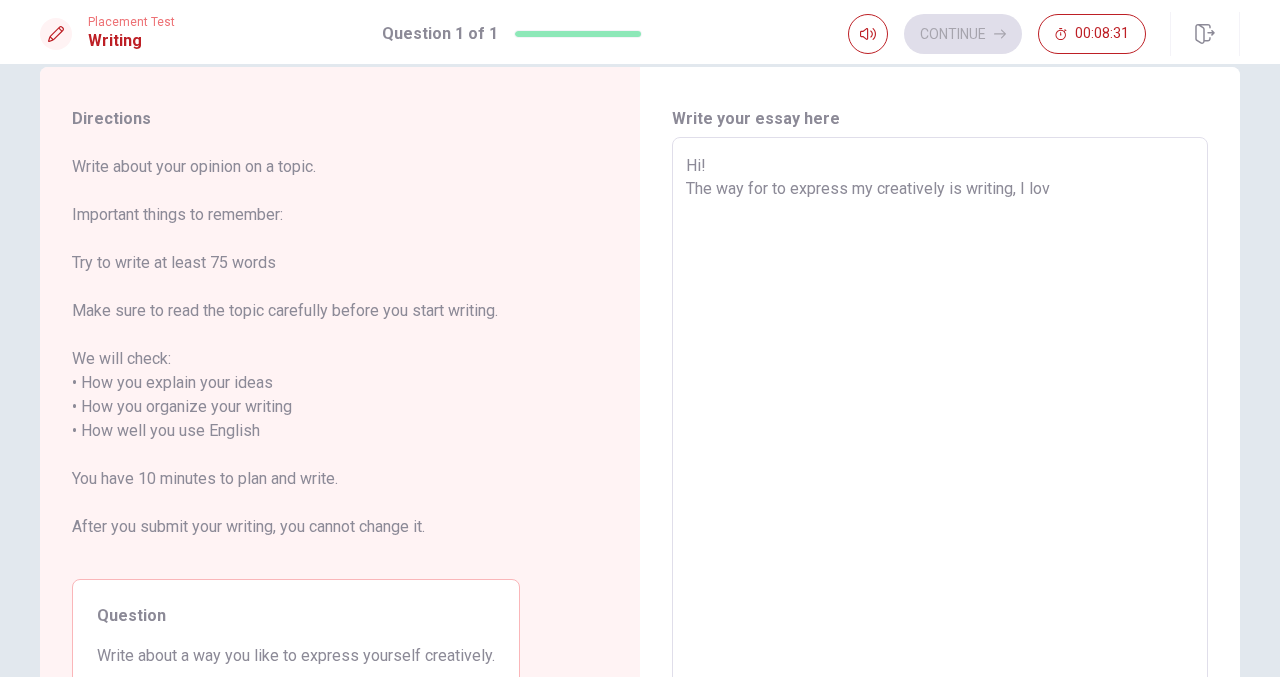 type on "x" 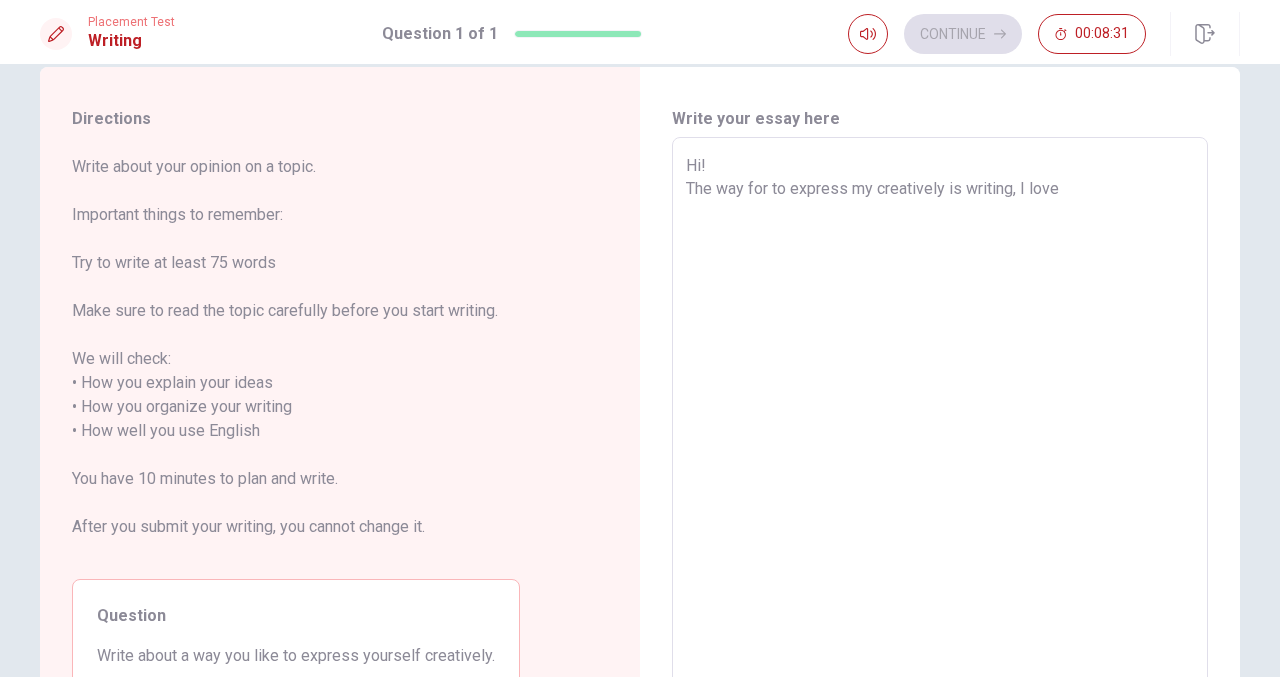 type on "x" 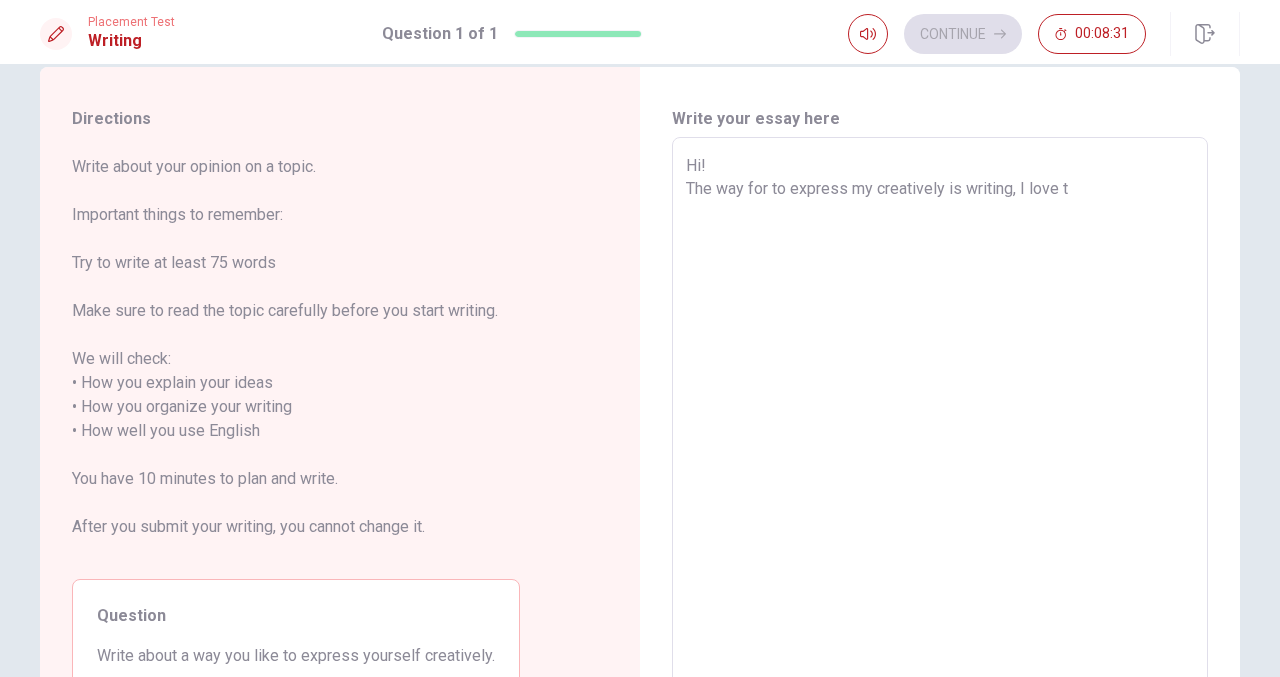 type on "x" 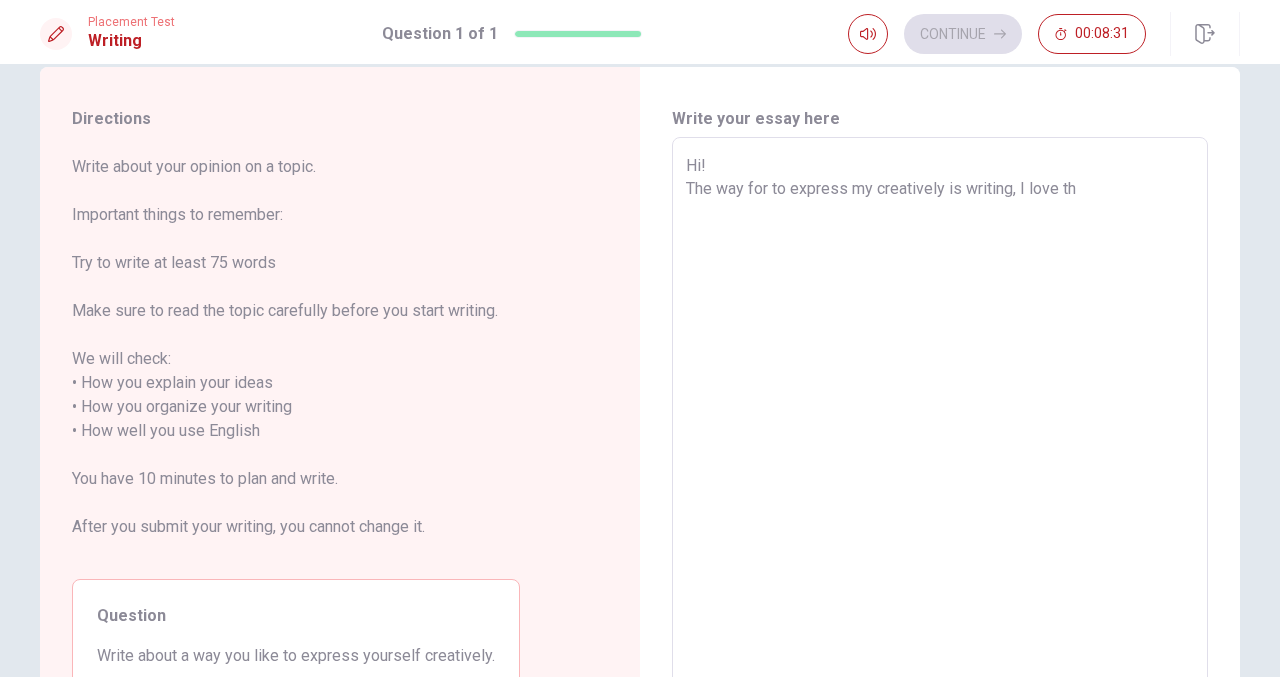 type on "x" 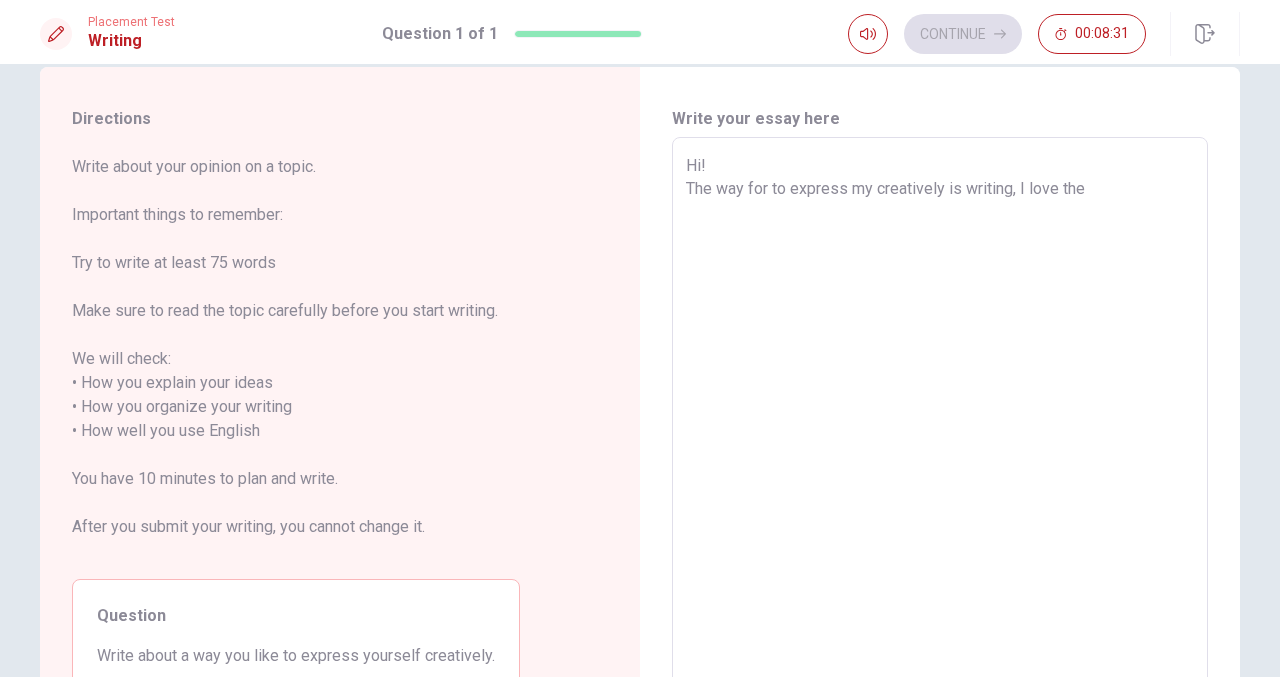 type on "x" 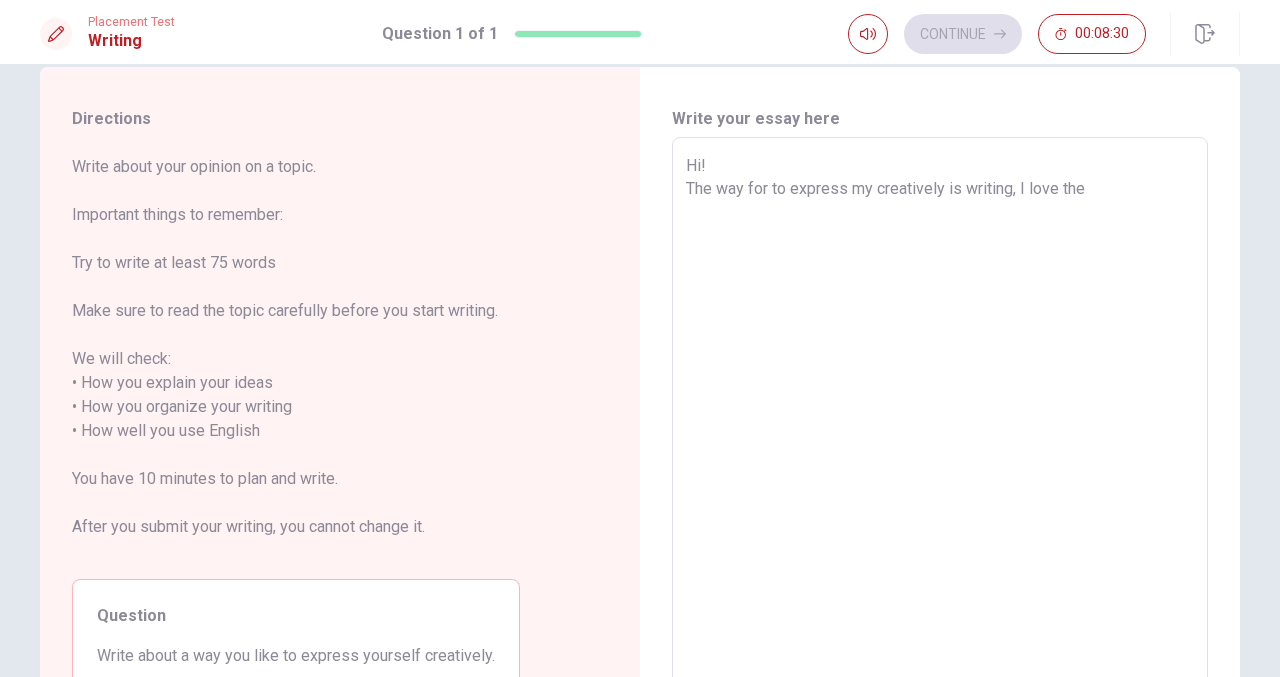 type on "Hi!
The way for to express my creatively is writing, I love the" 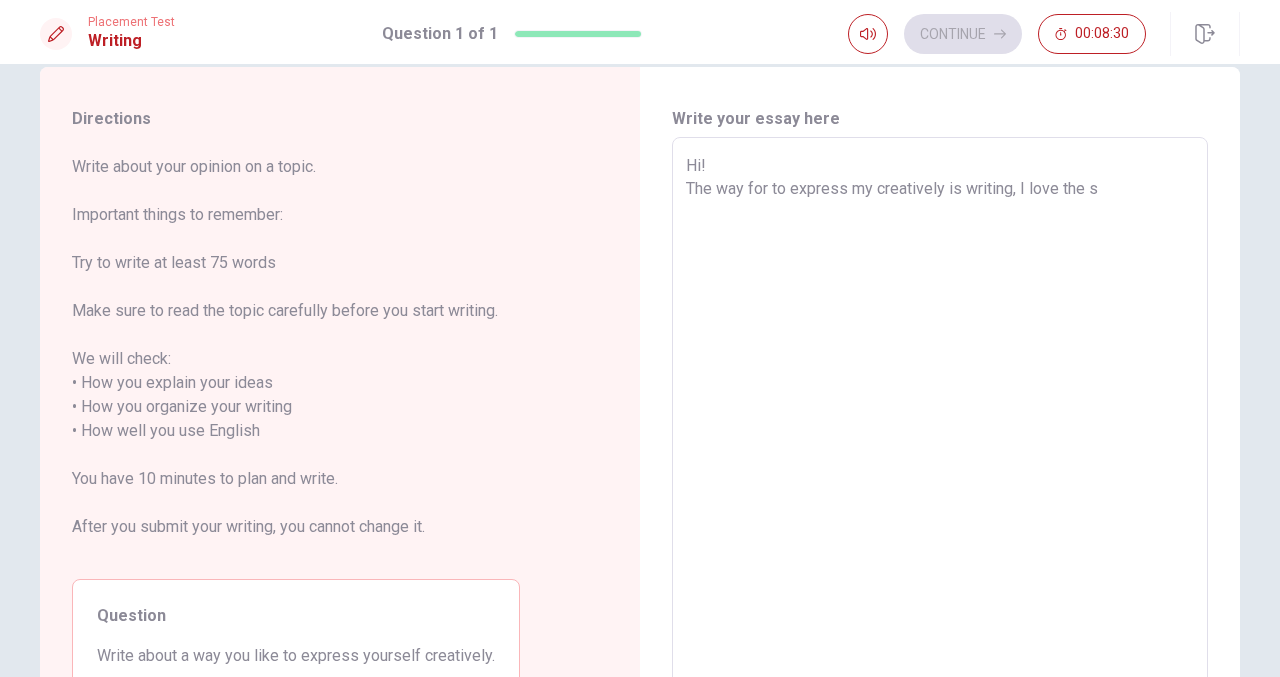 type on "x" 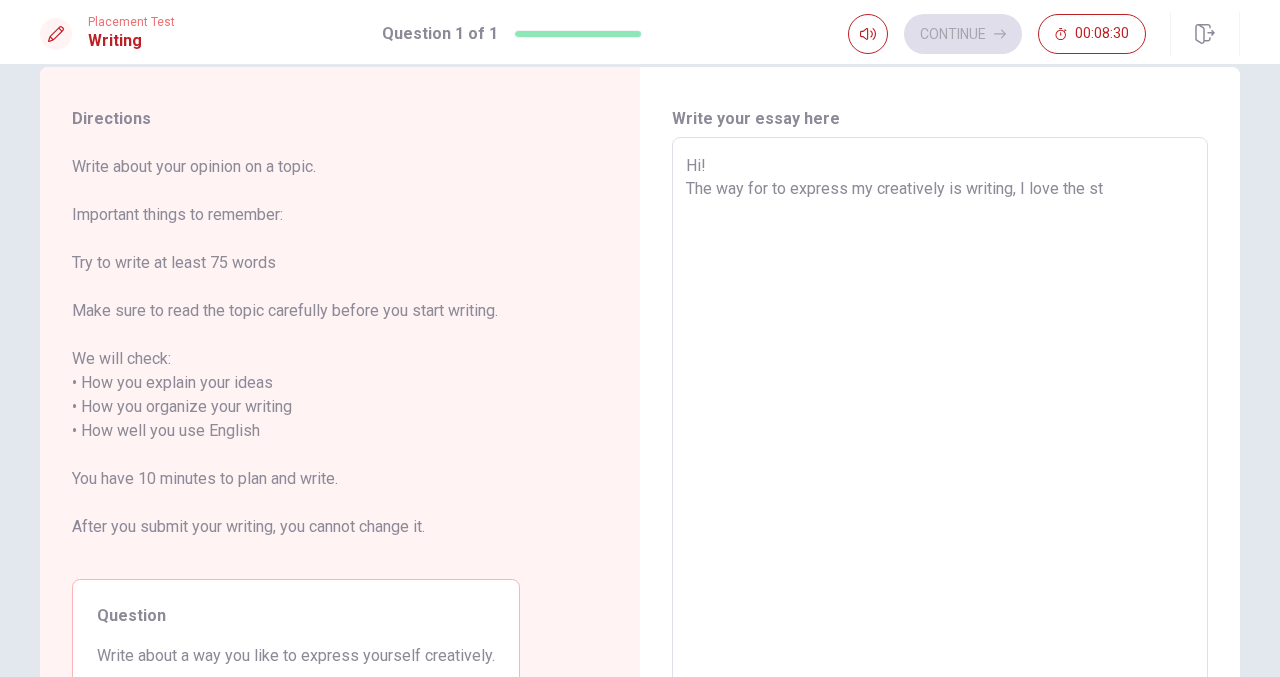 type on "x" 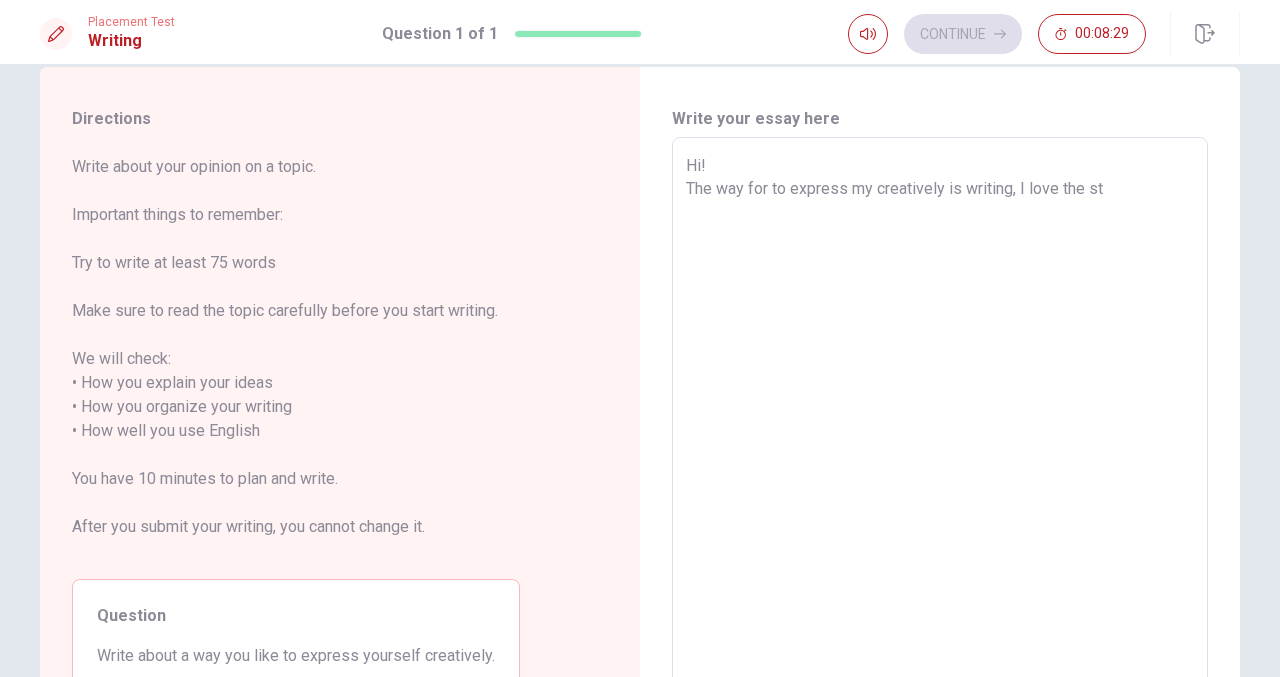 type on "Hi!
The way for to express my creatively is writing, I love the sto" 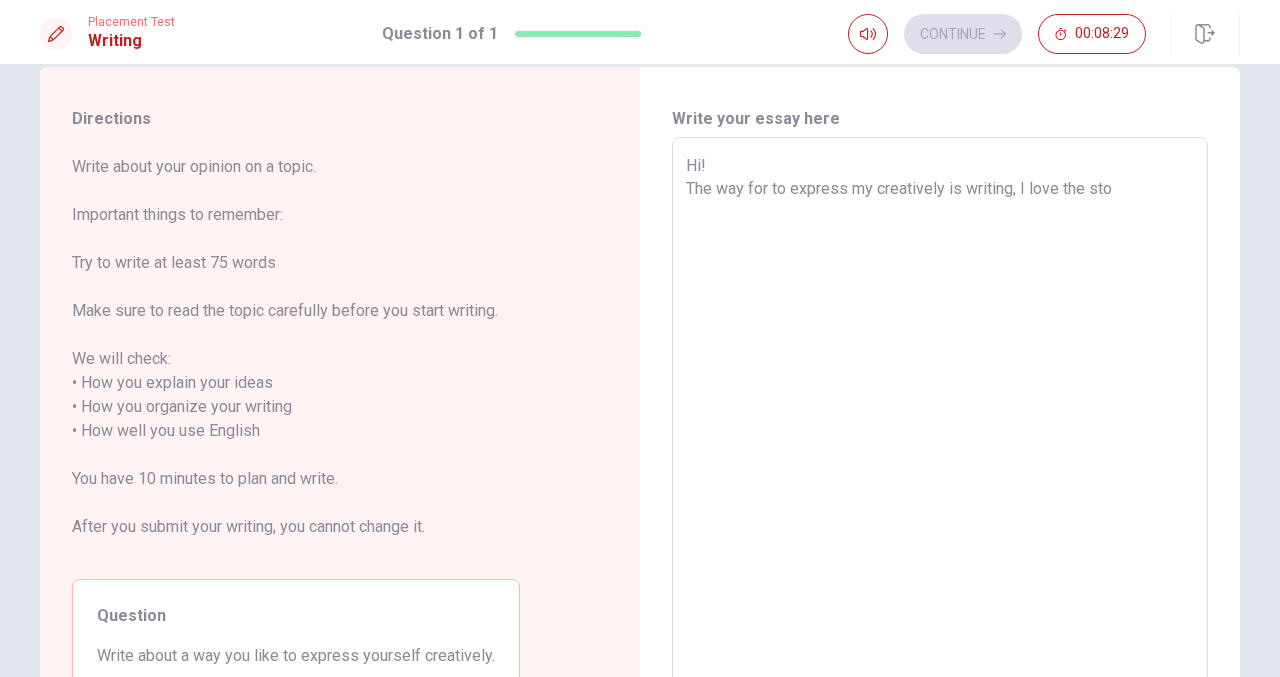 type on "x" 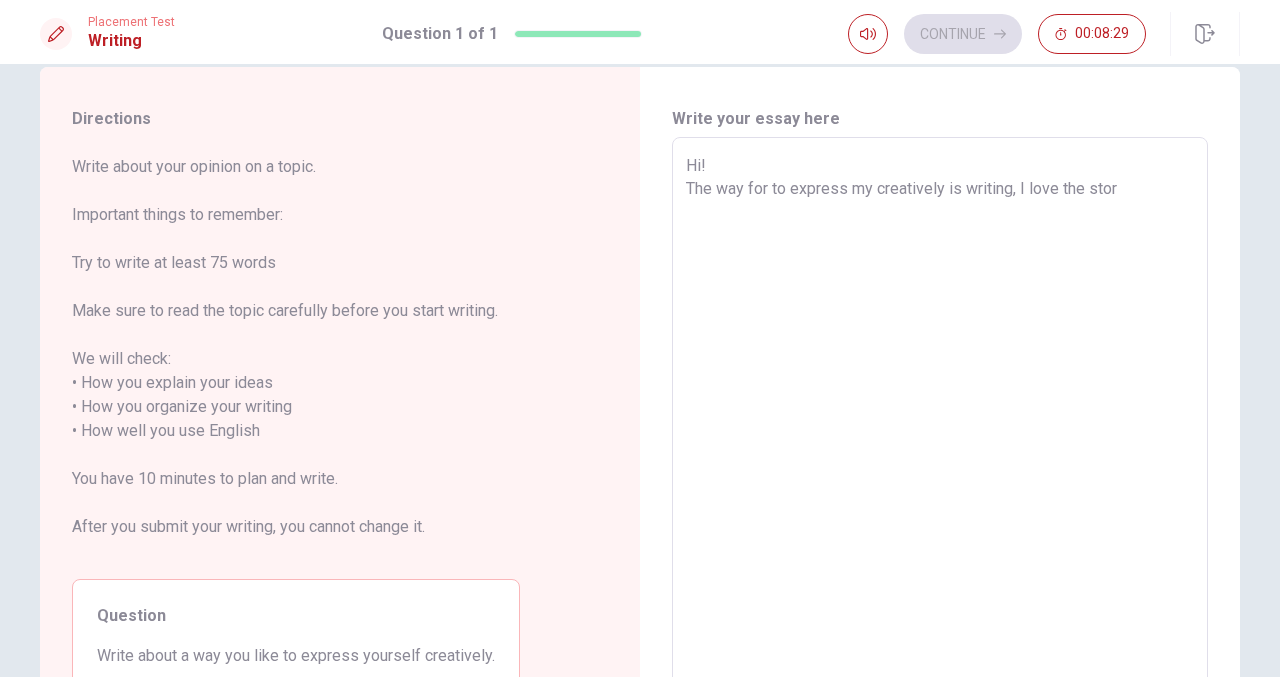 type on "x" 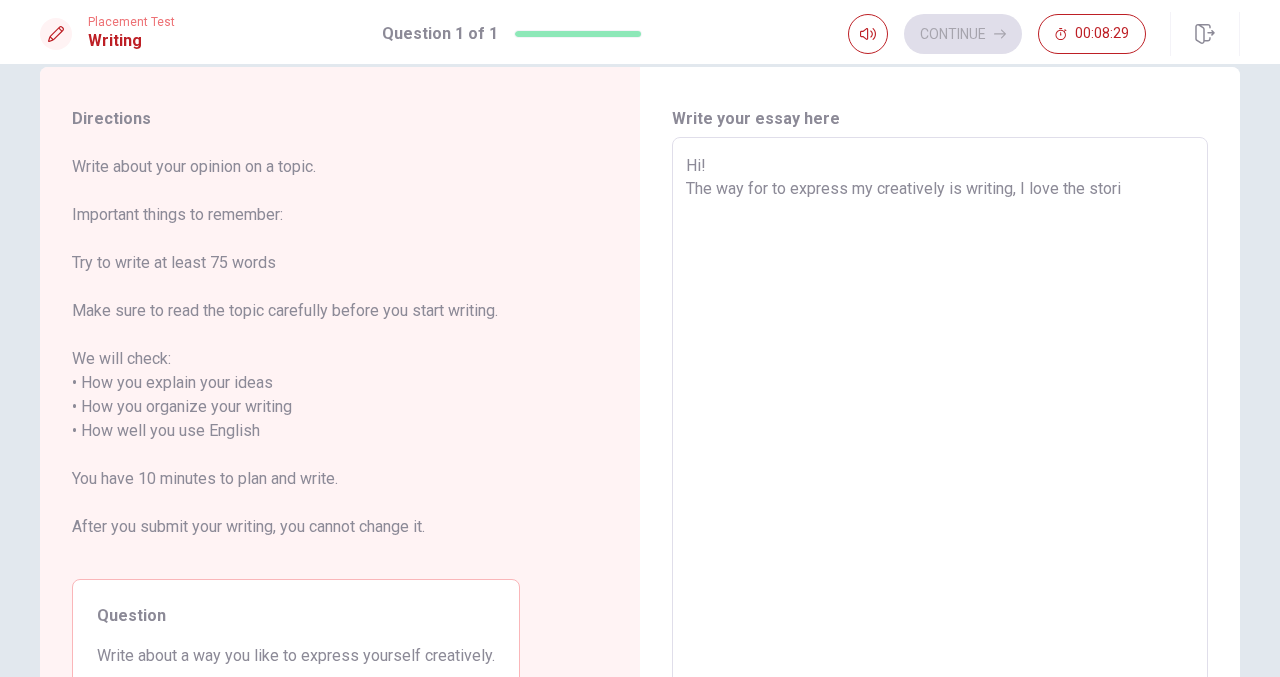 type on "x" 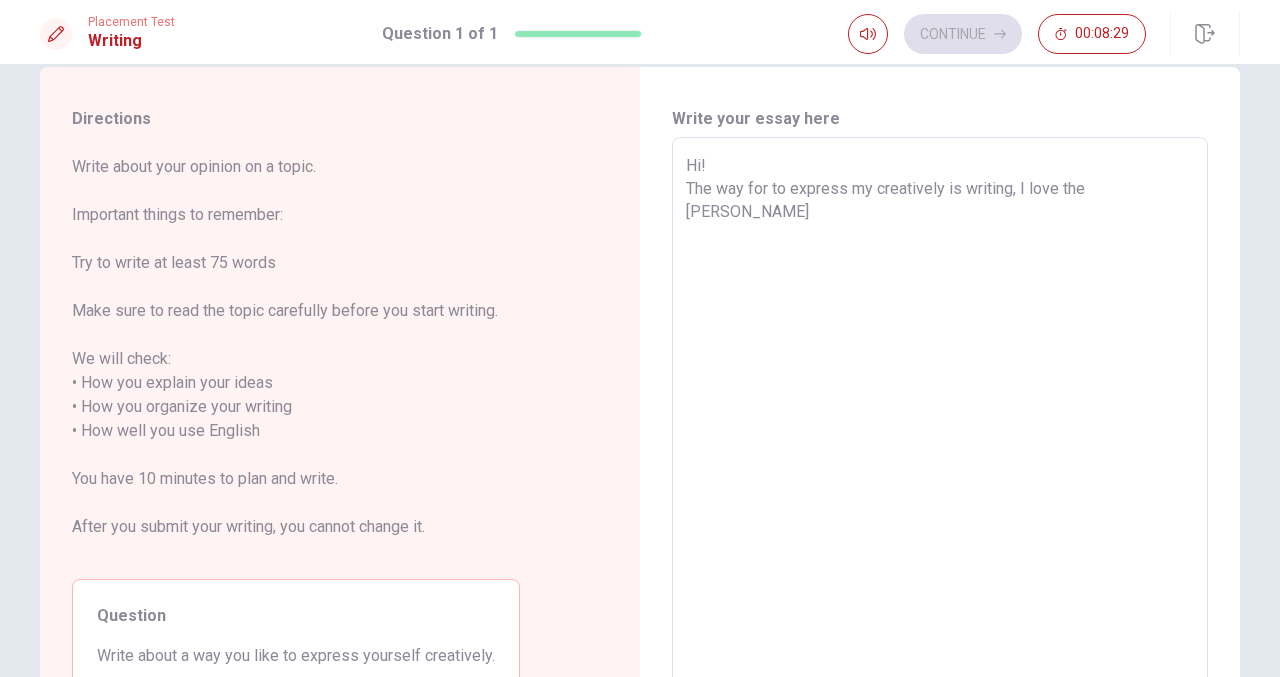 type on "x" 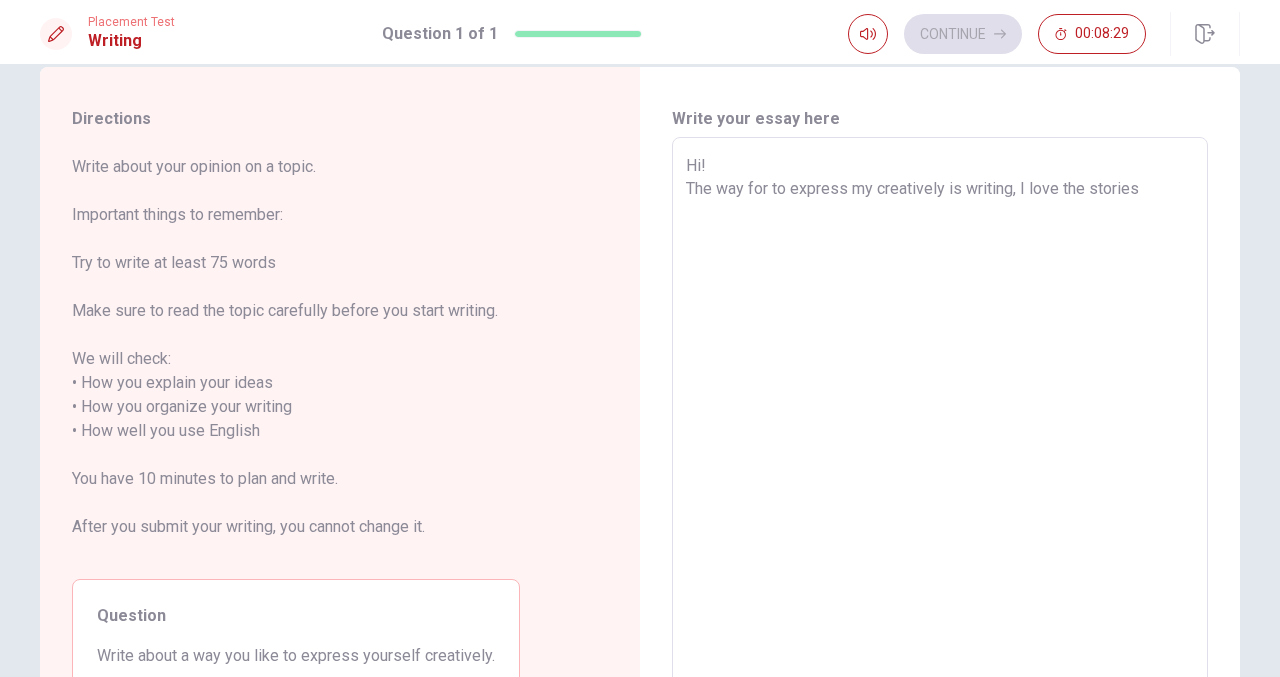 type on "x" 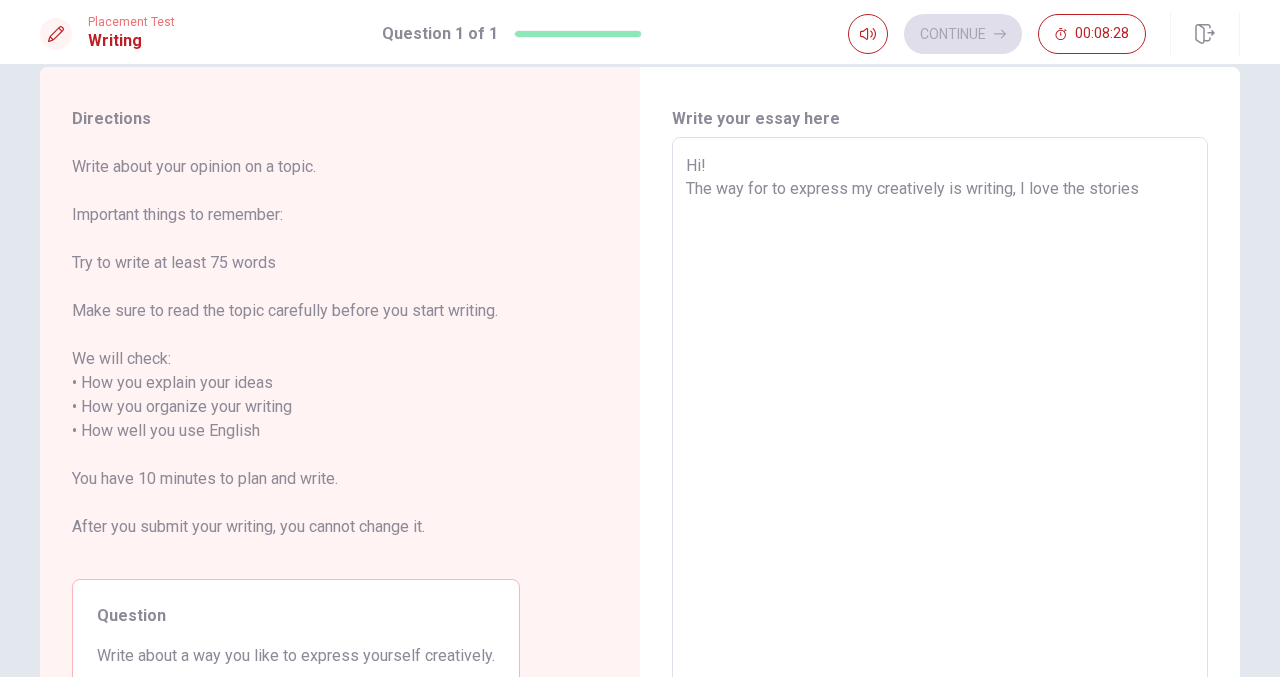 type on "Hi!
The way for to express my creatively is writing, I love the stories," 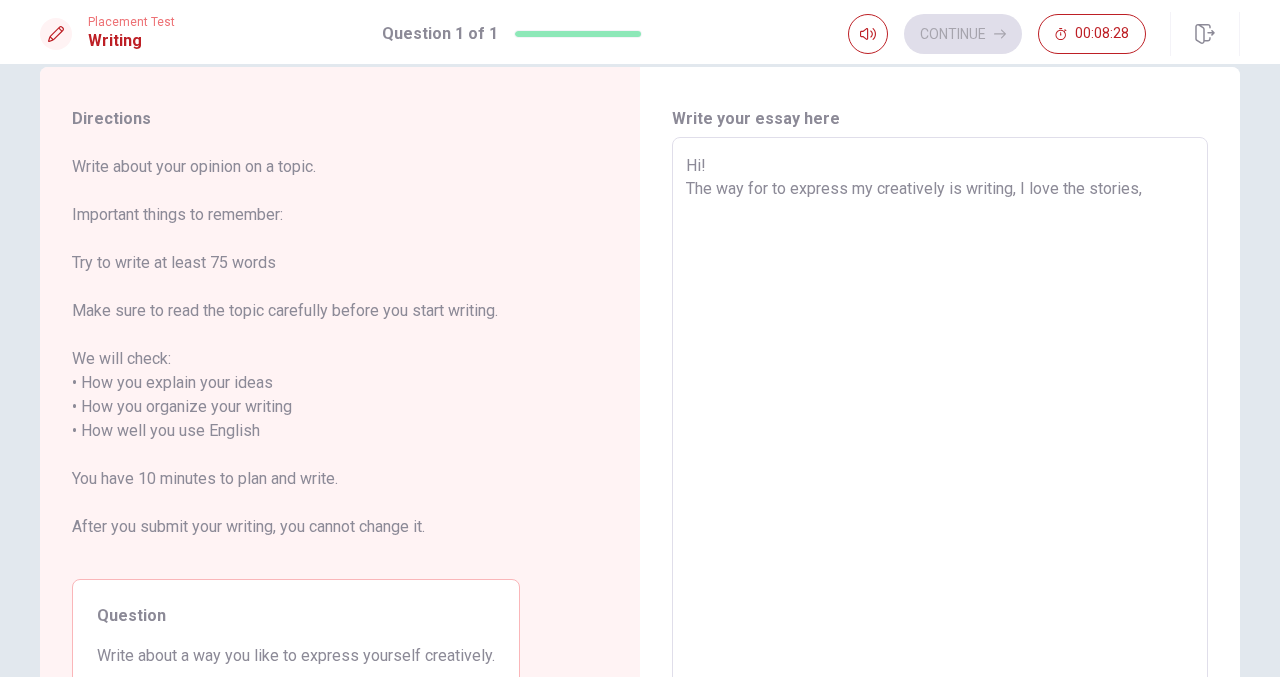 type on "x" 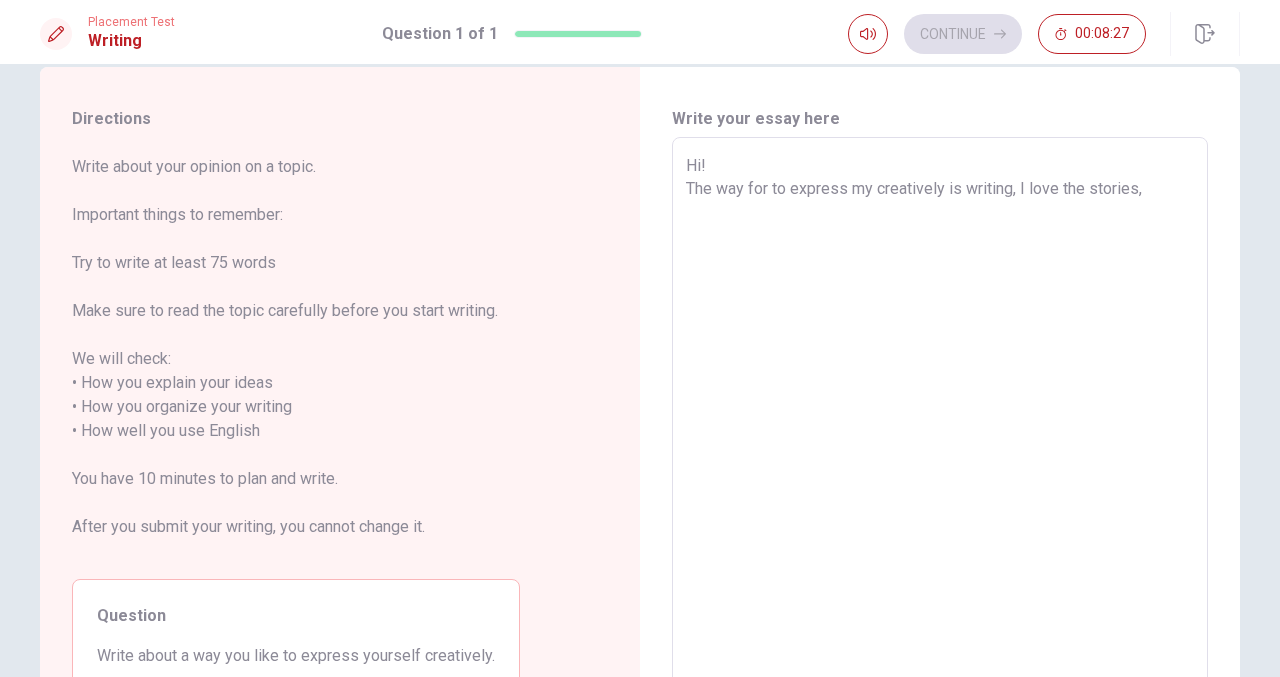 type on "Hi!
The way for to express my creatively is writing, I love the stories, I" 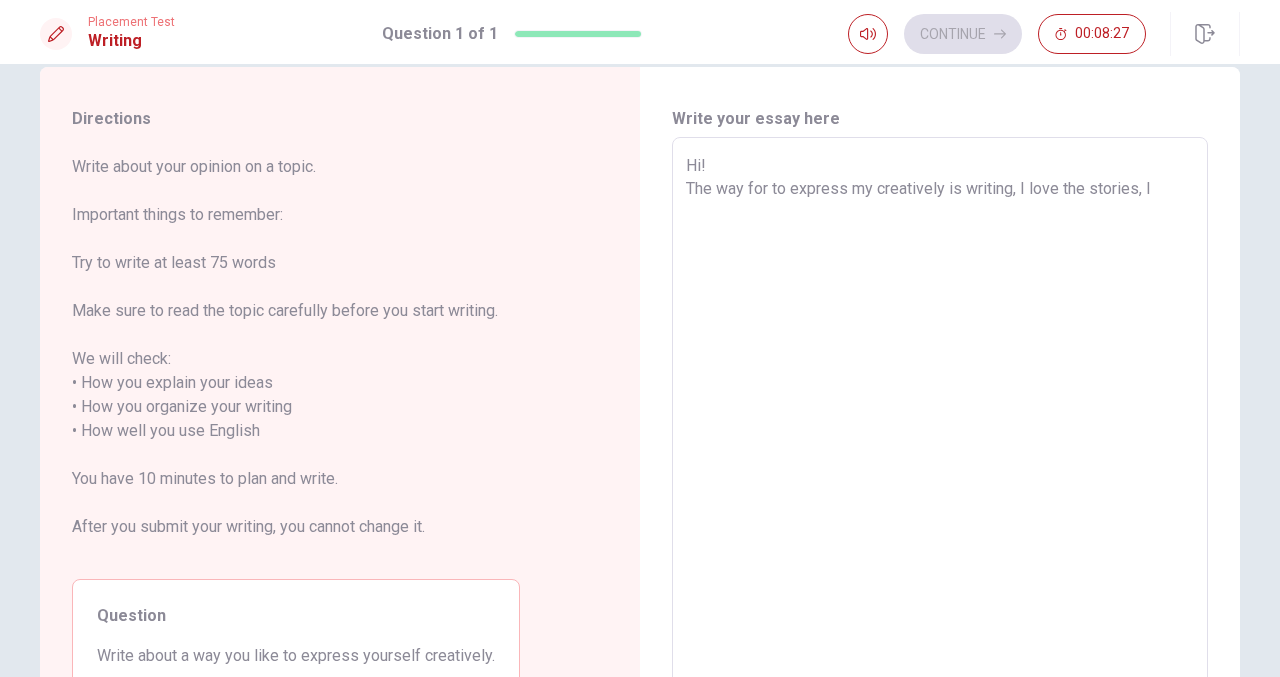 type on "x" 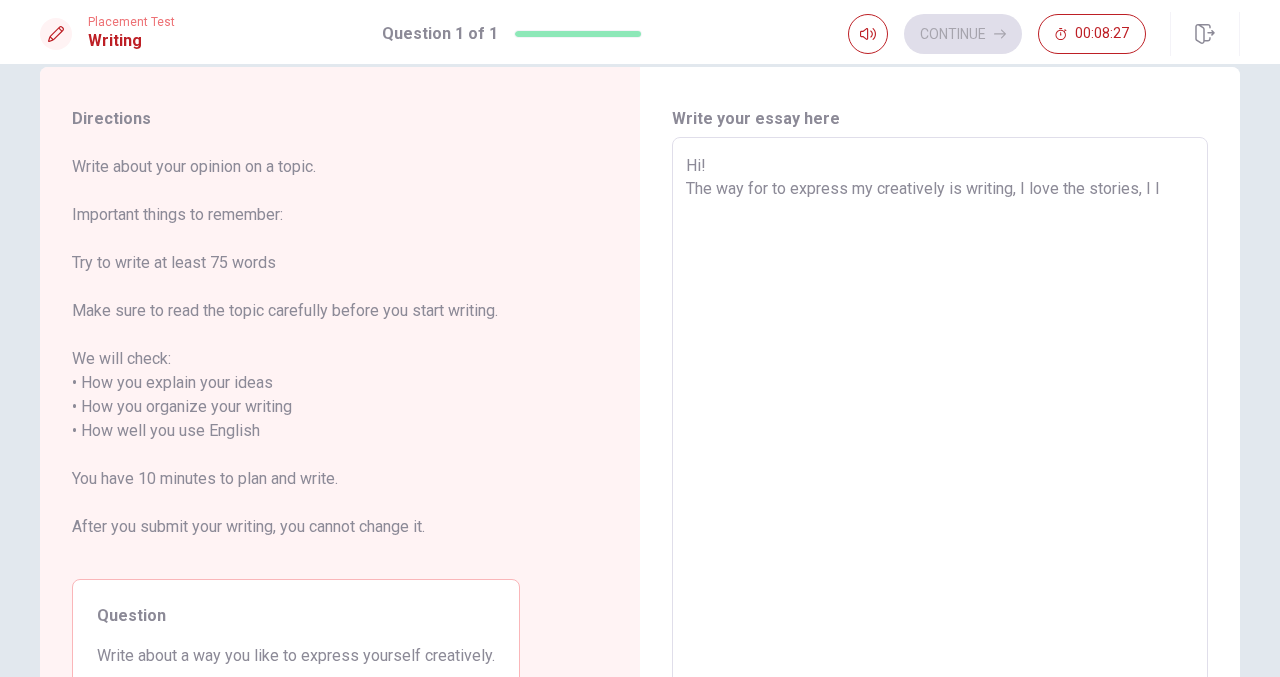 type on "x" 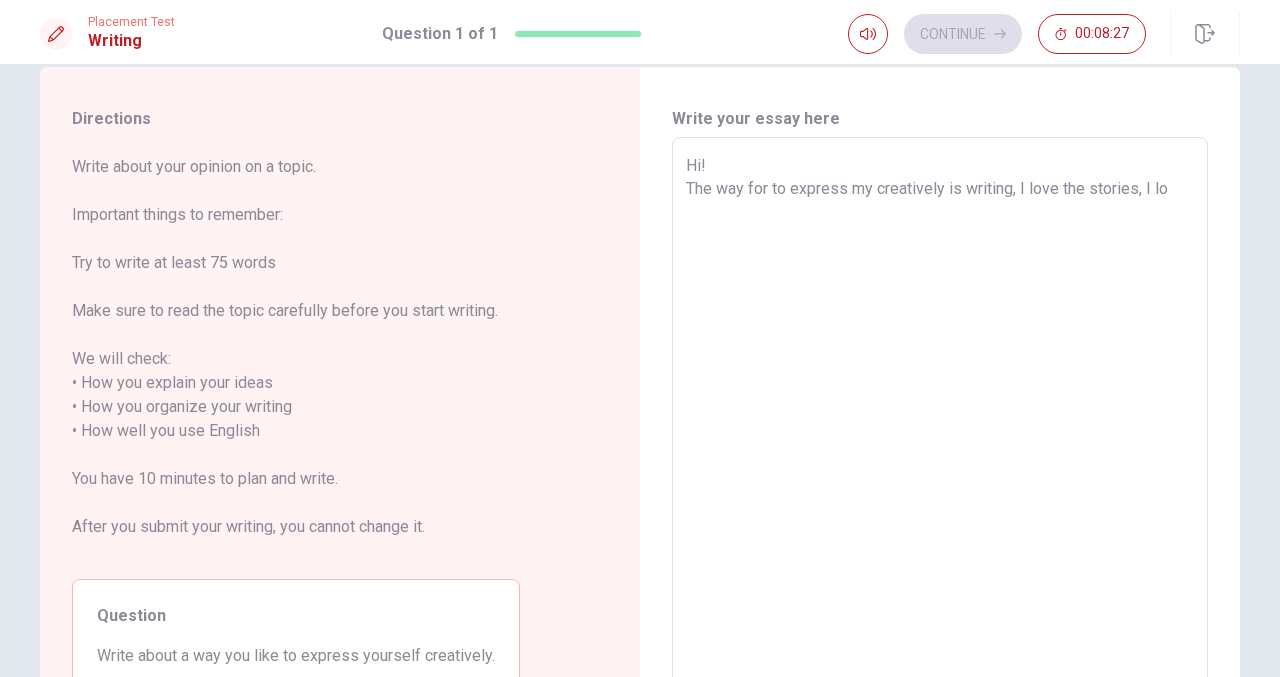 type on "x" 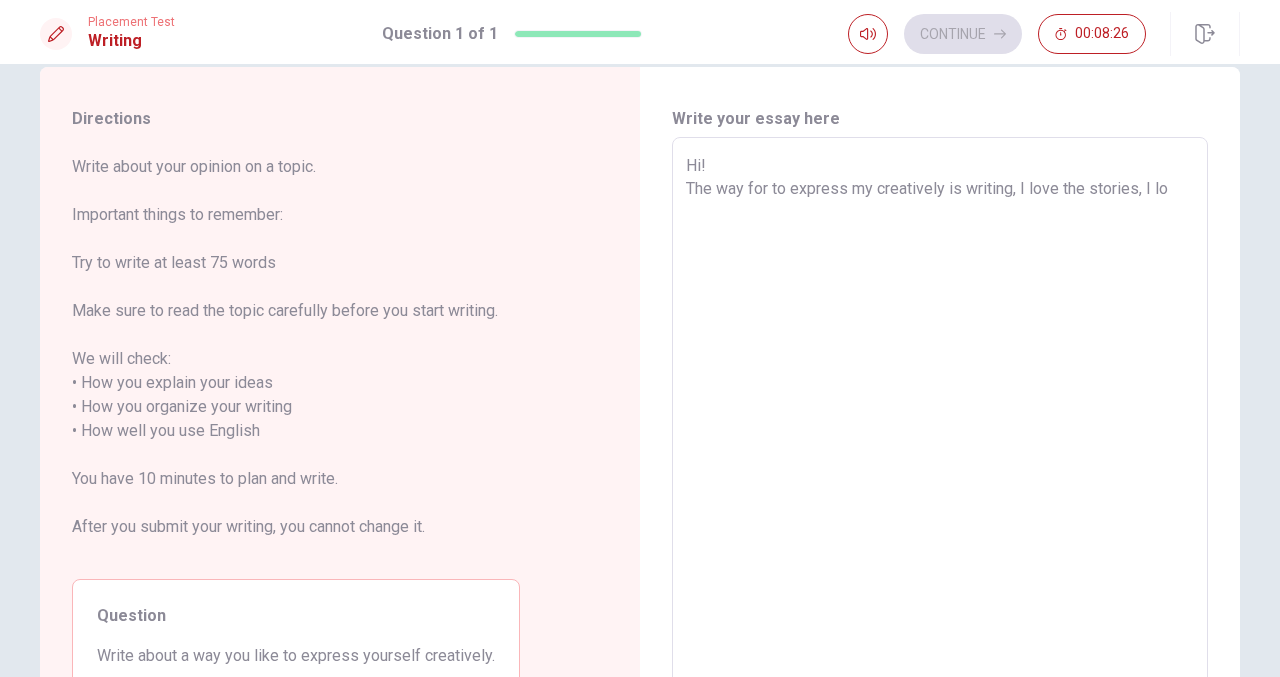 type on "Hi!
The way for to express my creatively is writing, I love the stories, I lov" 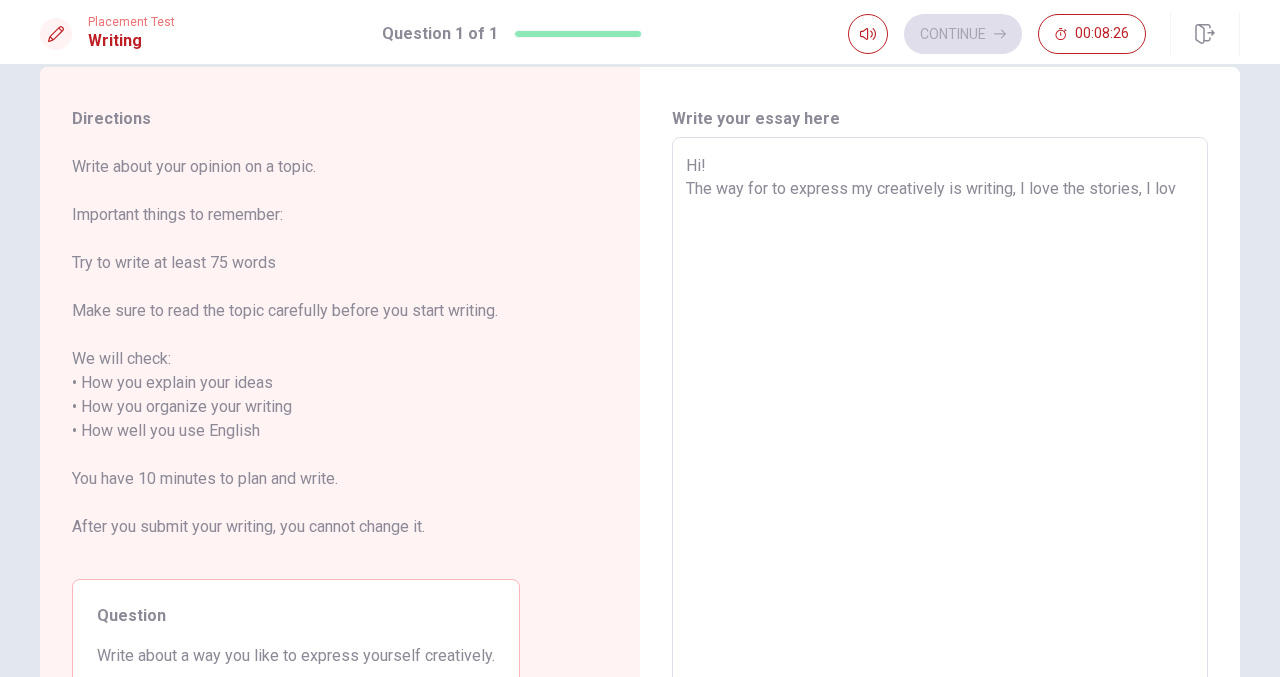 type on "x" 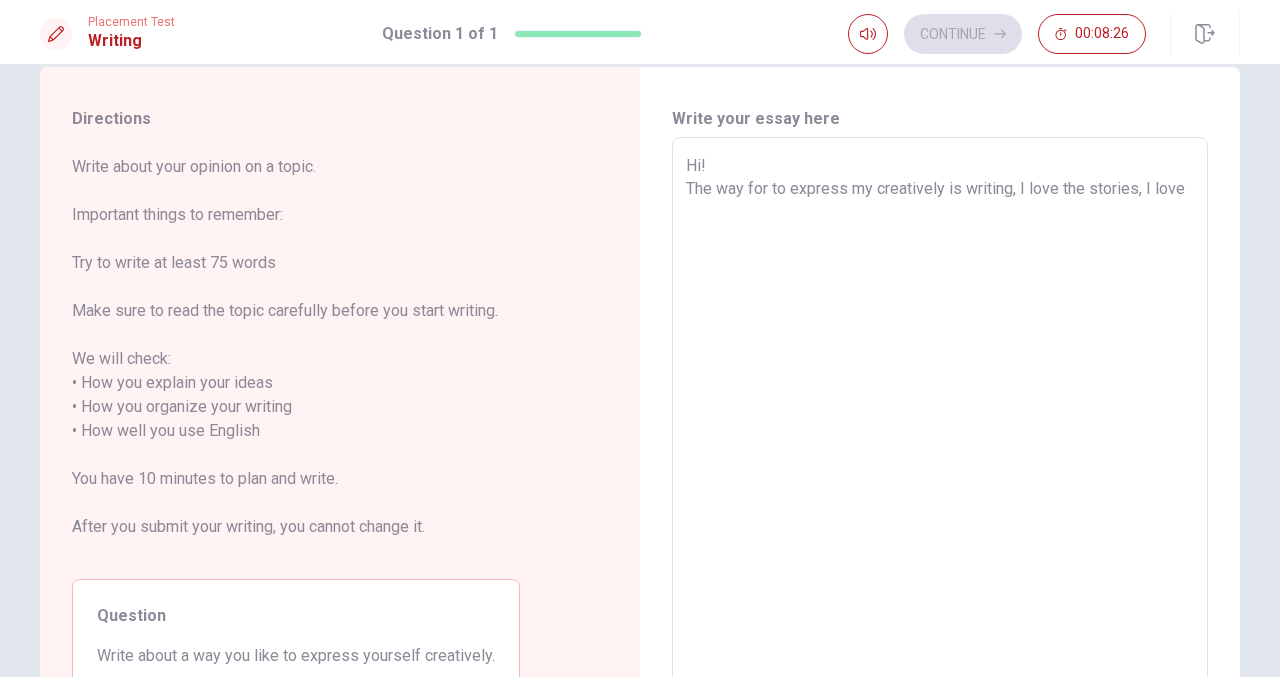 type on "x" 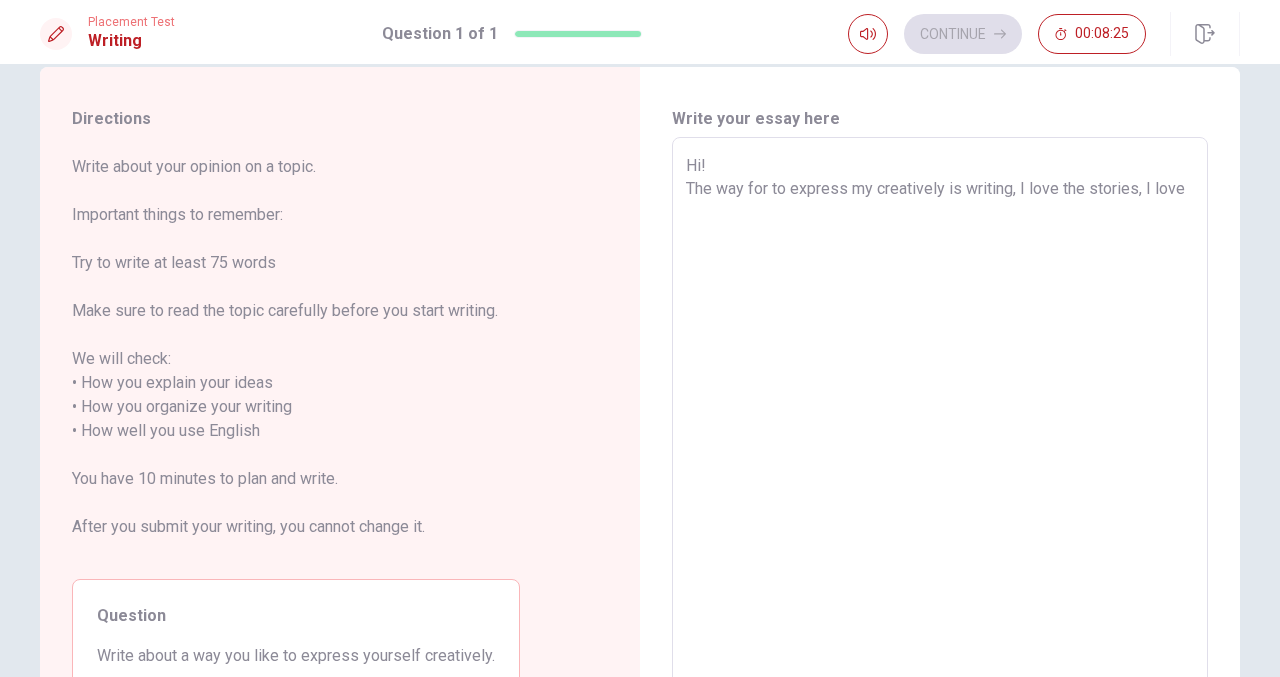 type on "x" 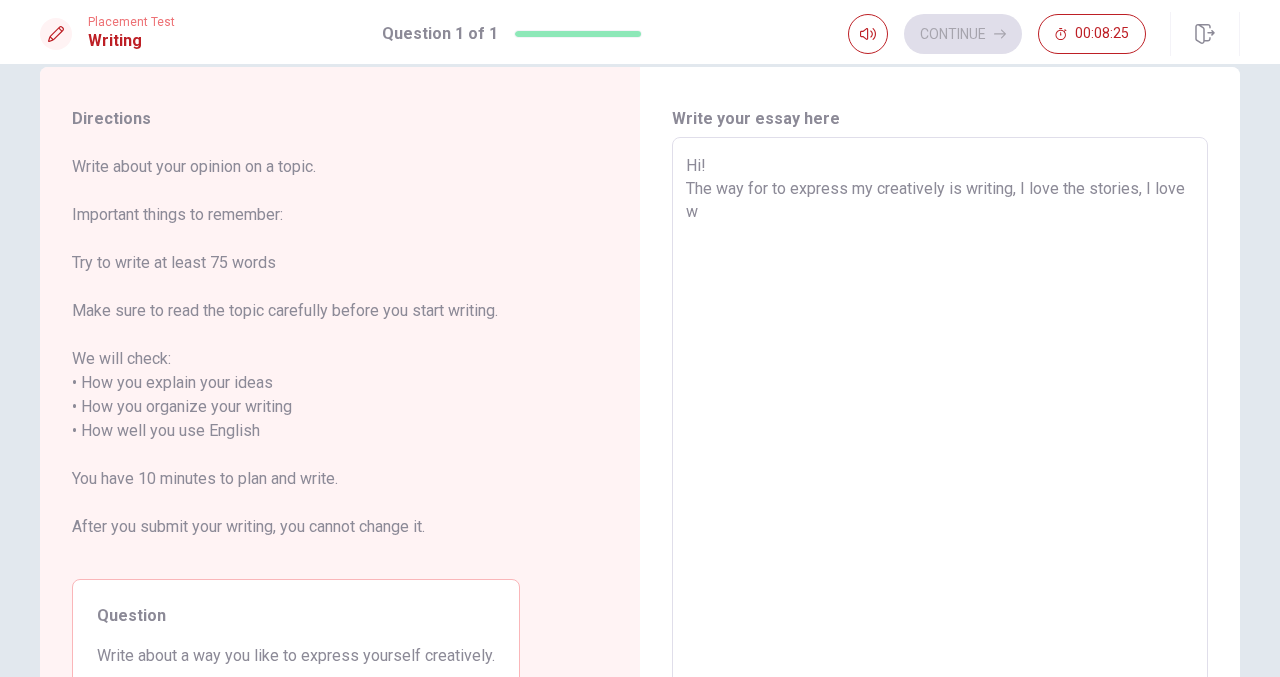 type on "x" 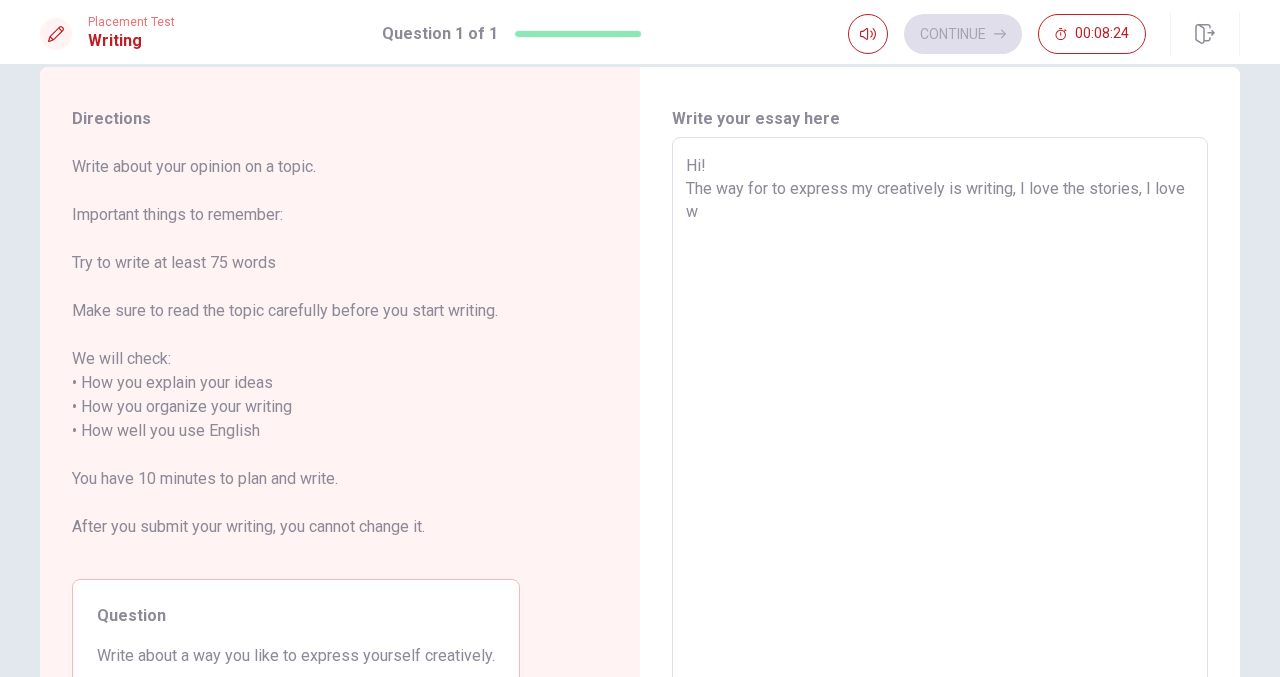 type on "Hi!
The way for to express my creatively is writing, I love the stories, I love wr" 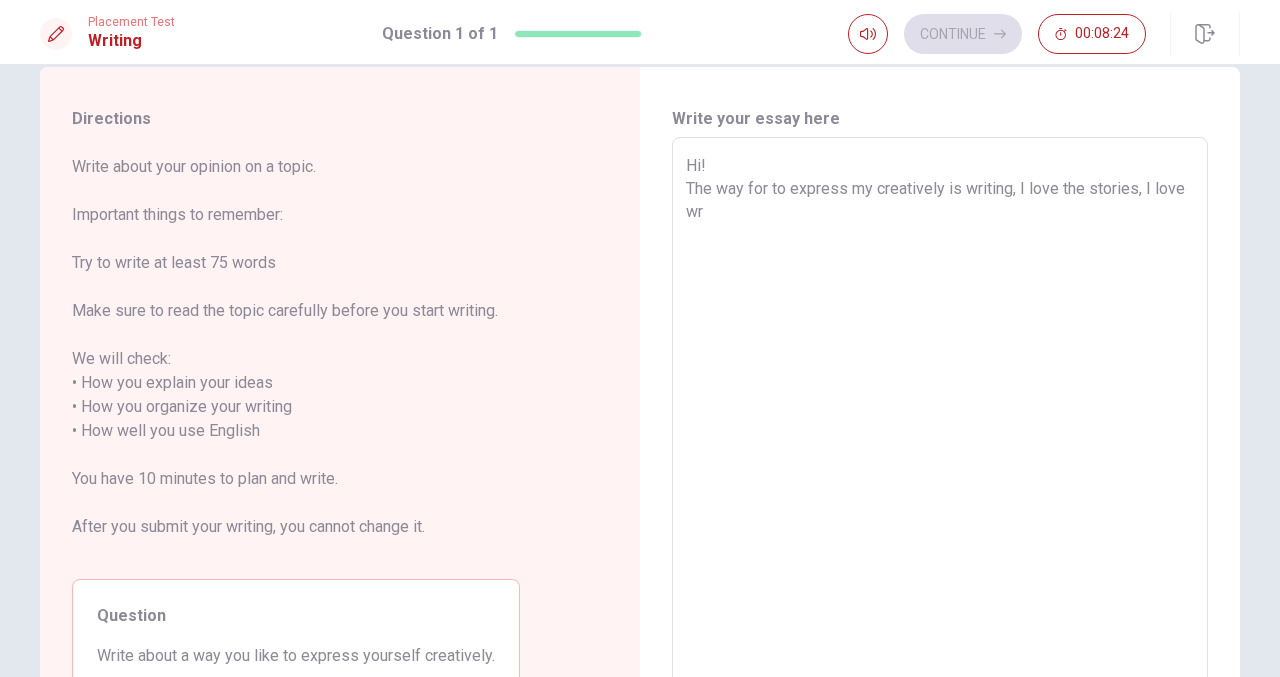 type on "x" 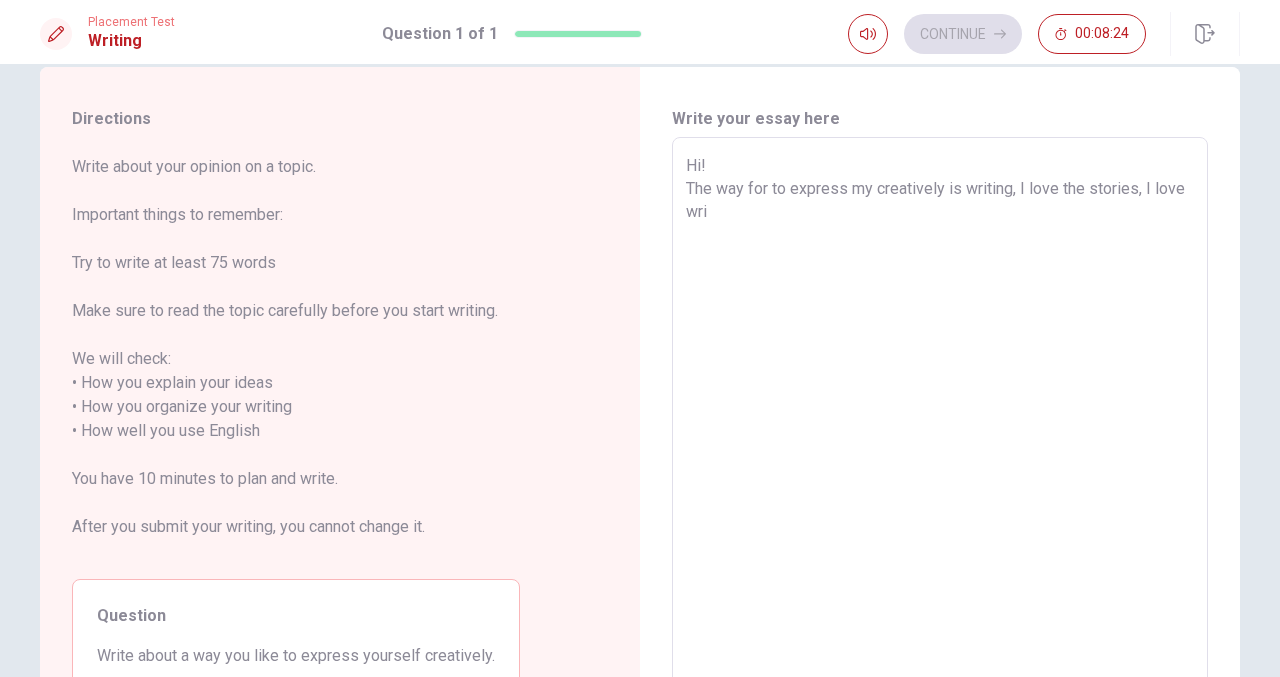 type on "x" 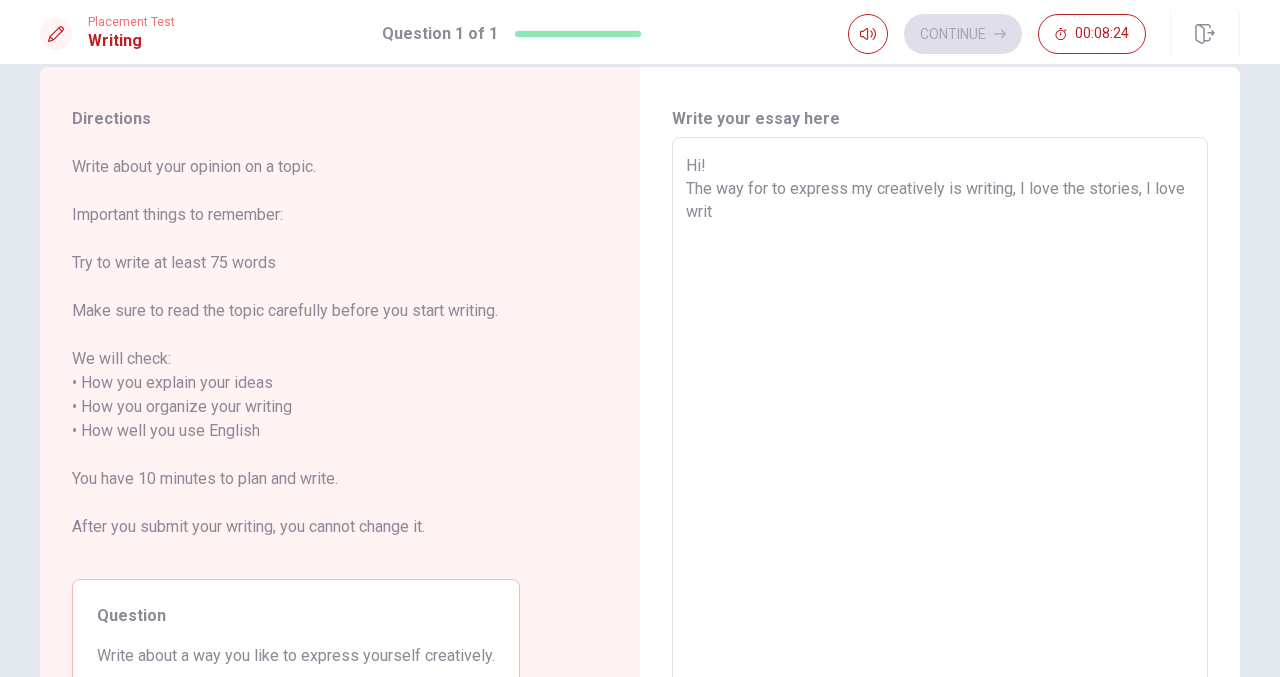 type on "x" 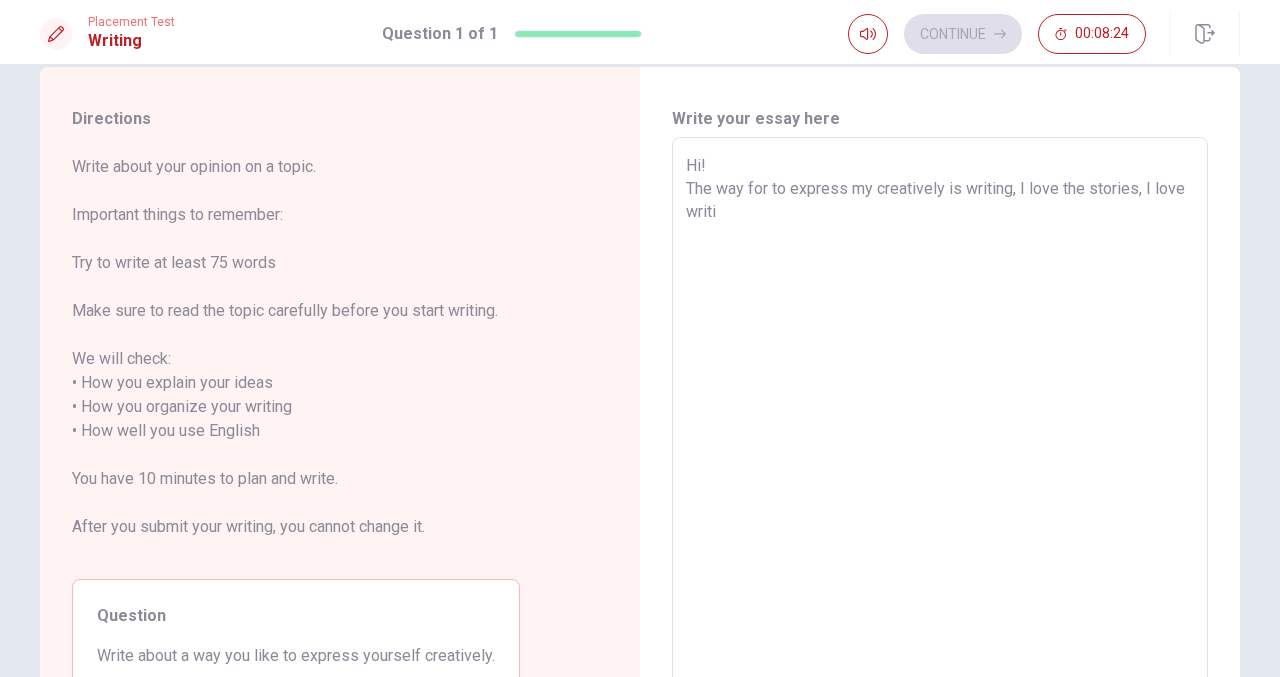 type on "x" 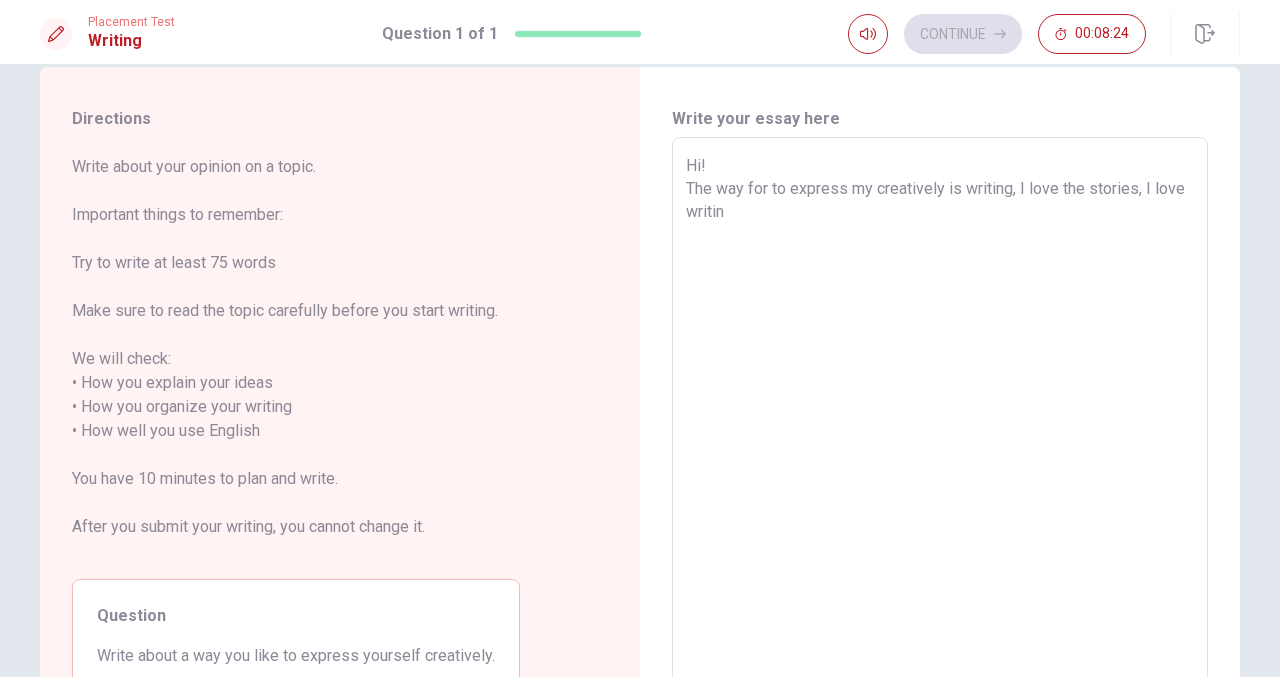 type 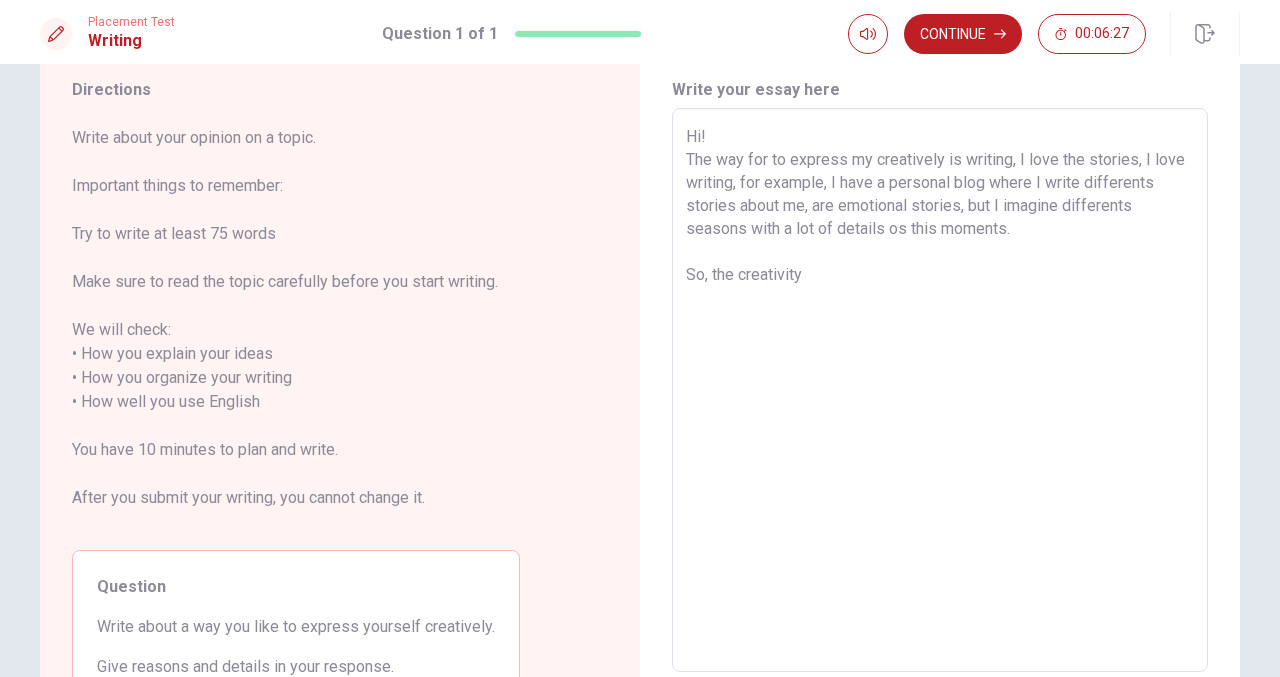 scroll, scrollTop: 64, scrollLeft: 0, axis: vertical 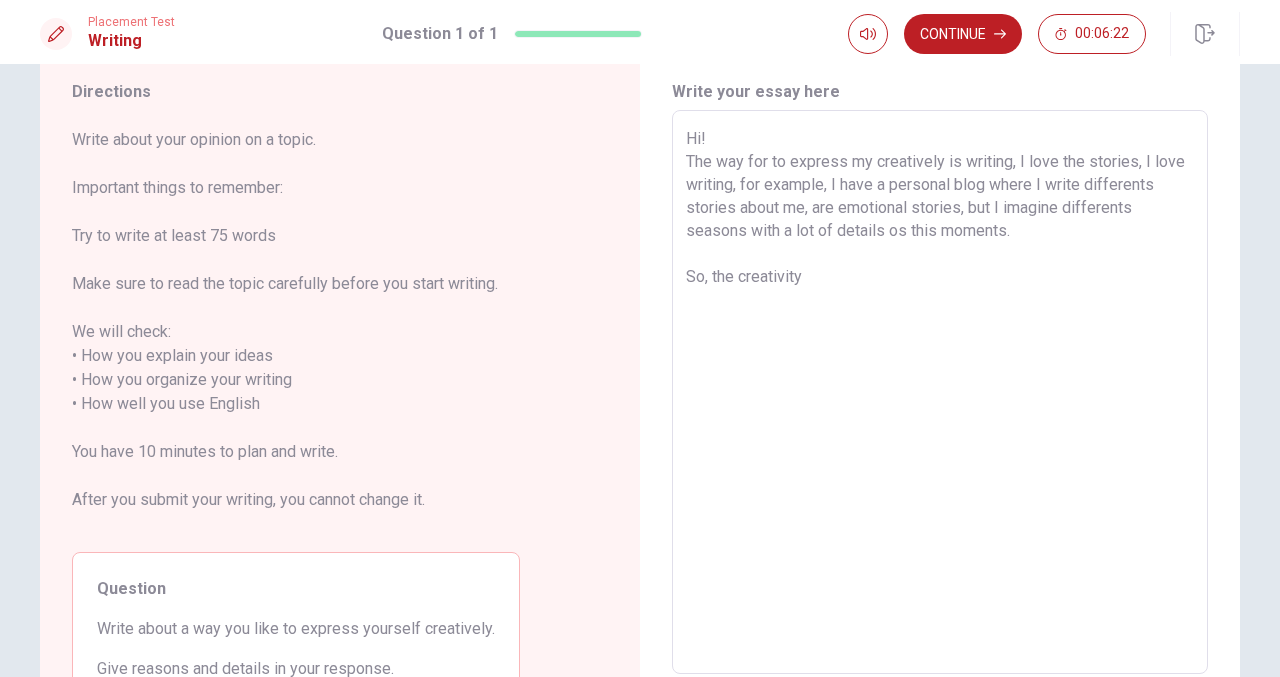 click on "Hi!
The way for to express my creatively is writing, I love the stories, I love writing, for example, I have a personal blog where I write differents stories about me, are emotional stories, but I imagine differents seasons with a lot of details os this moments.
So, the creativity" at bounding box center (940, 392) 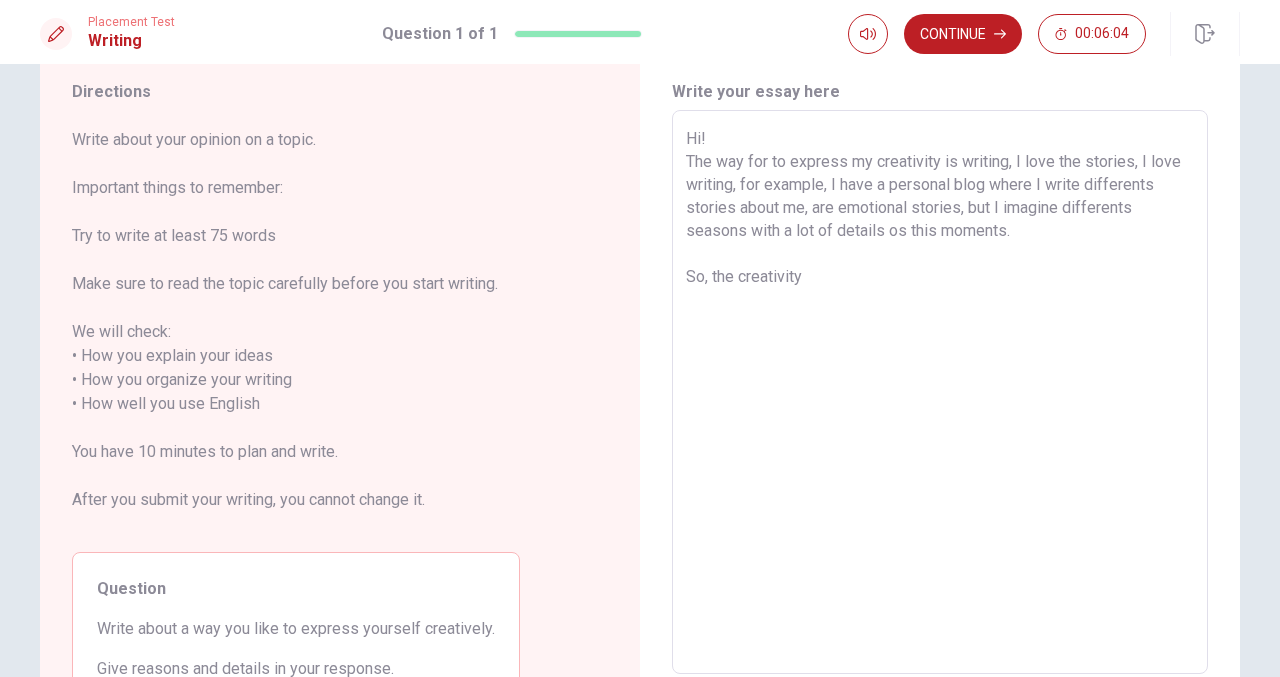 click on "Hi!
The way for to express my creativity is writing, I love the stories, I love writing, for example, I have a personal blog where I write differents stories about me, are emotional stories, but I imagine differents seasons with a lot of details os this moments.
So, the creativity" at bounding box center [940, 392] 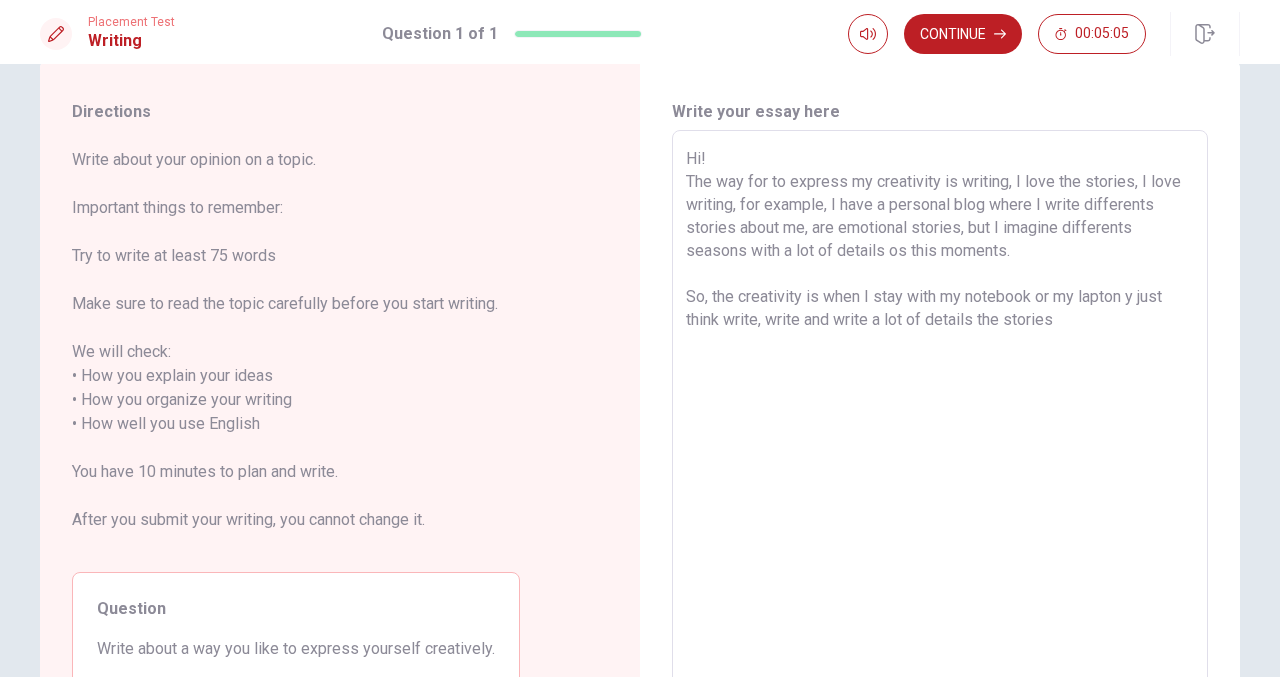 scroll, scrollTop: 42, scrollLeft: 0, axis: vertical 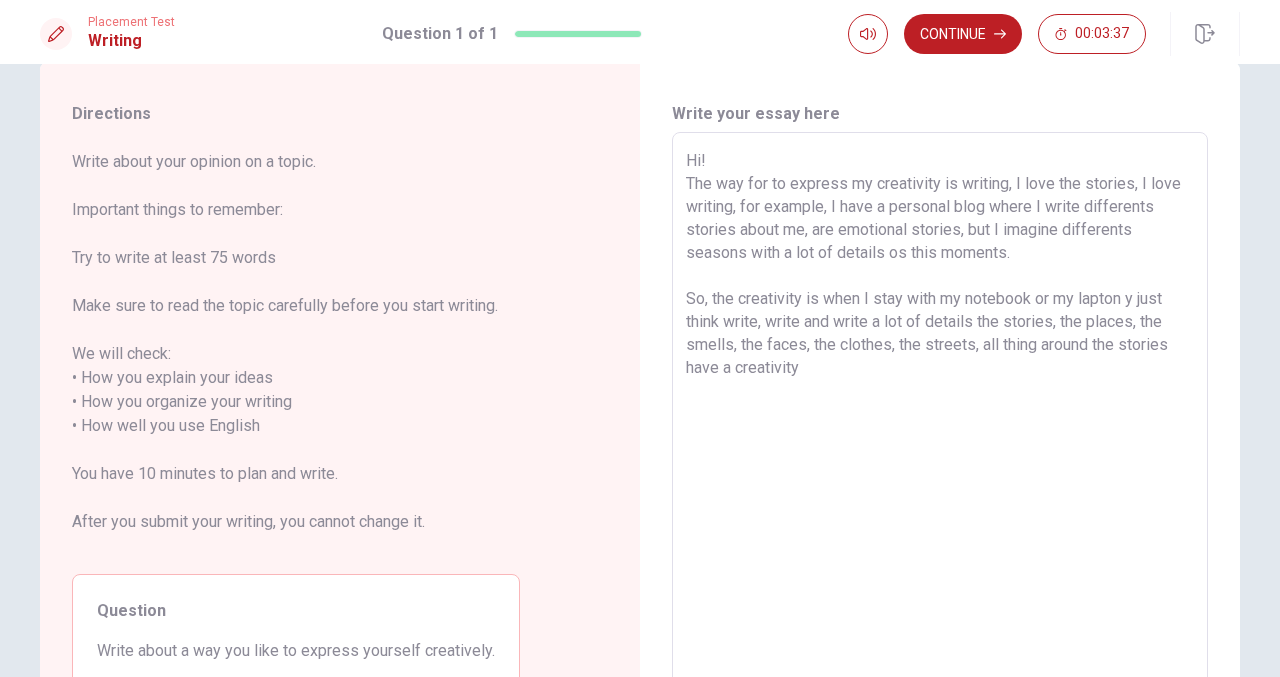 click on "Hi!
The way for to express my creativity is writing, I love the stories, I love writing, for example, I have a personal blog where I write differents stories about me, are emotional stories, but I imagine differents seasons with a lot of details os this moments.
So, the creativity is when I stay with my notebook or my lapton y just think write, write and write a lot of details the stories, the places, the smells, the faces, the clothes, the streets, all thing around the stories have a creativity" at bounding box center (940, 414) 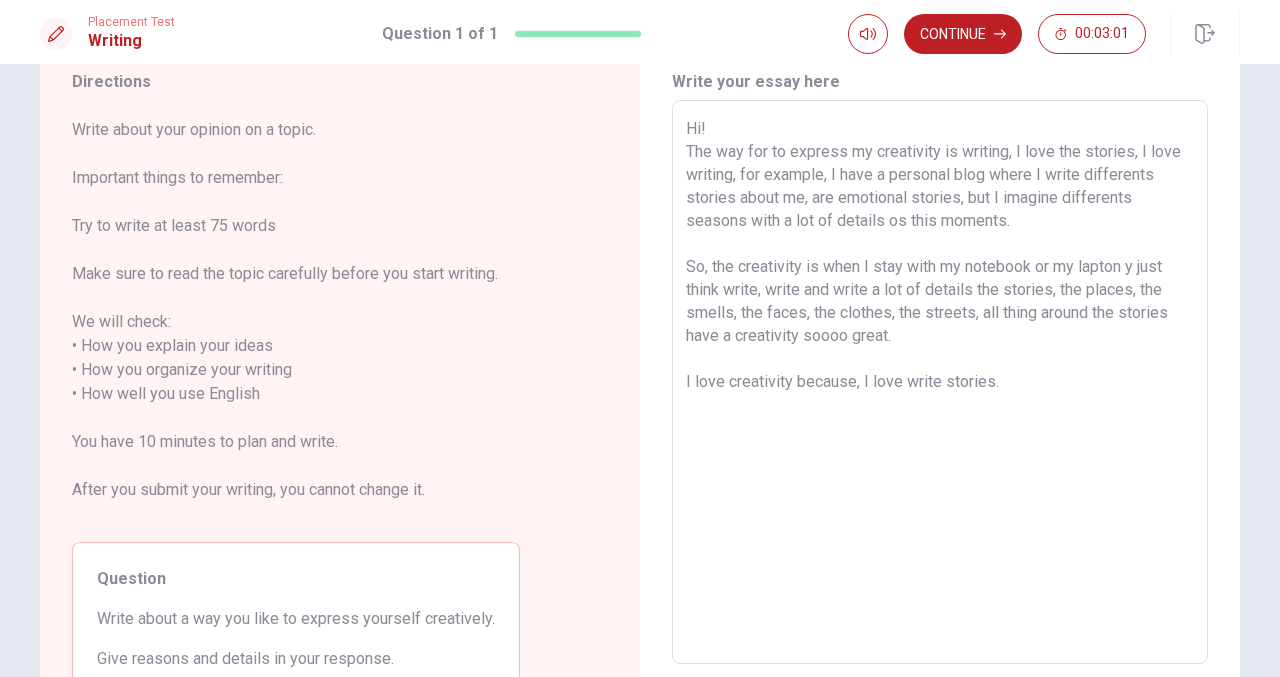 scroll, scrollTop: 0, scrollLeft: 0, axis: both 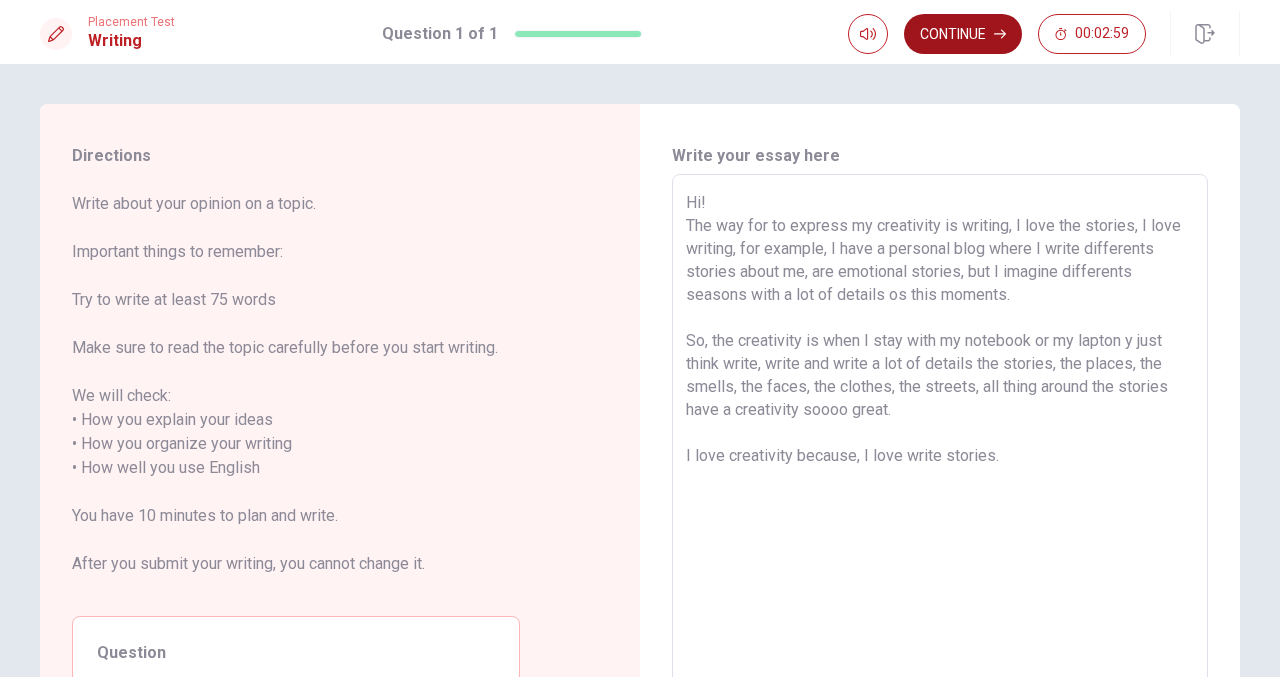 click on "Continue" at bounding box center (963, 34) 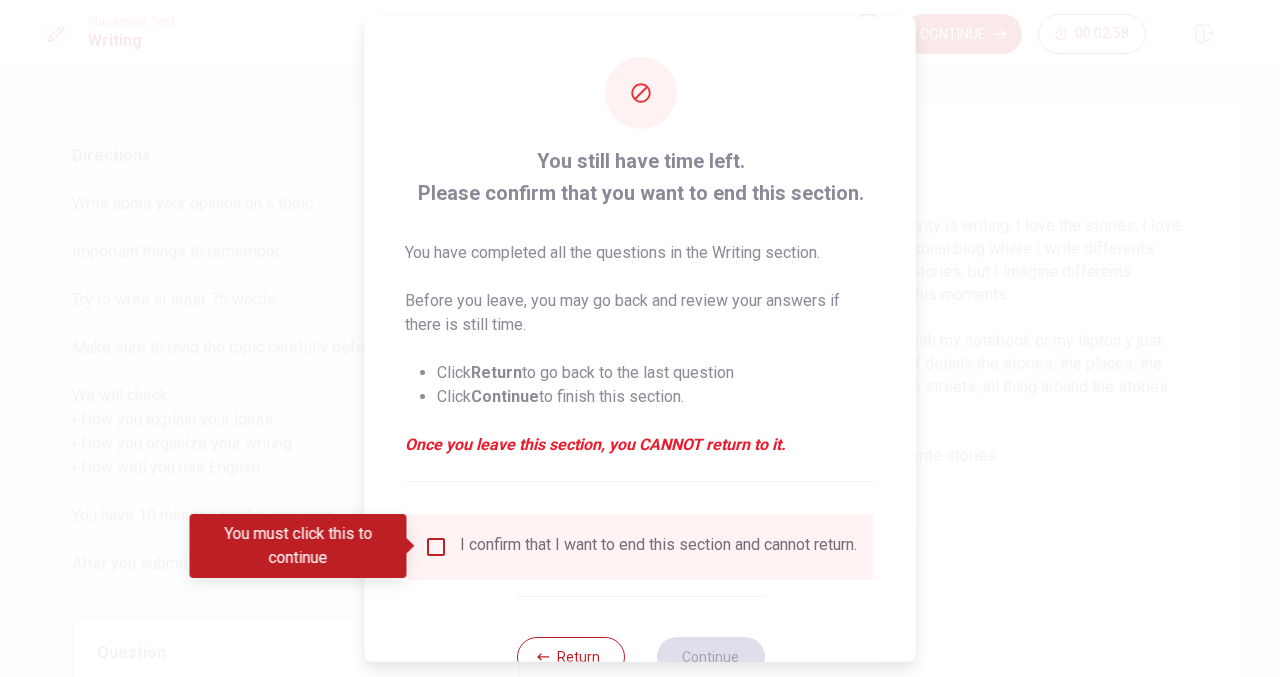 click at bounding box center (436, 546) 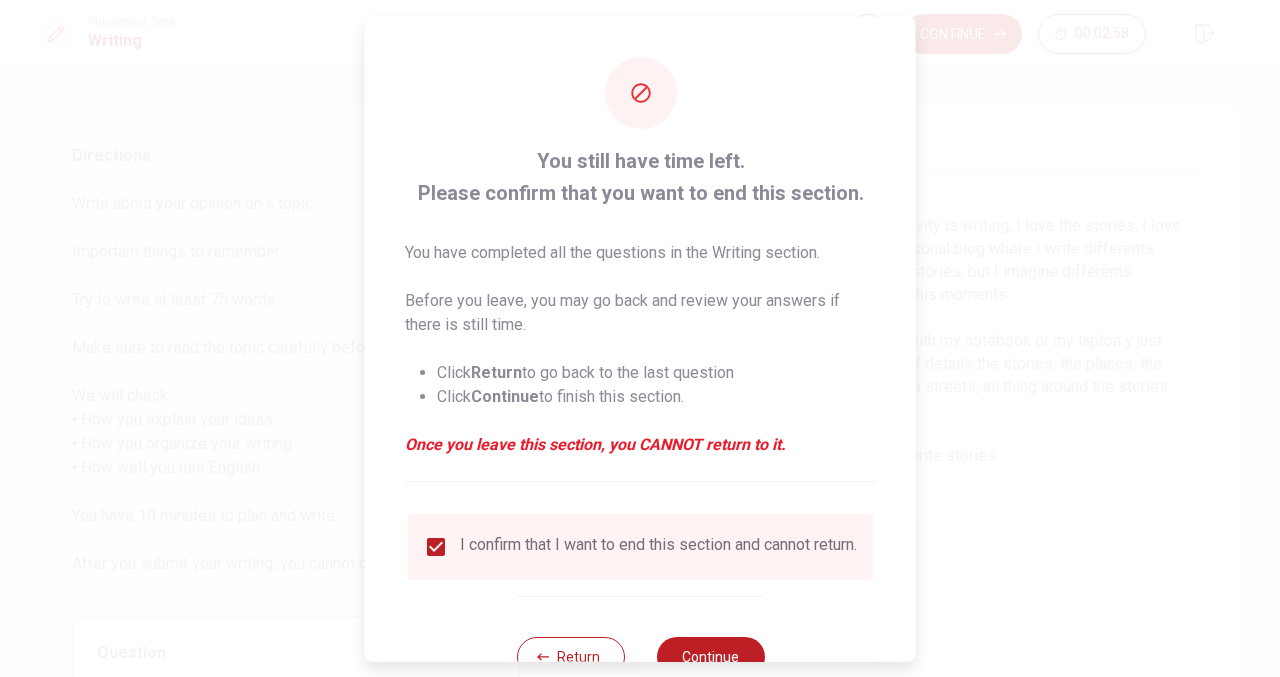 scroll, scrollTop: 69, scrollLeft: 0, axis: vertical 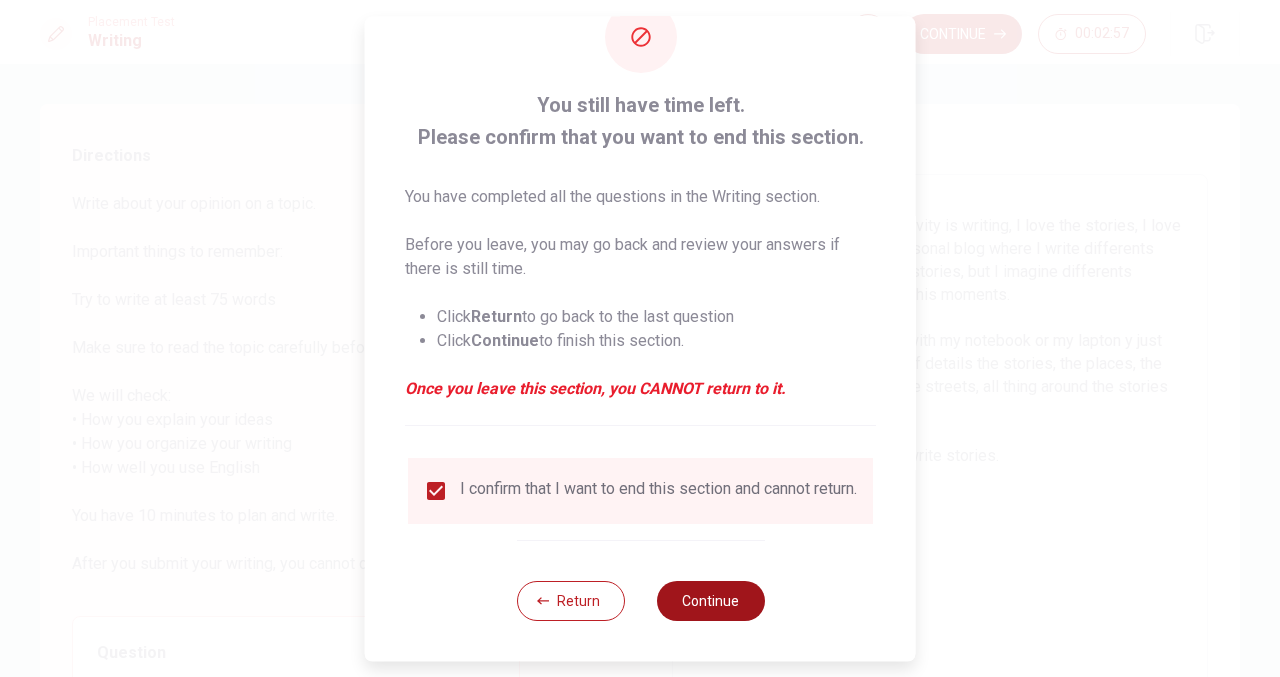 click on "Continue" at bounding box center (710, 601) 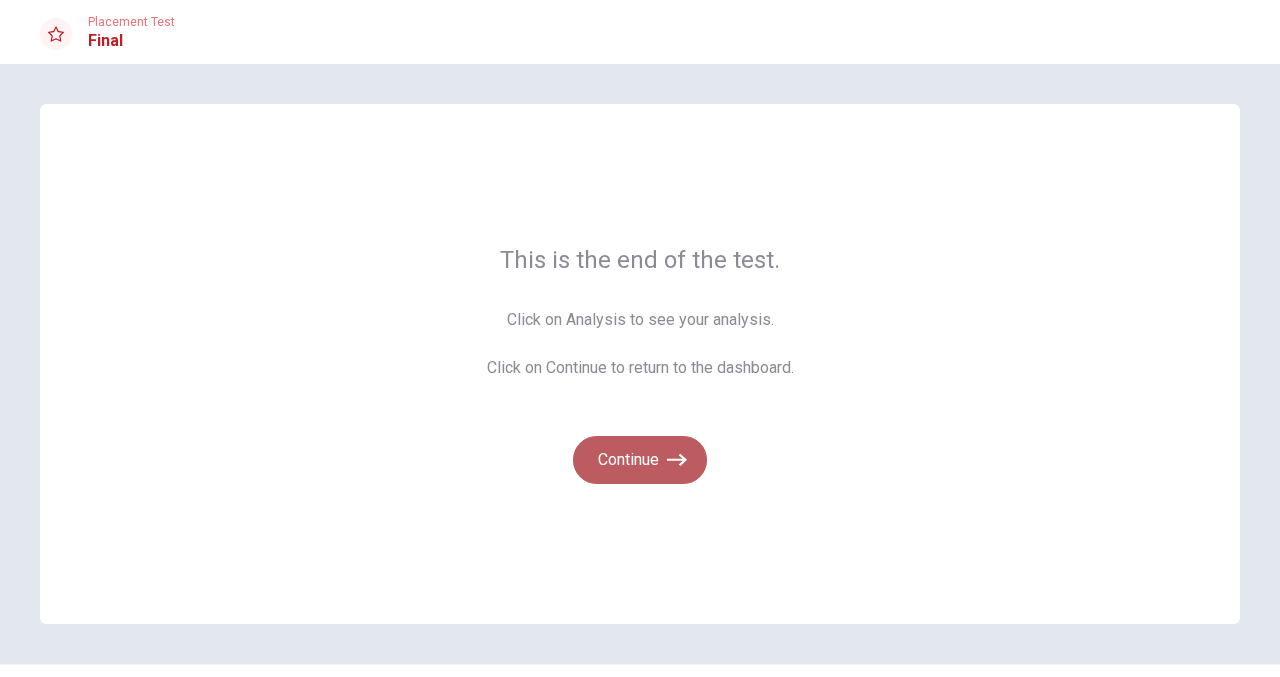 click on "Continue" at bounding box center [640, 460] 